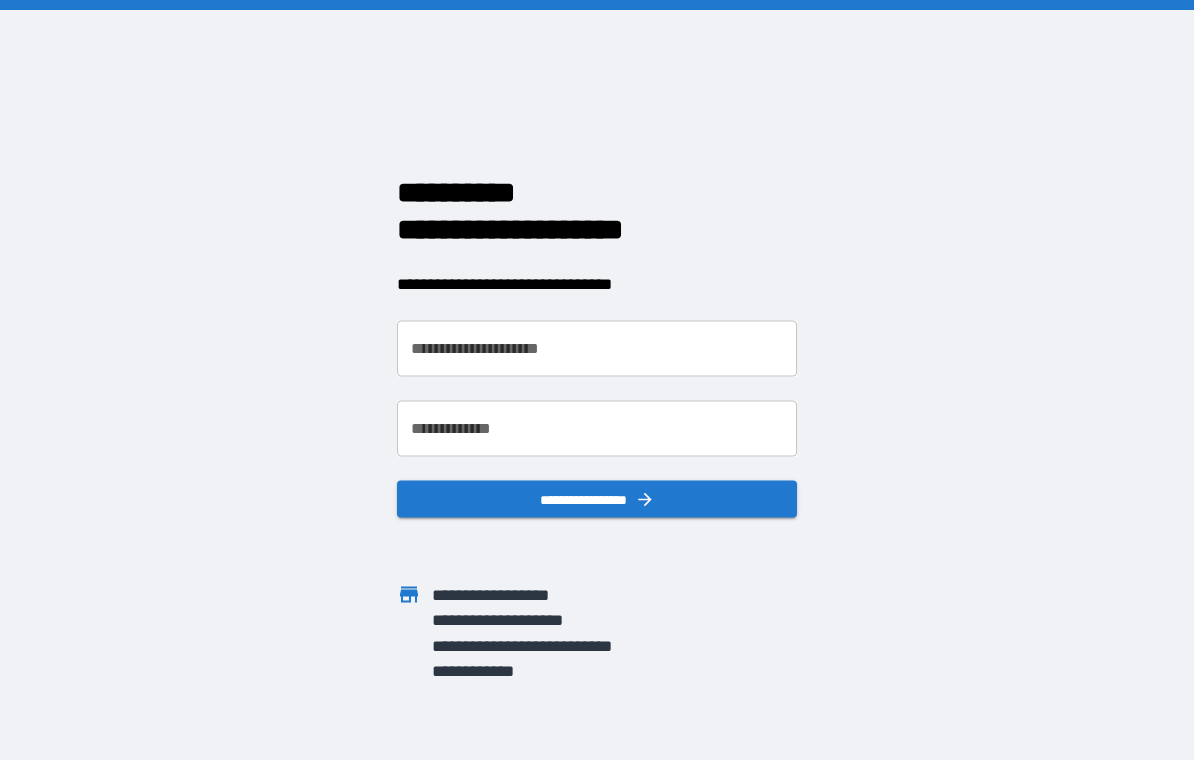 scroll, scrollTop: 0, scrollLeft: 0, axis: both 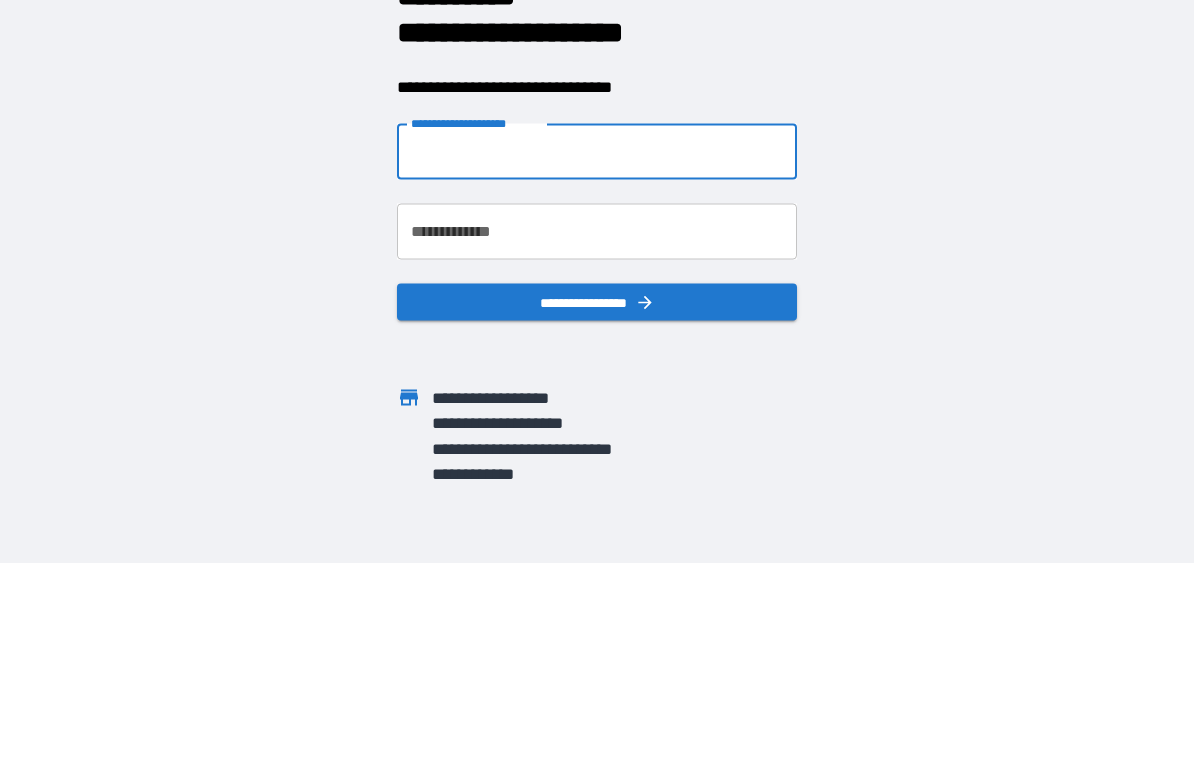 type on "**********" 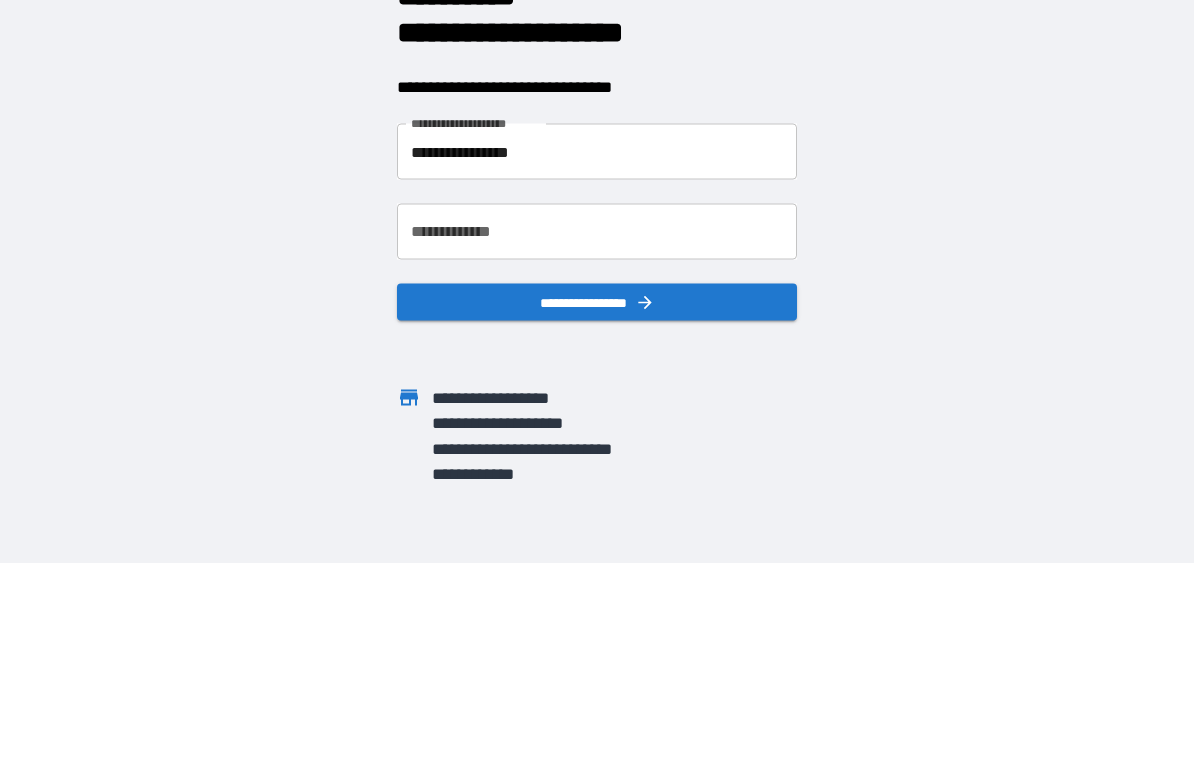 scroll, scrollTop: 31, scrollLeft: 0, axis: vertical 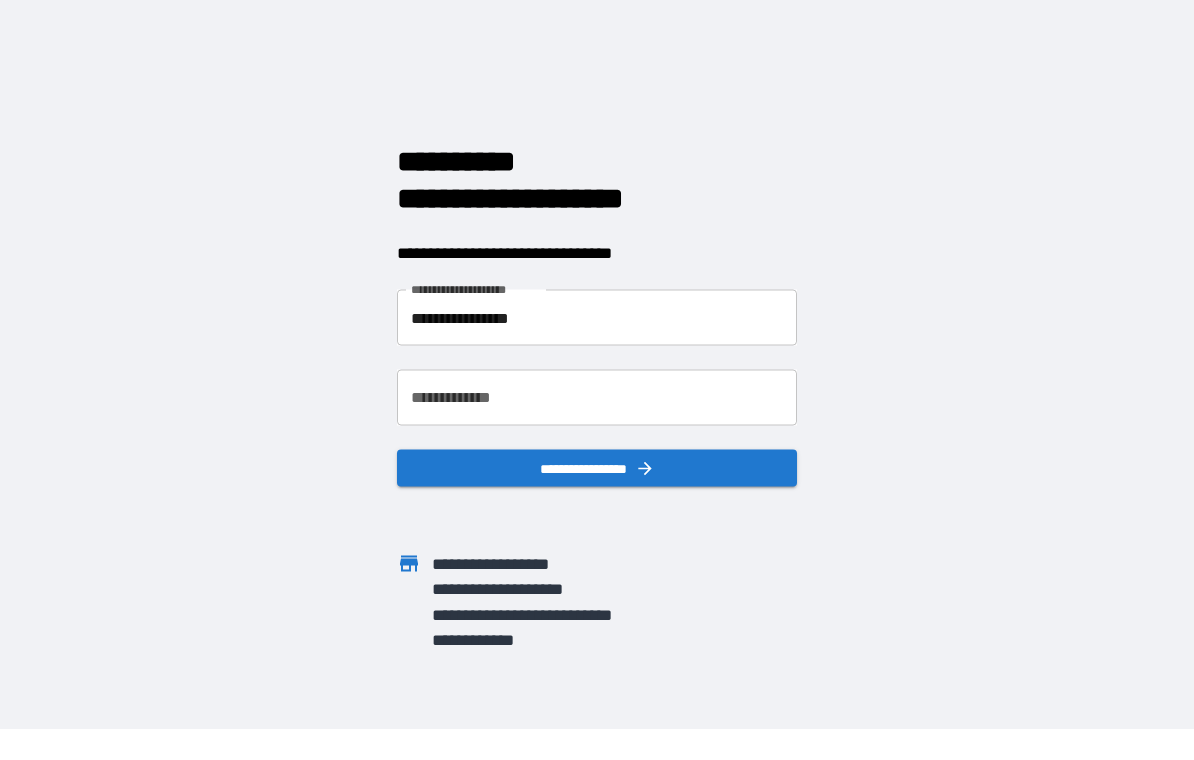 click on "**********" at bounding box center [597, 398] 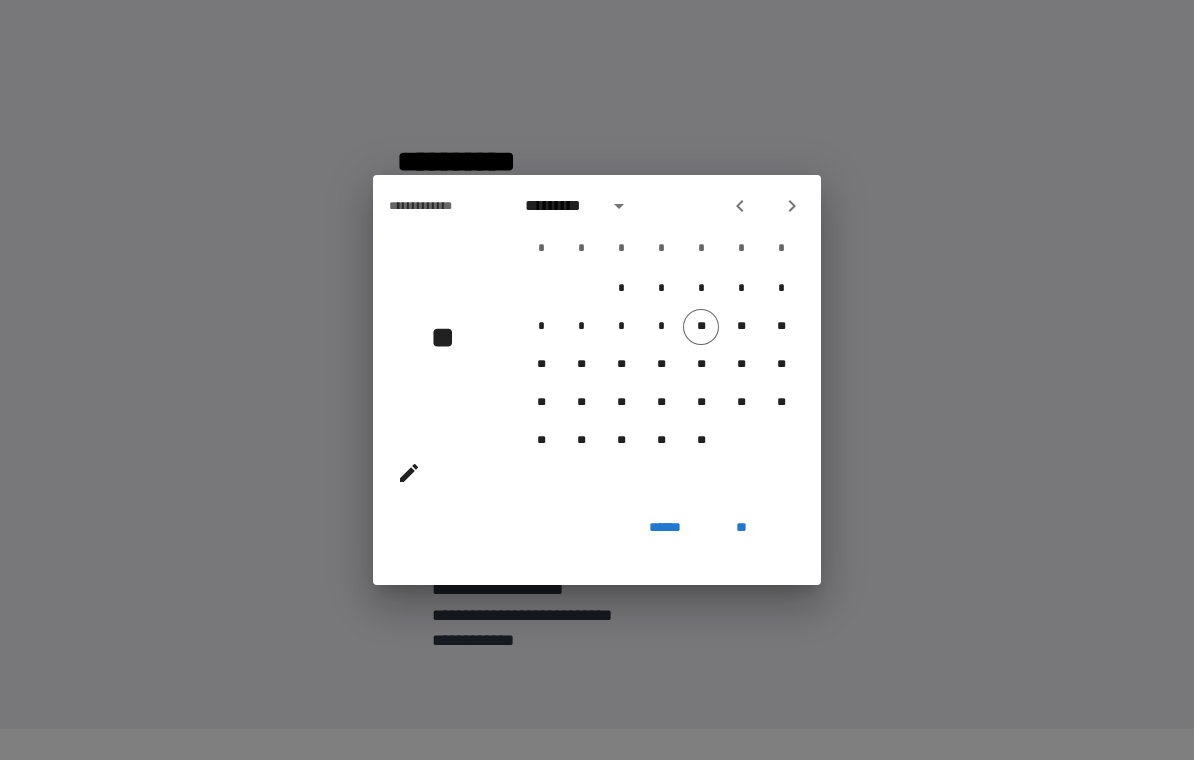 click 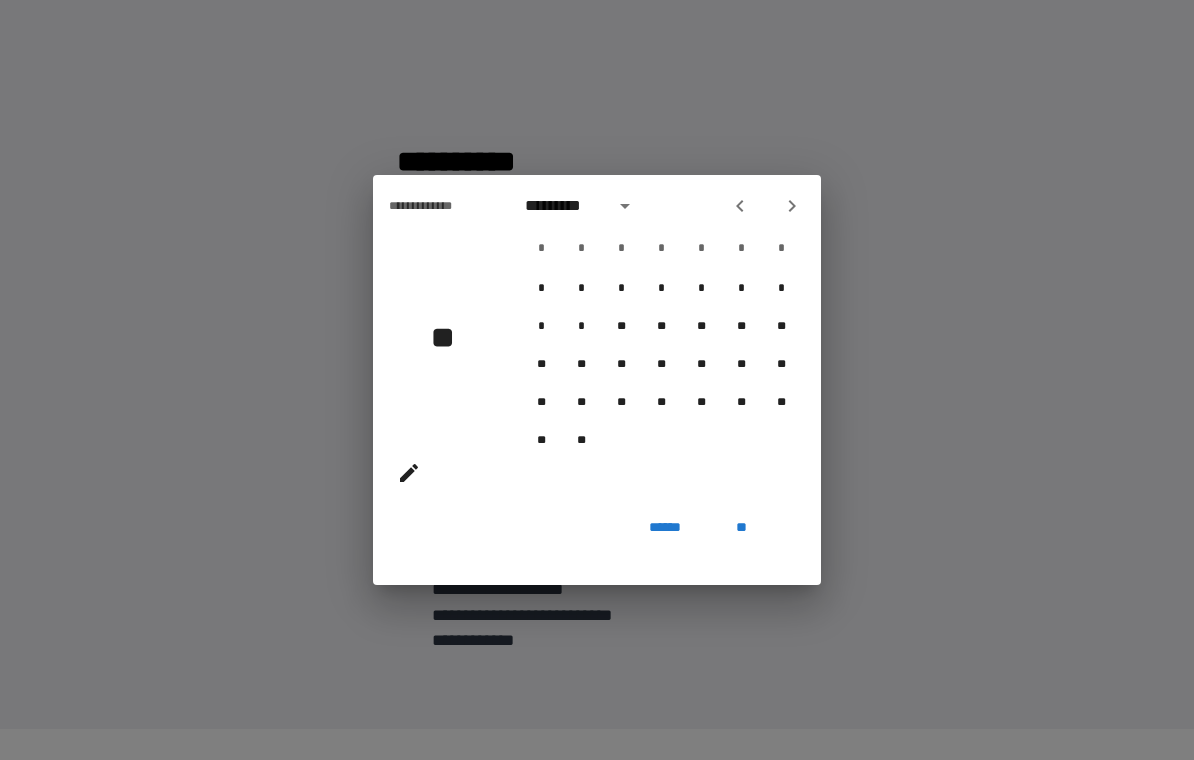 click 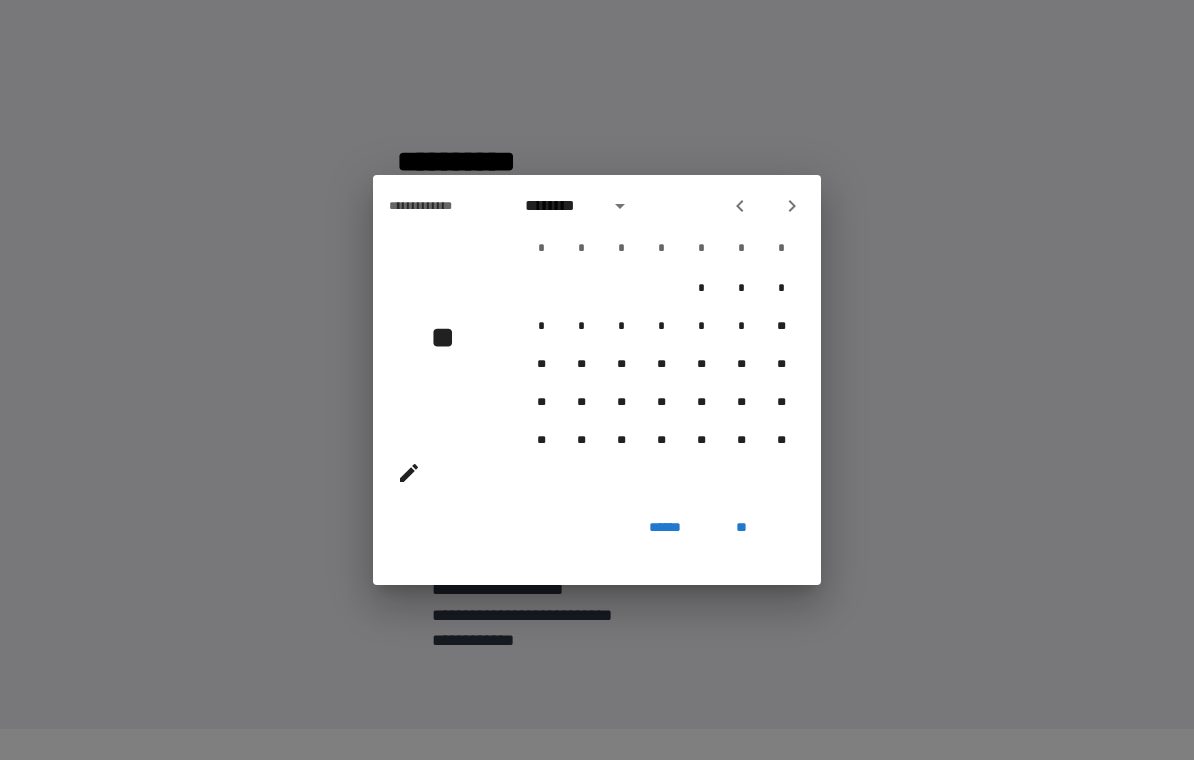 click 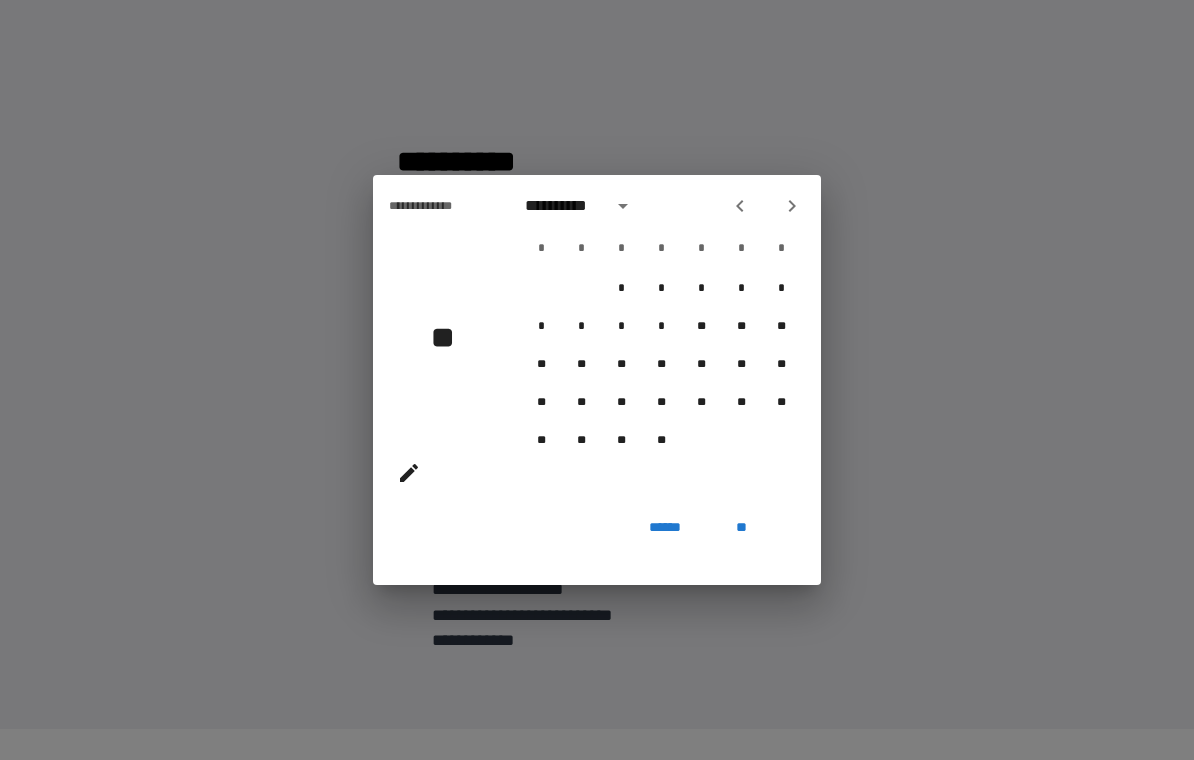 click 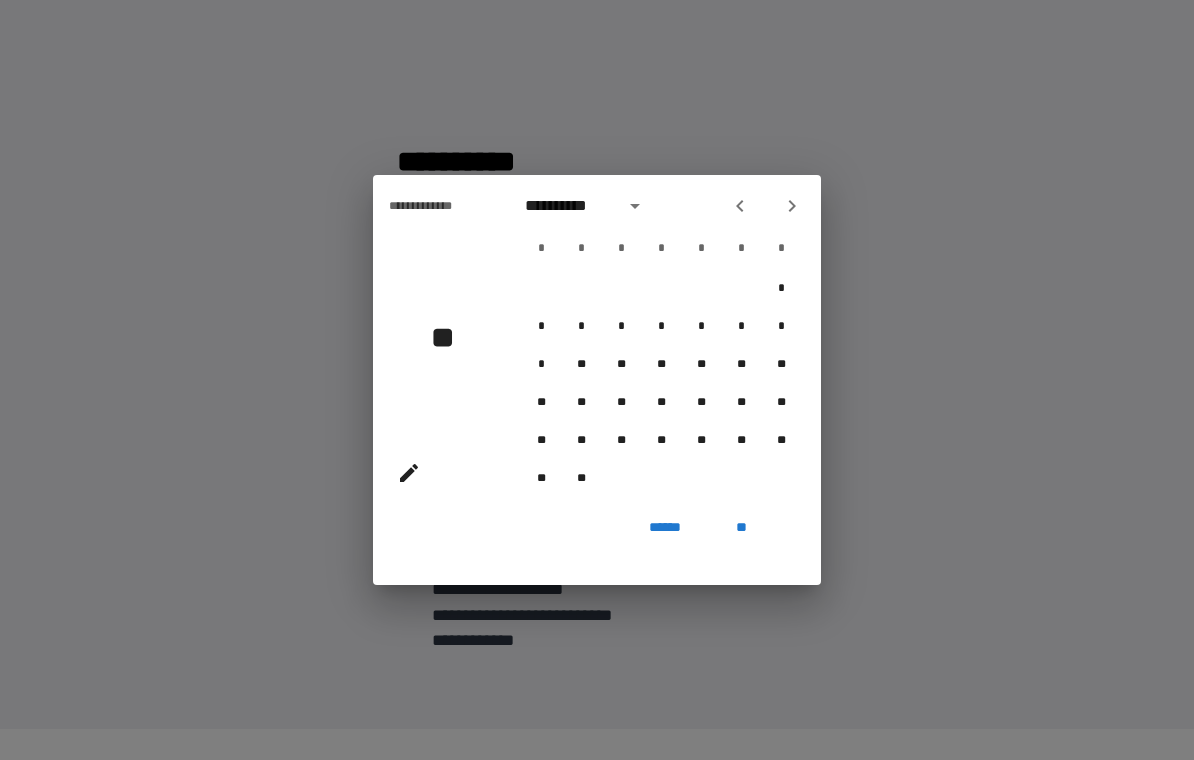 click on "**********" at bounding box center [597, 380] 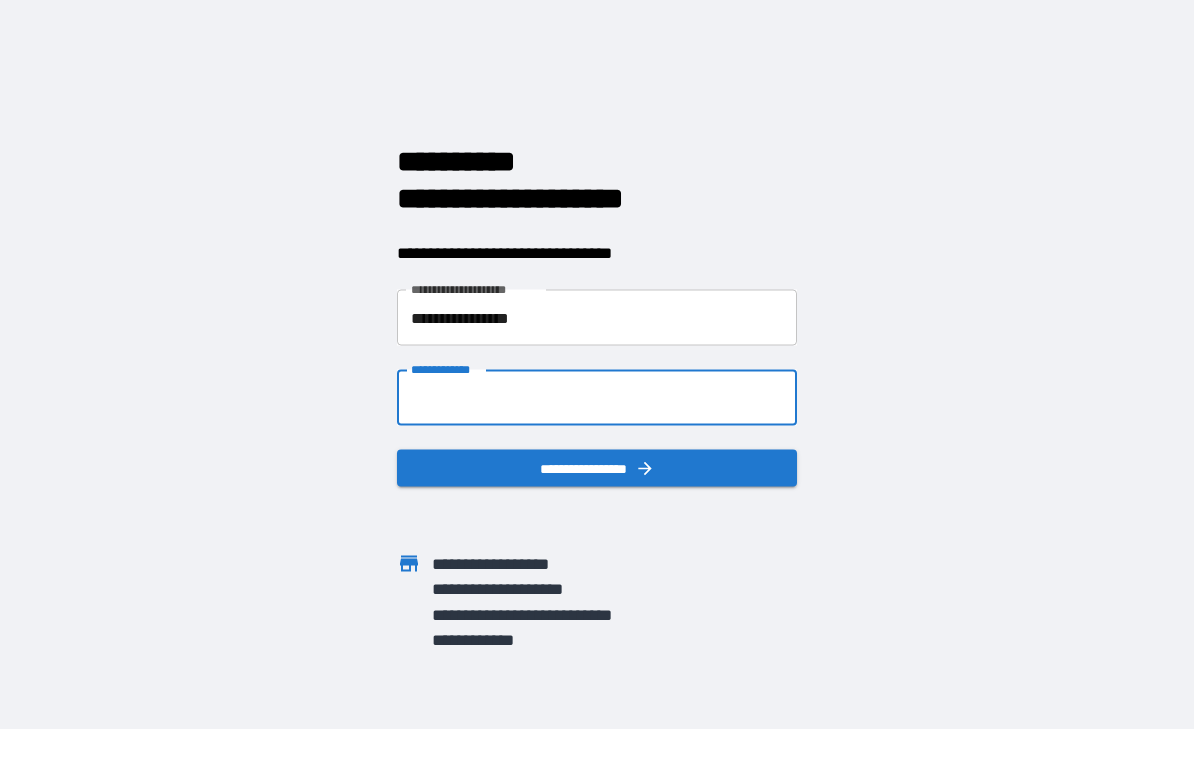 click on "**********" at bounding box center [597, 398] 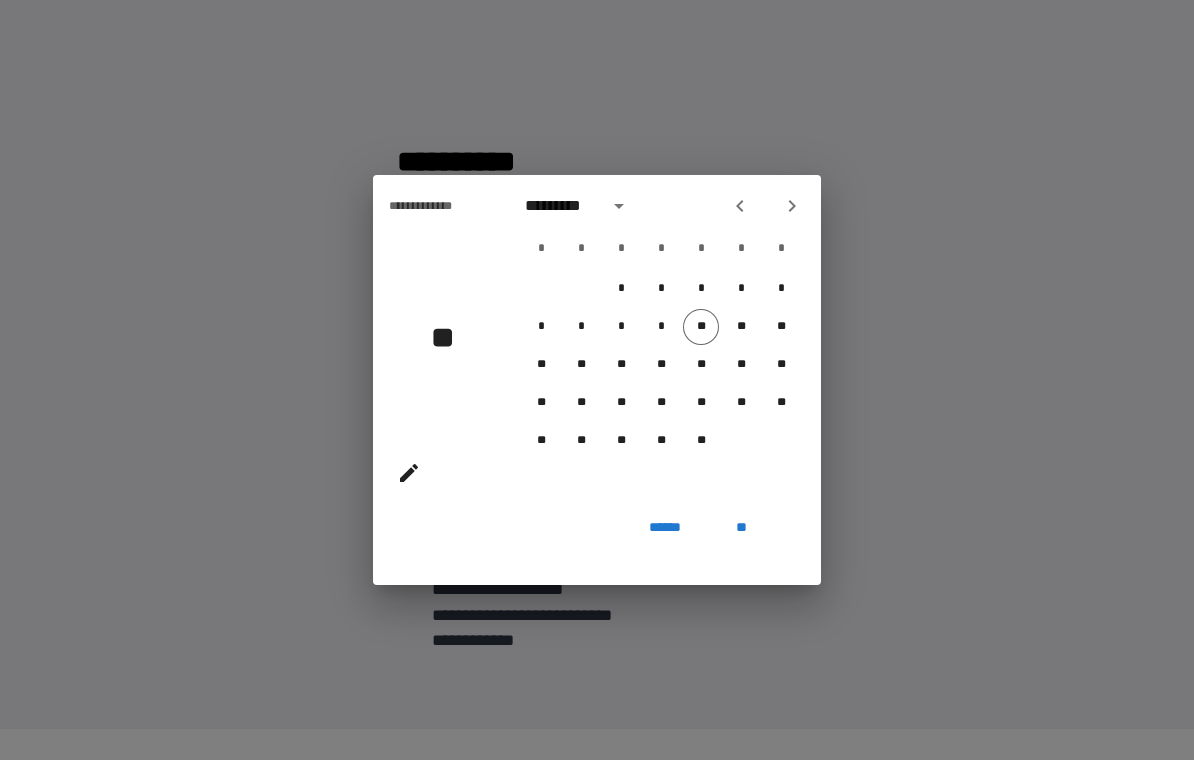 click 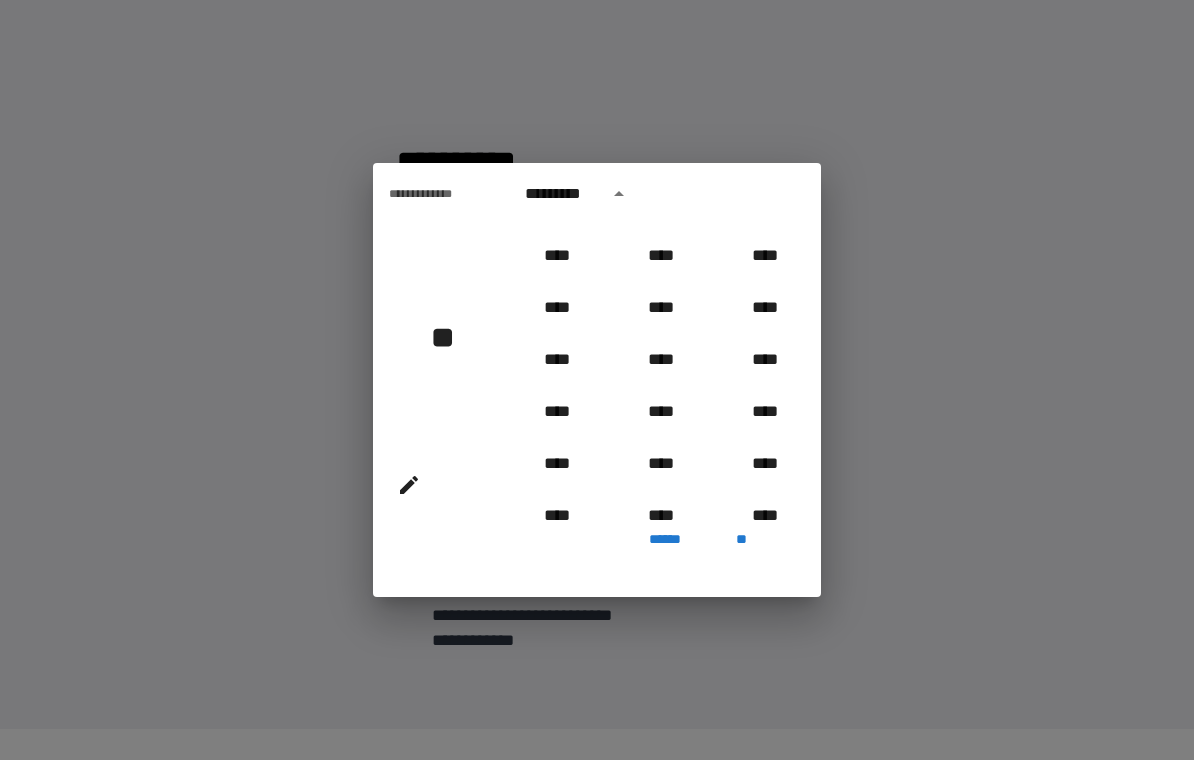 scroll, scrollTop: 970, scrollLeft: 0, axis: vertical 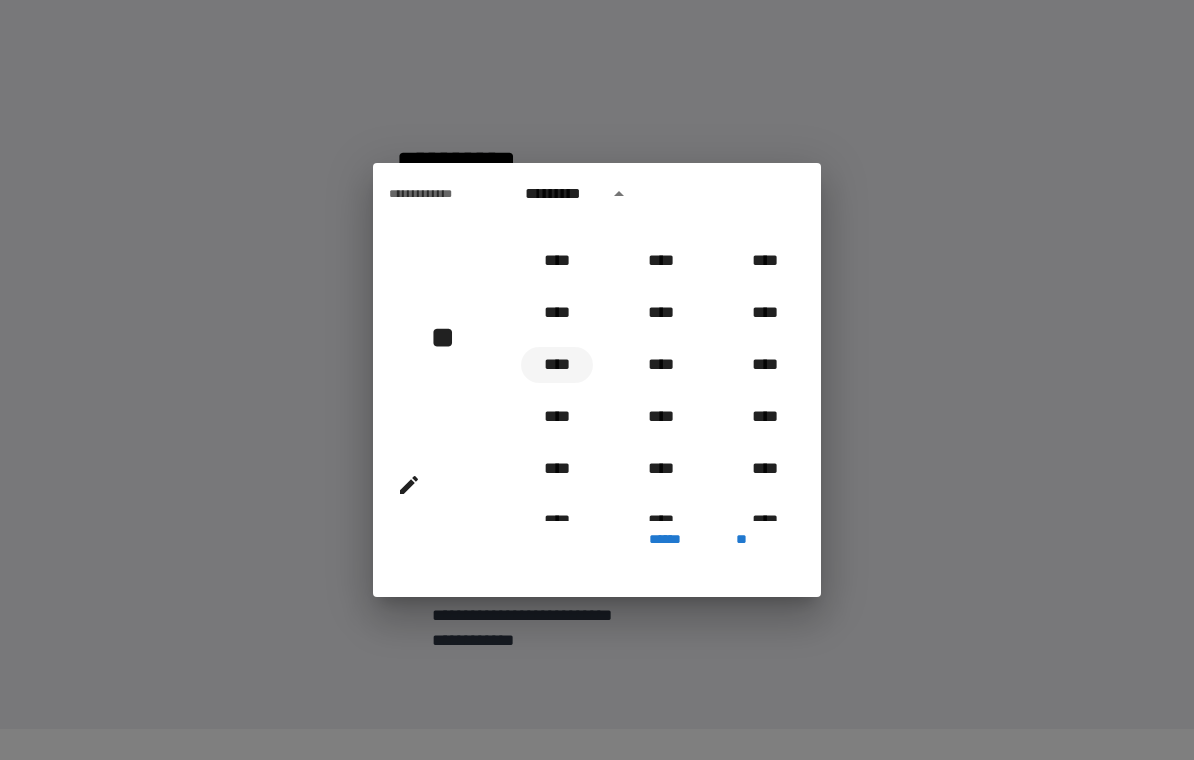 click on "****" at bounding box center (557, 365) 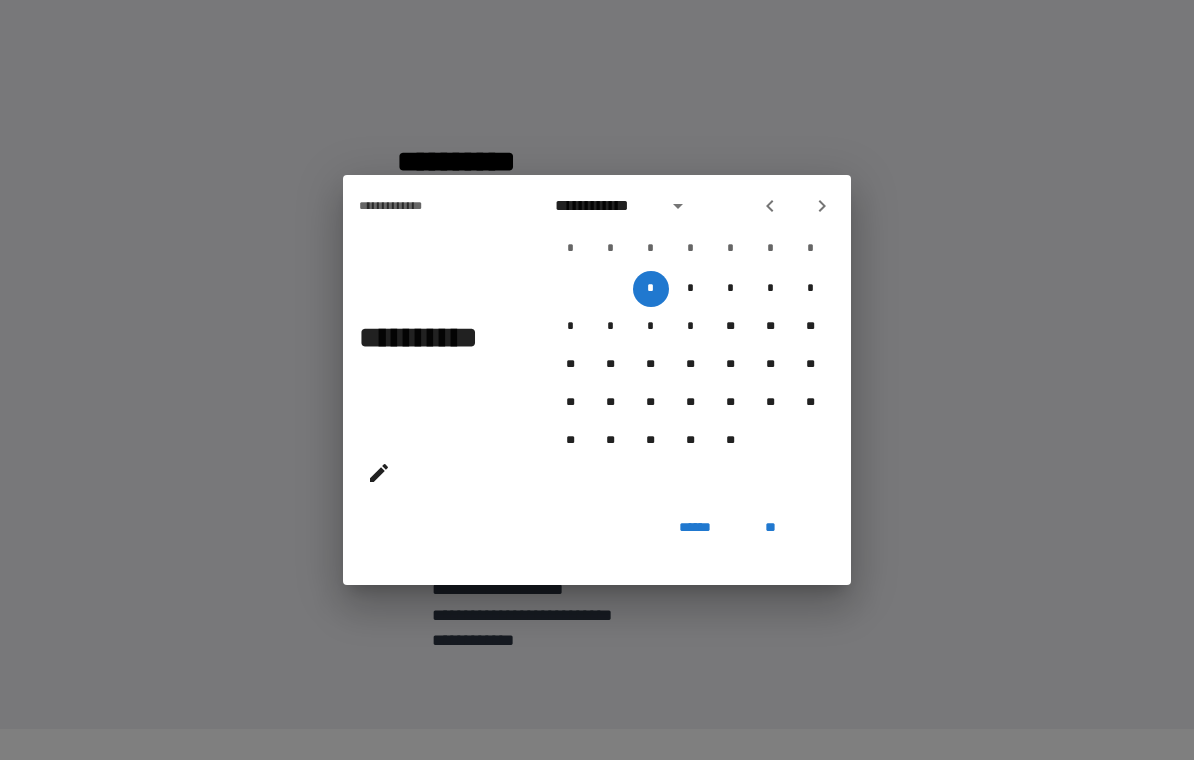 click at bounding box center [822, 206] 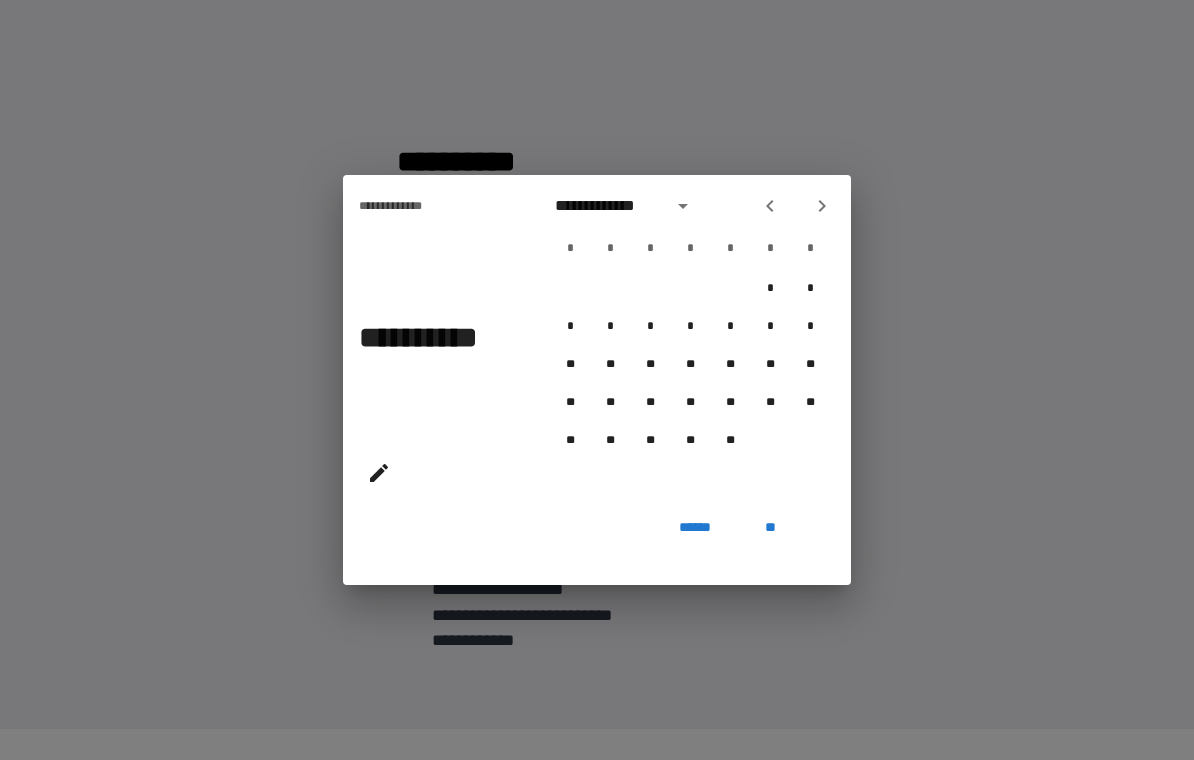 click 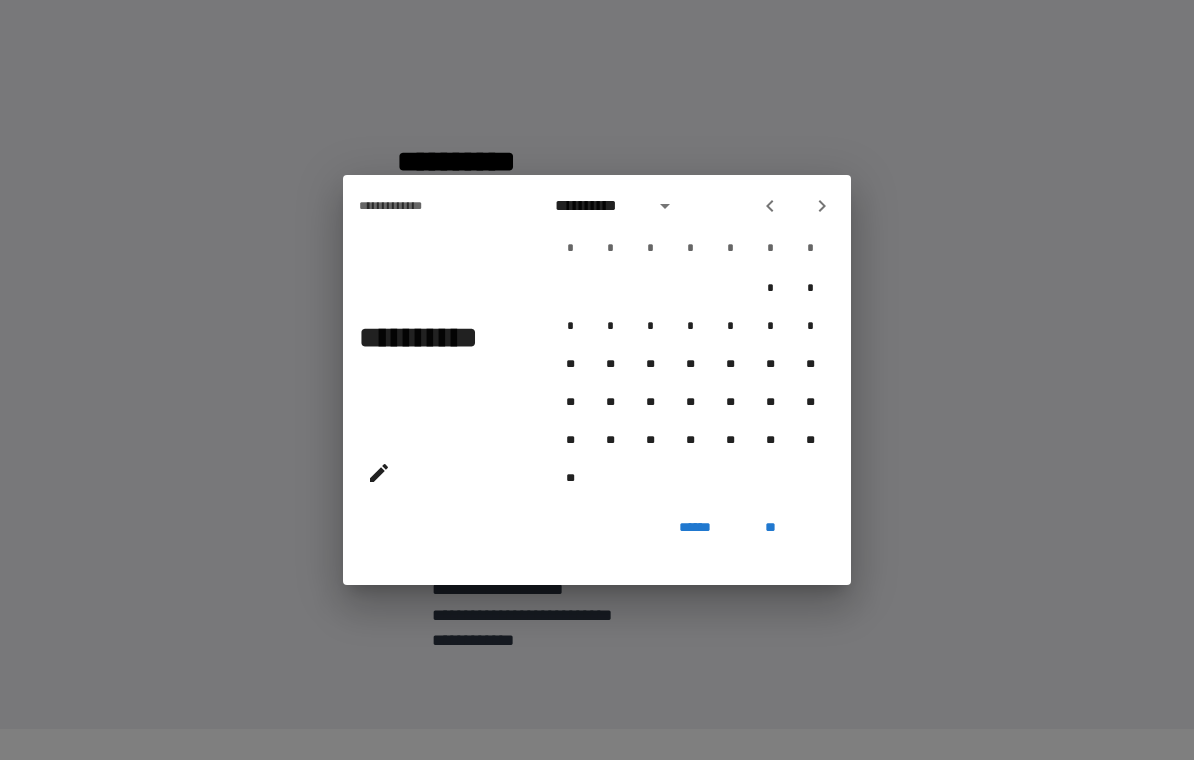 click 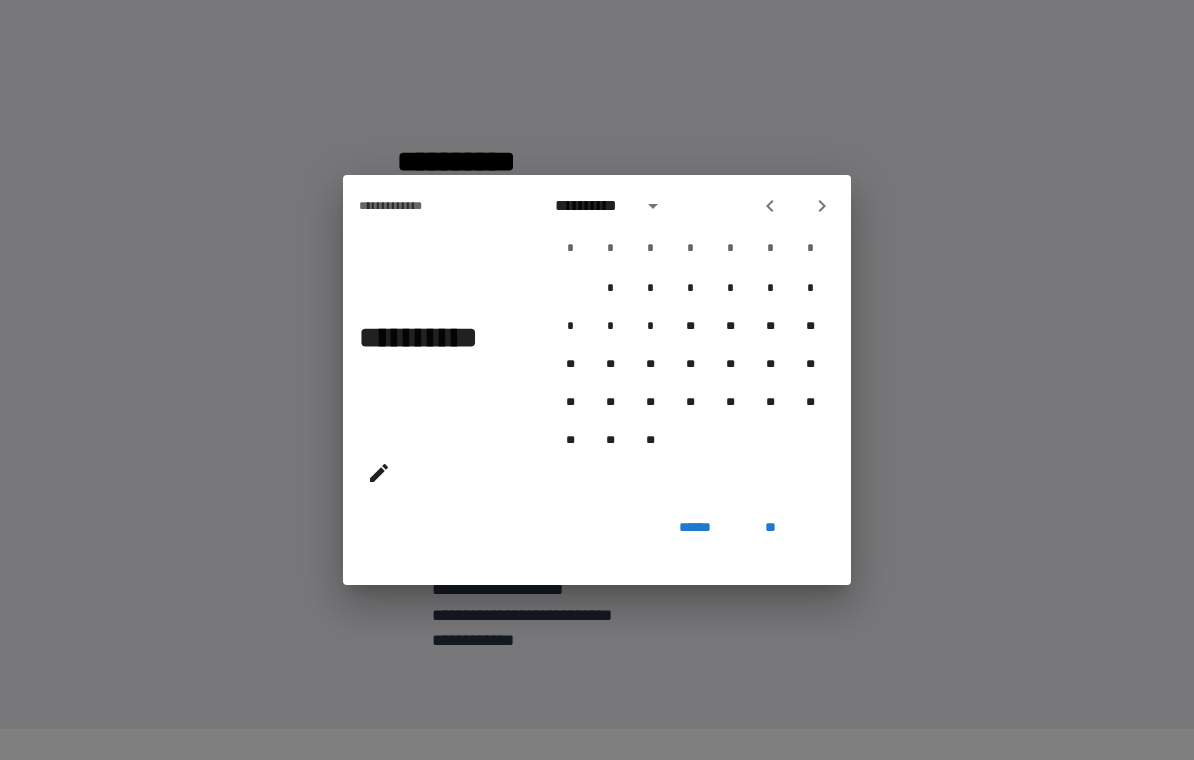 click 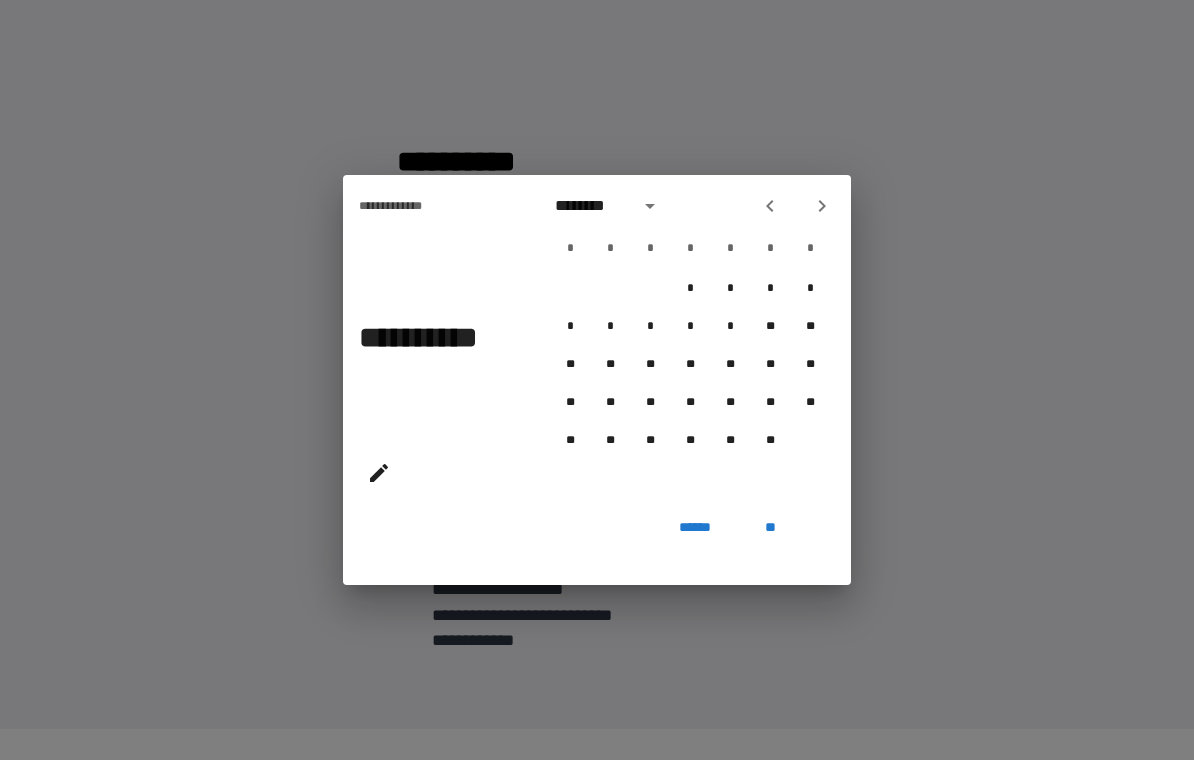click 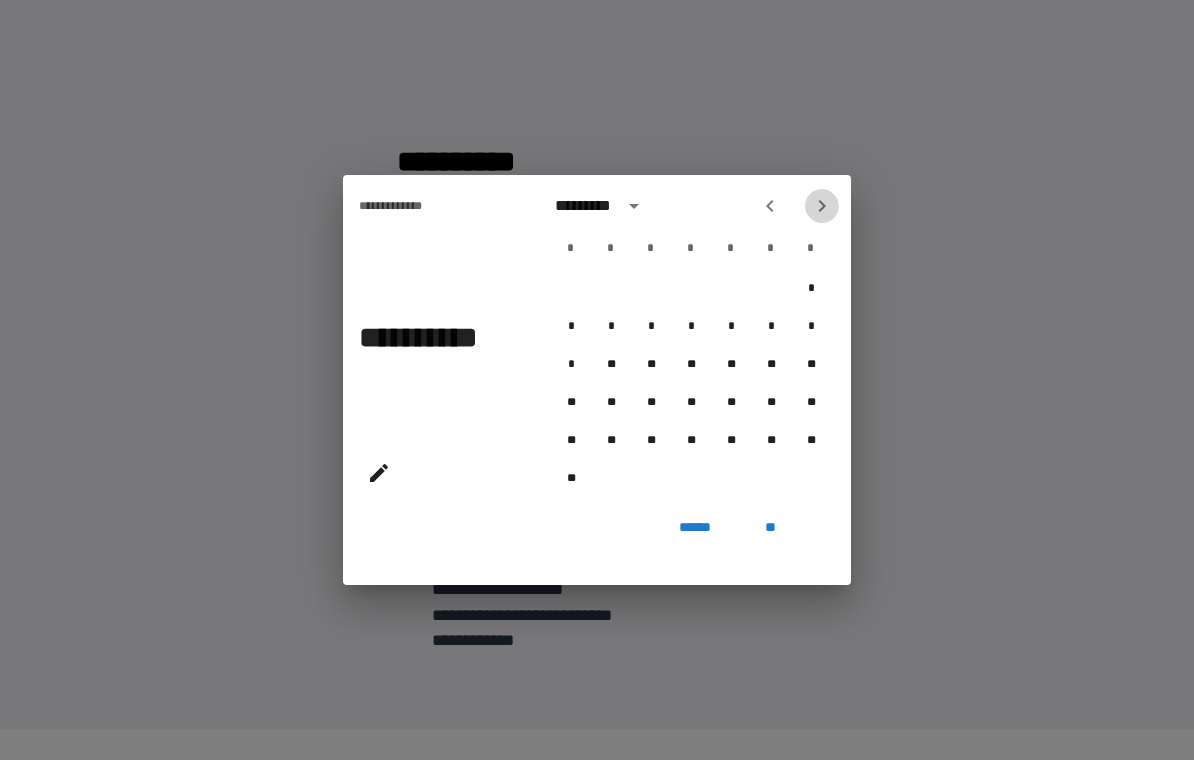 click 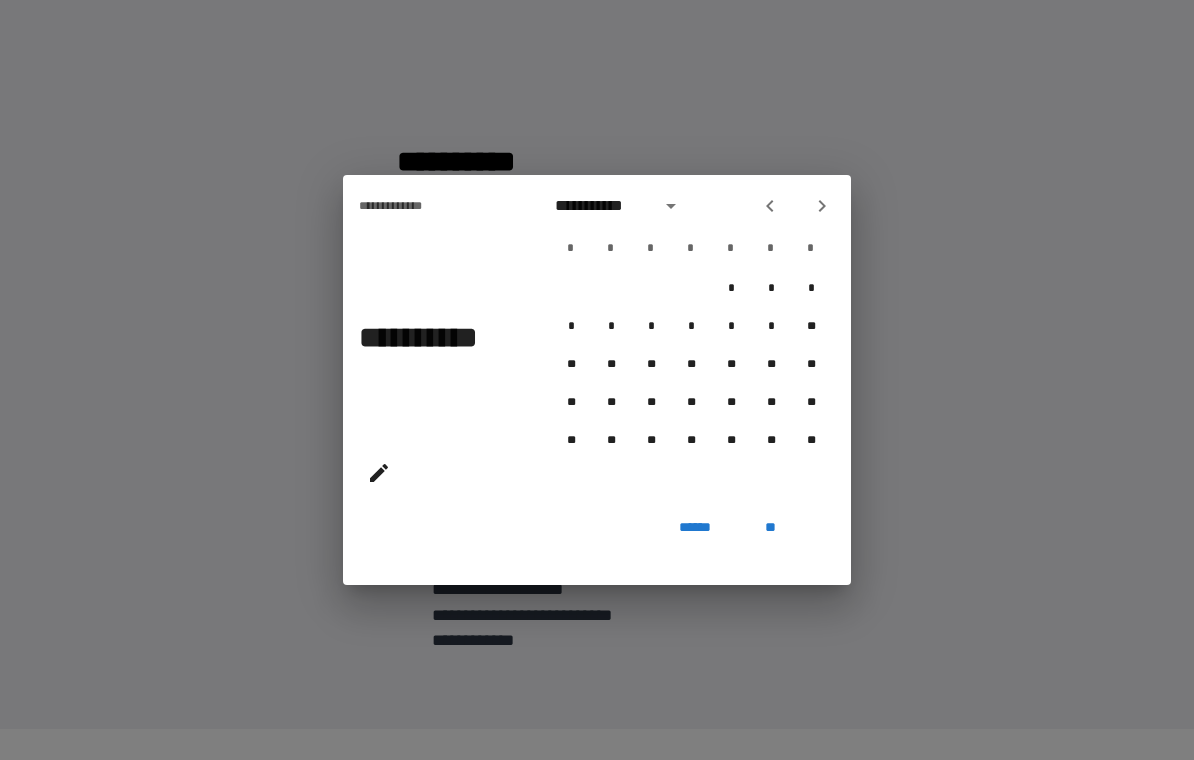 click 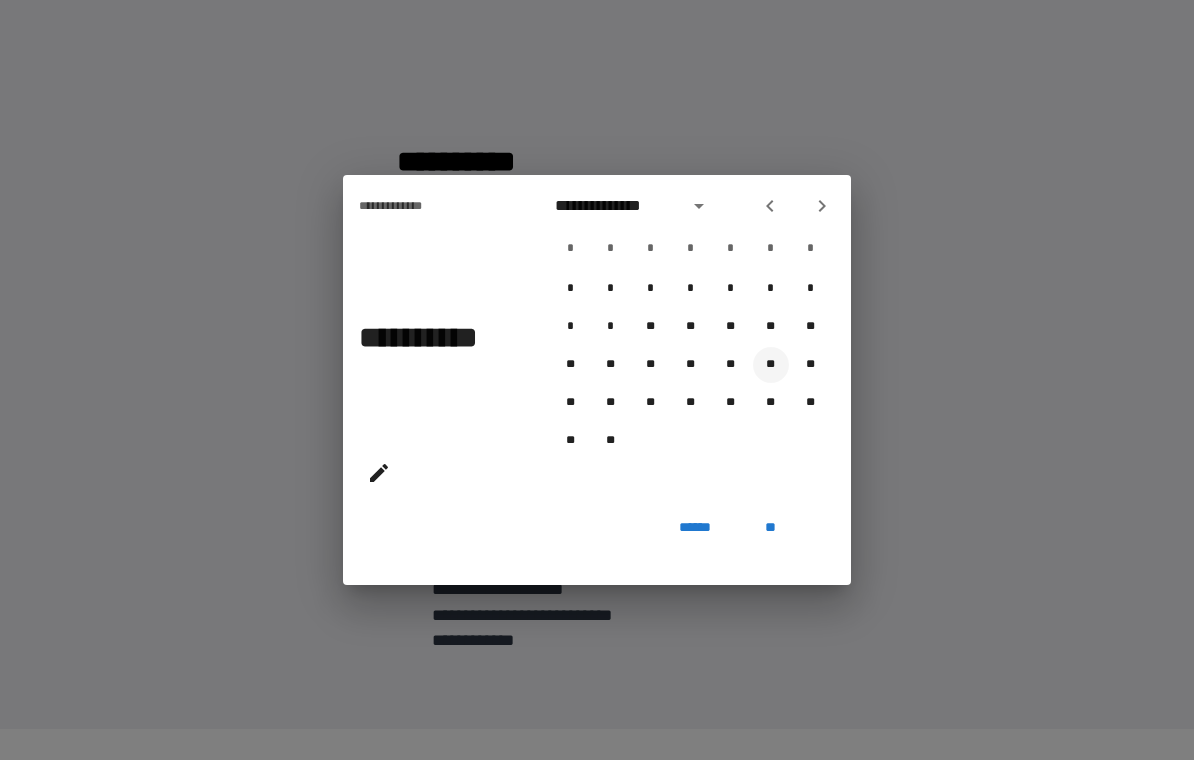 click on "**" at bounding box center [771, 365] 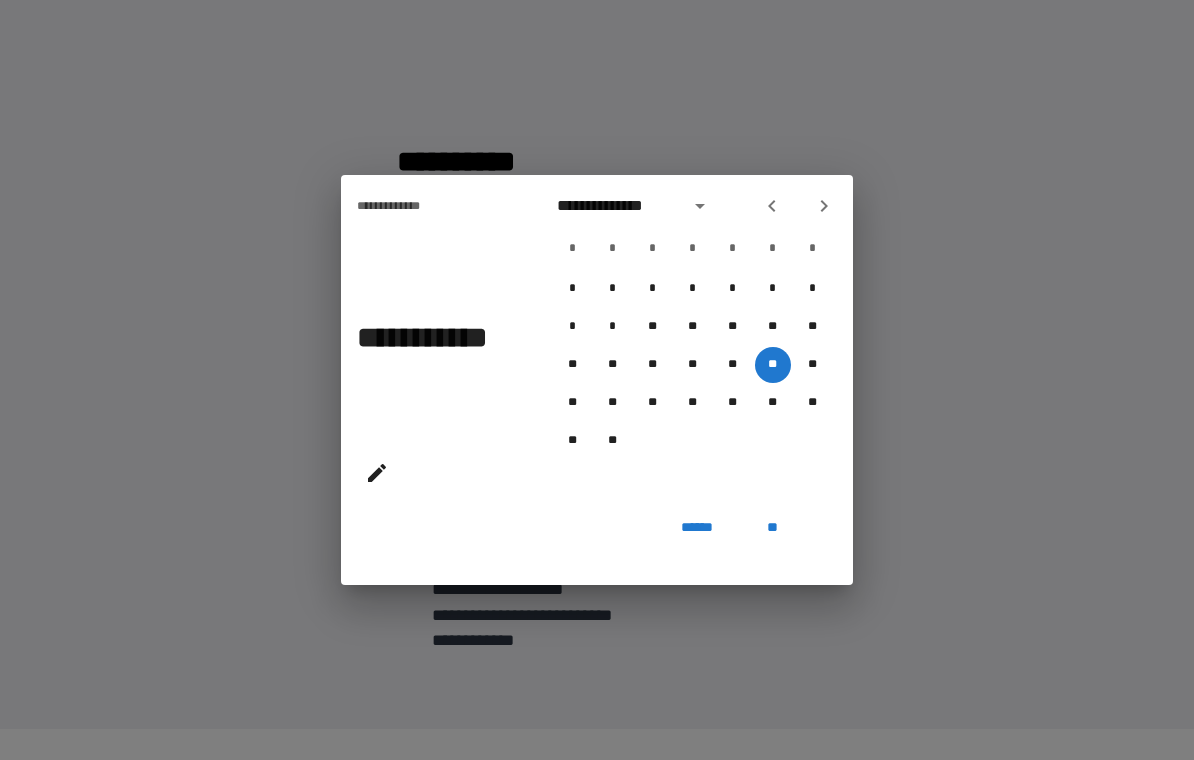 click on "**" at bounding box center (773, 527) 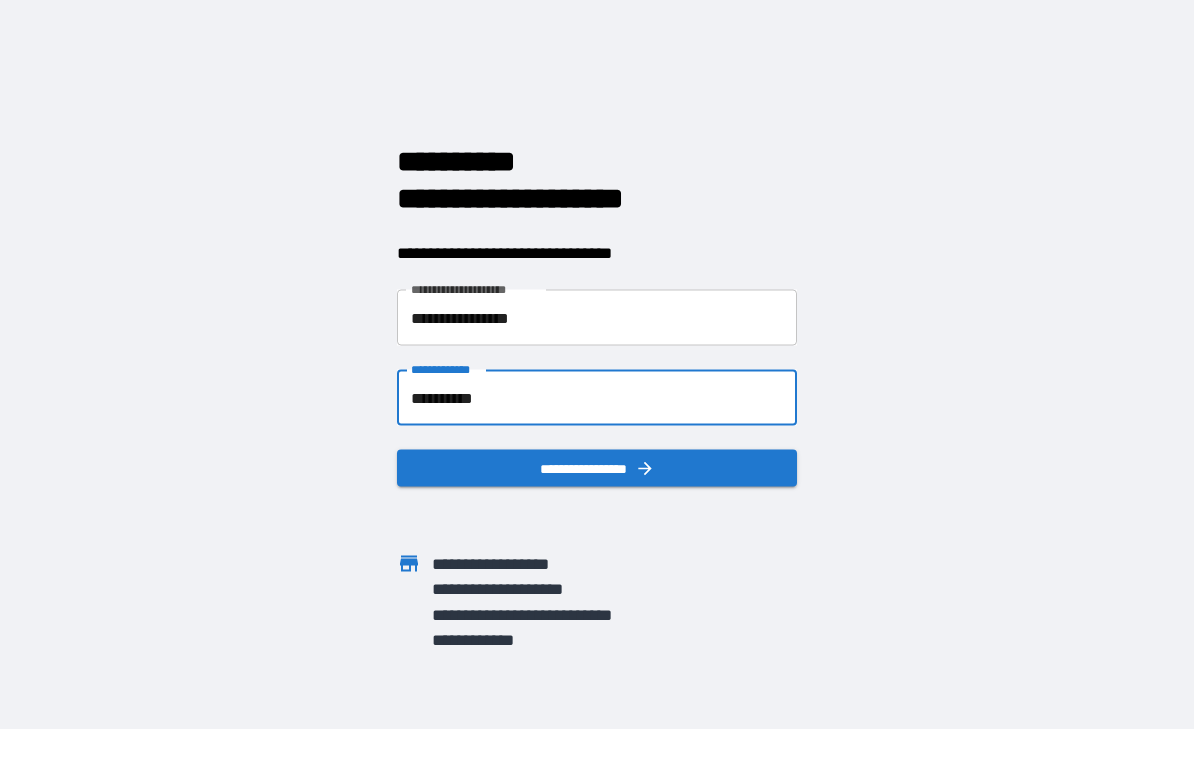 click on "**********" at bounding box center (597, 468) 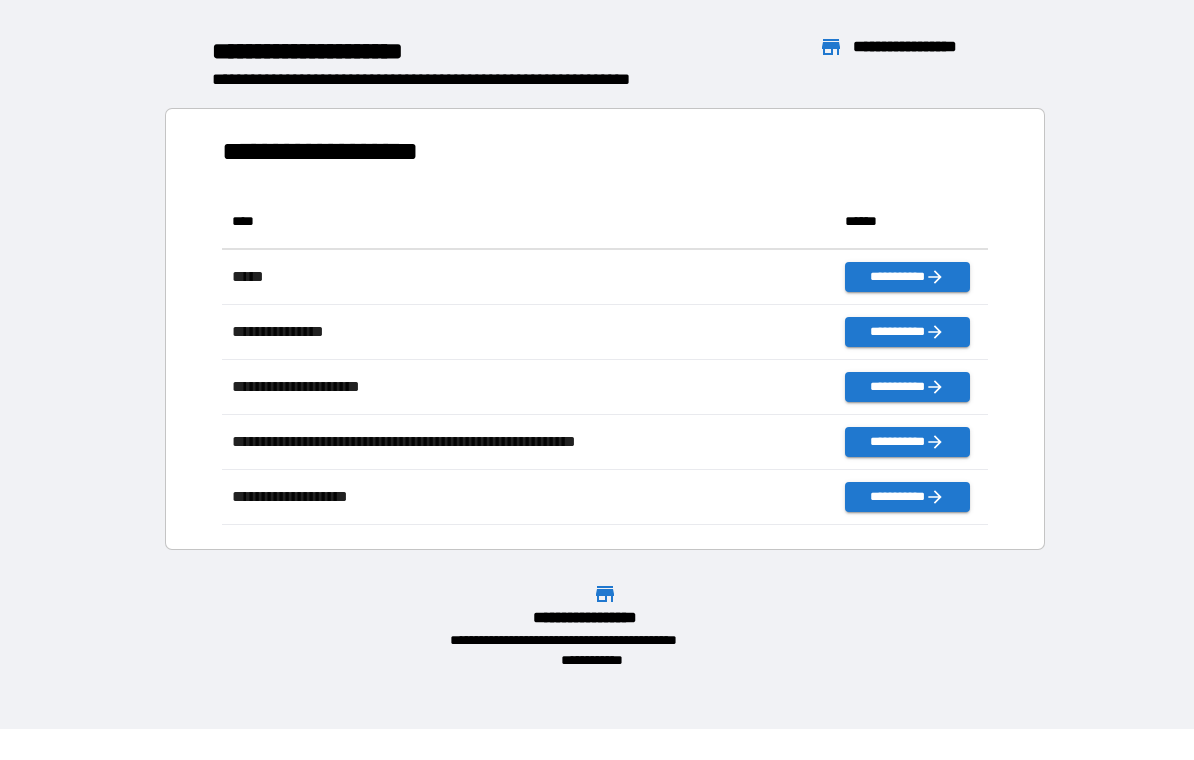 scroll, scrollTop: 331, scrollLeft: 765, axis: both 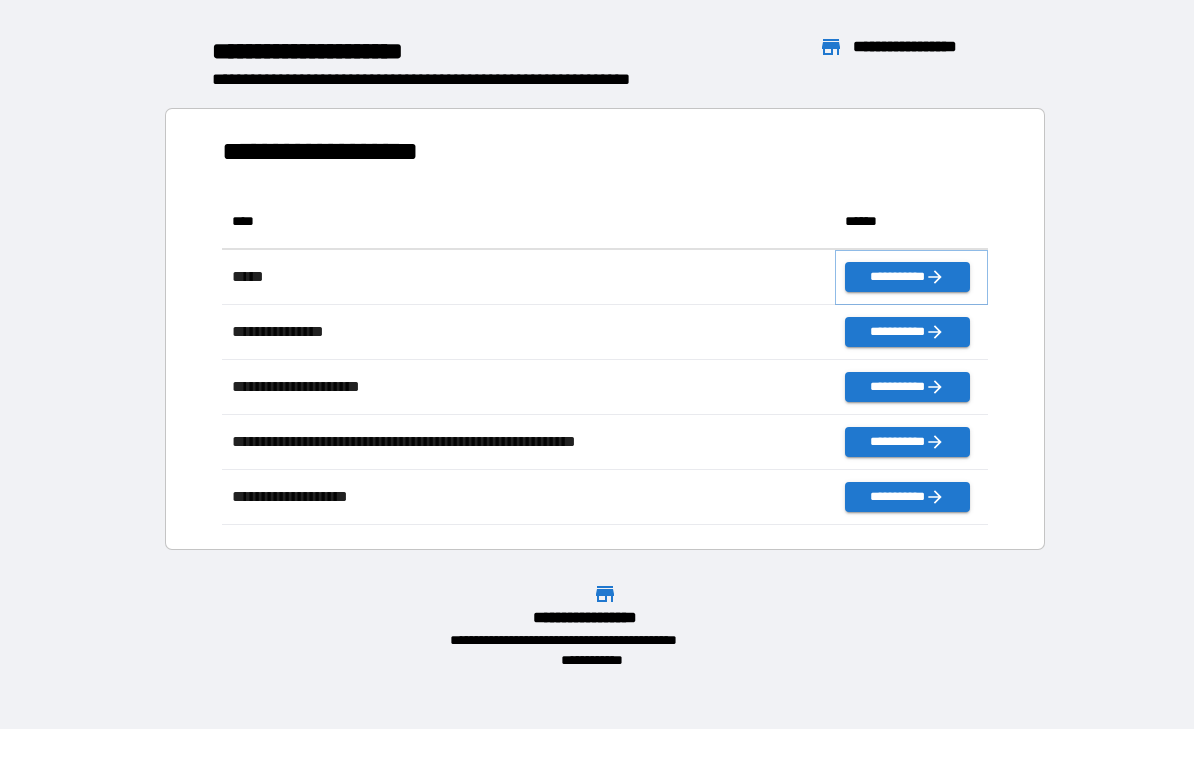 click on "**********" at bounding box center [907, 277] 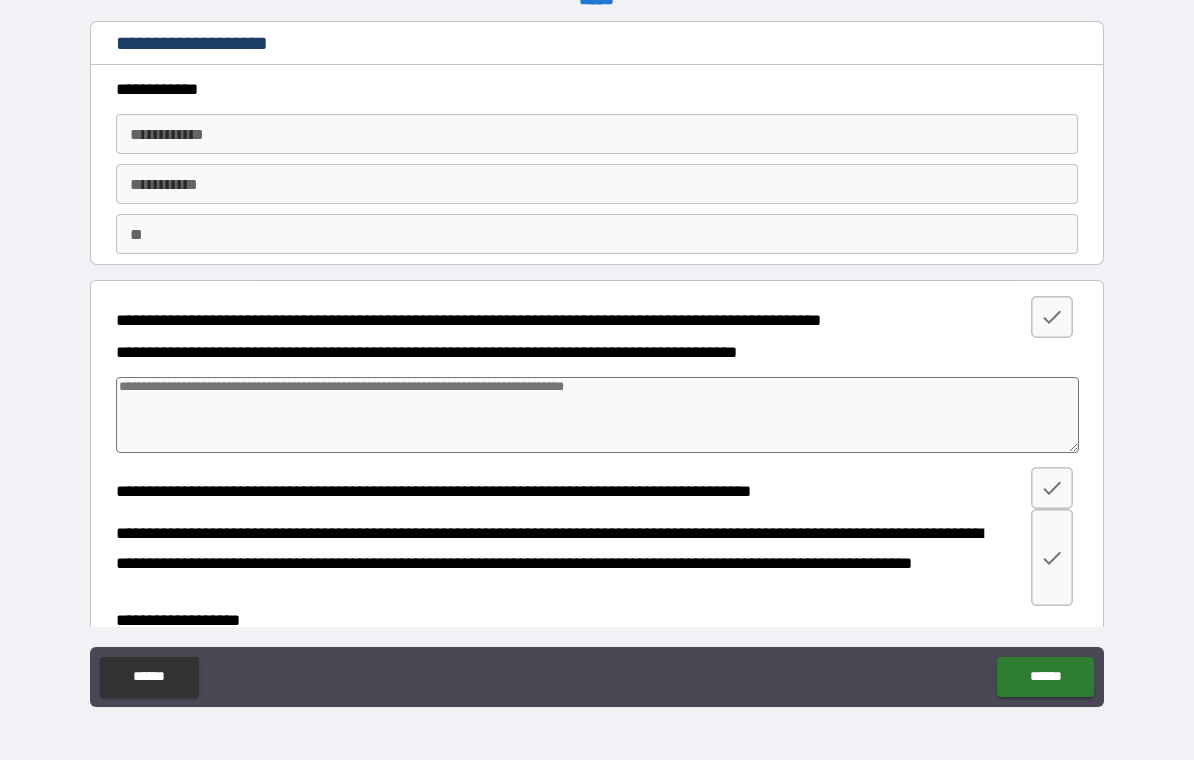 type on "*" 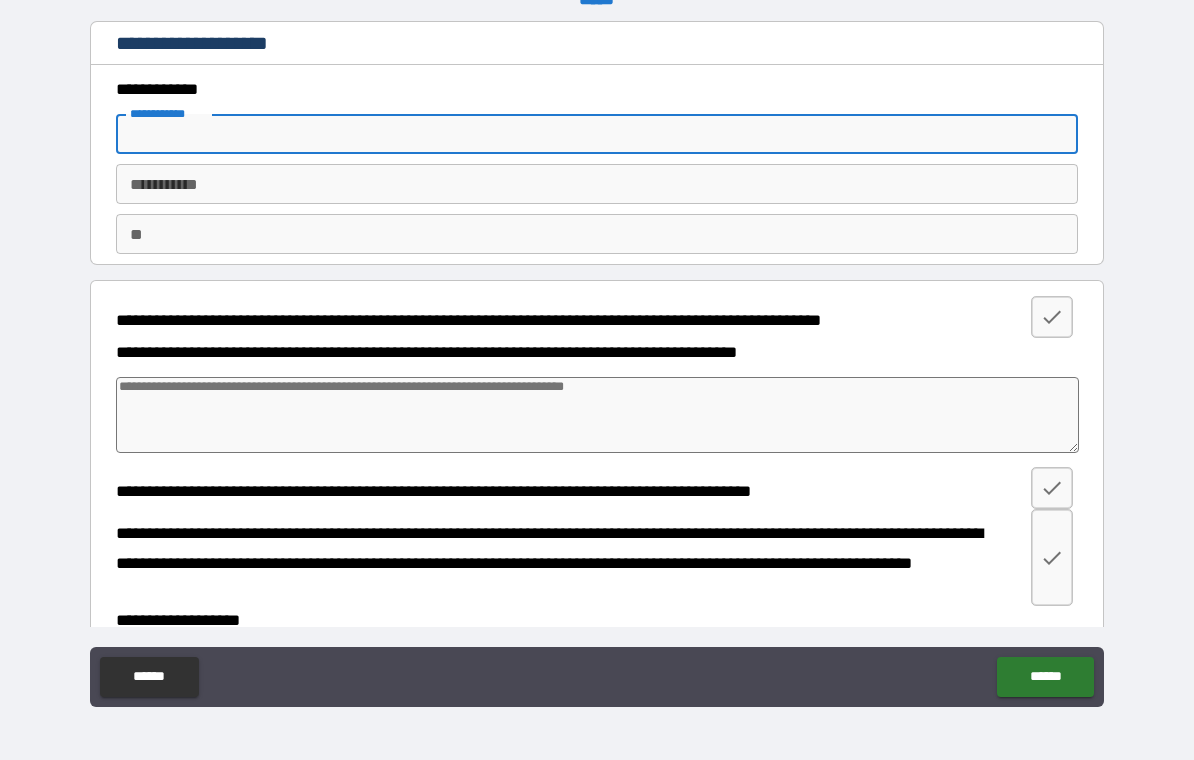 type on "*********" 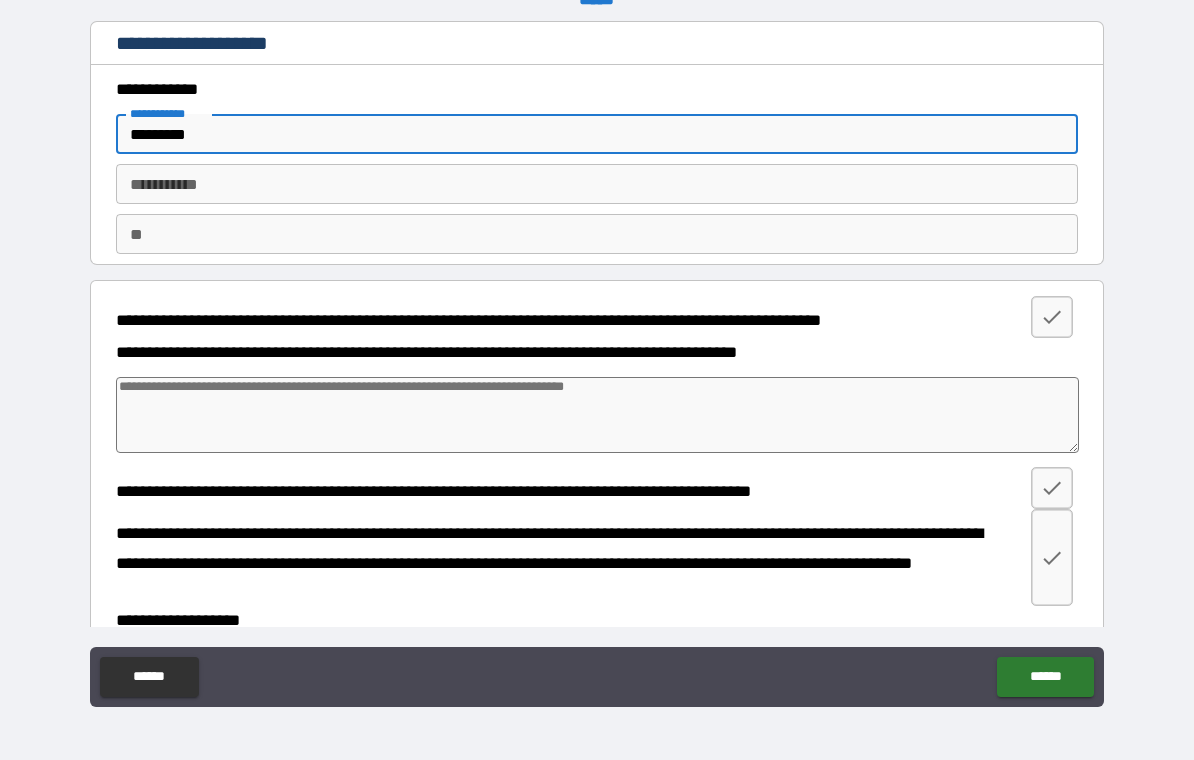 type on "*" 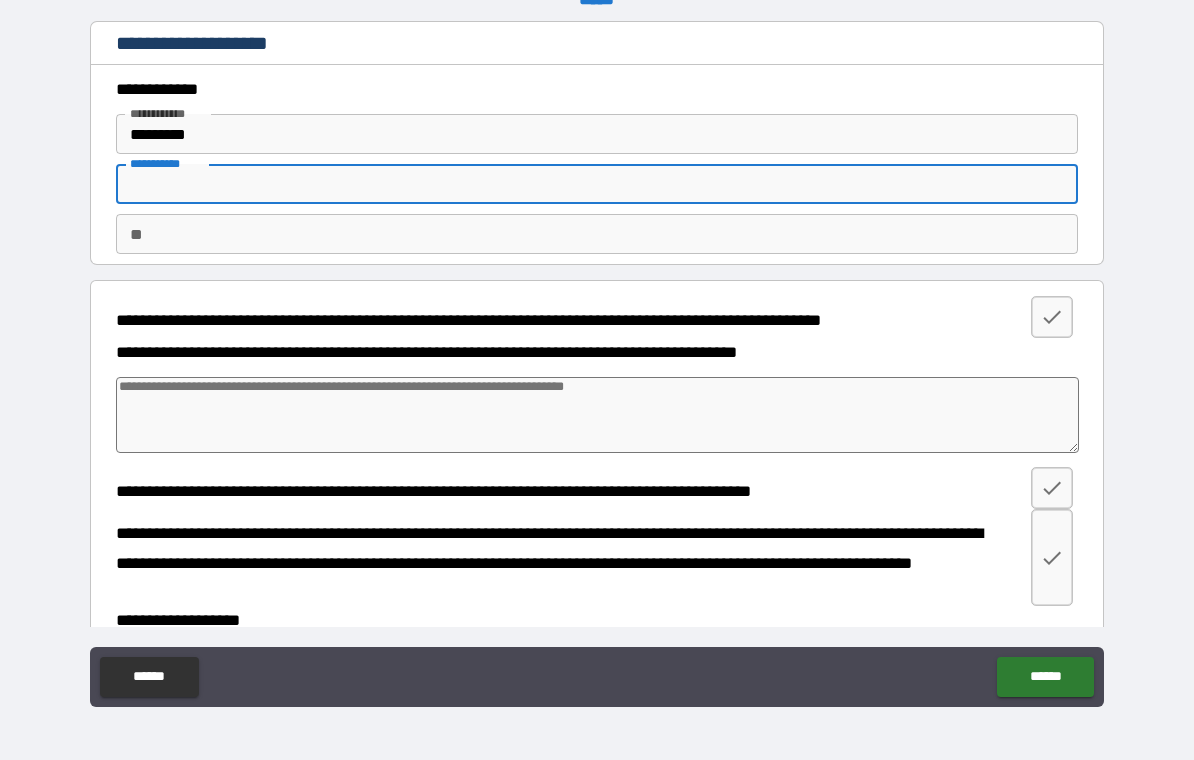type on "*" 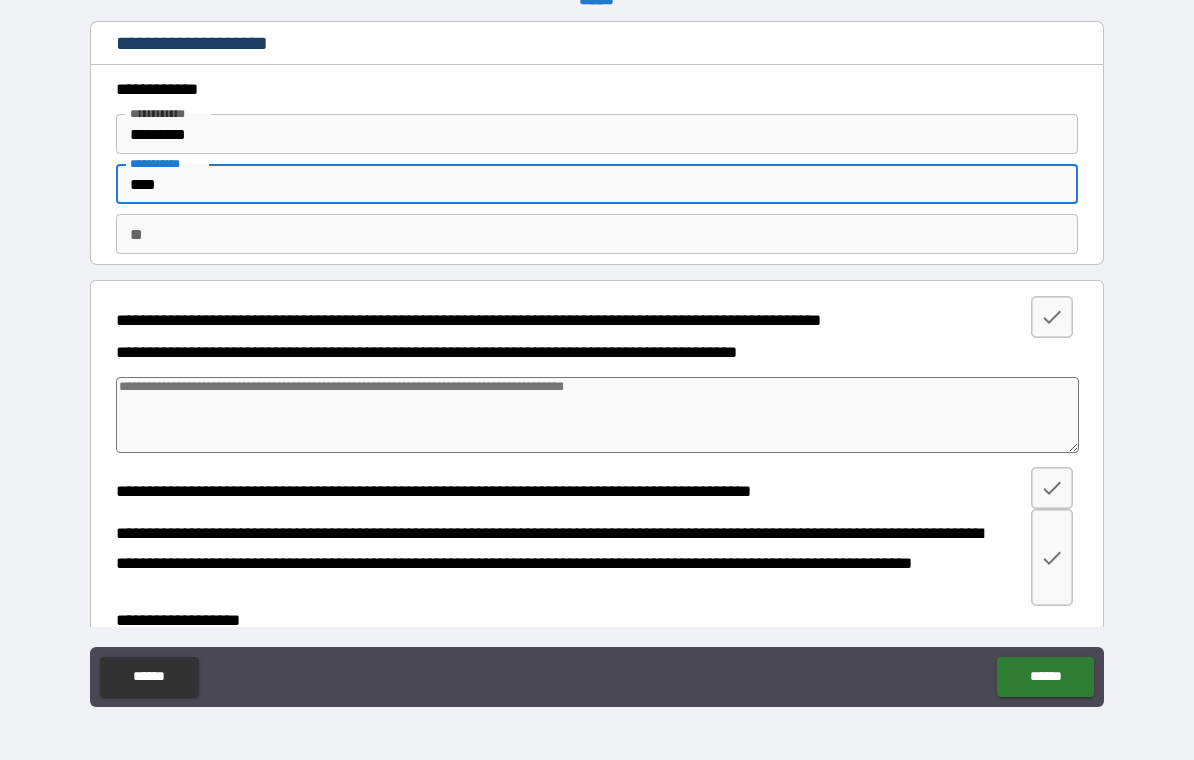 type on "*" 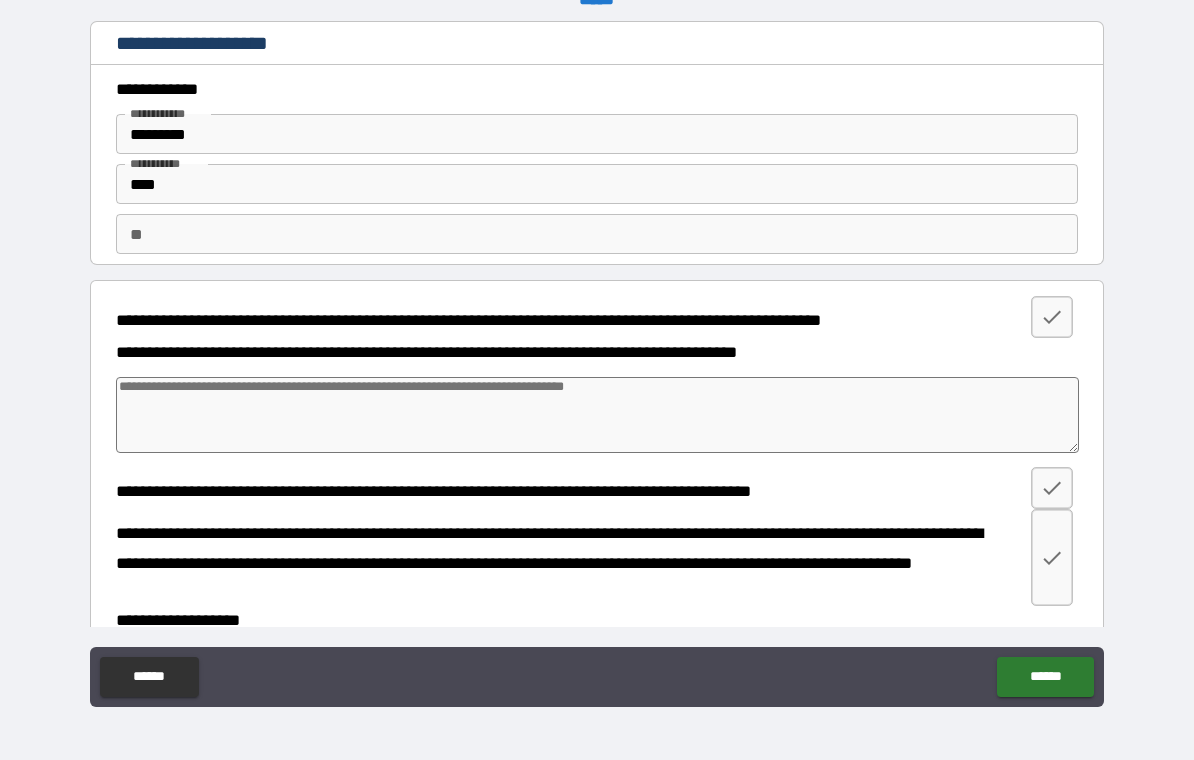 type on "*" 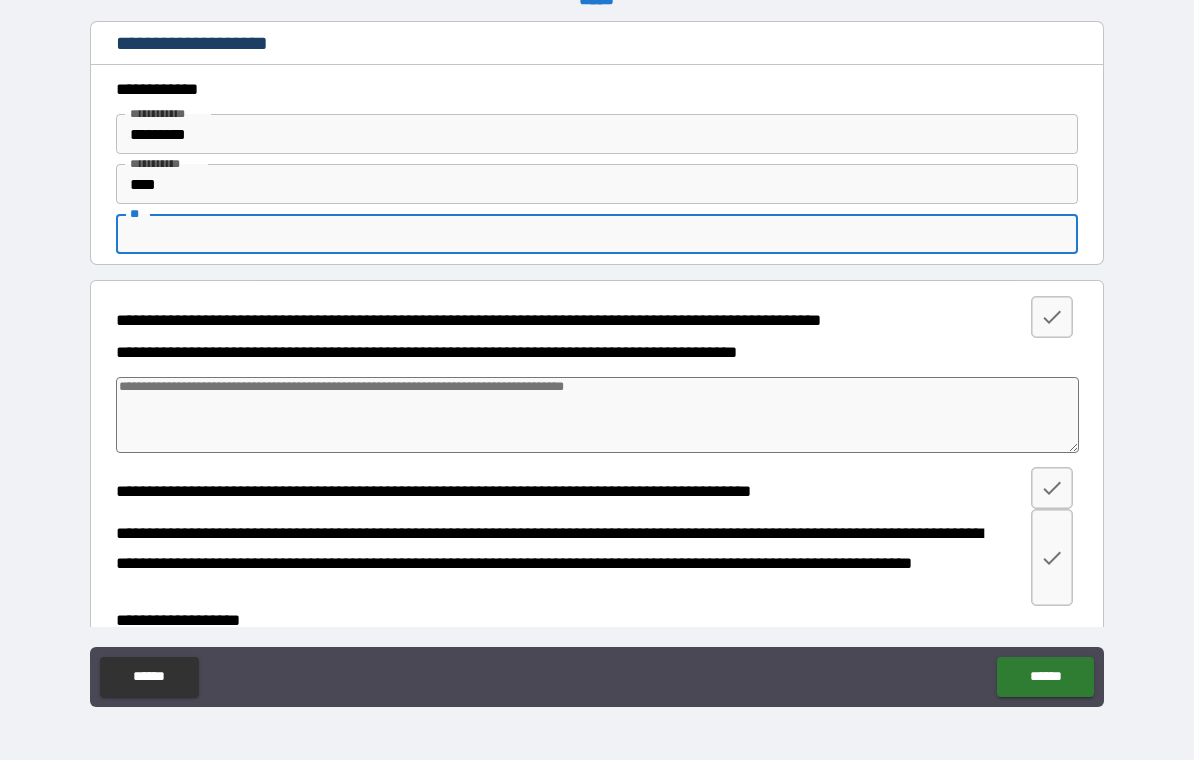 type on "*" 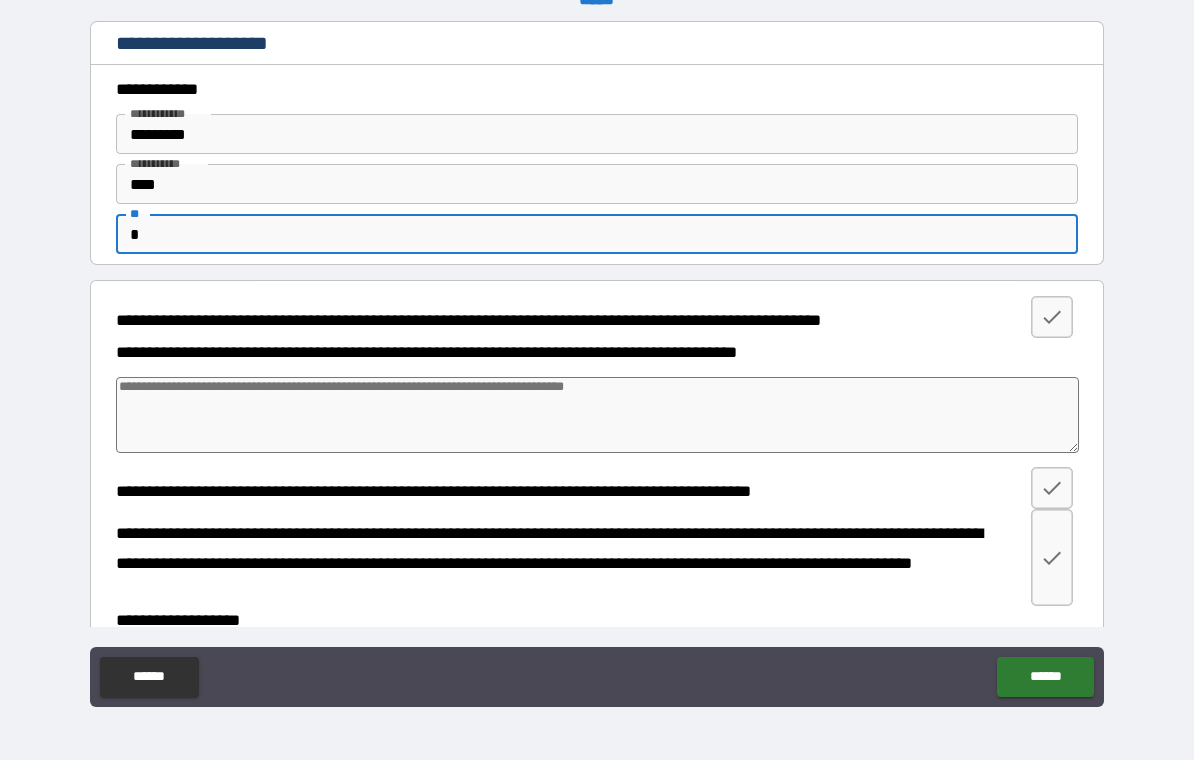 type on "*" 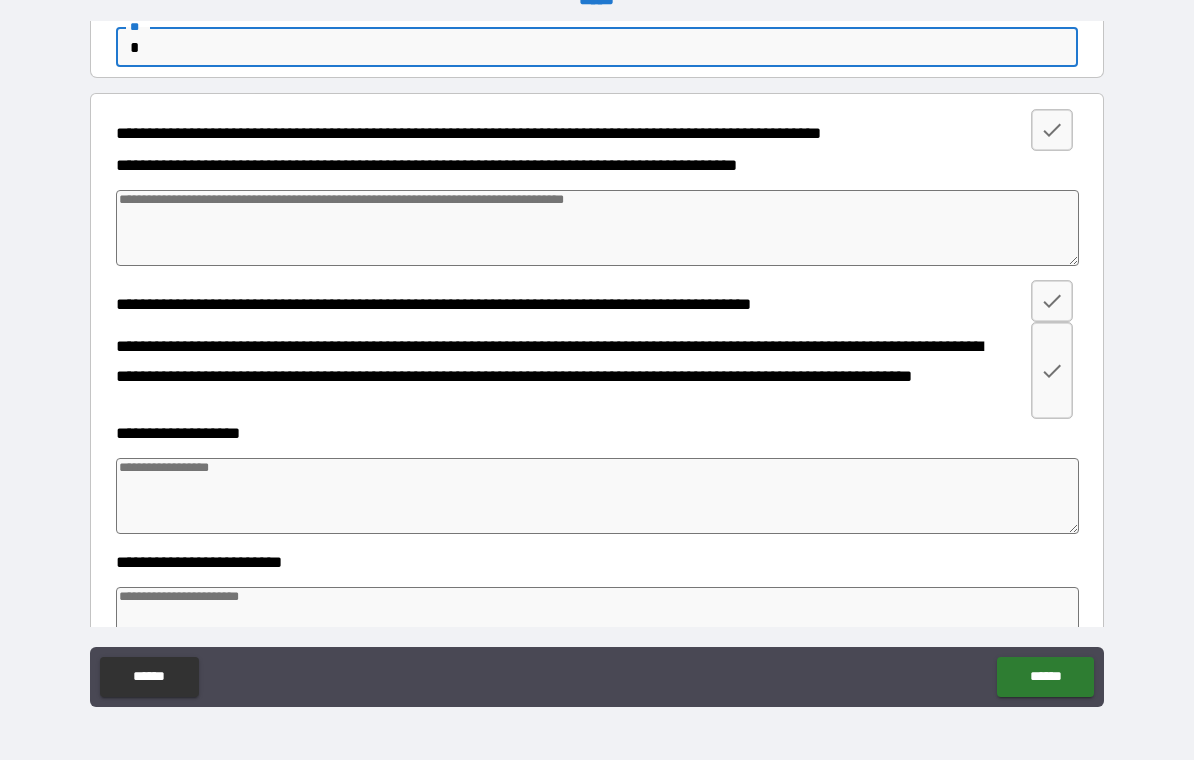 scroll, scrollTop: 196, scrollLeft: 0, axis: vertical 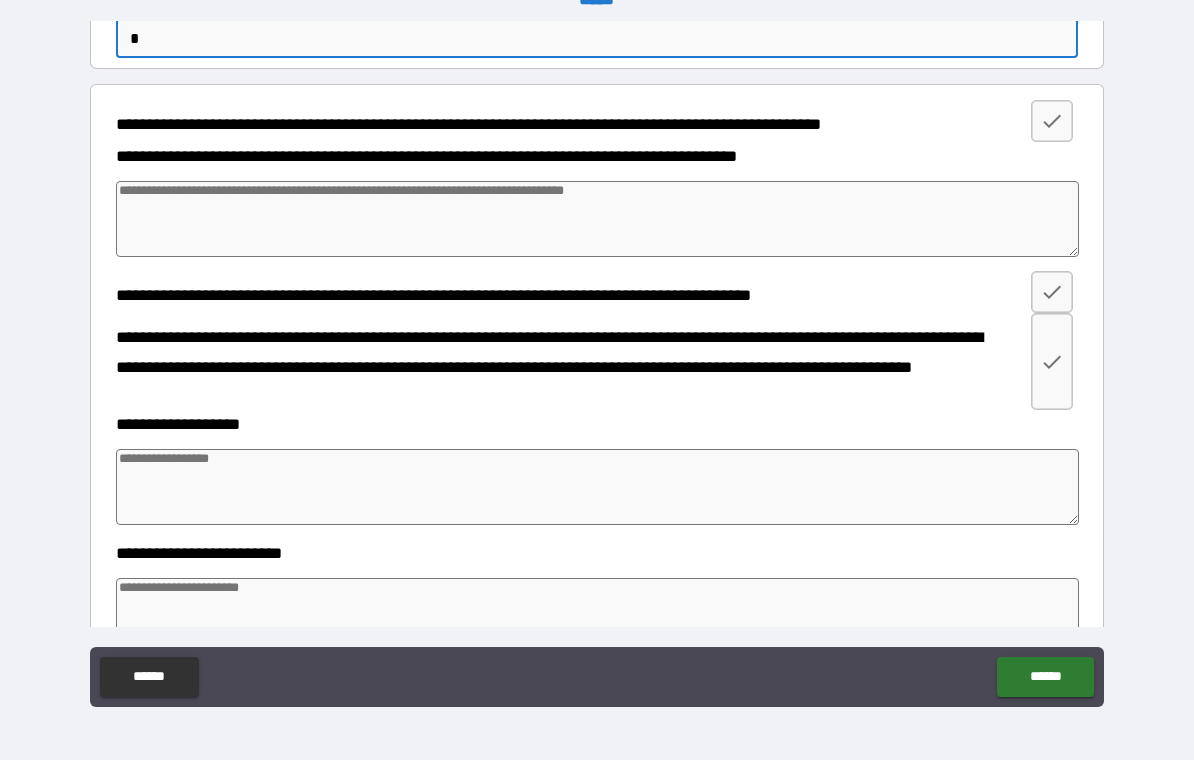 type on "*" 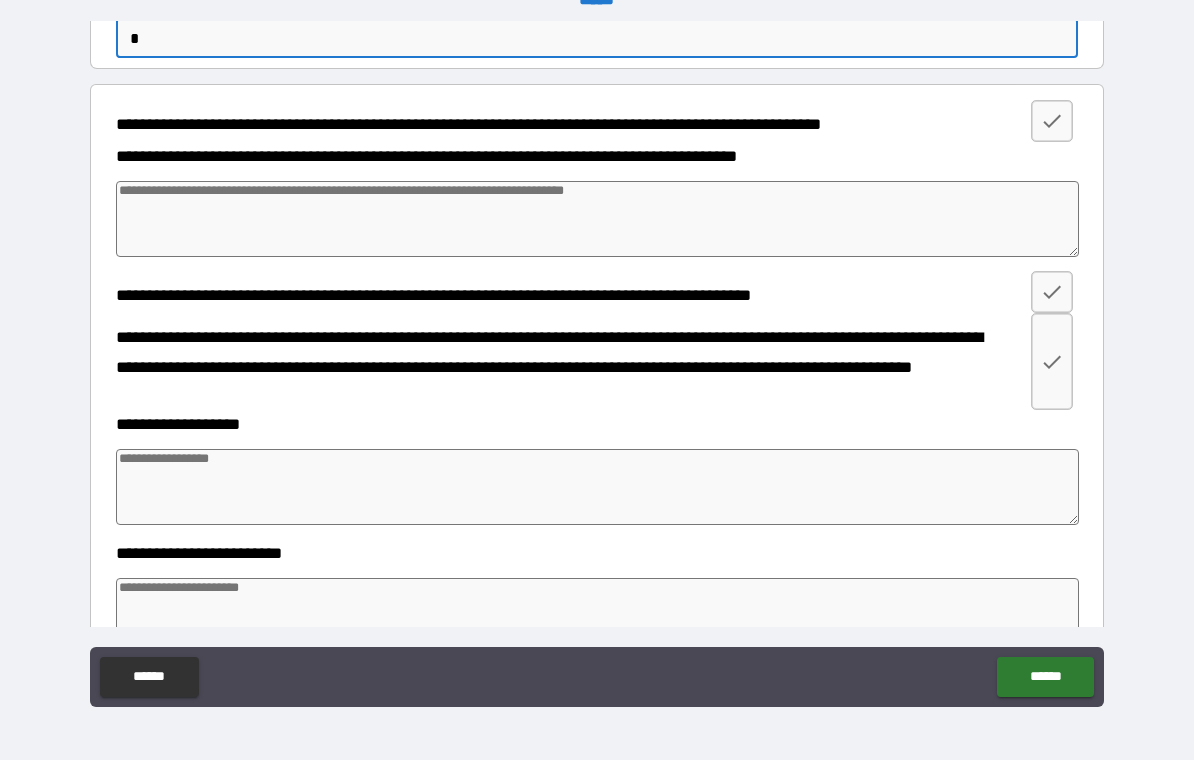 click at bounding box center (597, 219) 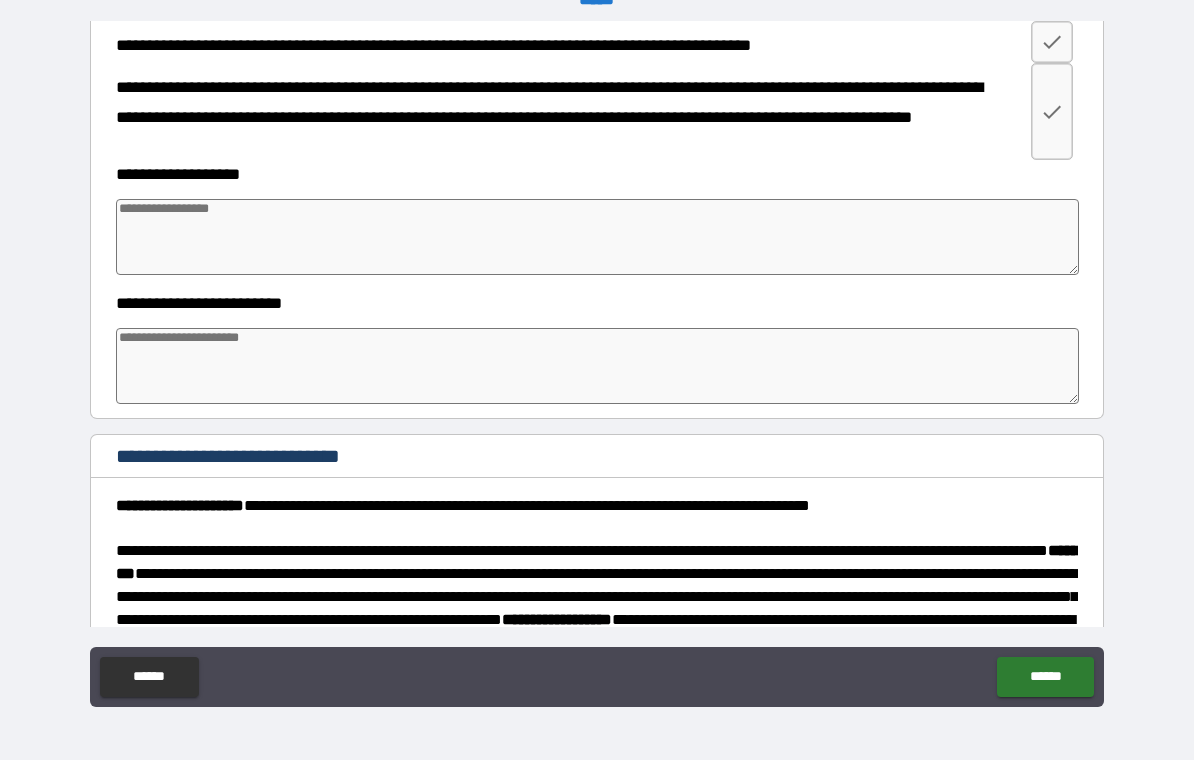 scroll, scrollTop: 447, scrollLeft: 0, axis: vertical 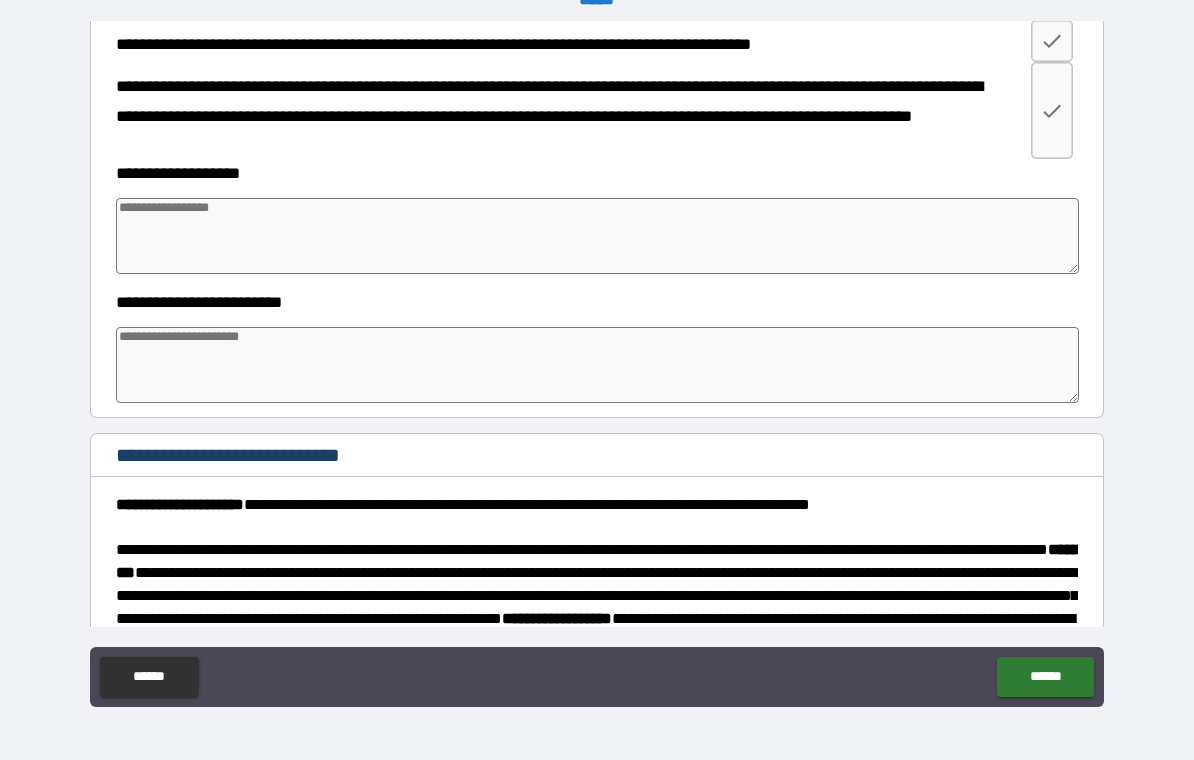 click at bounding box center [597, 236] 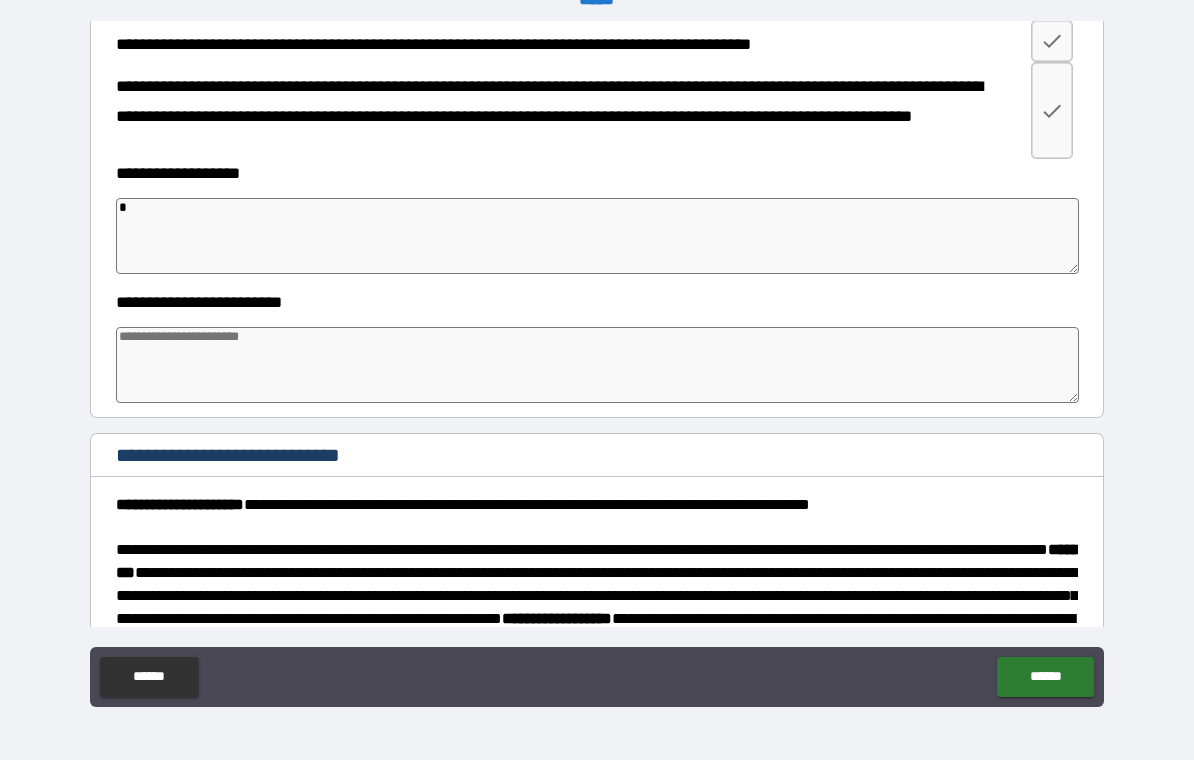 type on "*" 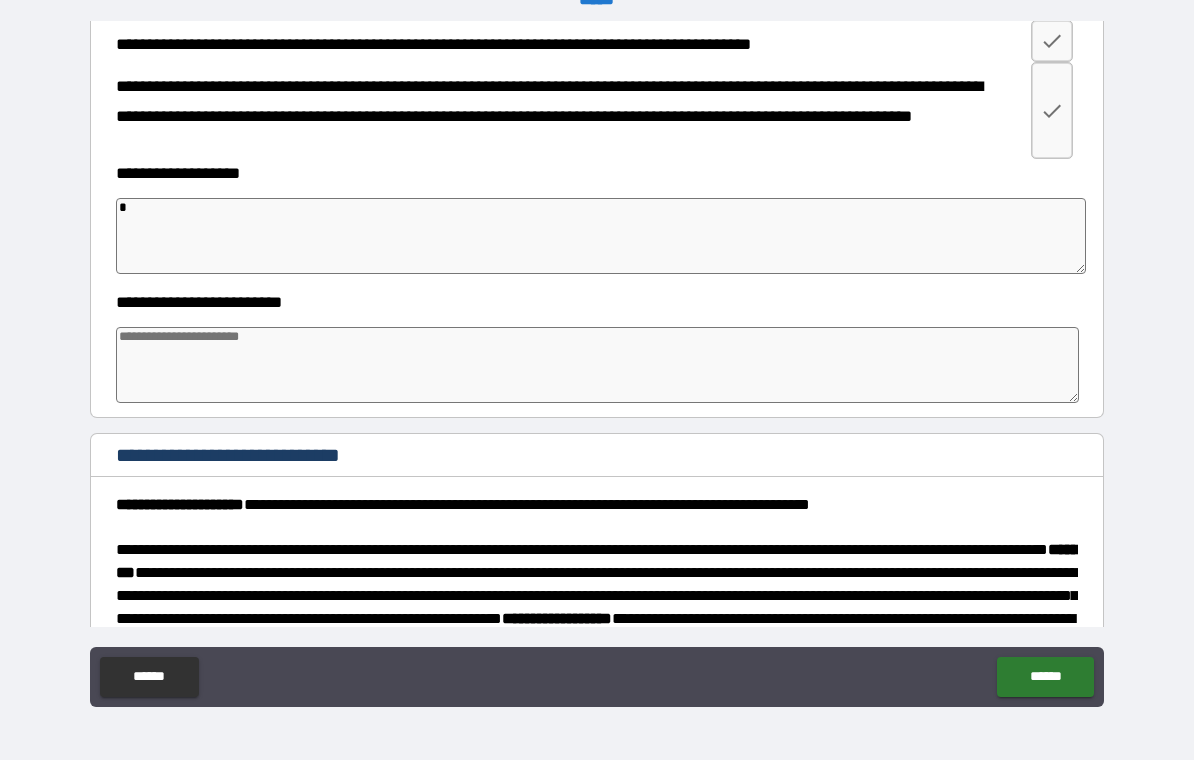 type on "*" 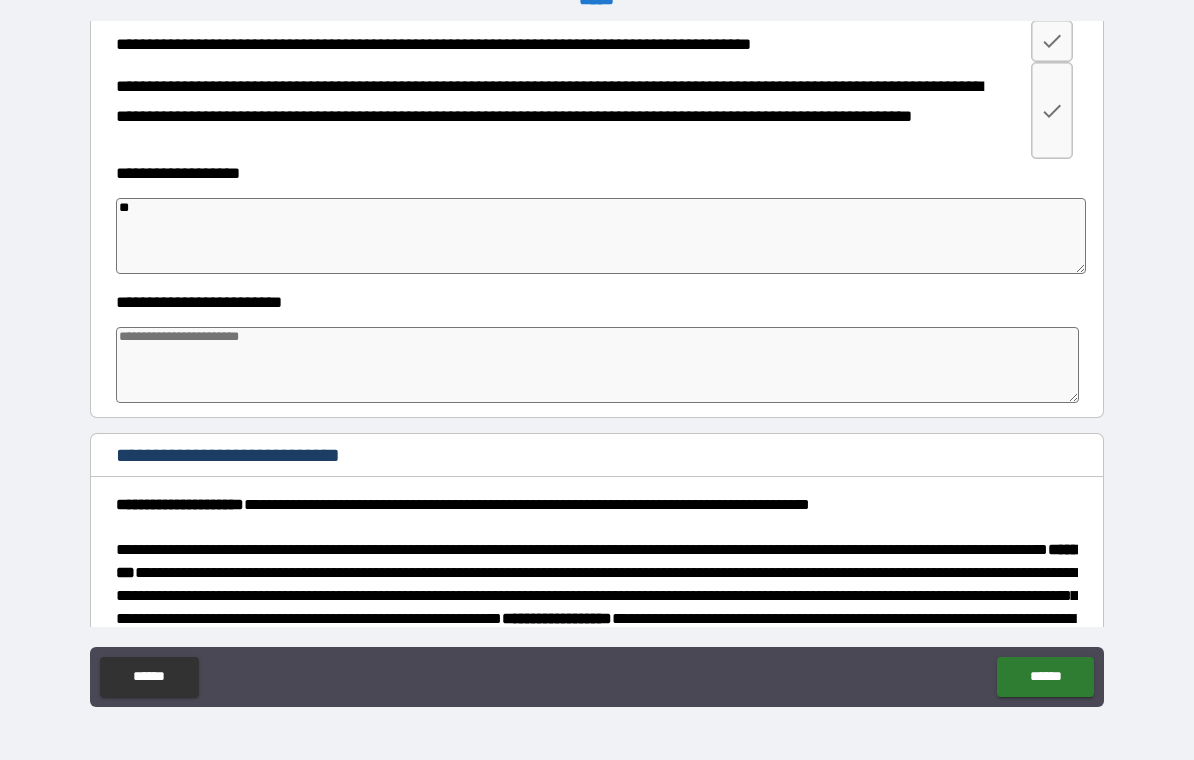 type on "*" 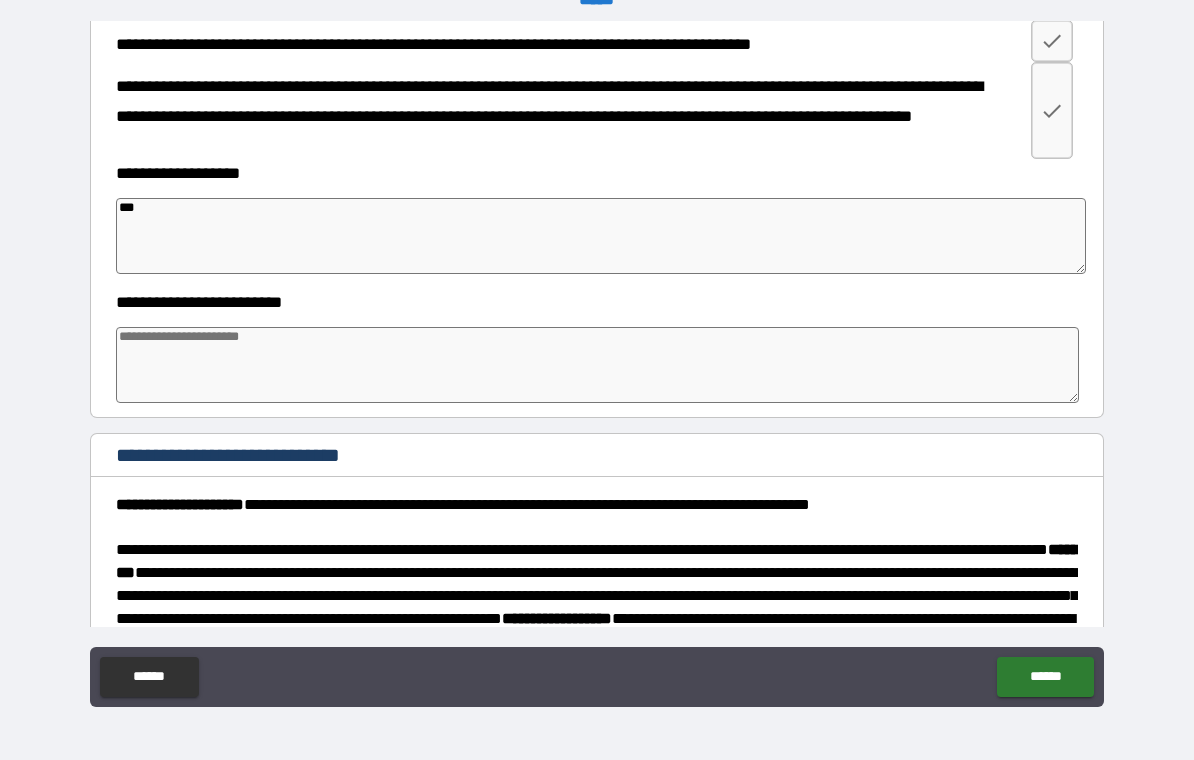 type on "*" 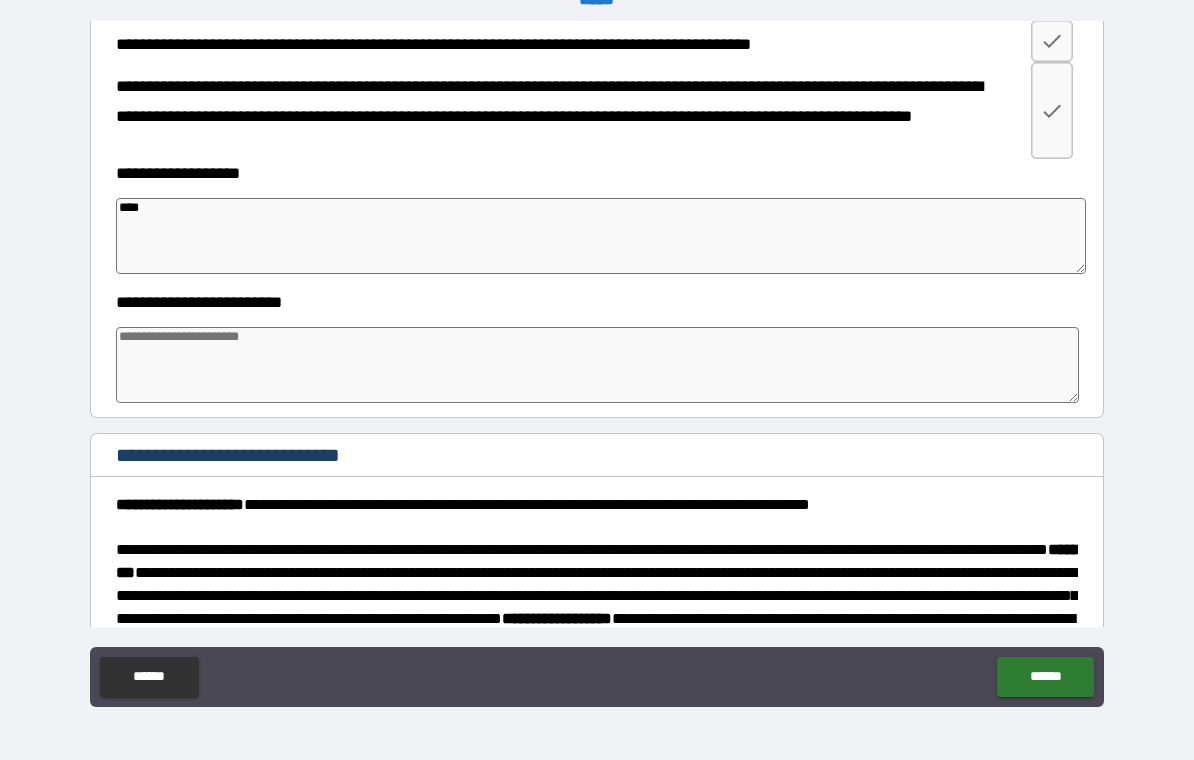 type on "*" 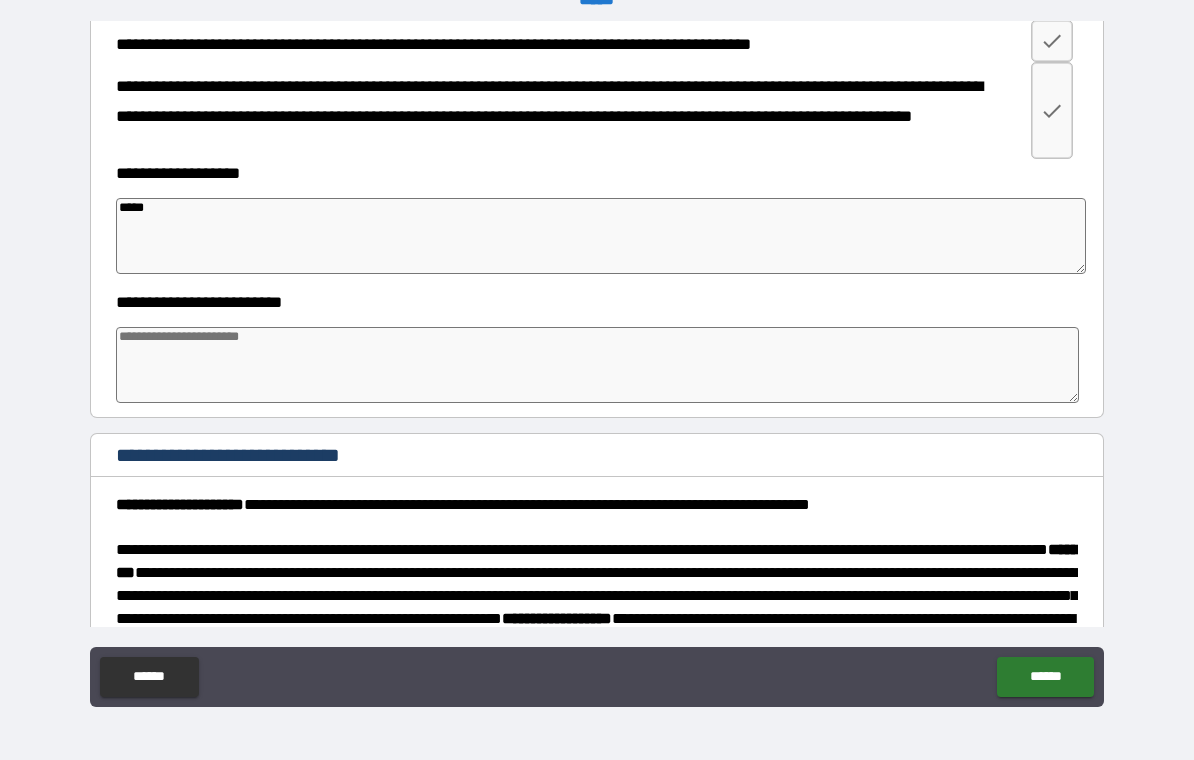 type on "*" 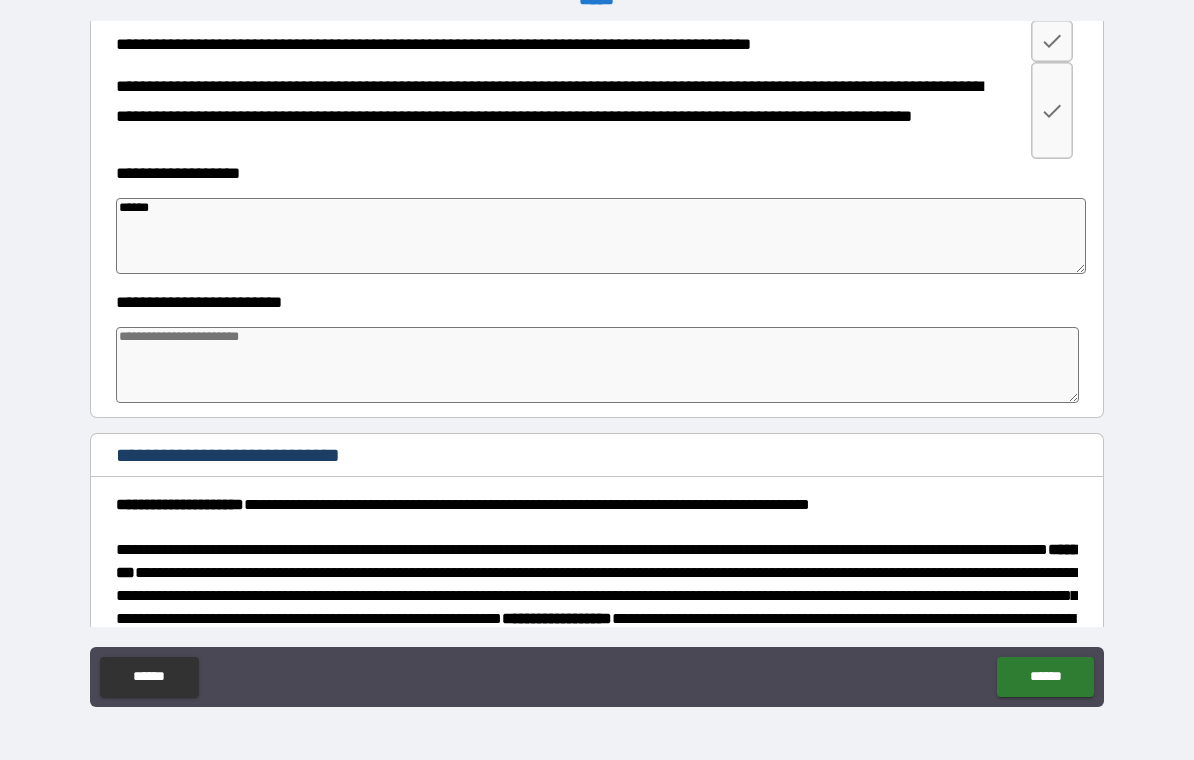 type on "*" 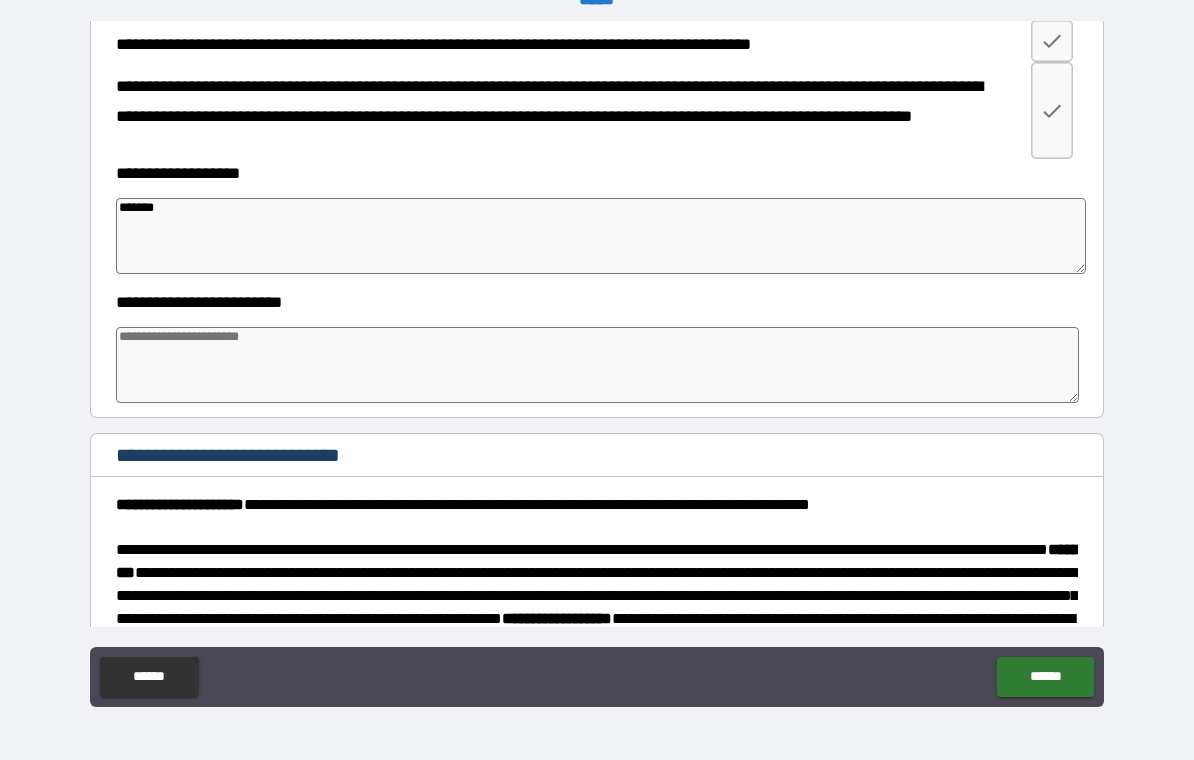 type on "*" 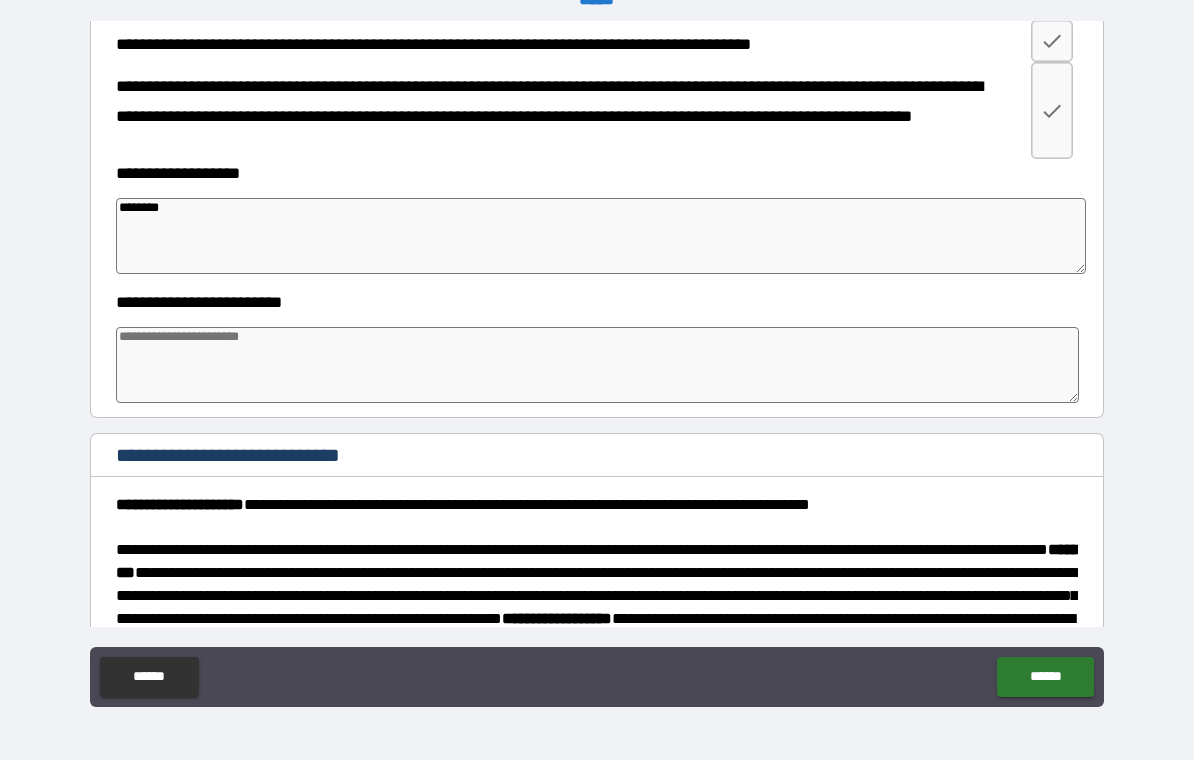 type on "*" 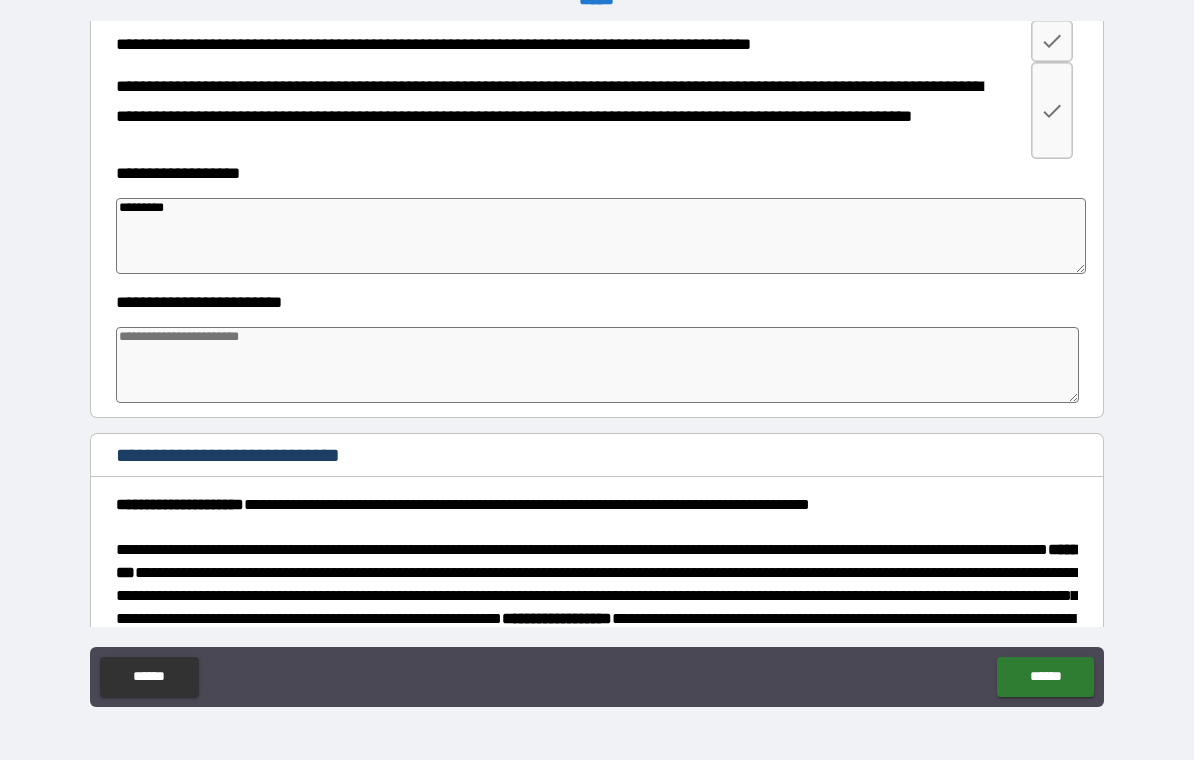 type on "*" 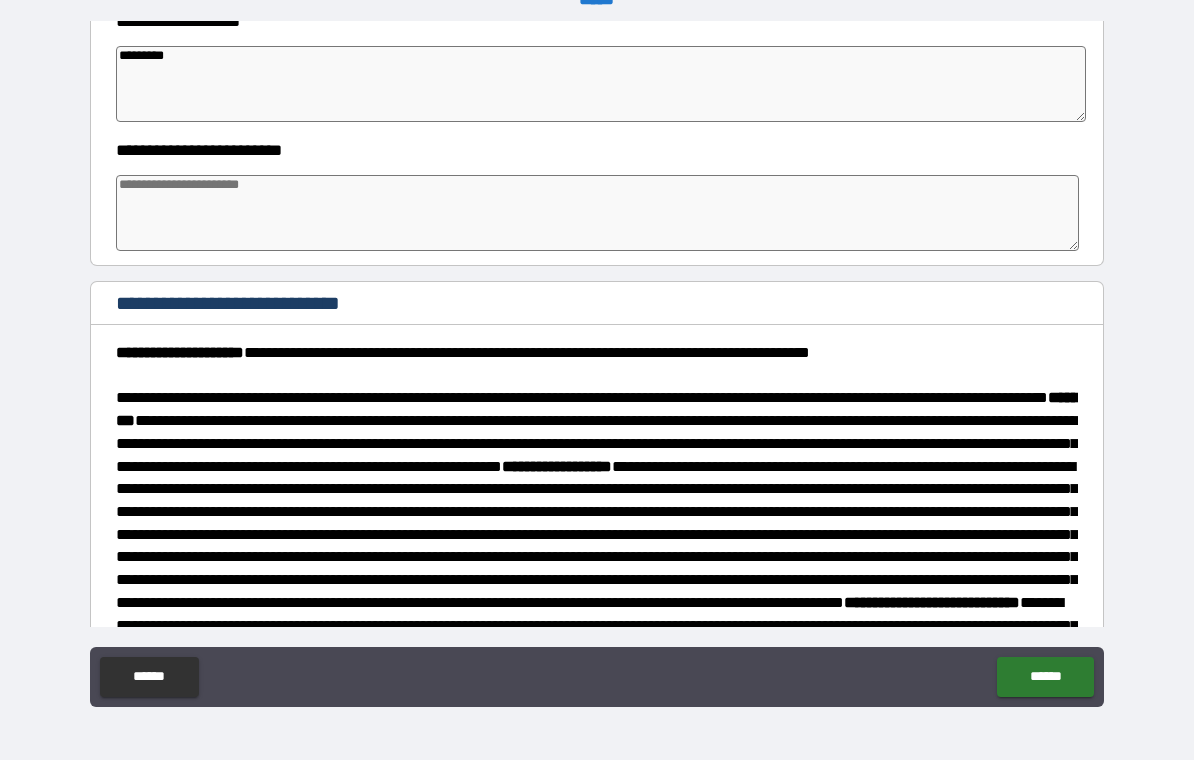 scroll, scrollTop: 608, scrollLeft: 0, axis: vertical 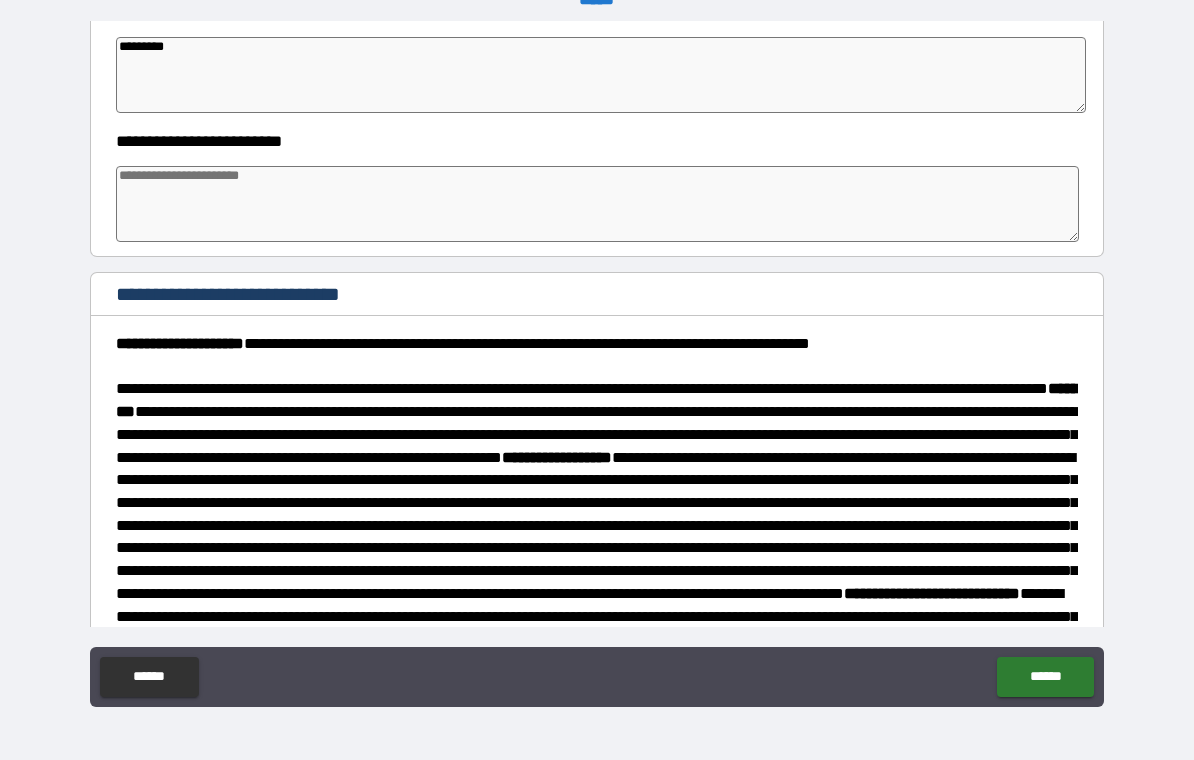 type on "*********" 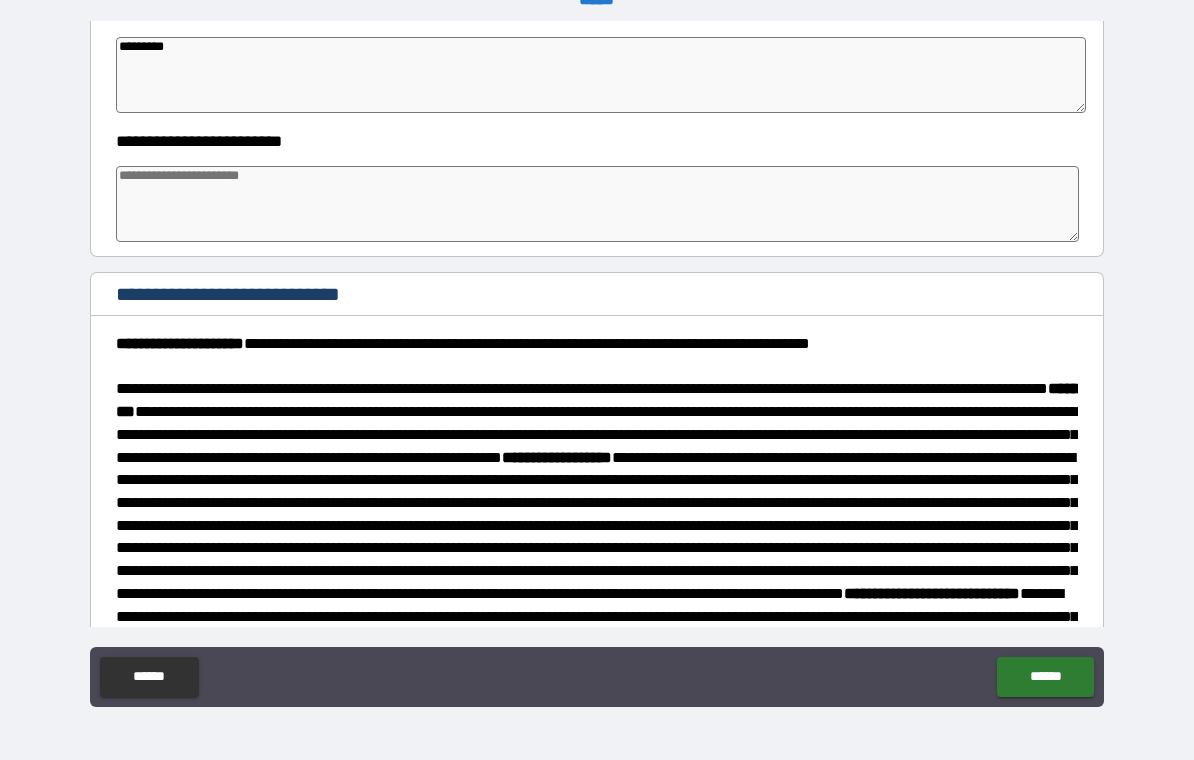 type on "*" 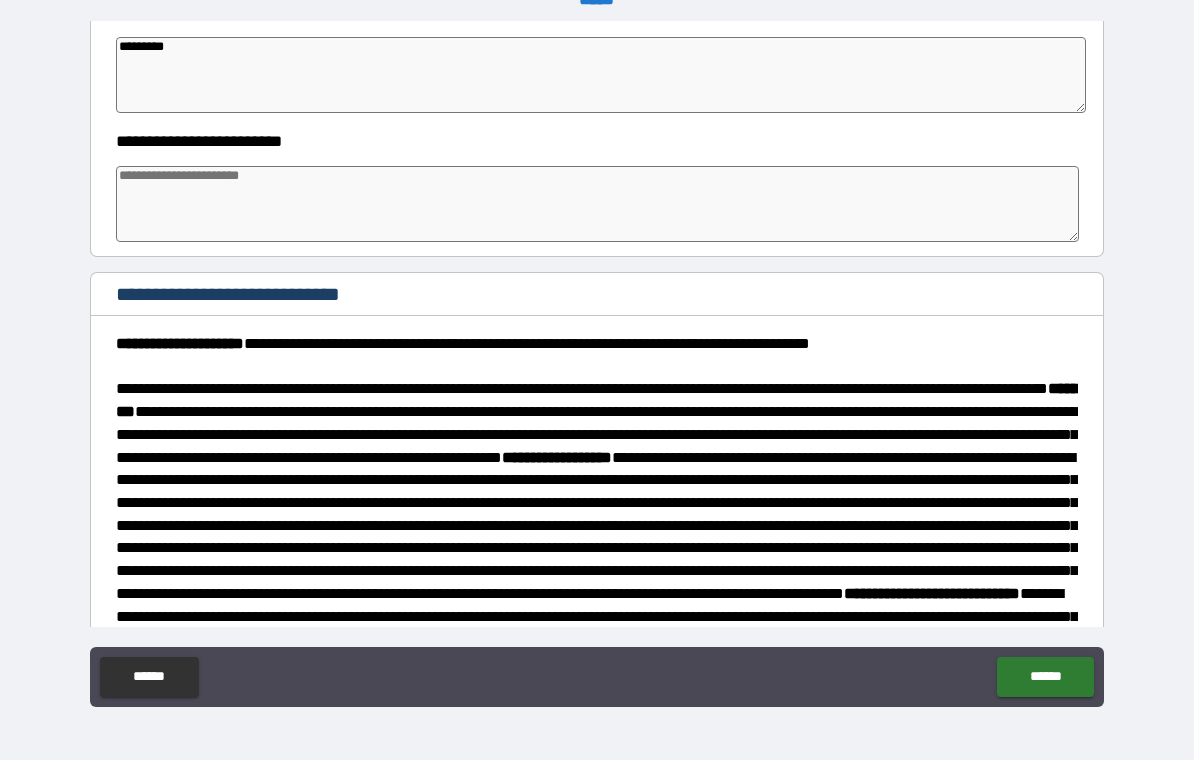 type on "*" 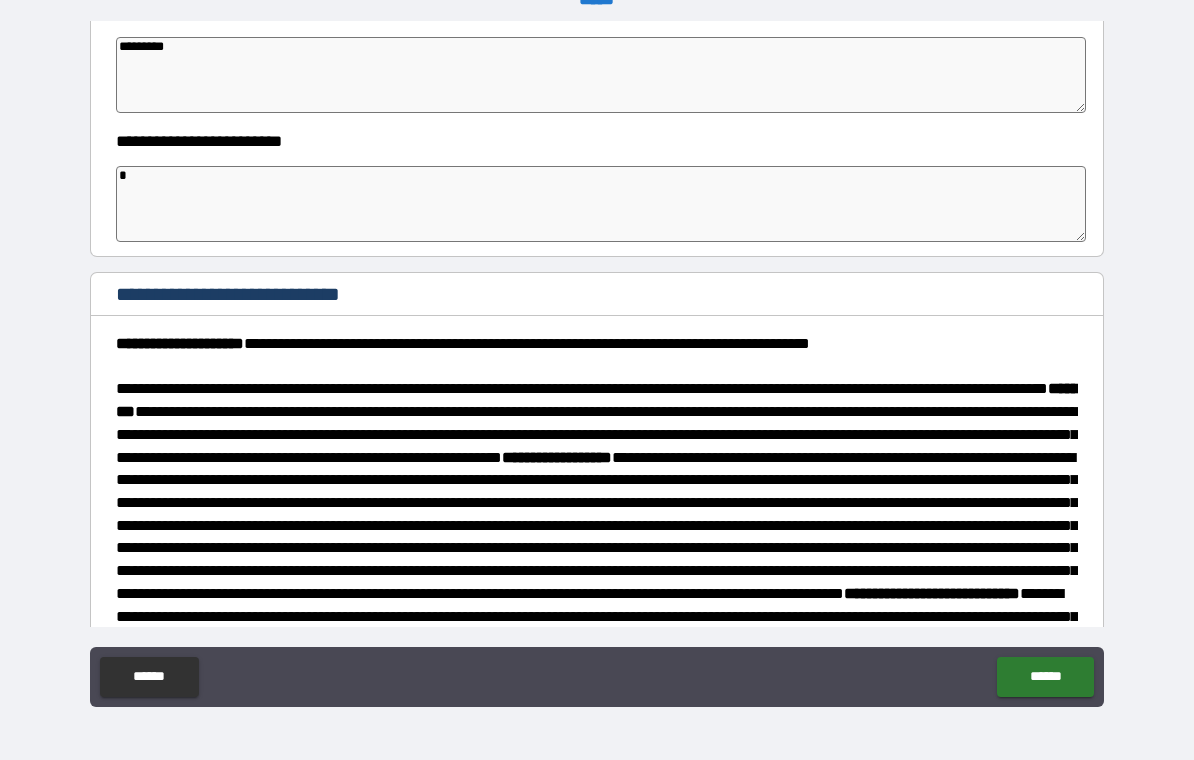 type on "*" 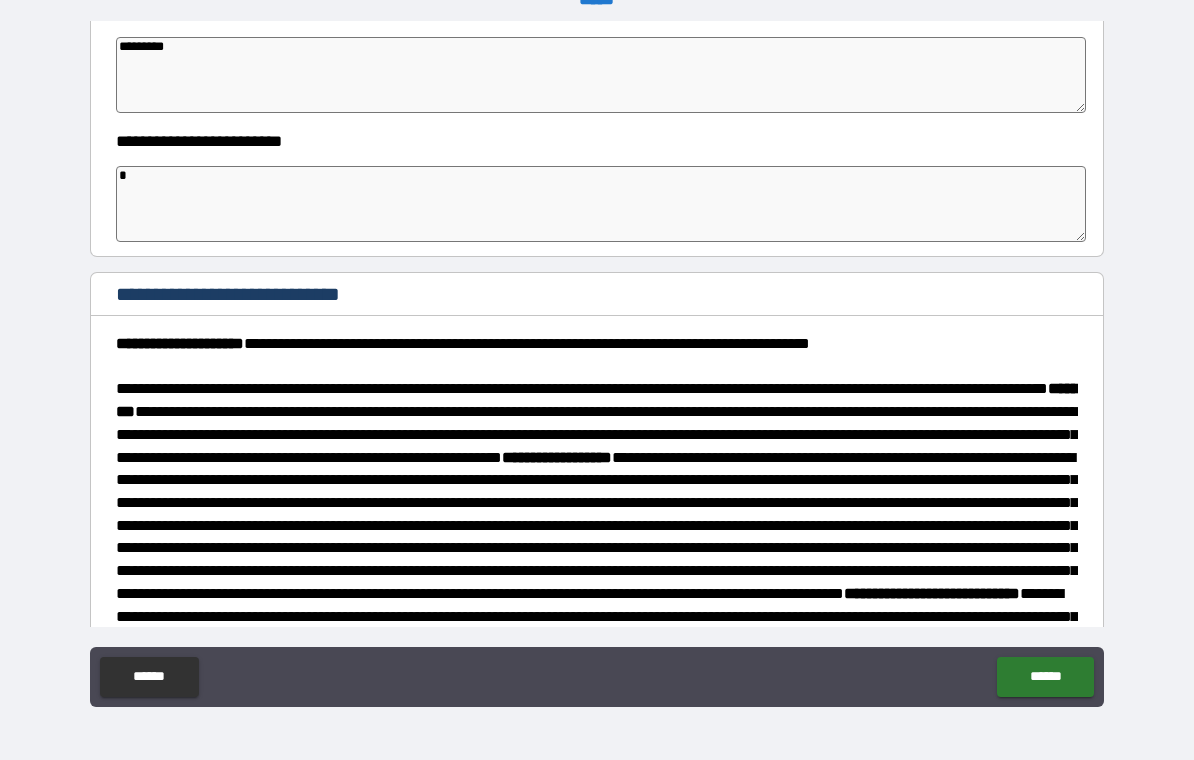 type on "*" 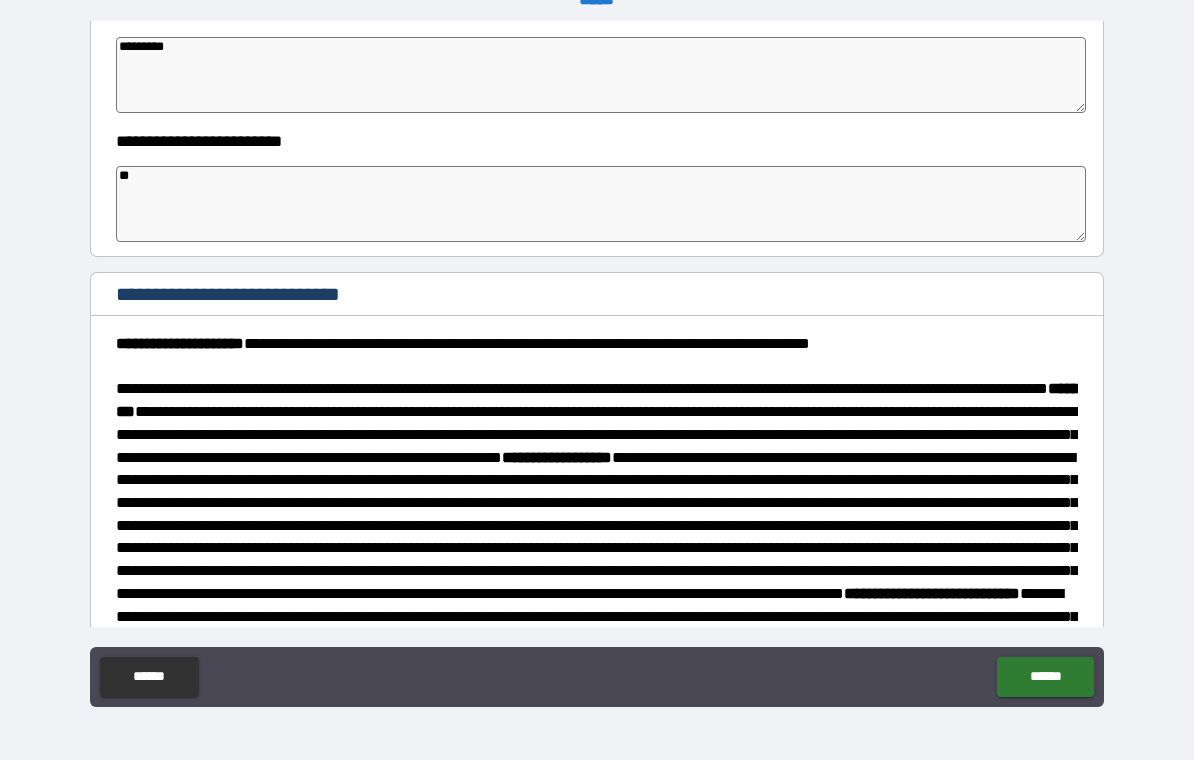 type on "*" 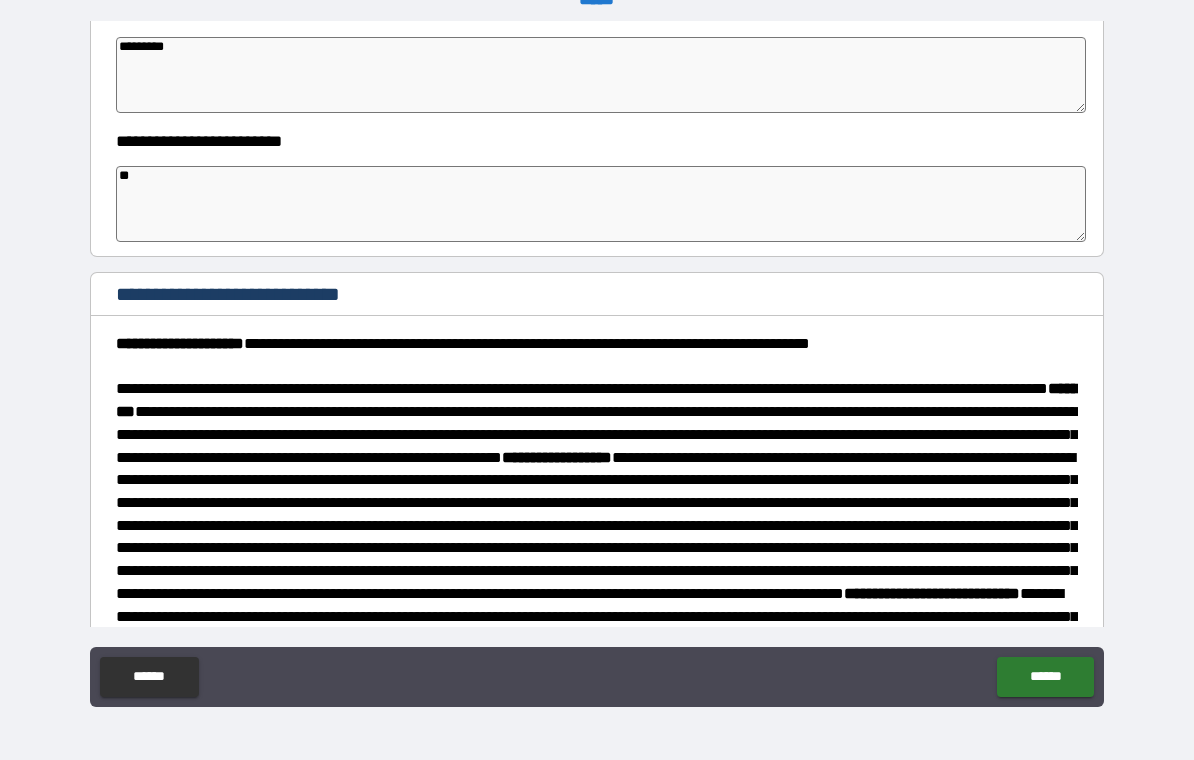 type on "*" 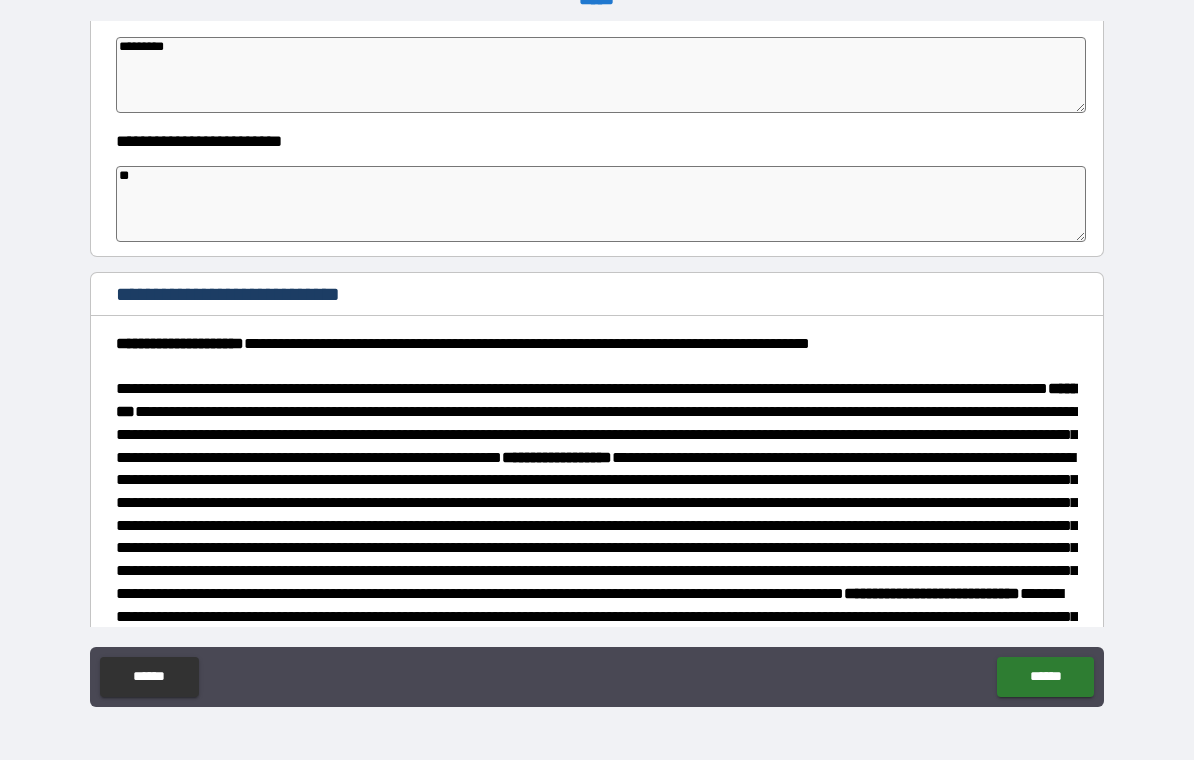 type on "*" 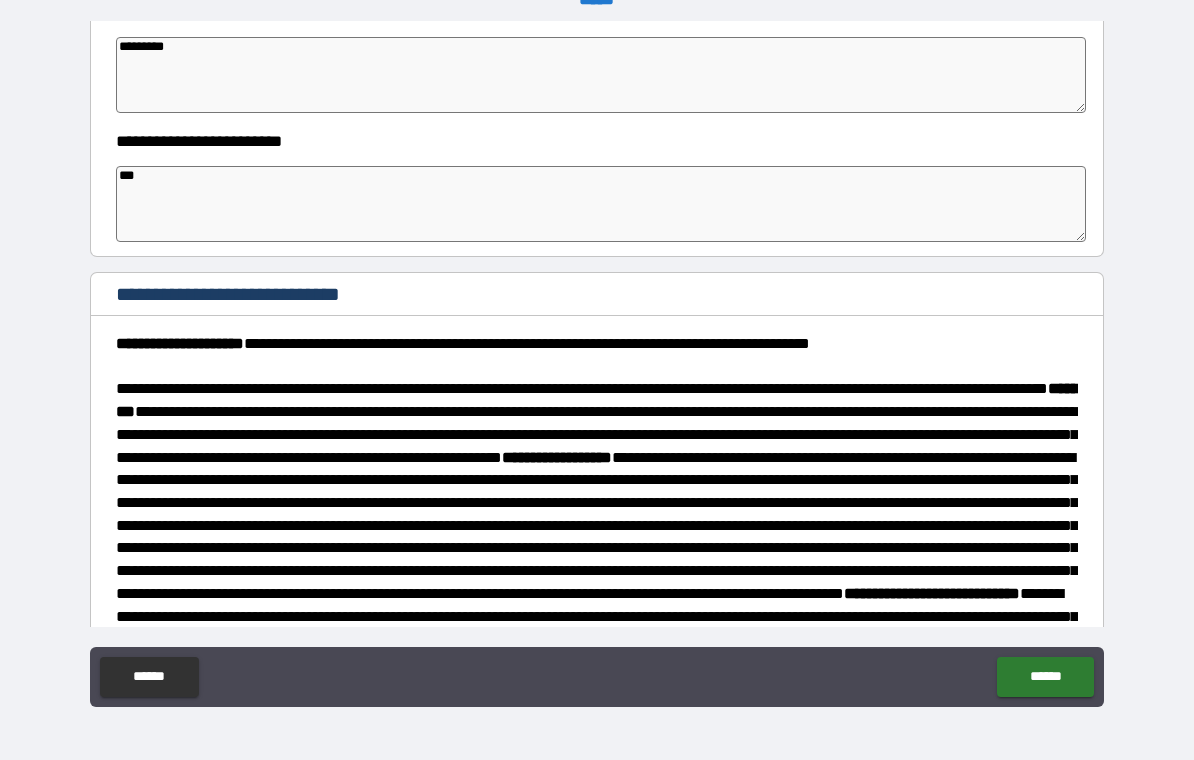 type on "*" 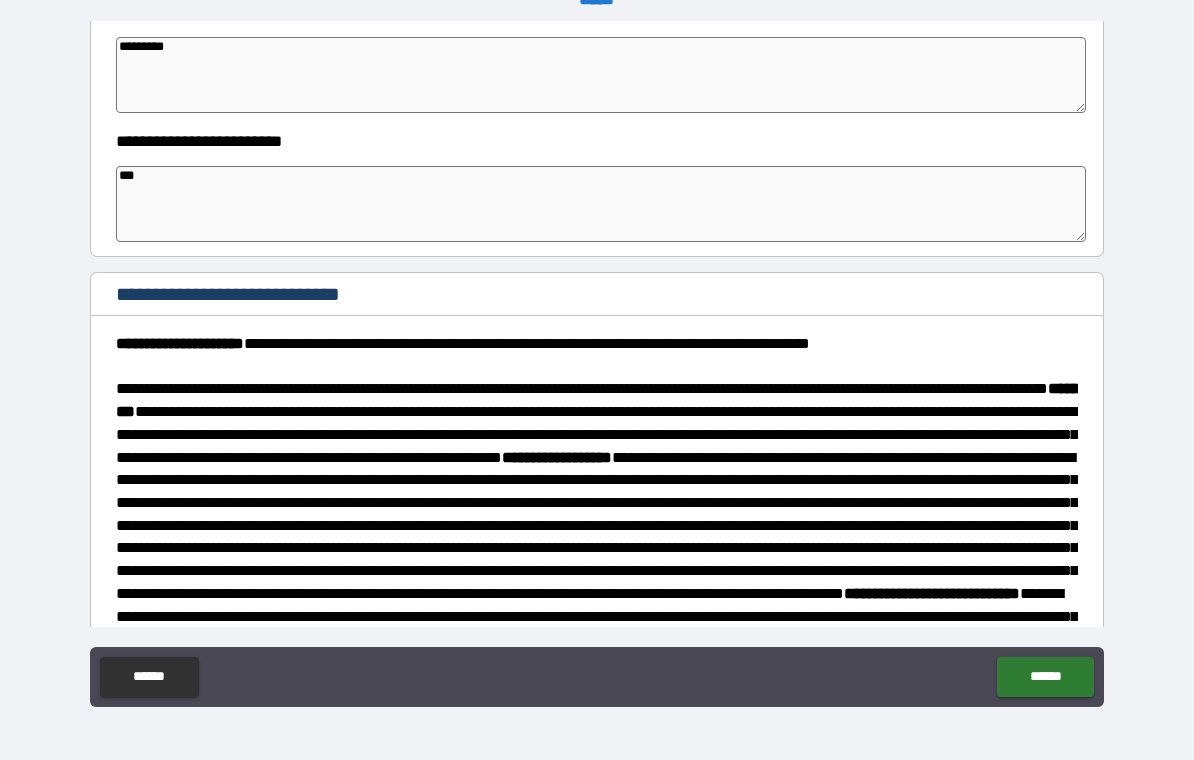 type on "*" 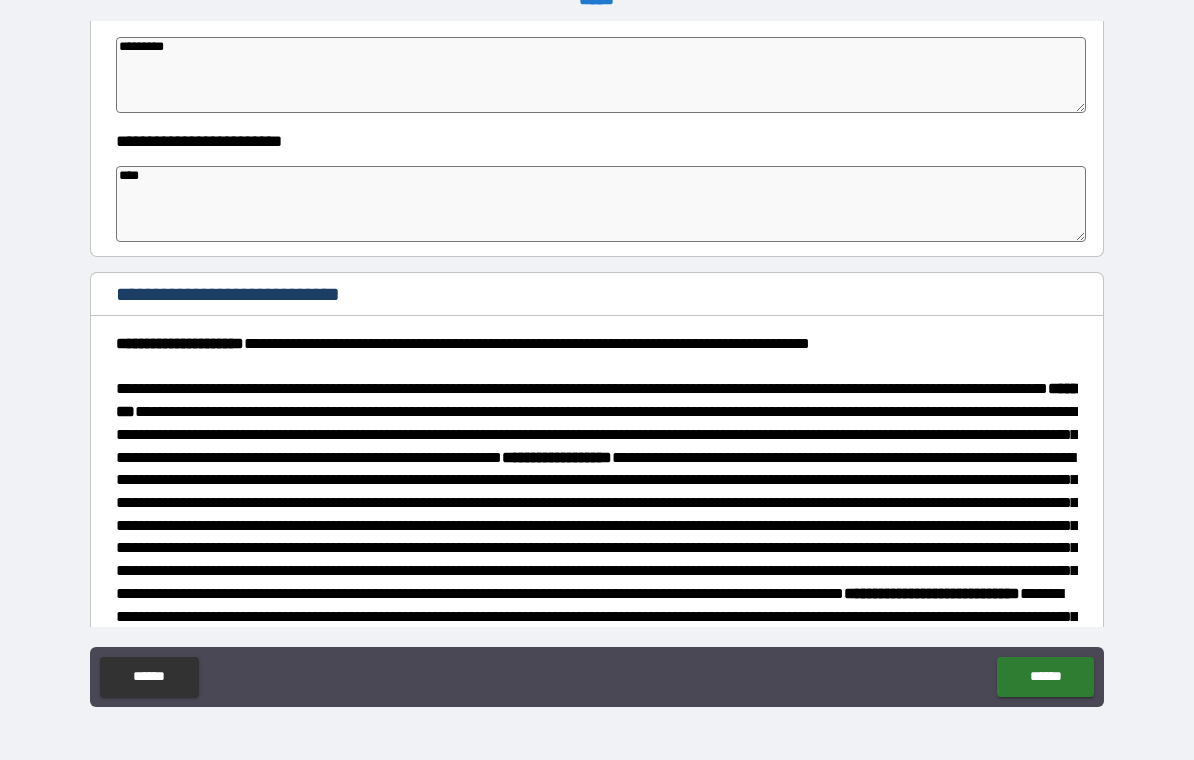type on "*" 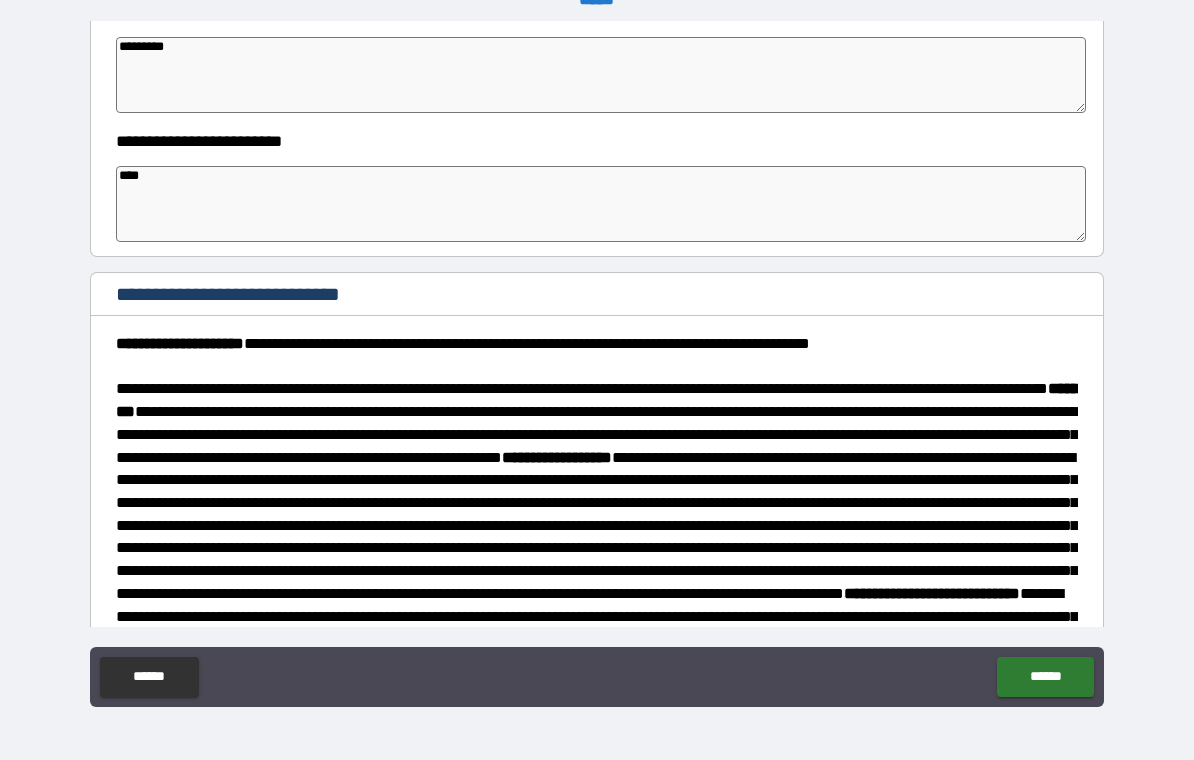 type on "*" 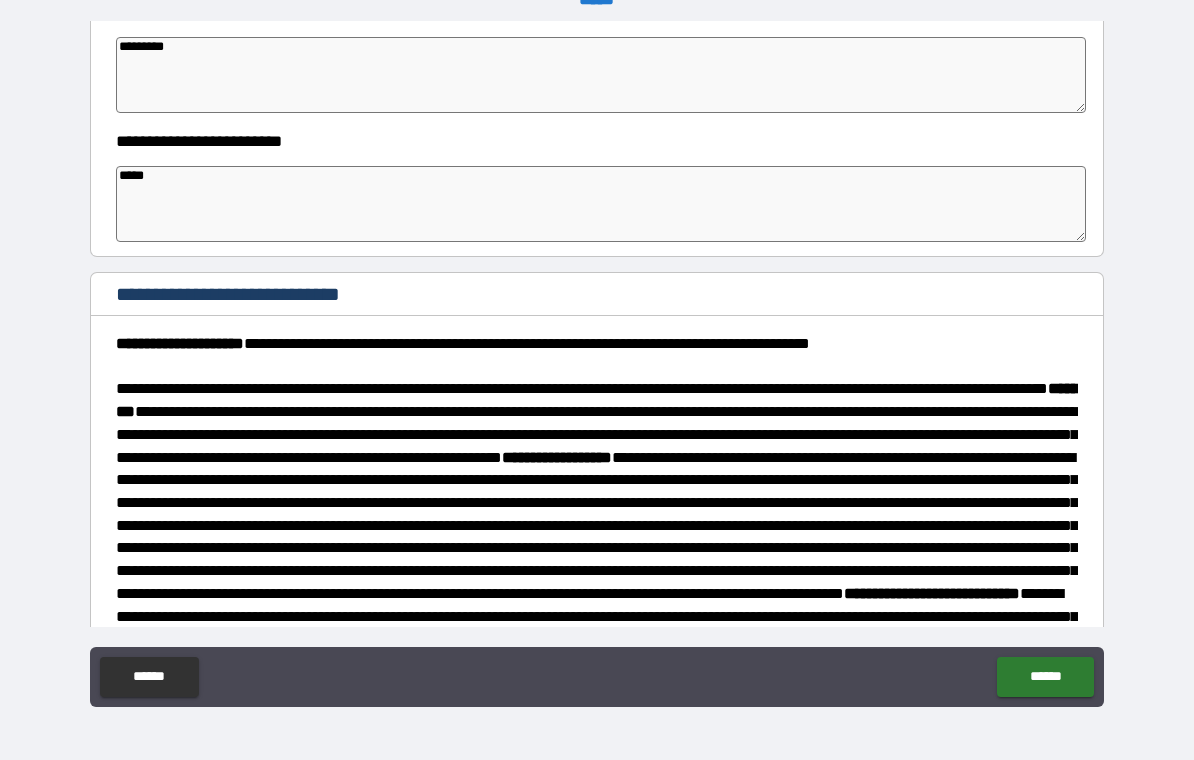 type on "*" 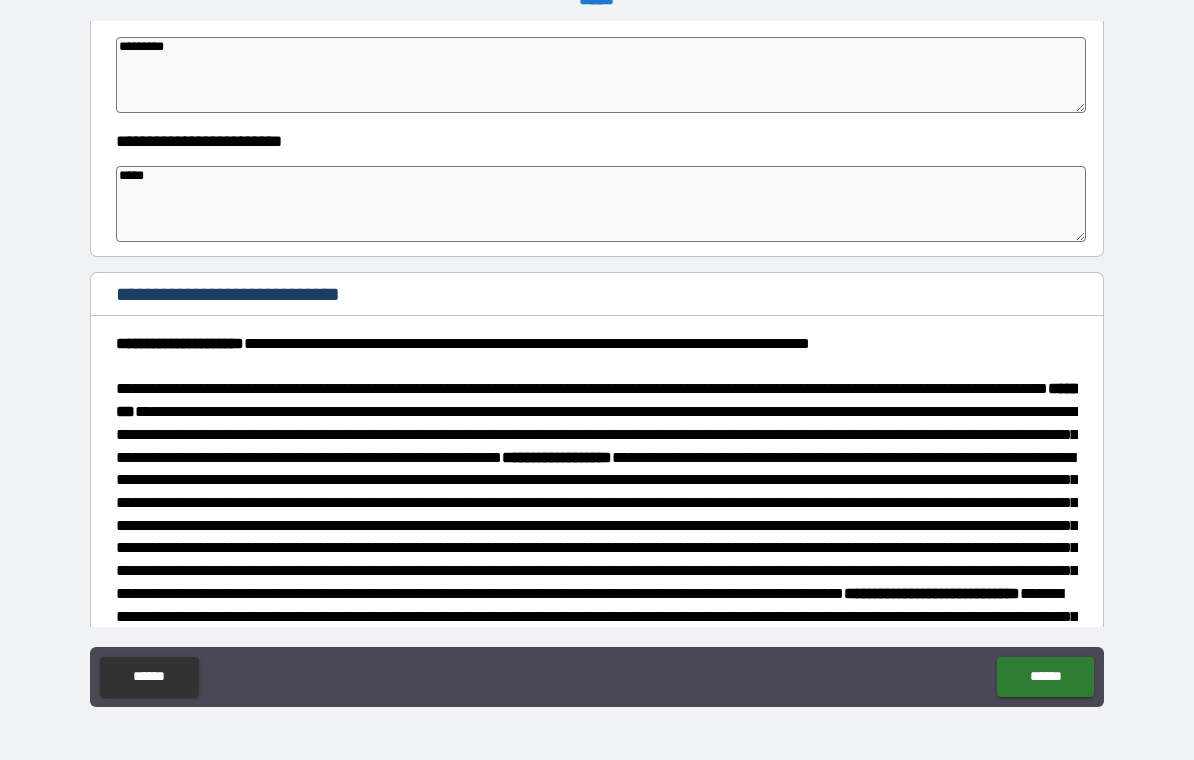 type on "*" 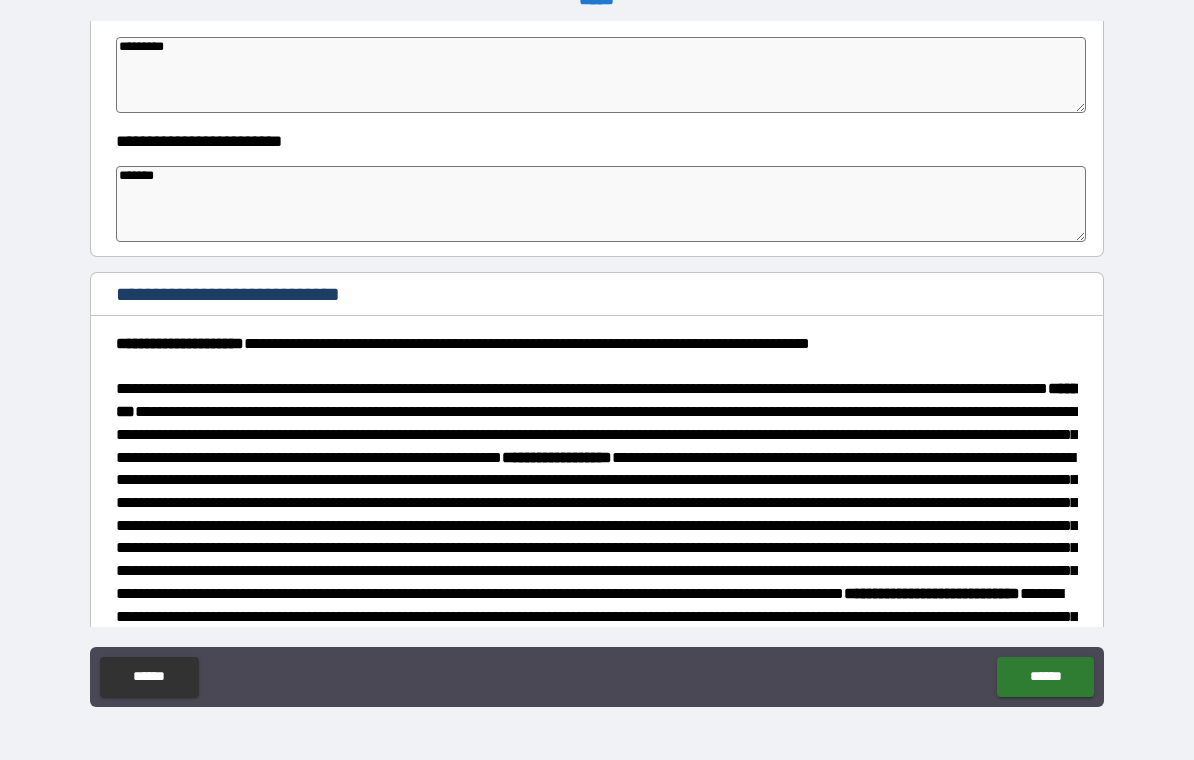type on "*" 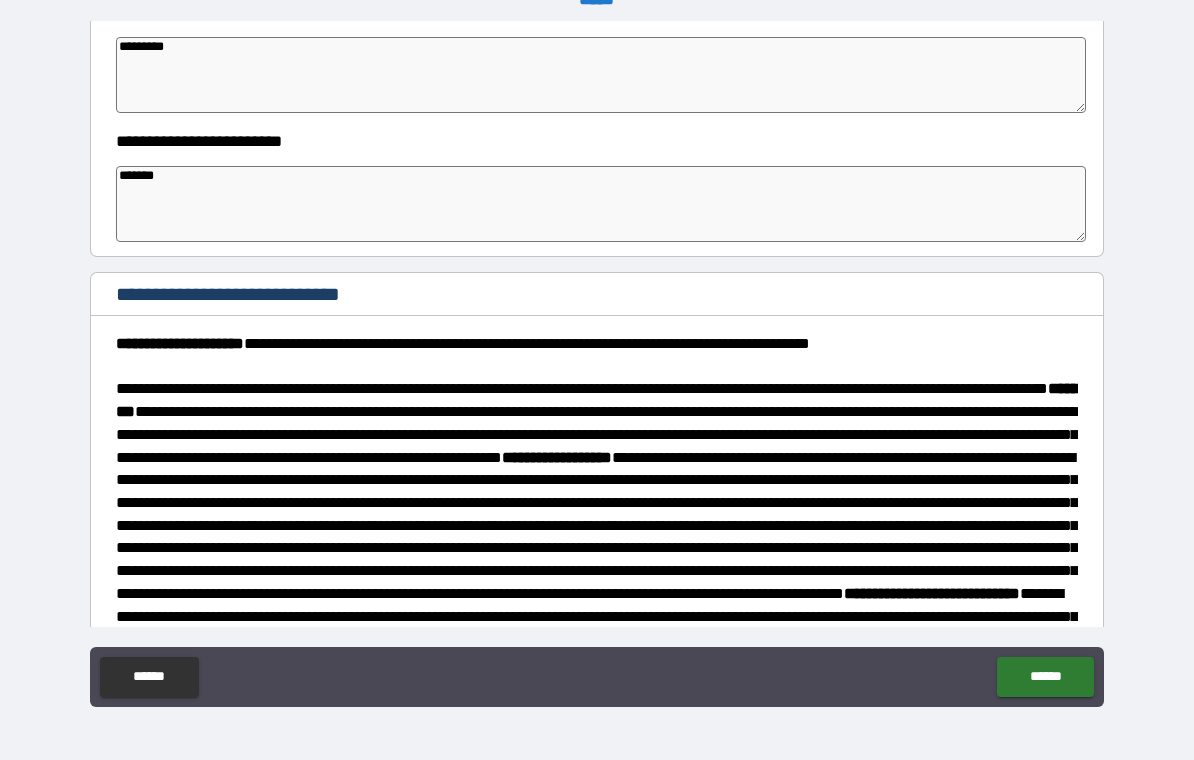 type on "*" 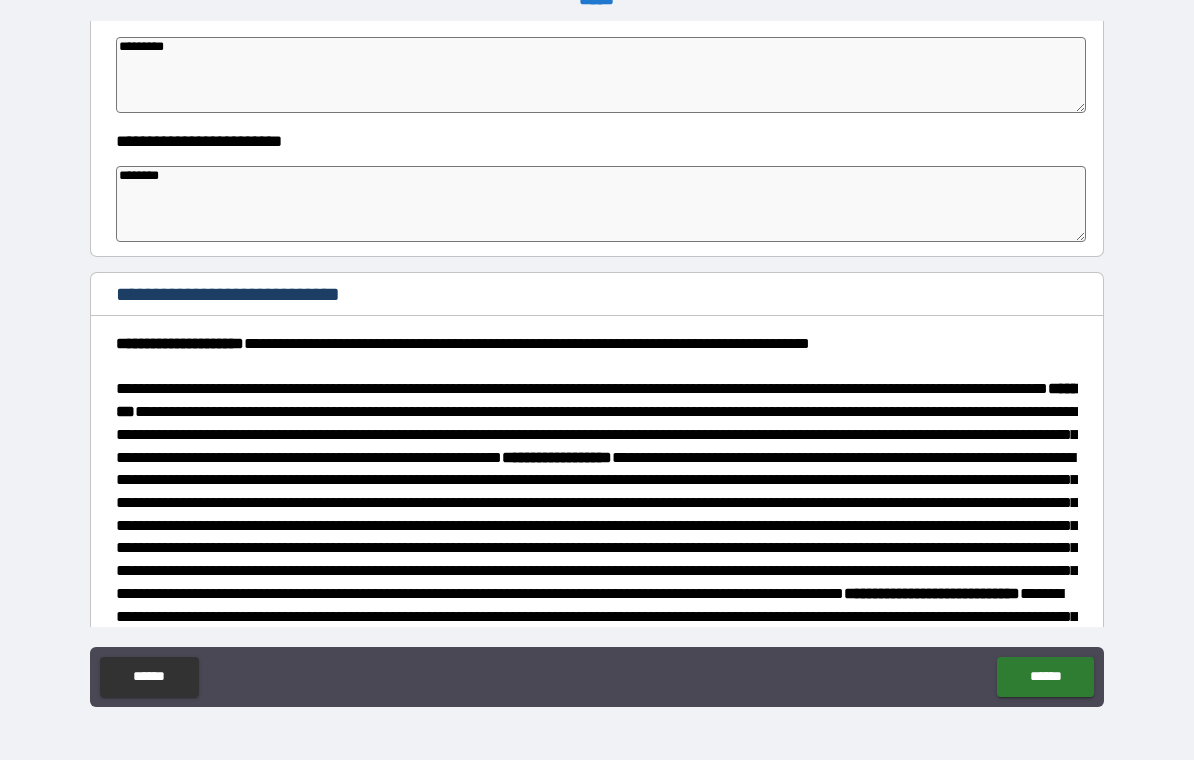 type on "*" 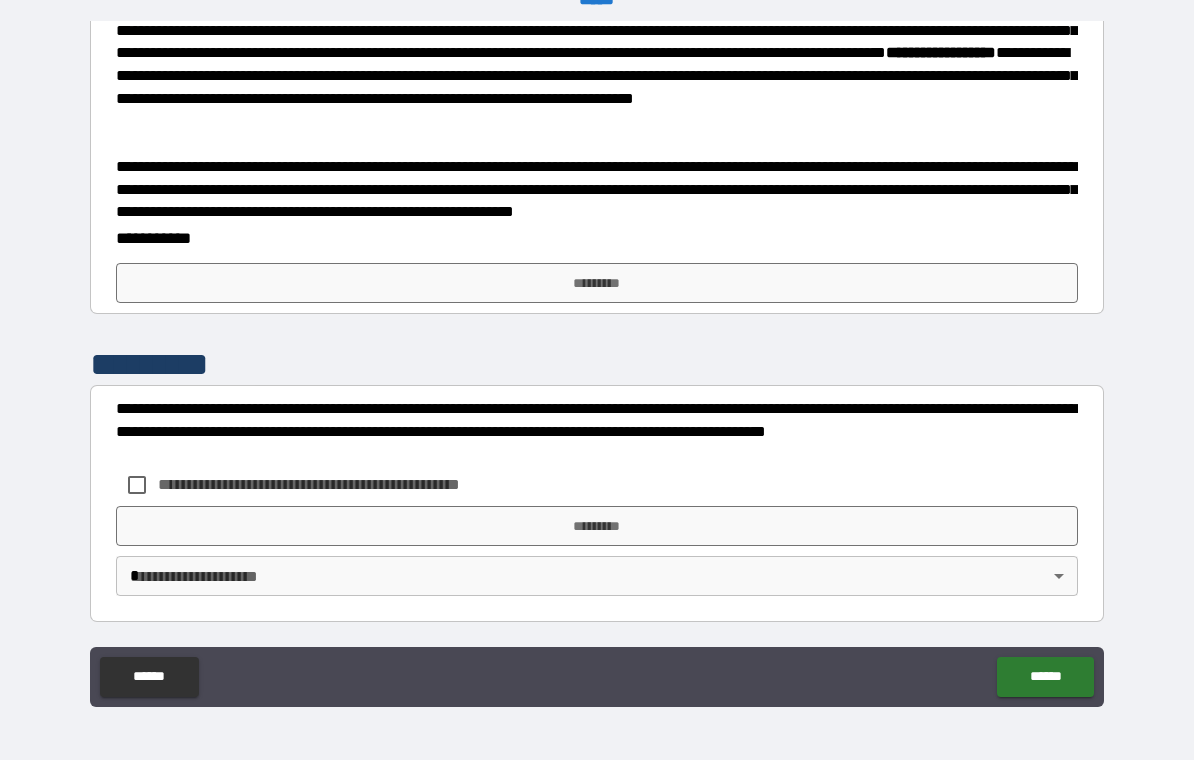 scroll, scrollTop: 1751, scrollLeft: 0, axis: vertical 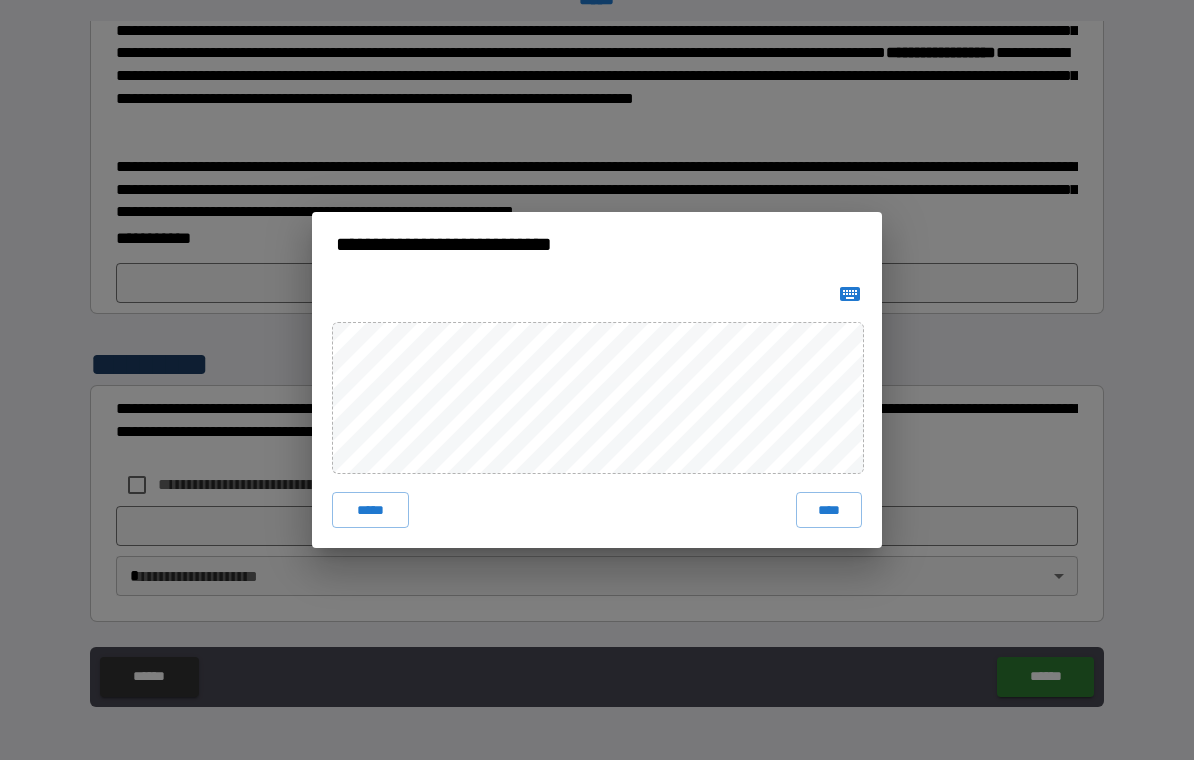 click on "****" at bounding box center (829, 510) 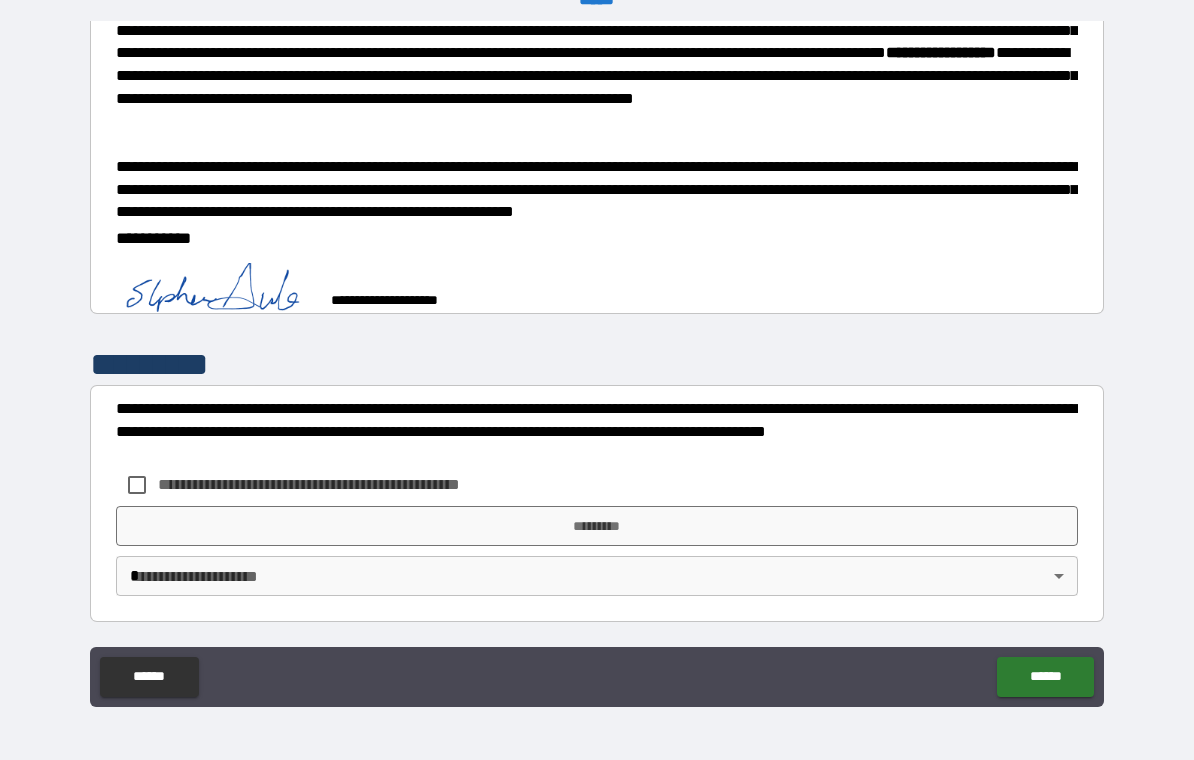 type on "*" 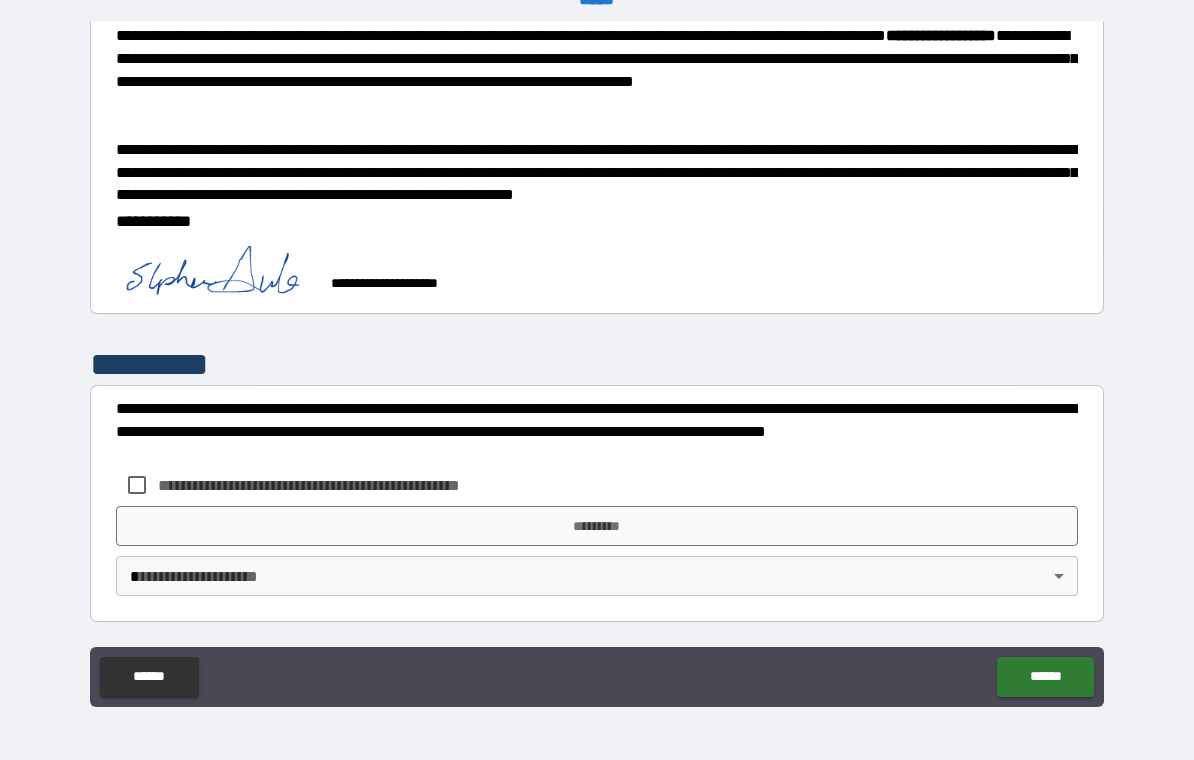 type on "*" 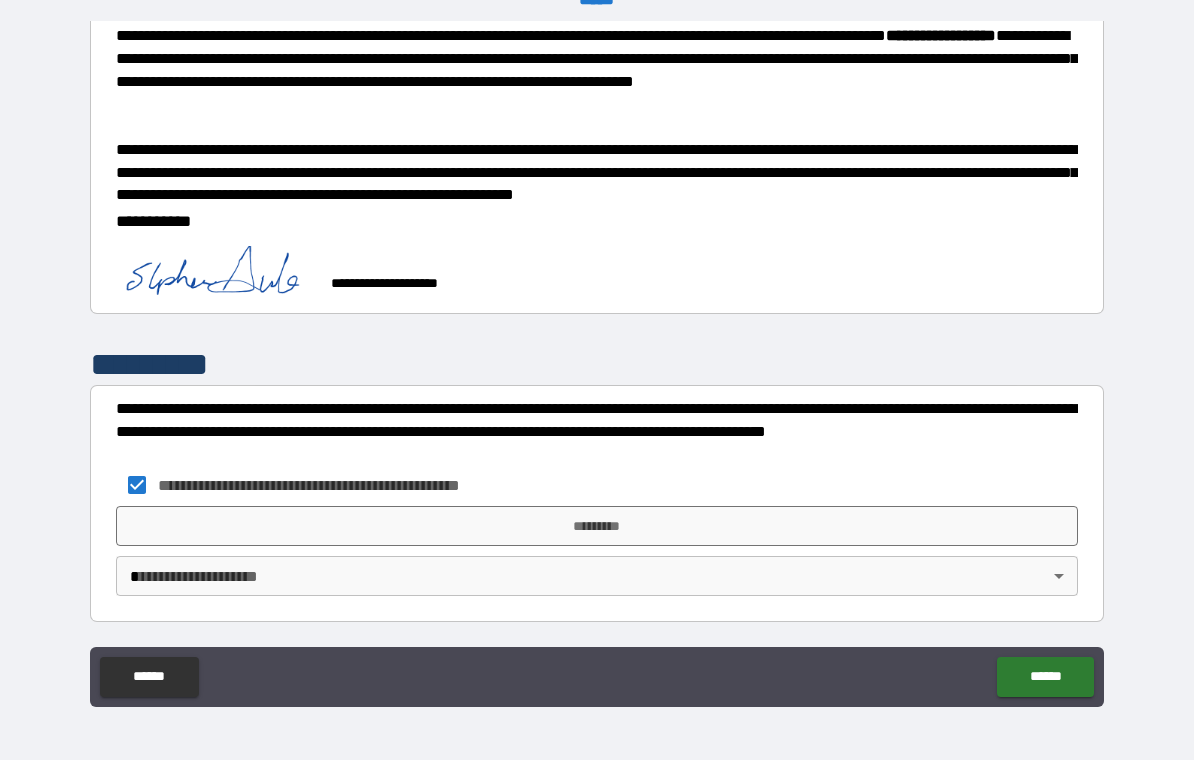 click on "*********" at bounding box center [597, 526] 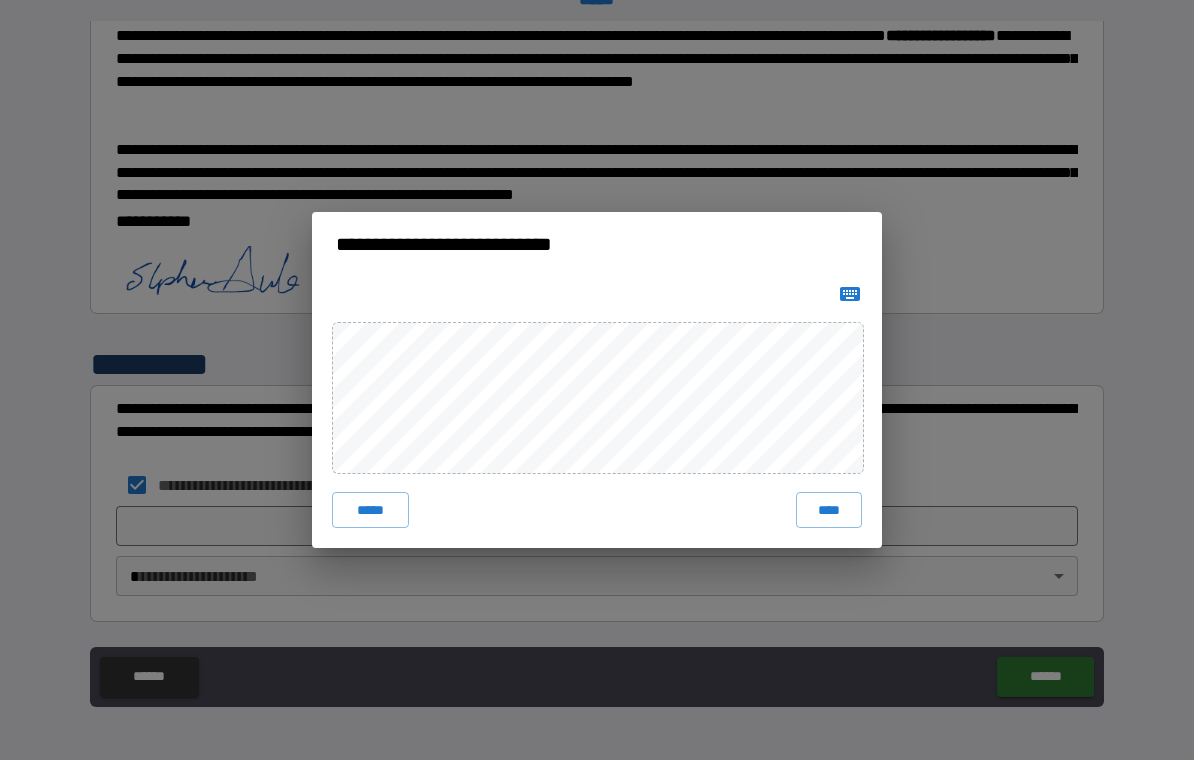 click on "****" at bounding box center [829, 510] 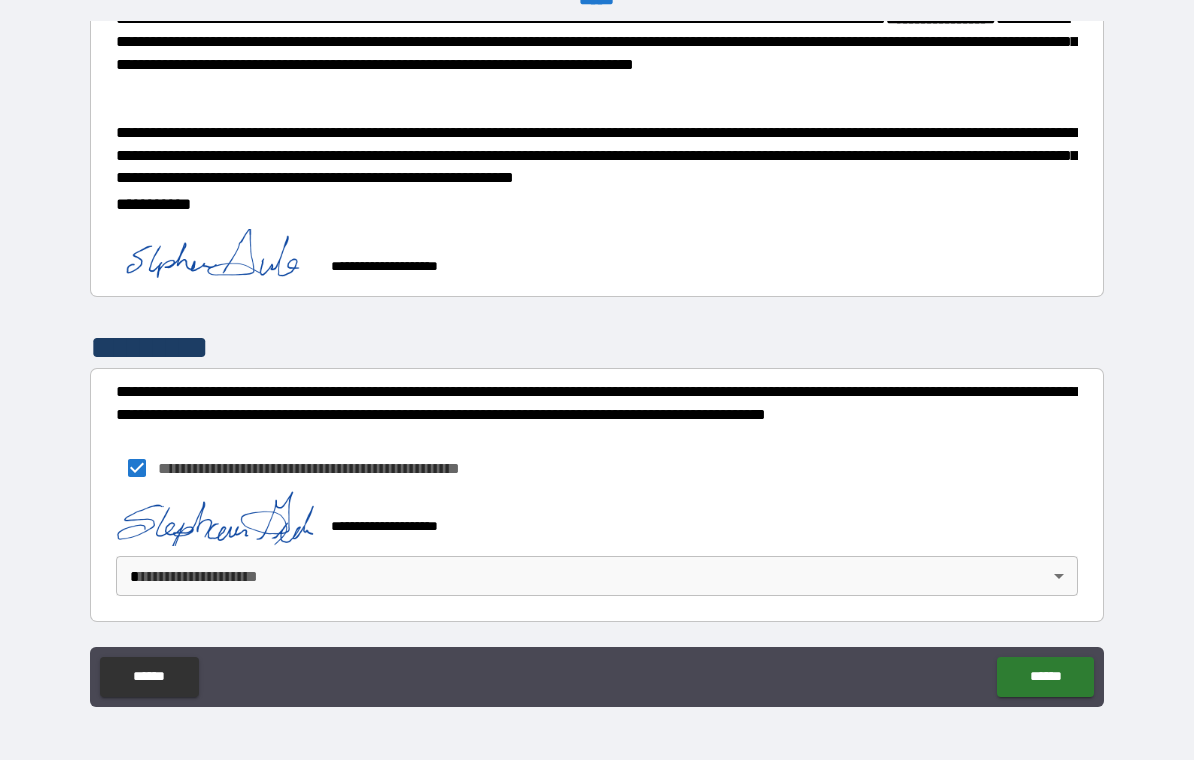 type on "*" 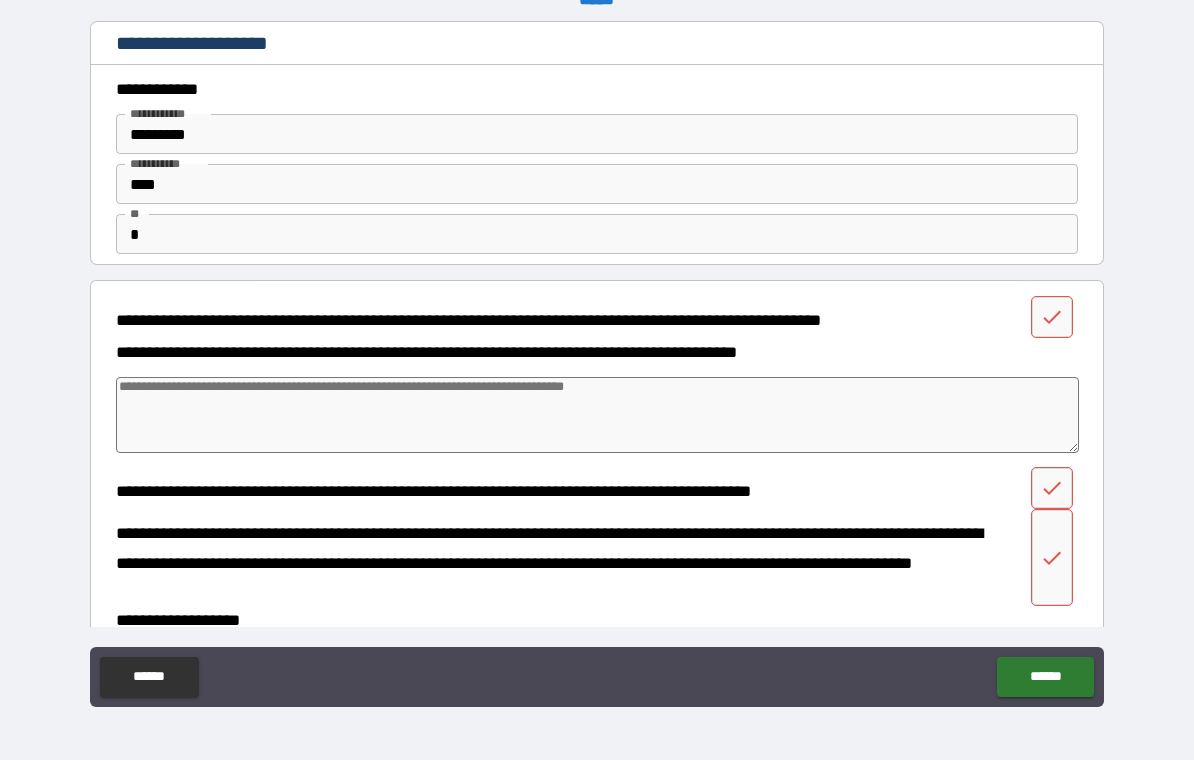 scroll, scrollTop: 0, scrollLeft: 0, axis: both 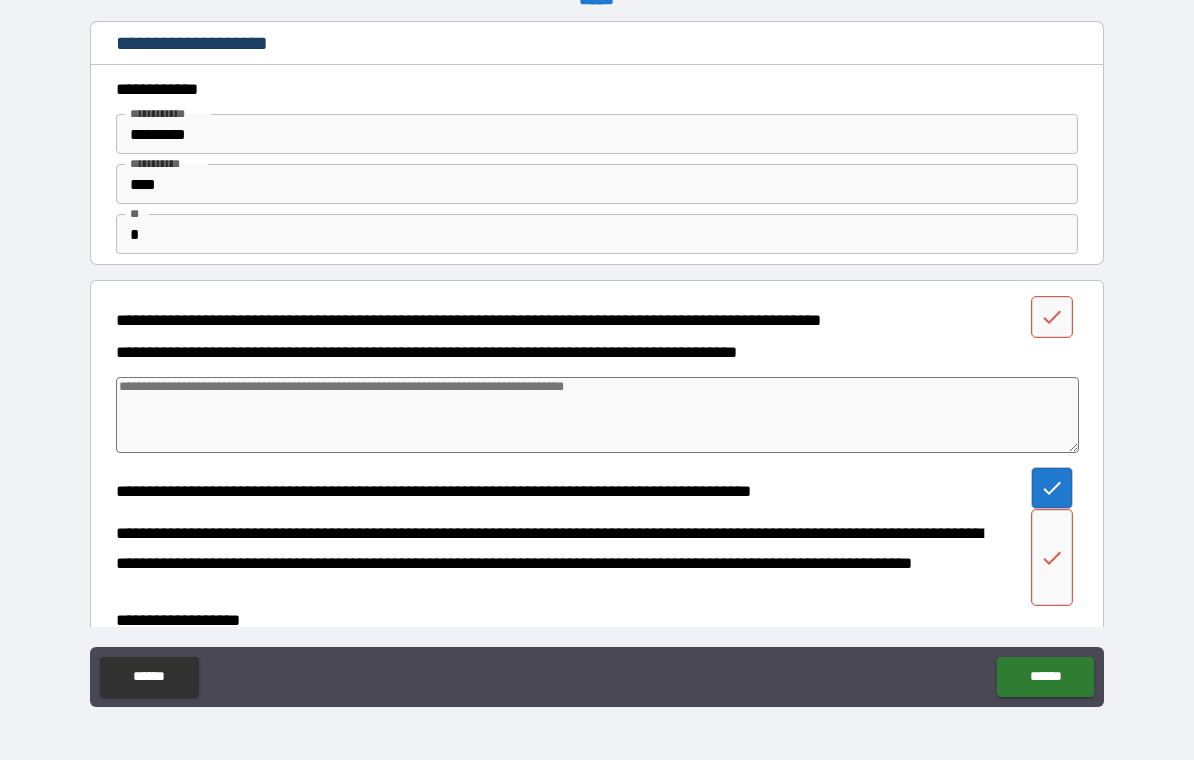 type on "*" 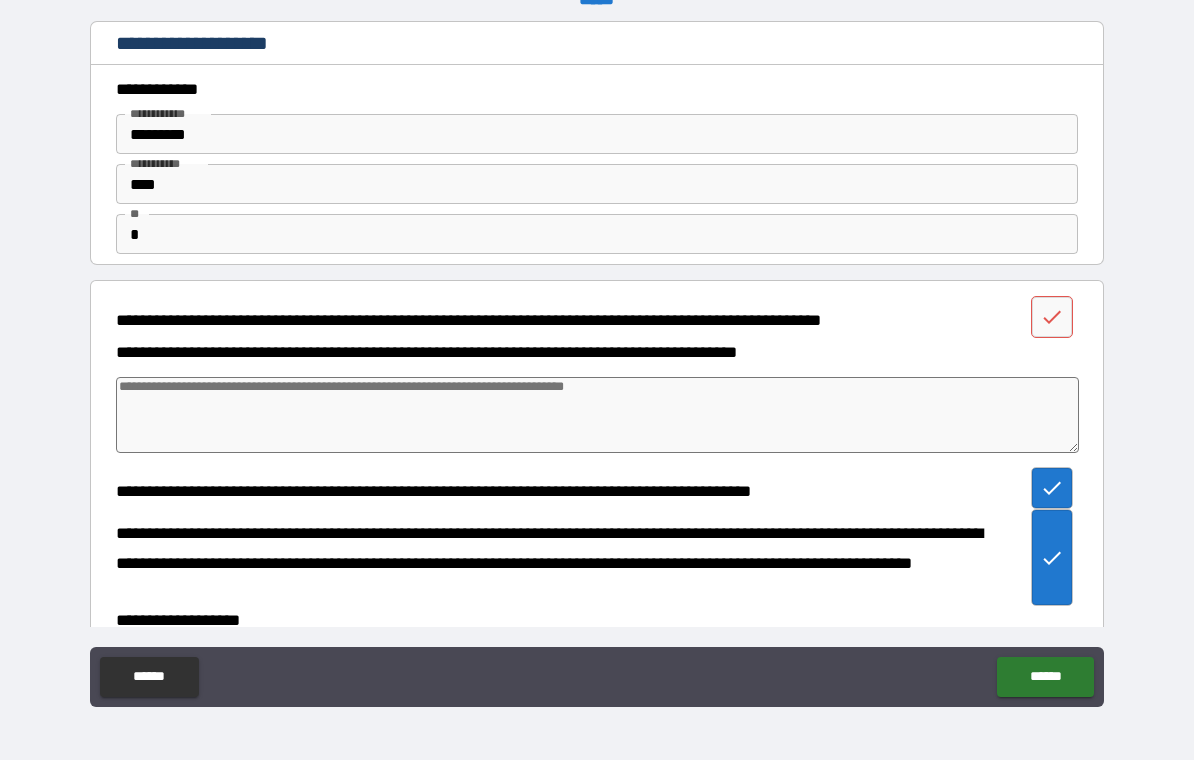 type on "*" 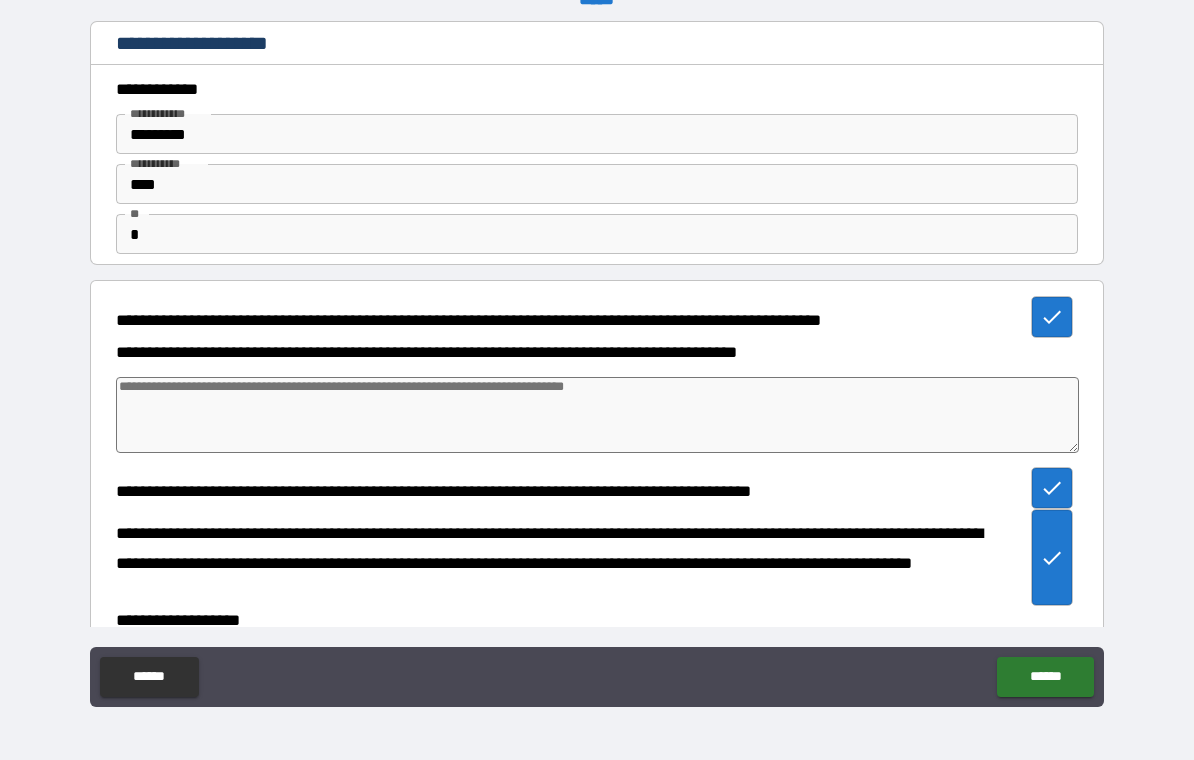 type on "*" 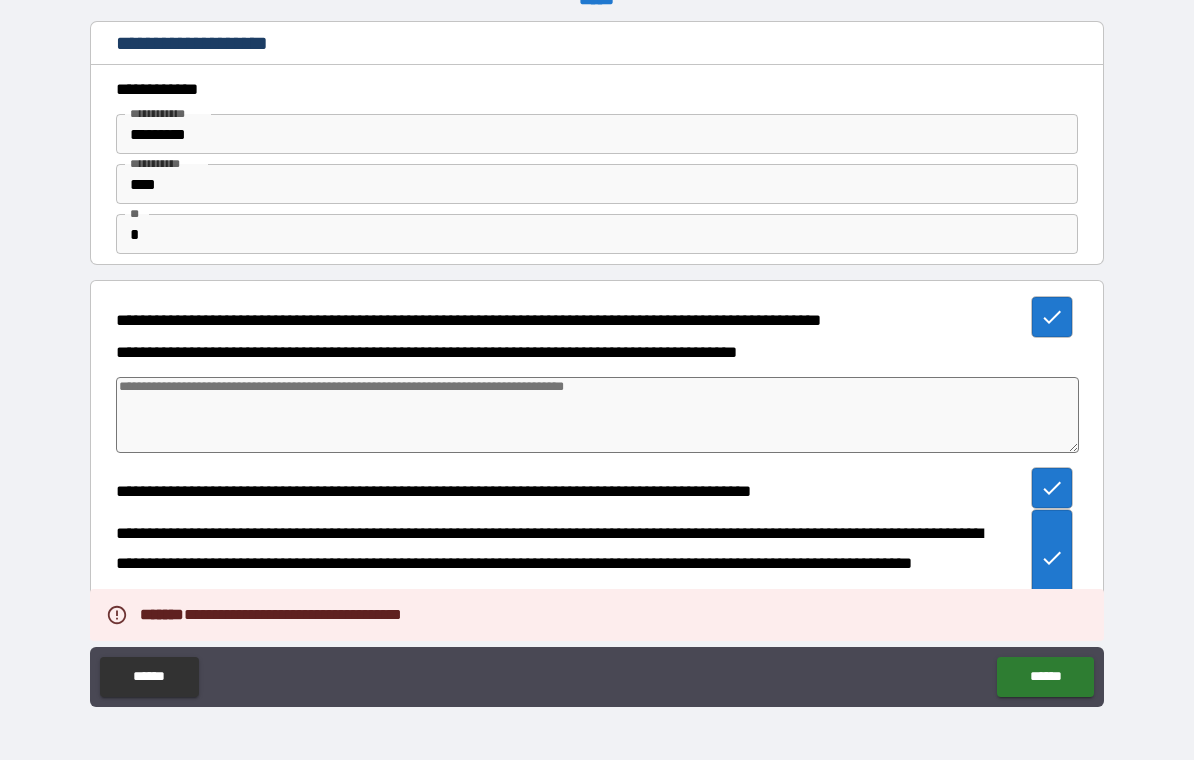 type on "*" 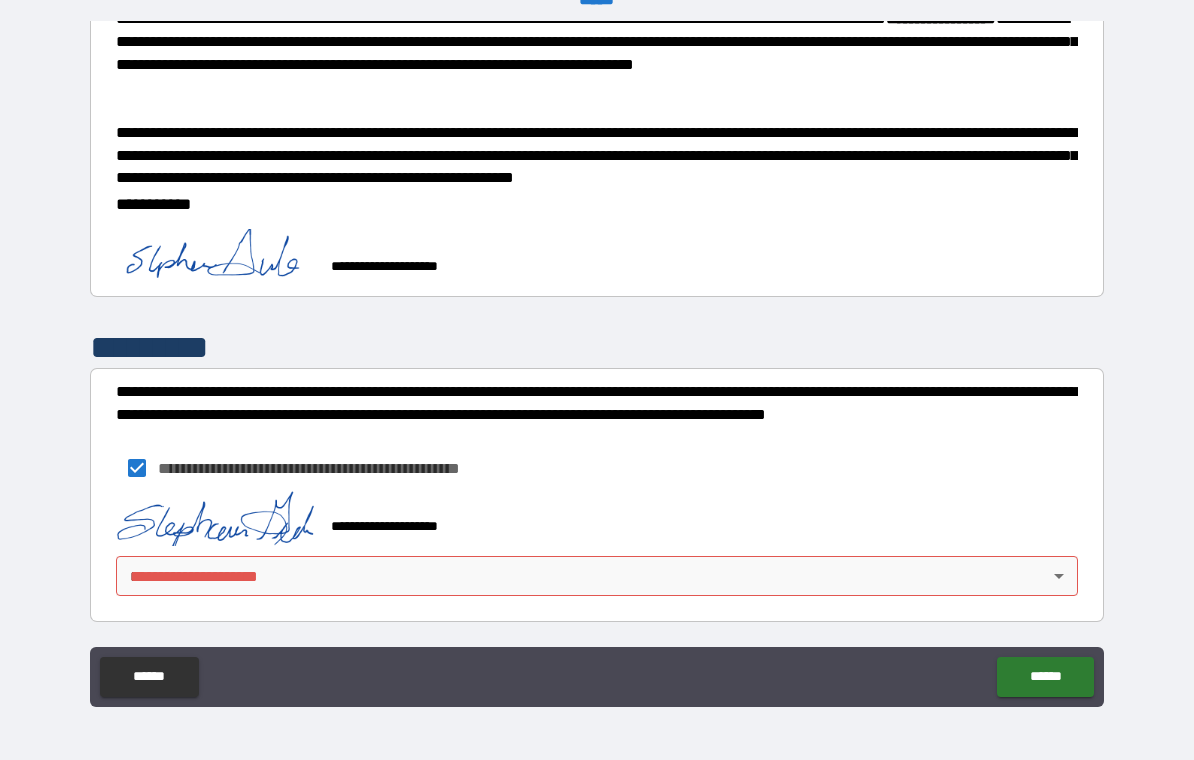 scroll, scrollTop: 1785, scrollLeft: 0, axis: vertical 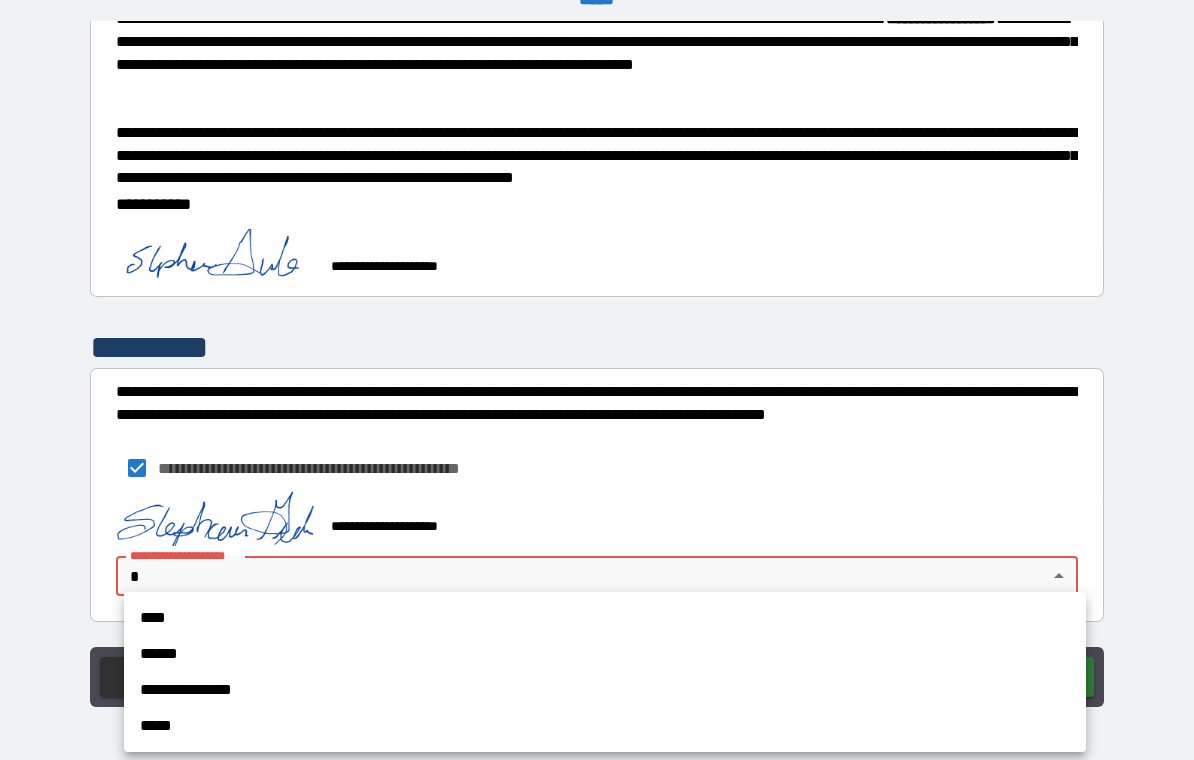 click on "****" at bounding box center (605, 618) 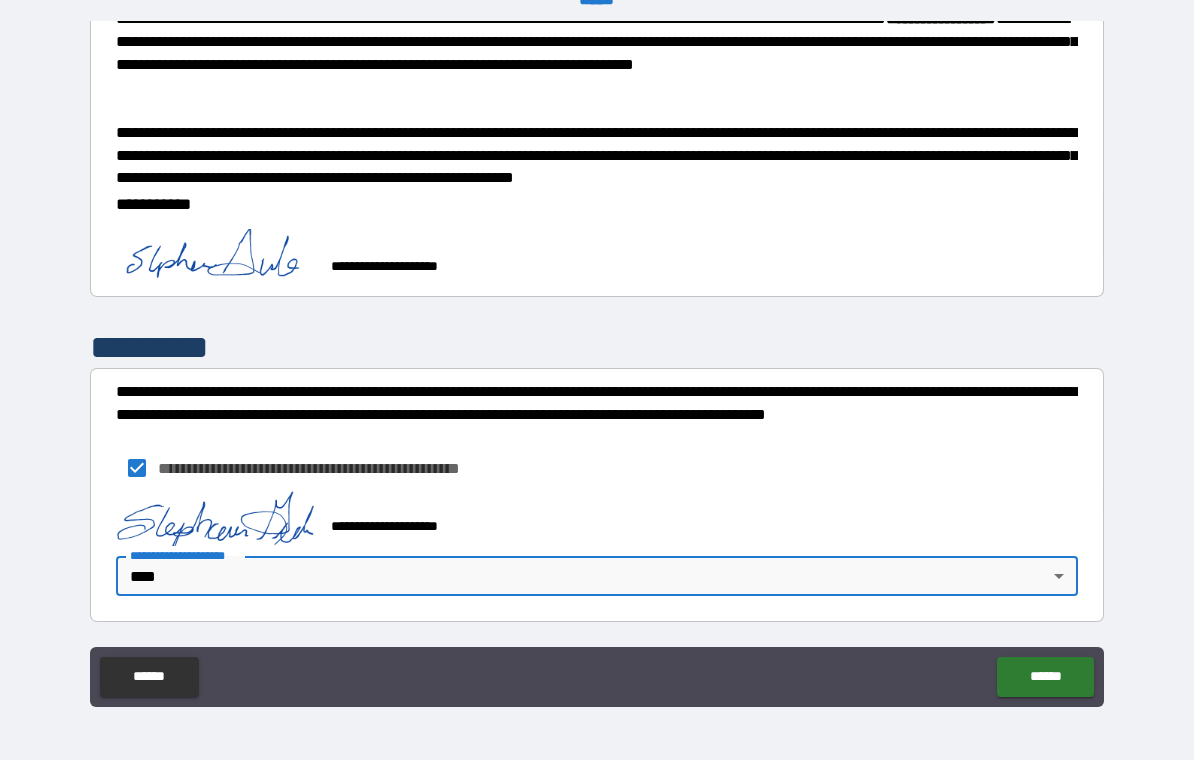 type on "*" 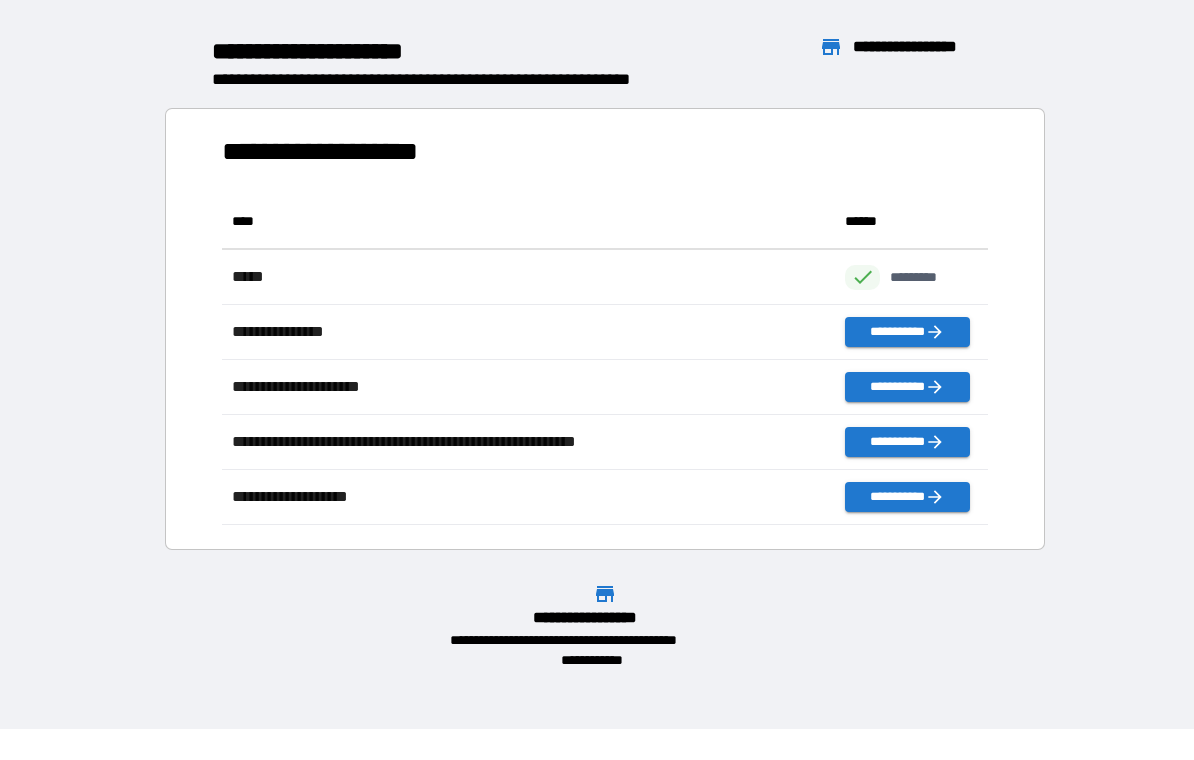 scroll, scrollTop: 1, scrollLeft: 1, axis: both 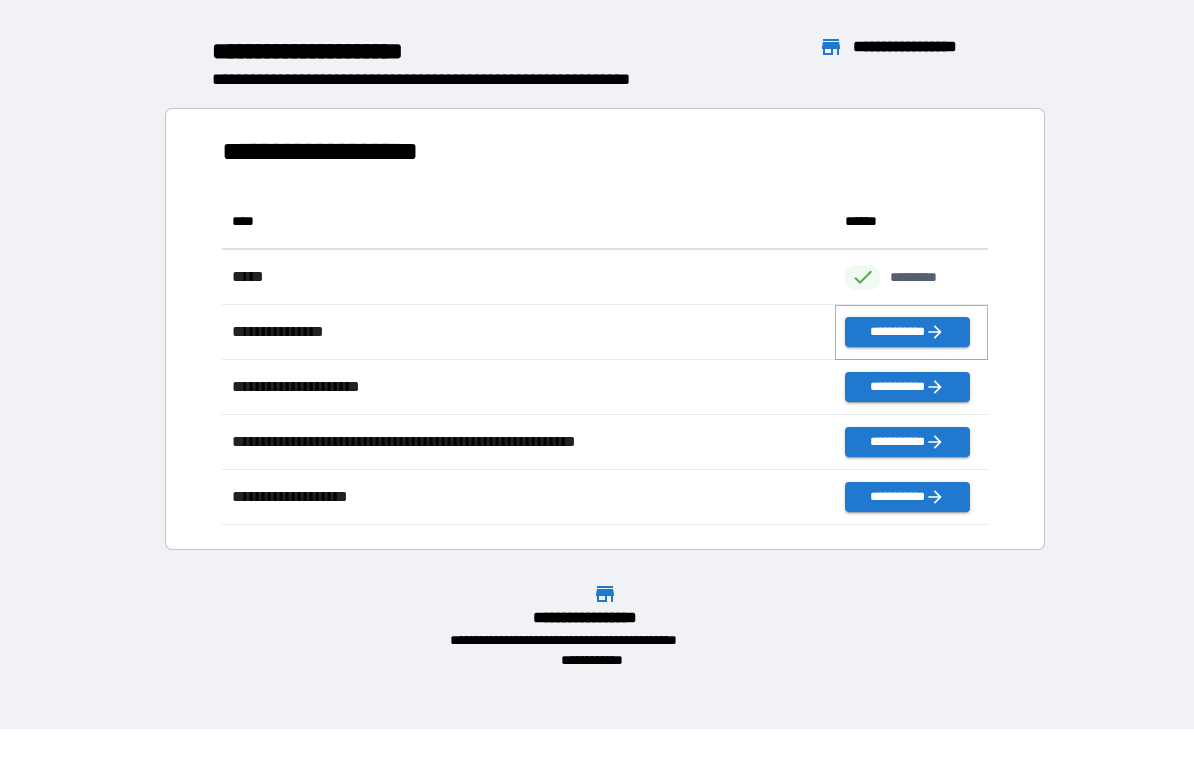click 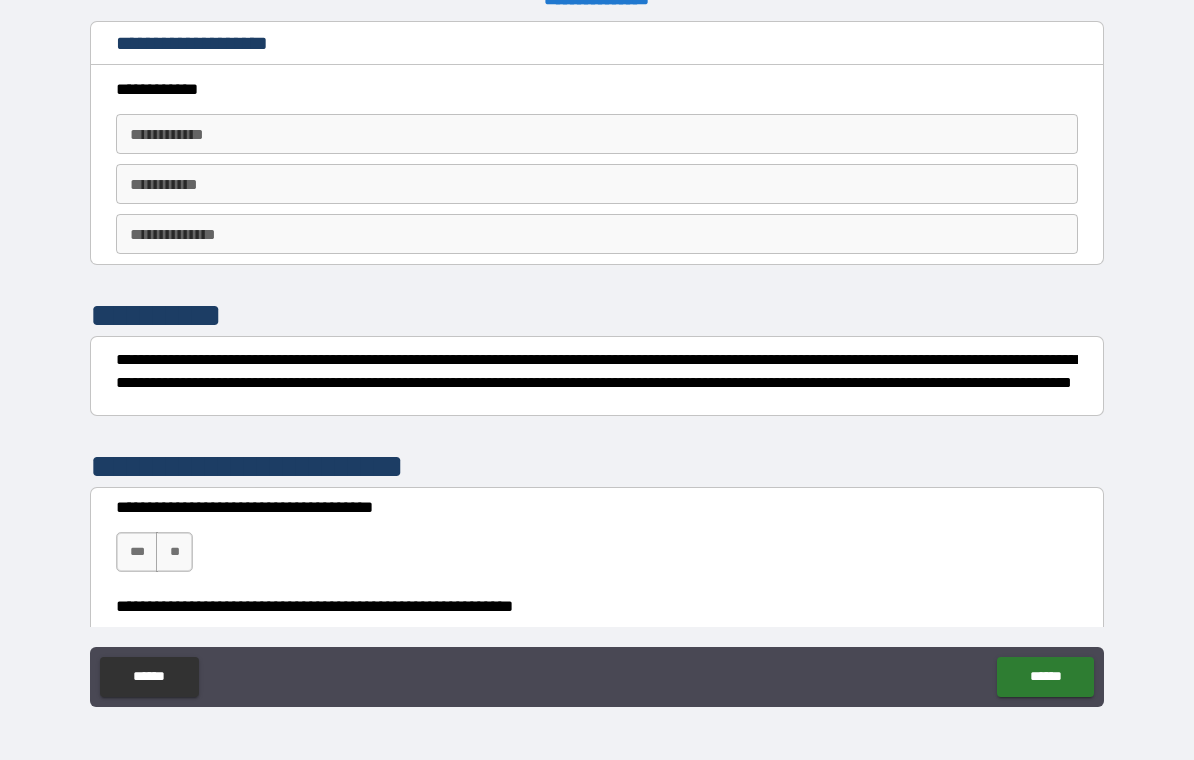 click on "**********" at bounding box center [597, 134] 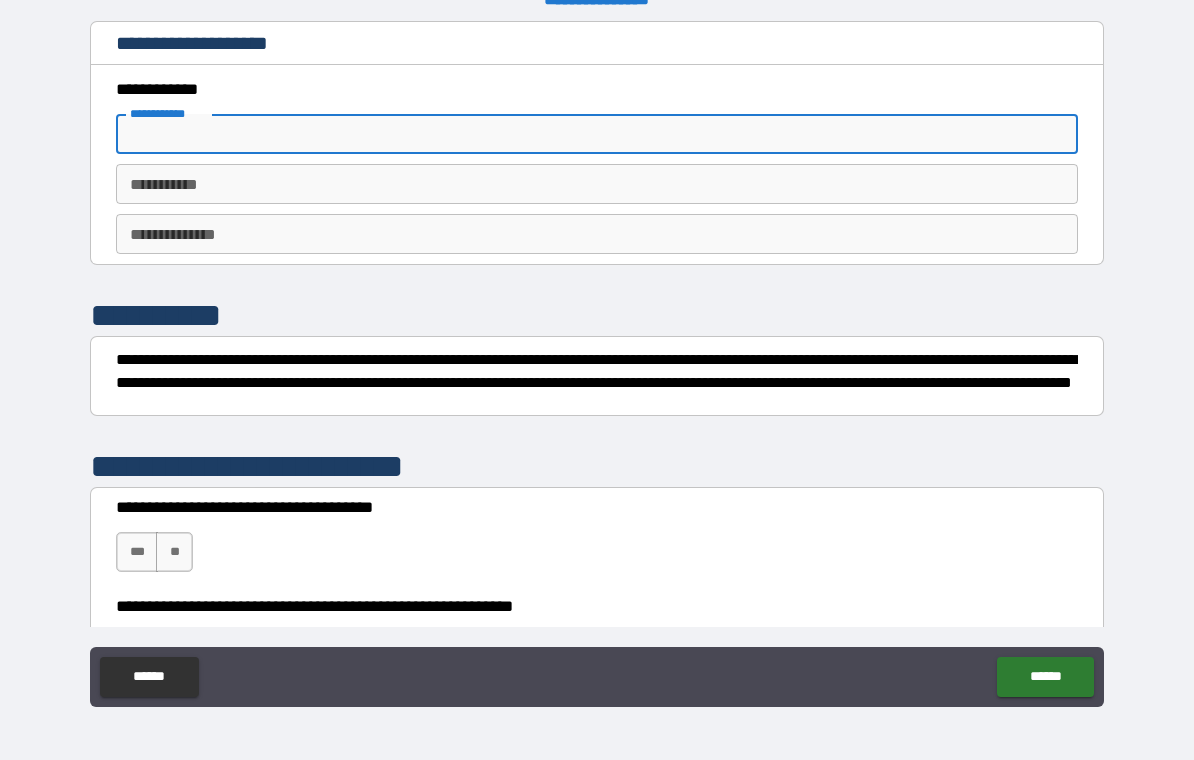 type on "*********" 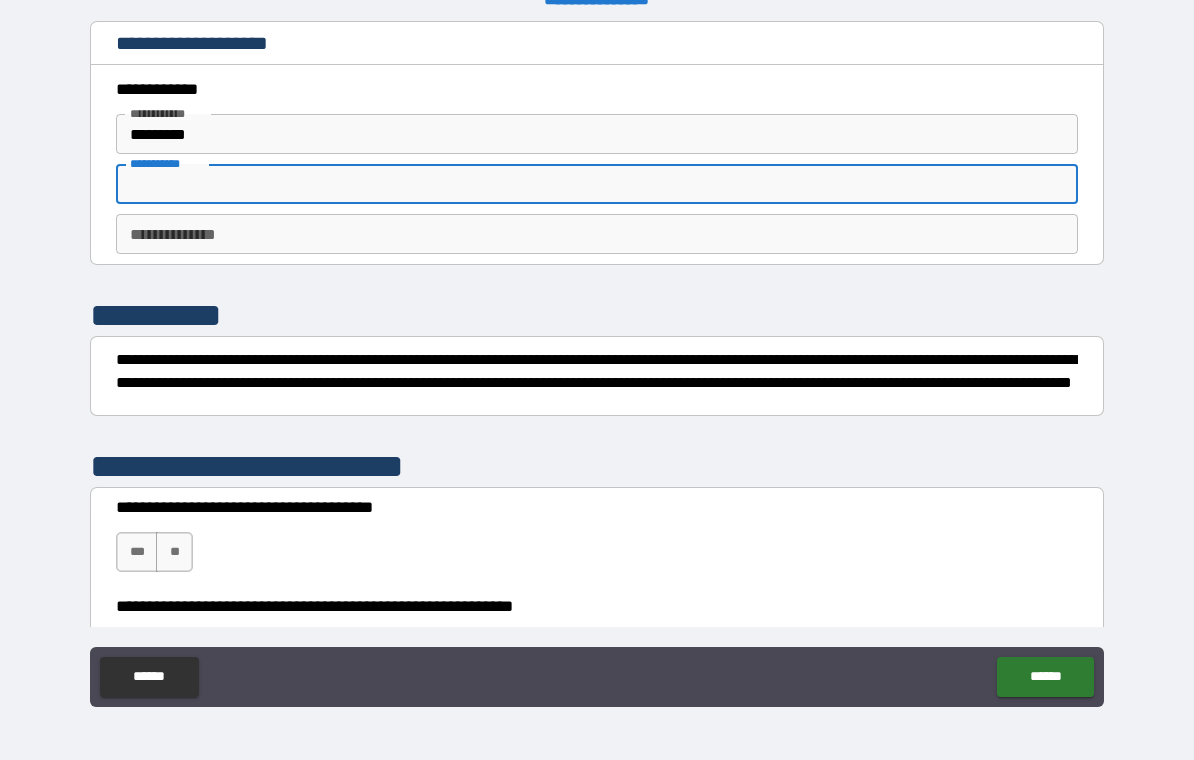 type on "****" 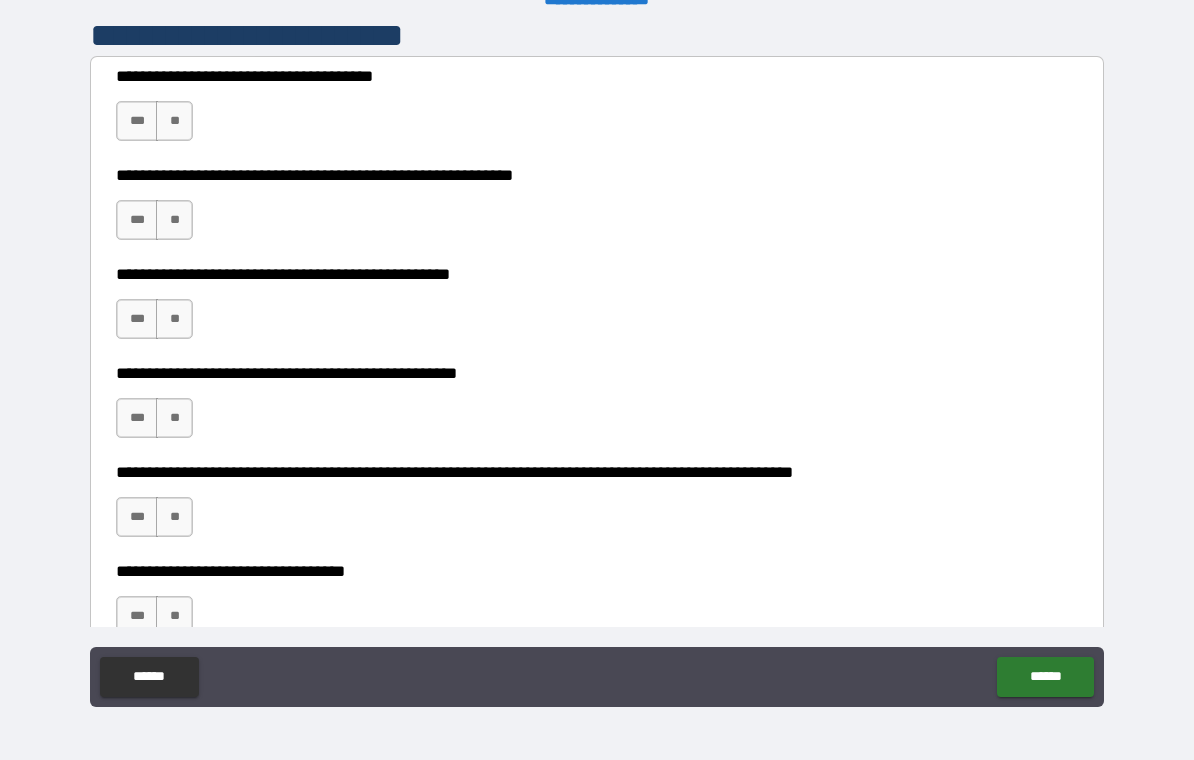 scroll, scrollTop: 432, scrollLeft: 0, axis: vertical 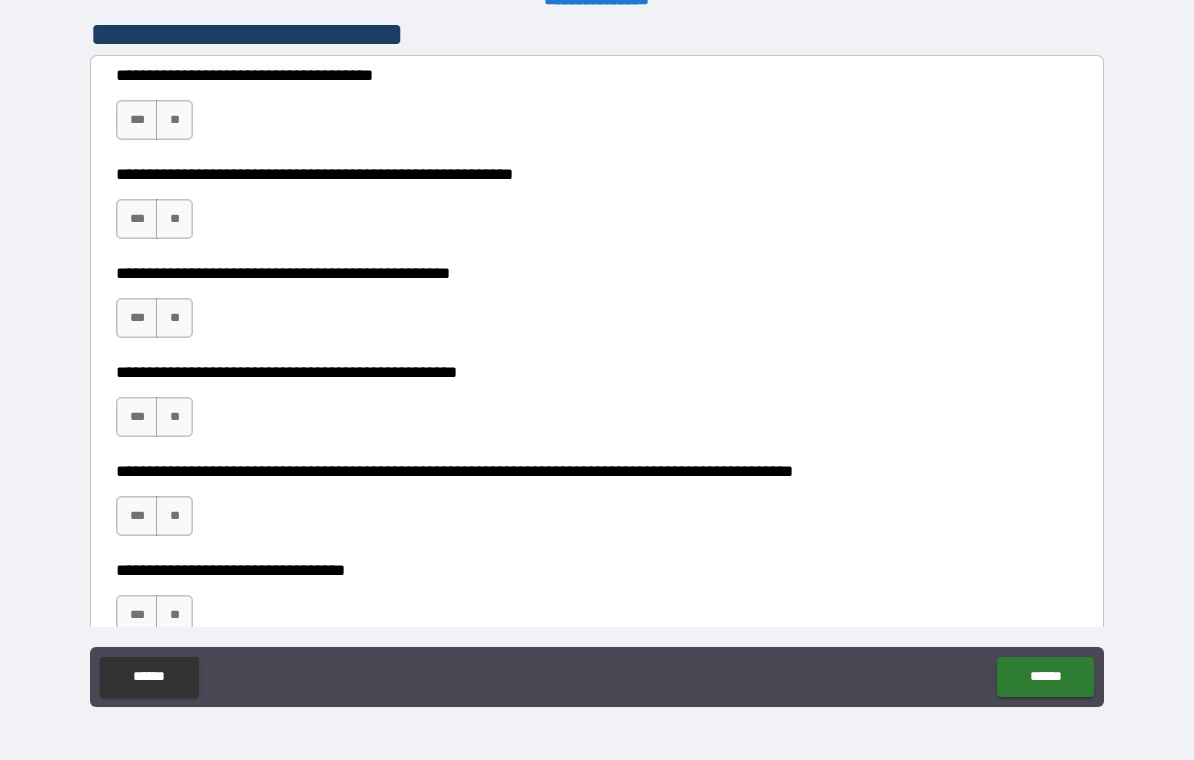 type on "*" 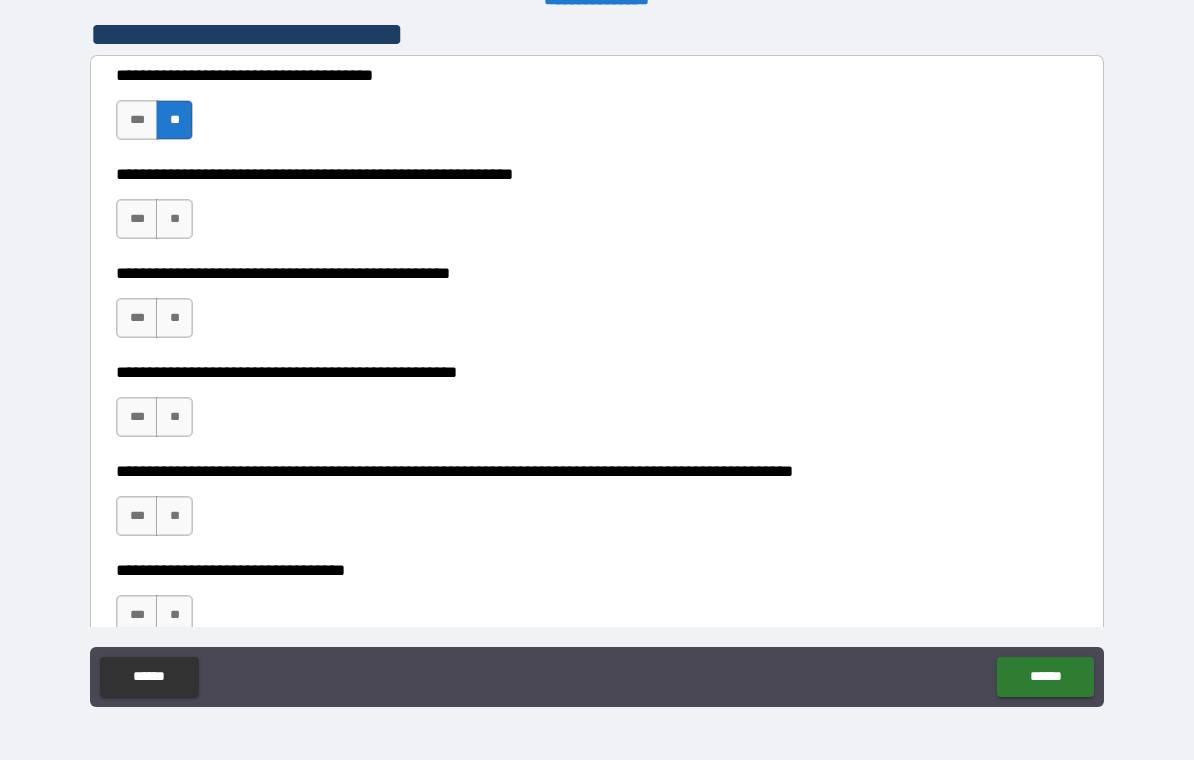 click on "**" at bounding box center (174, 219) 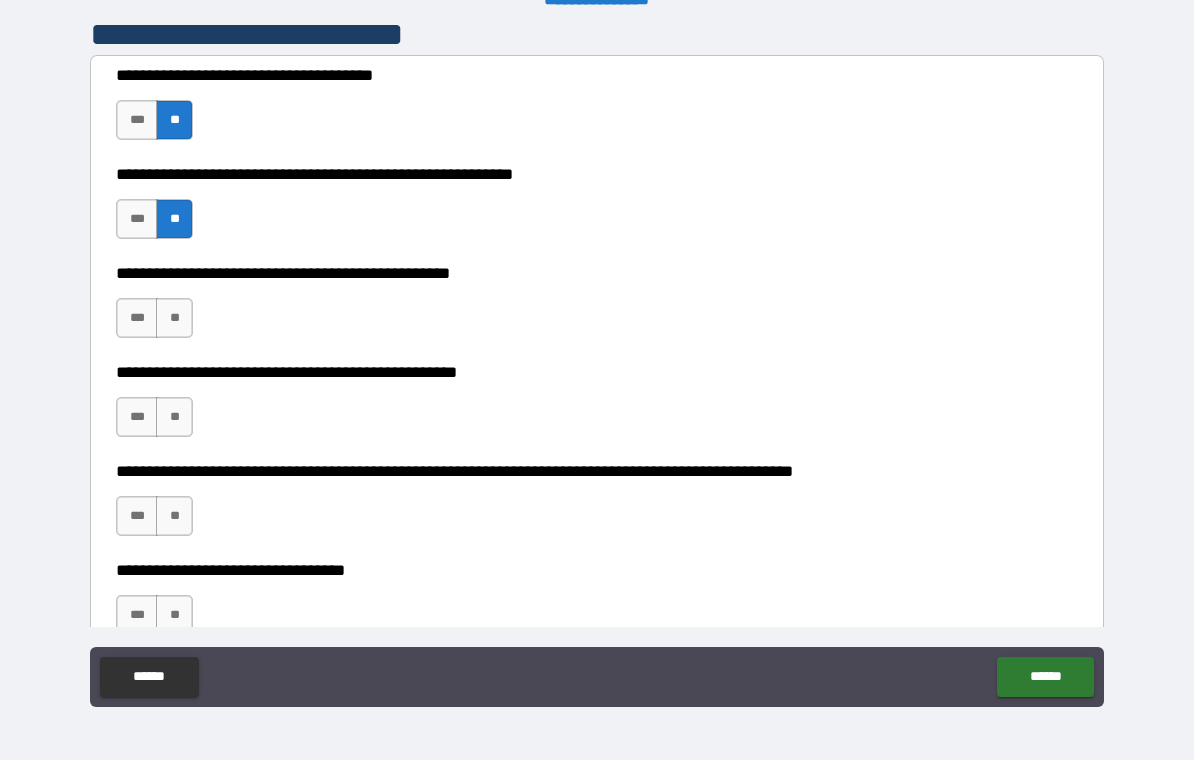 click on "**" at bounding box center [174, 318] 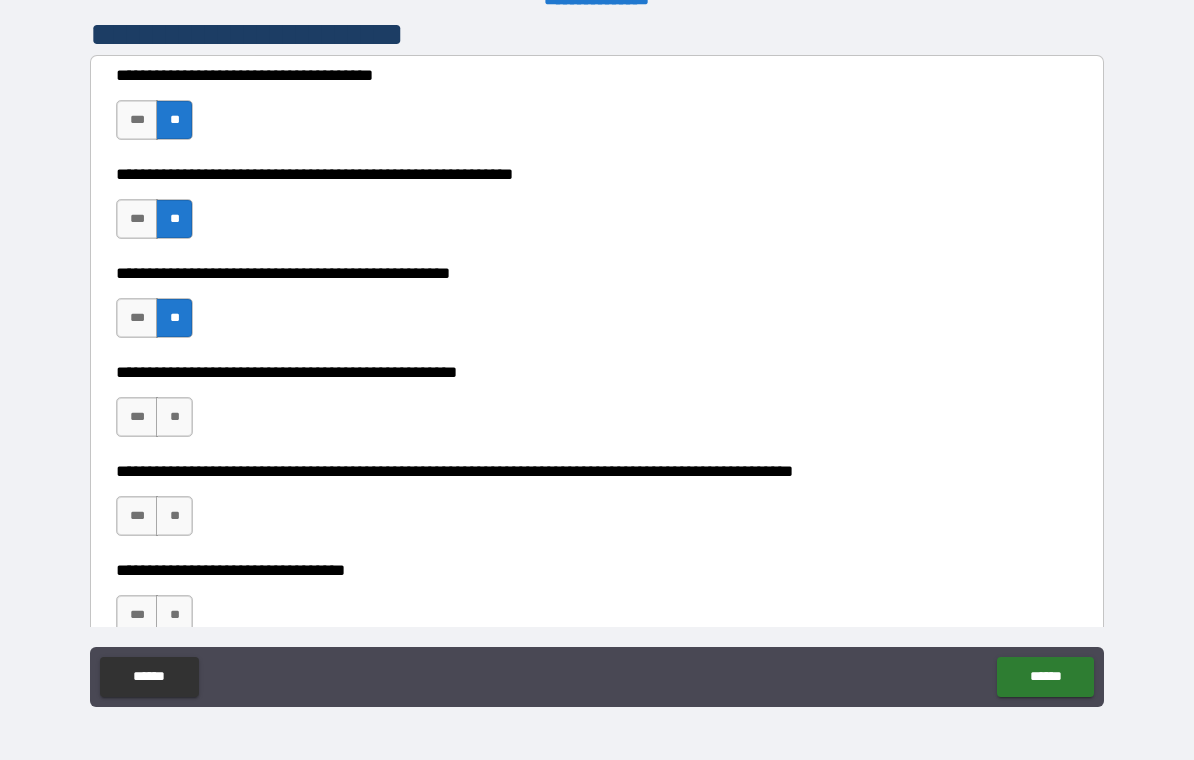 click on "**" at bounding box center (174, 417) 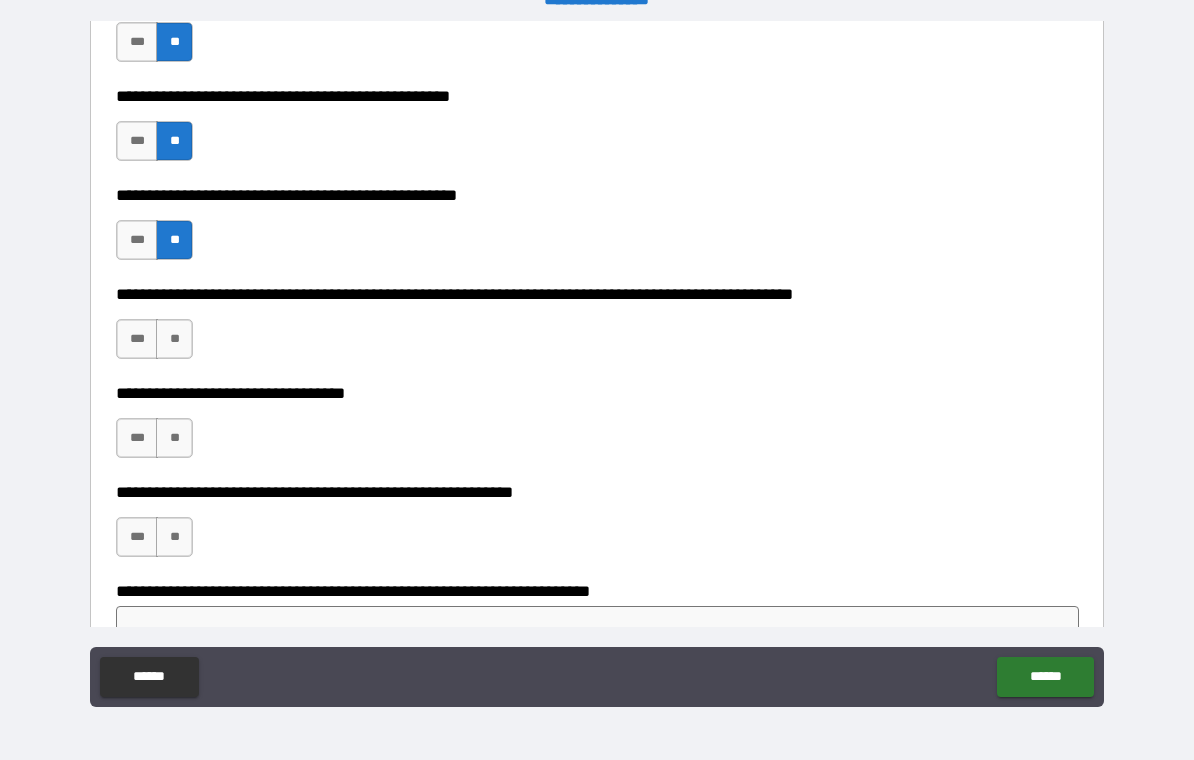 scroll, scrollTop: 613, scrollLeft: 0, axis: vertical 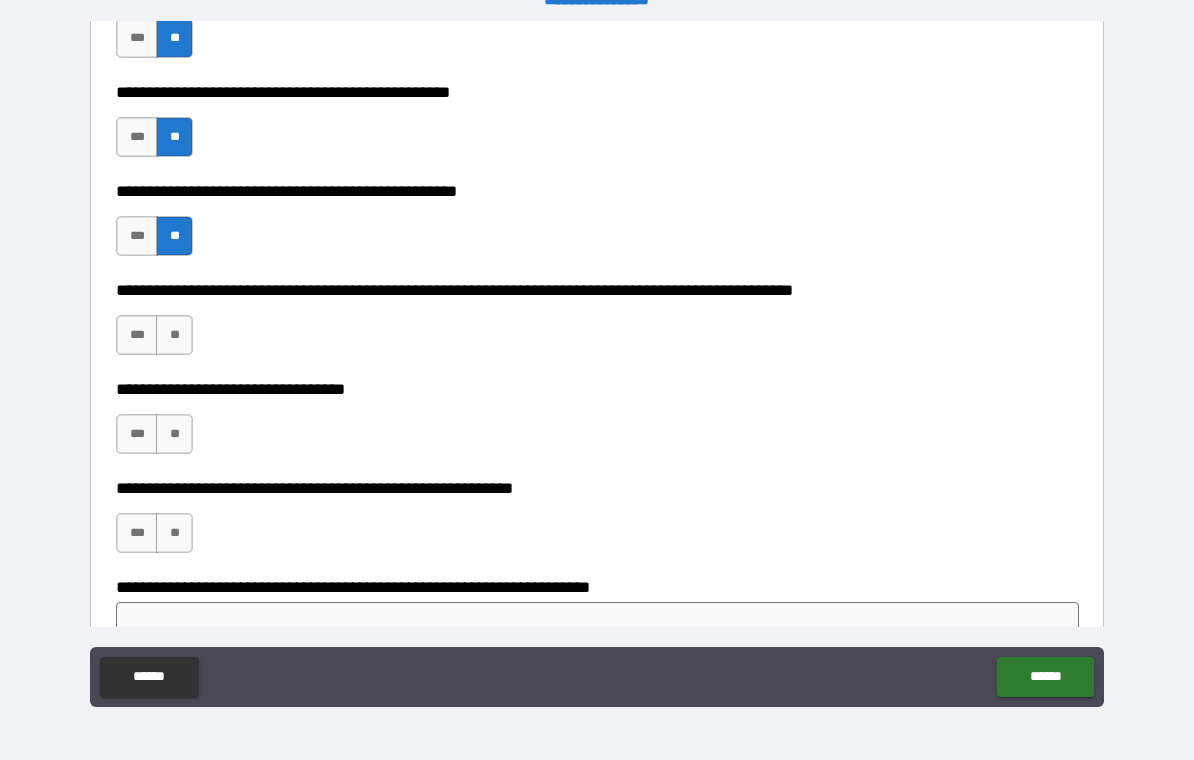 click on "**" at bounding box center [174, 335] 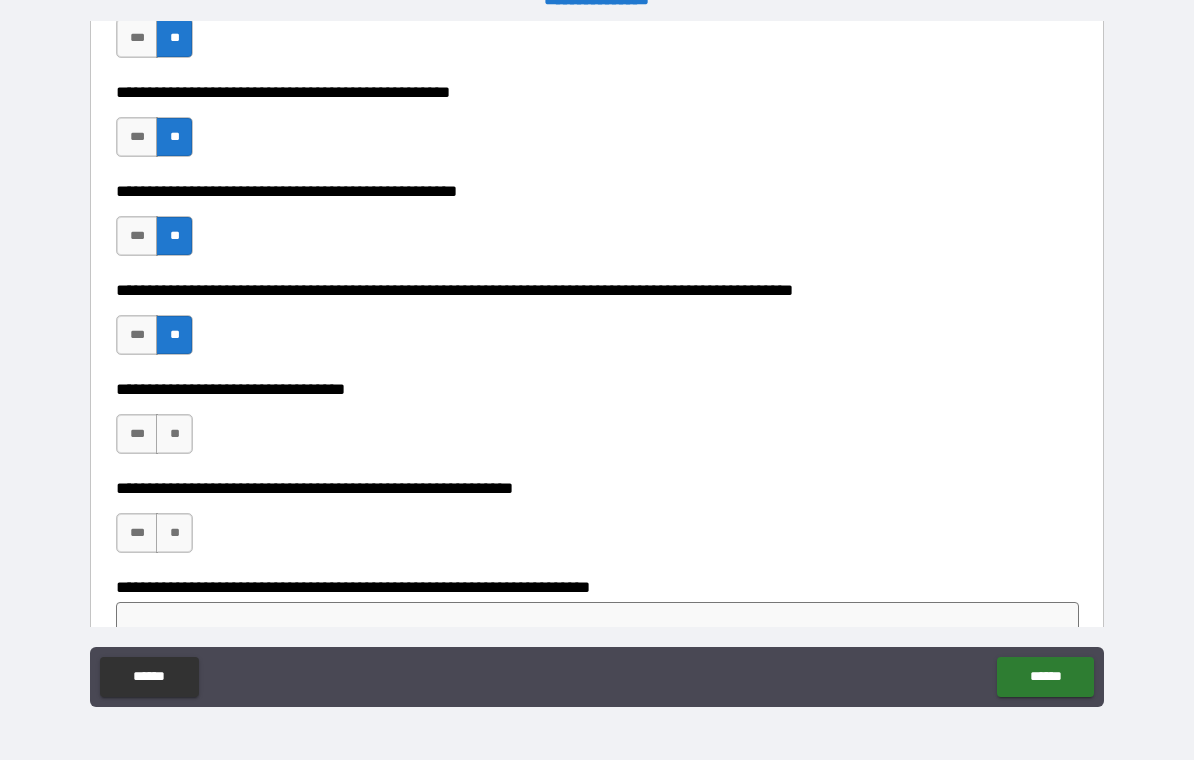click on "**" at bounding box center (174, 434) 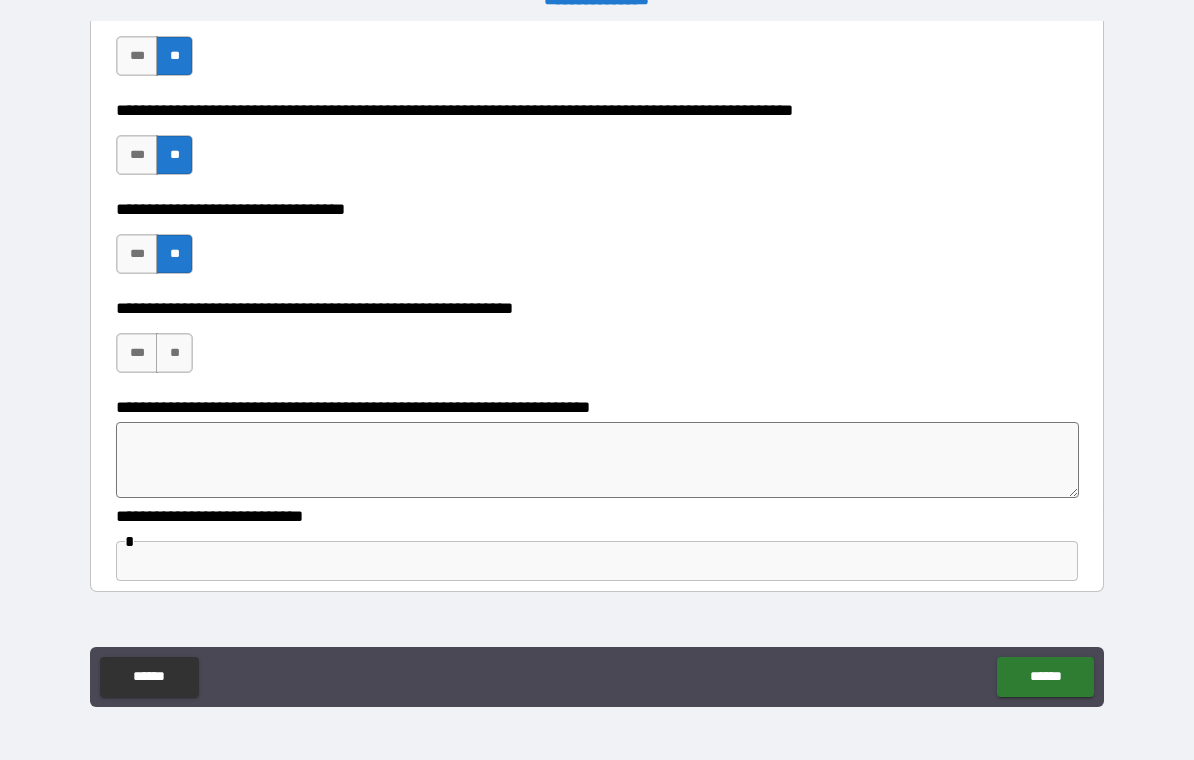 scroll, scrollTop: 799, scrollLeft: 0, axis: vertical 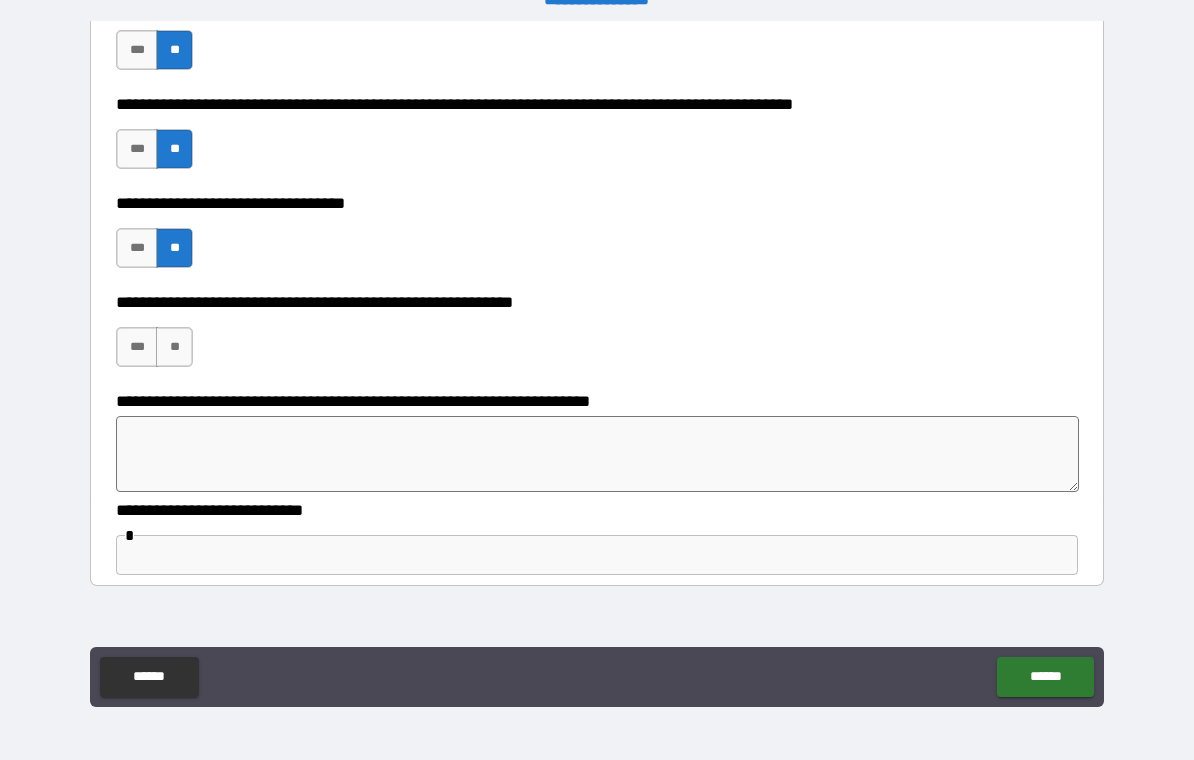 click on "**" at bounding box center (174, 347) 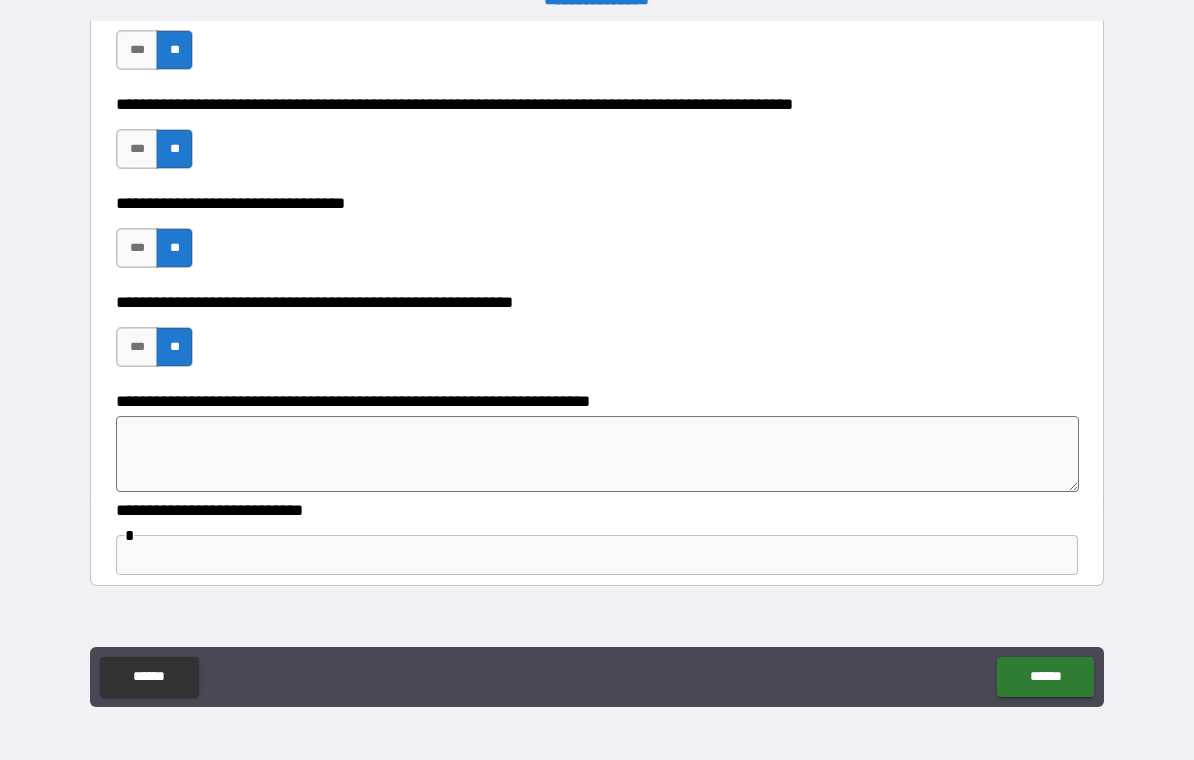 click at bounding box center (597, 454) 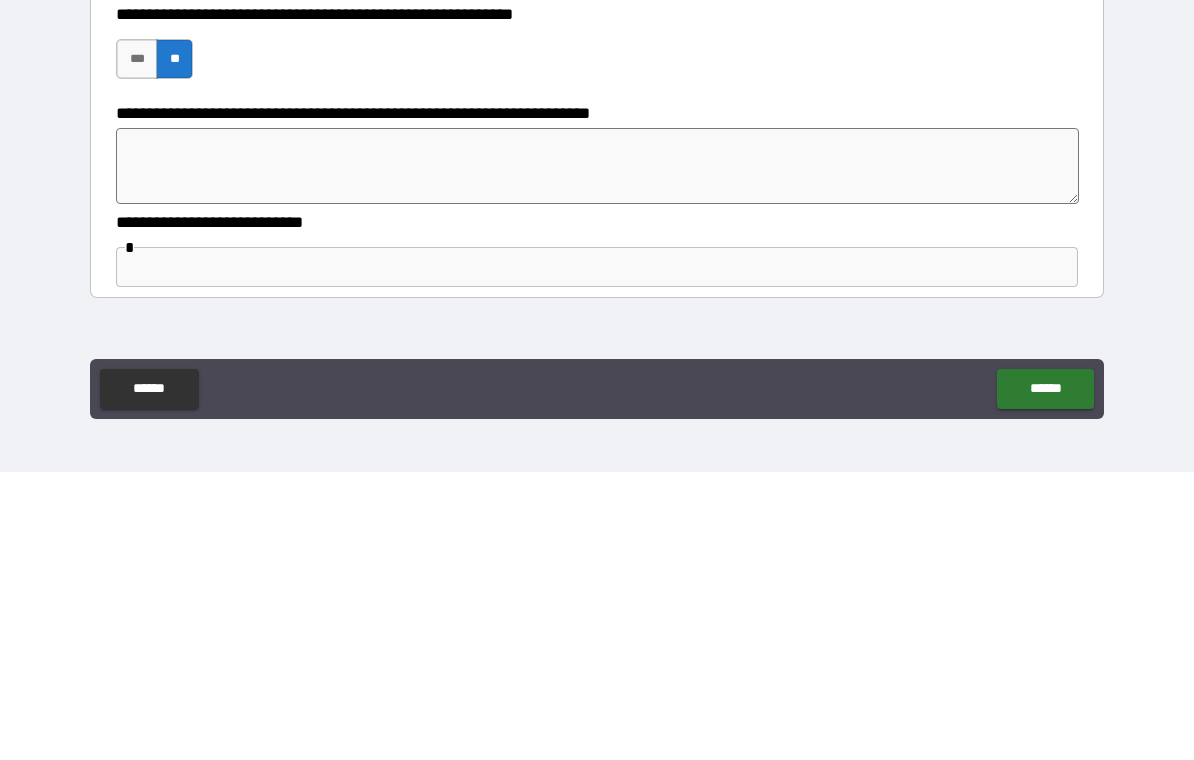 type on "***" 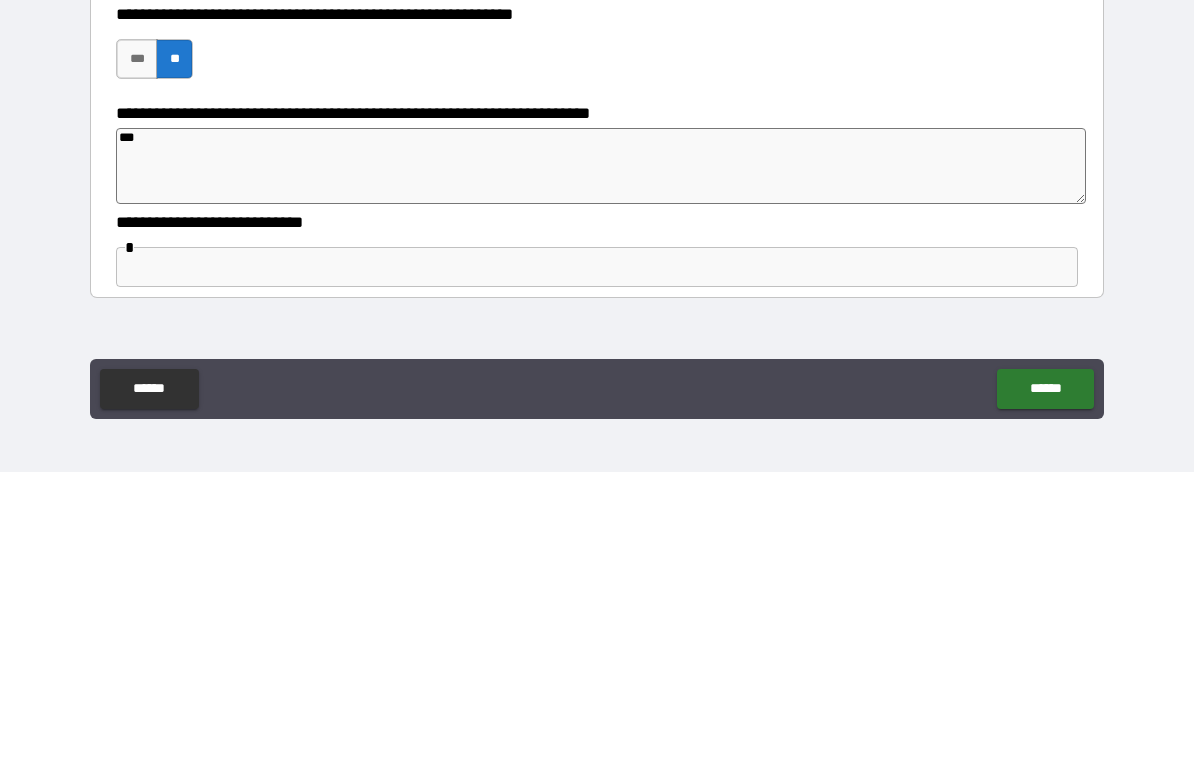 type on "*" 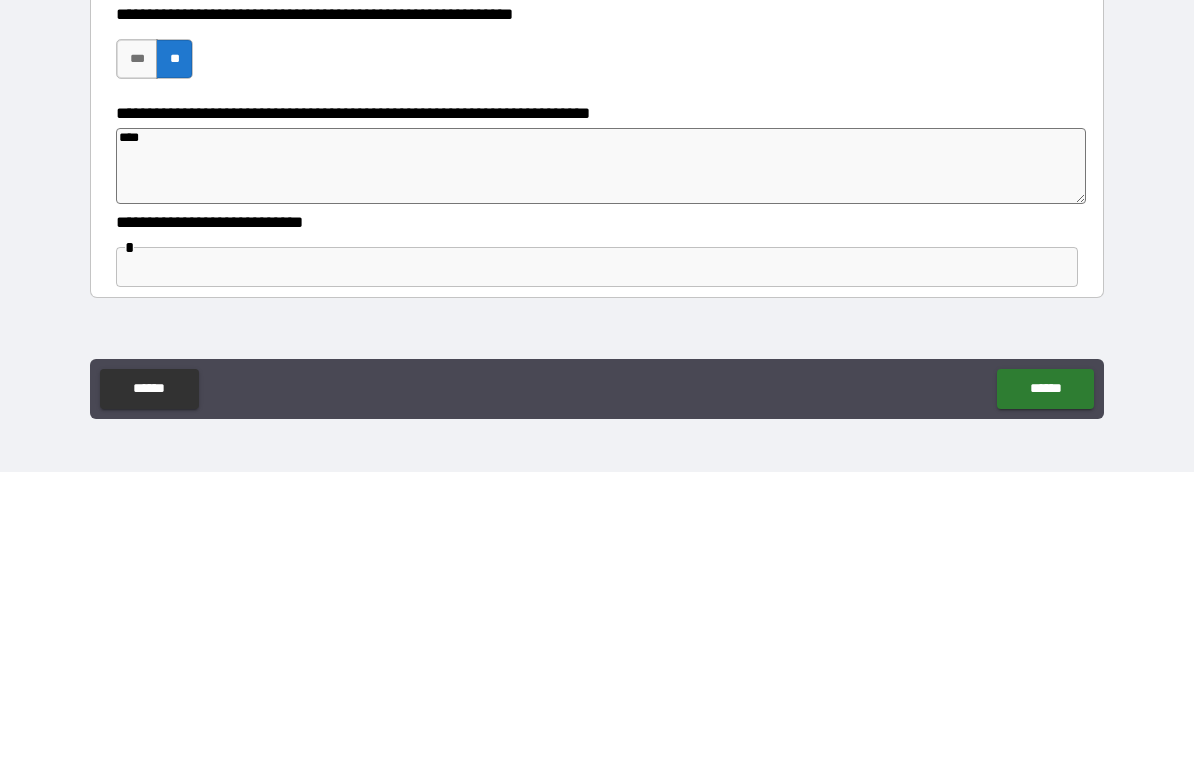 type on "*" 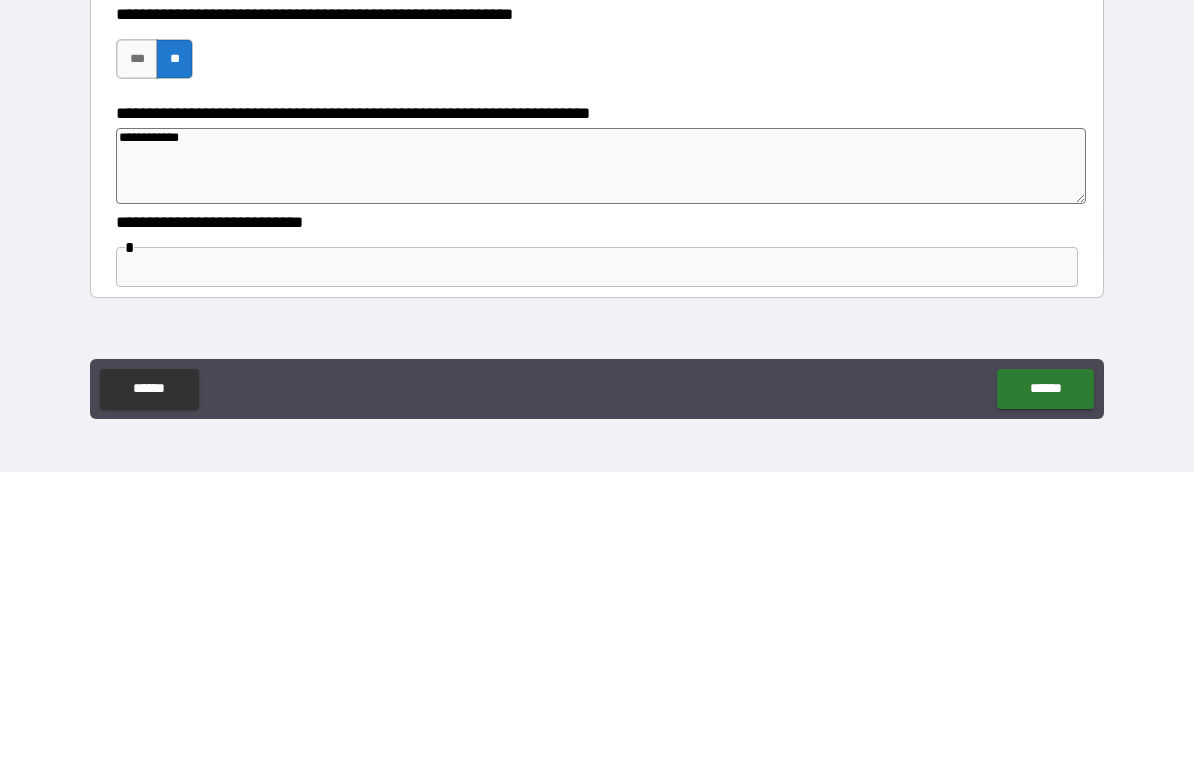 click on "**********" at bounding box center [601, 454] 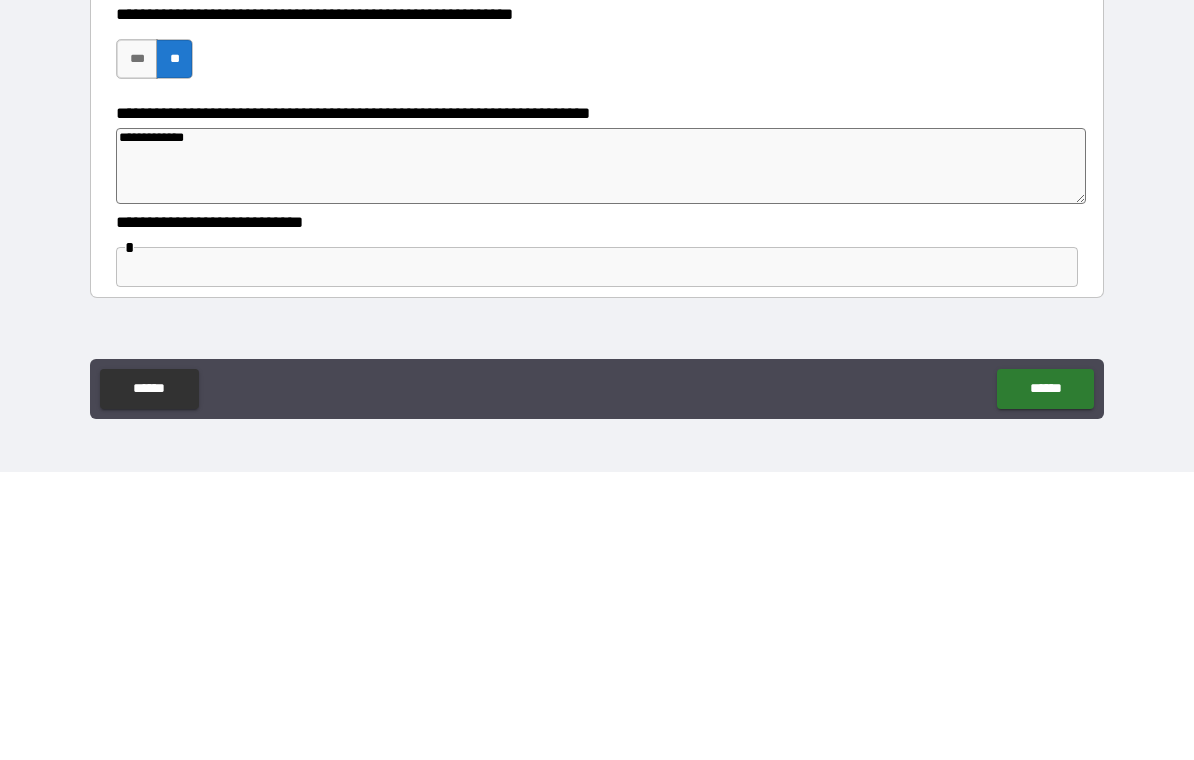 click at bounding box center [597, 555] 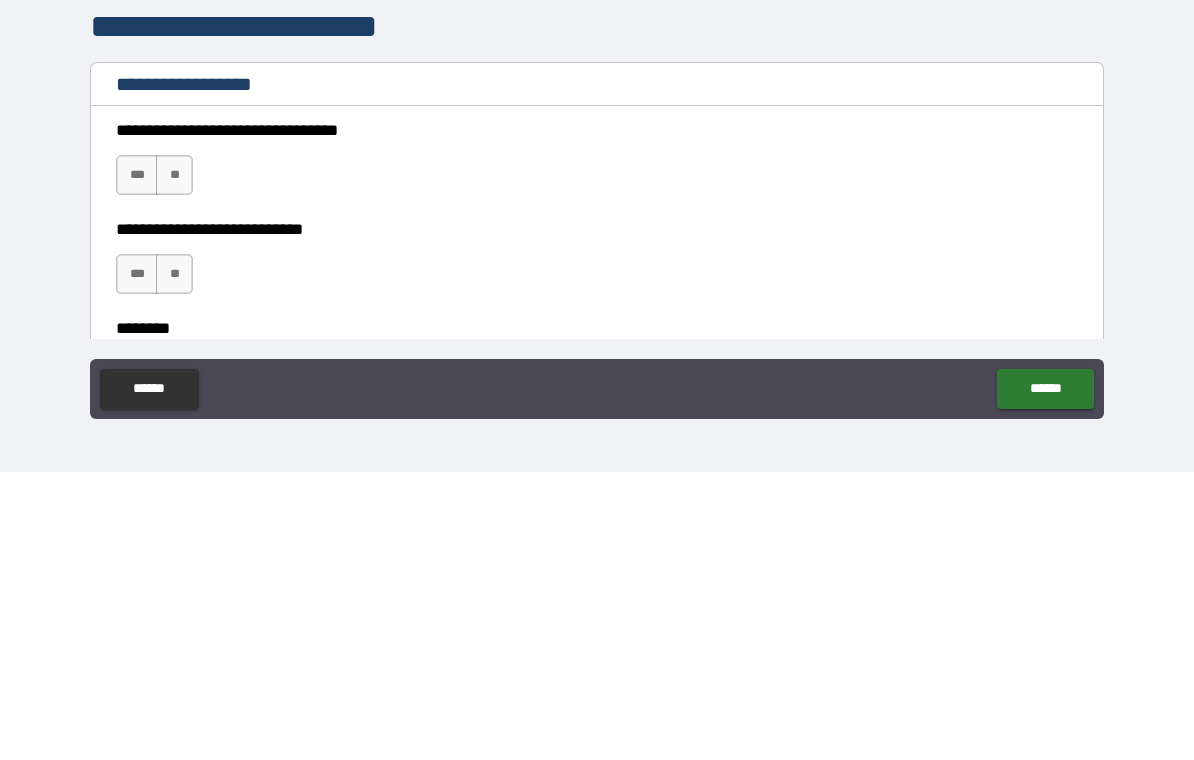 scroll, scrollTop: 1123, scrollLeft: 0, axis: vertical 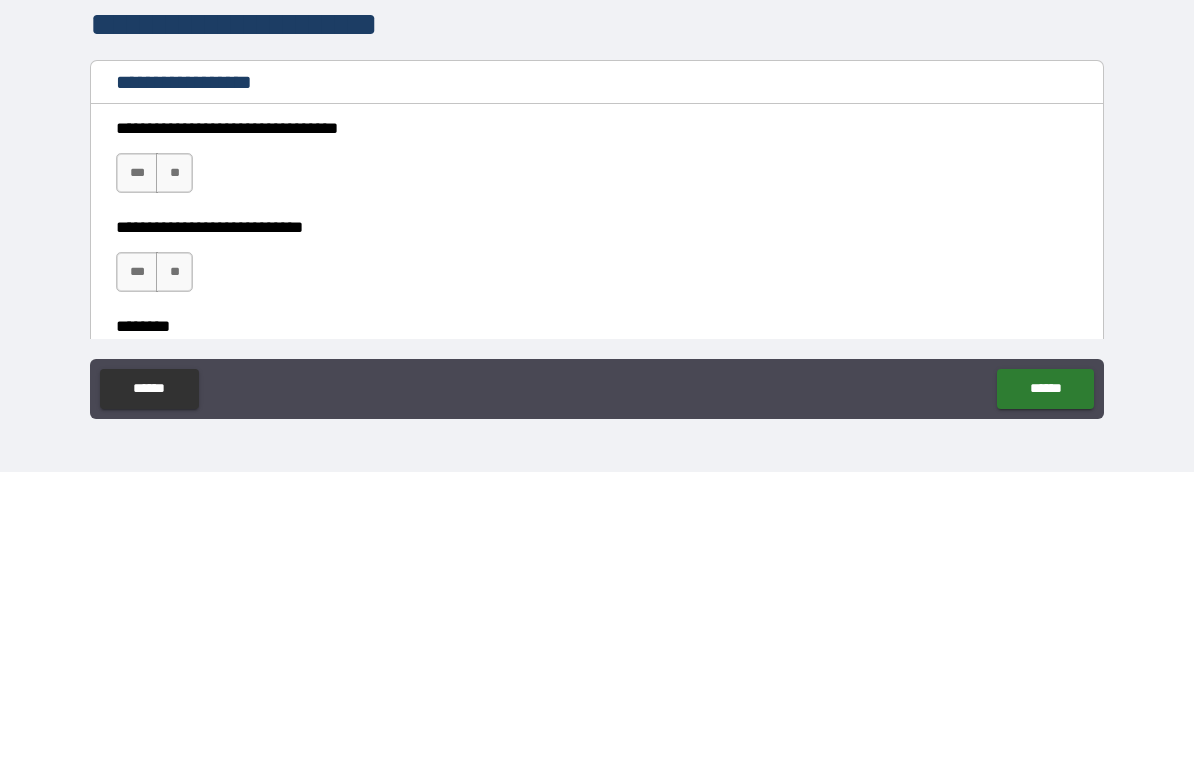 click on "**" at bounding box center [174, 461] 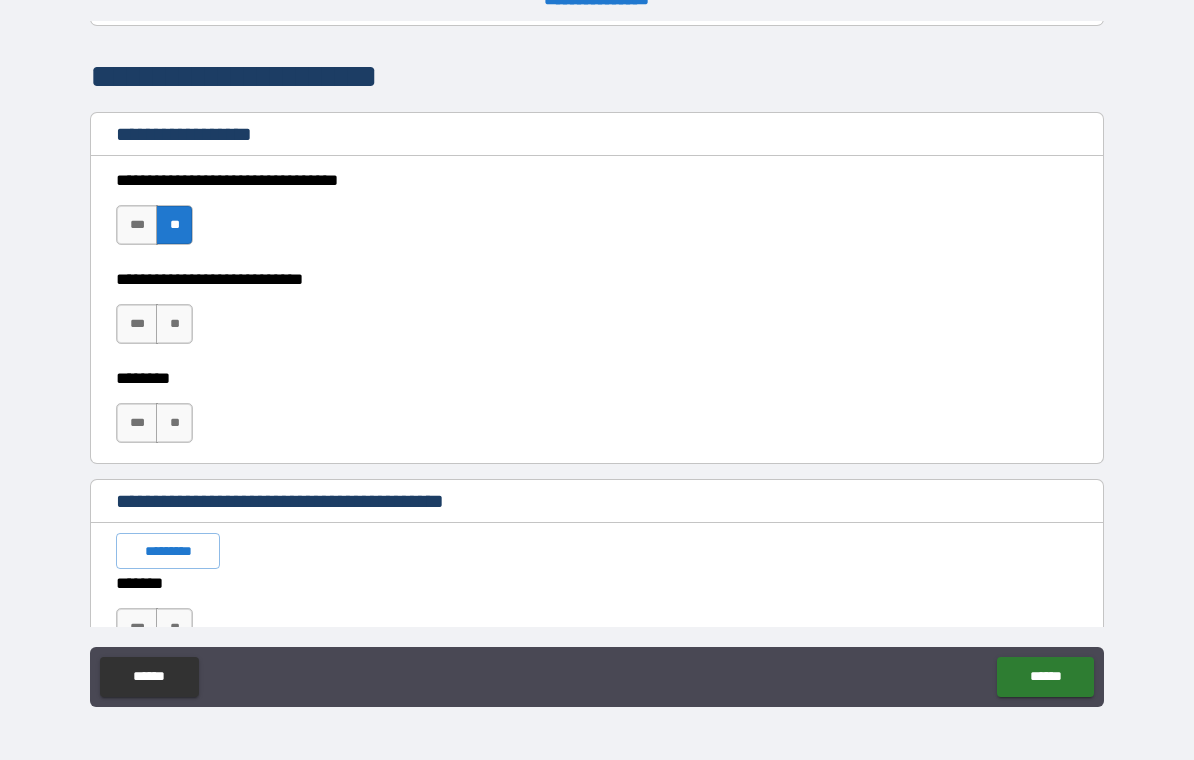 scroll, scrollTop: 1399, scrollLeft: 0, axis: vertical 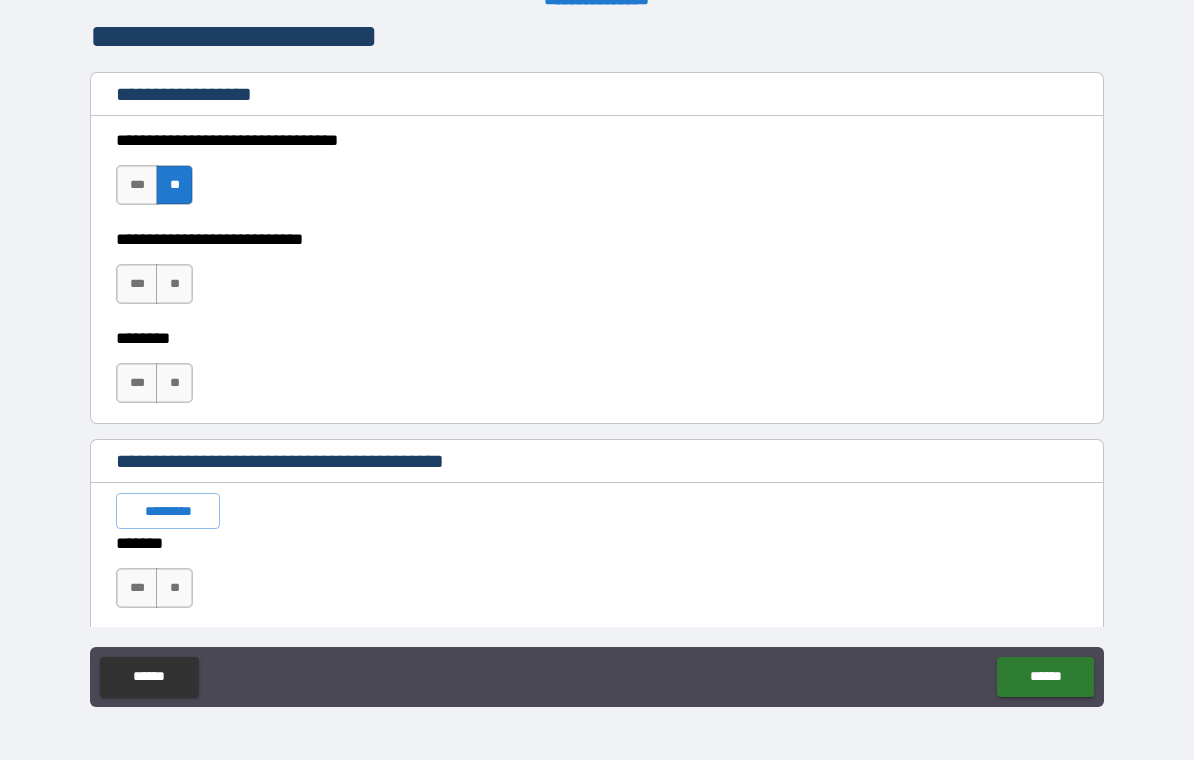 click on "**" at bounding box center [174, 284] 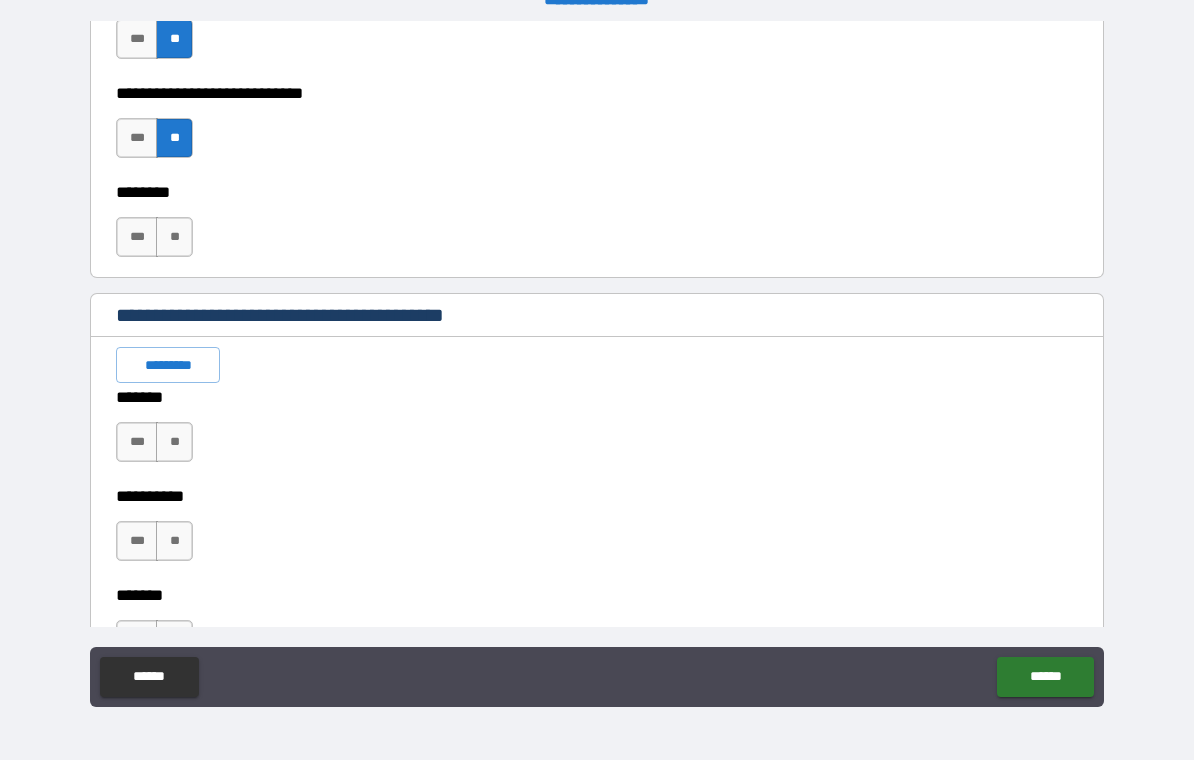scroll, scrollTop: 1547, scrollLeft: 0, axis: vertical 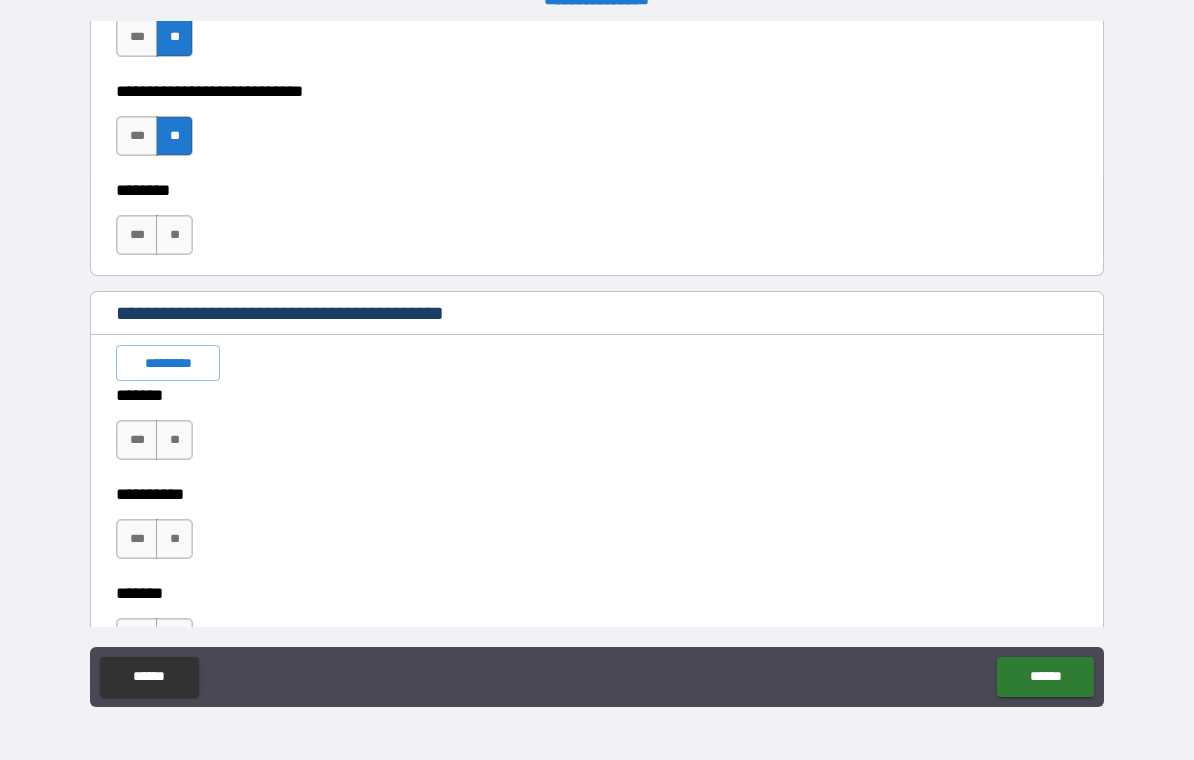 click on "**" at bounding box center [174, 235] 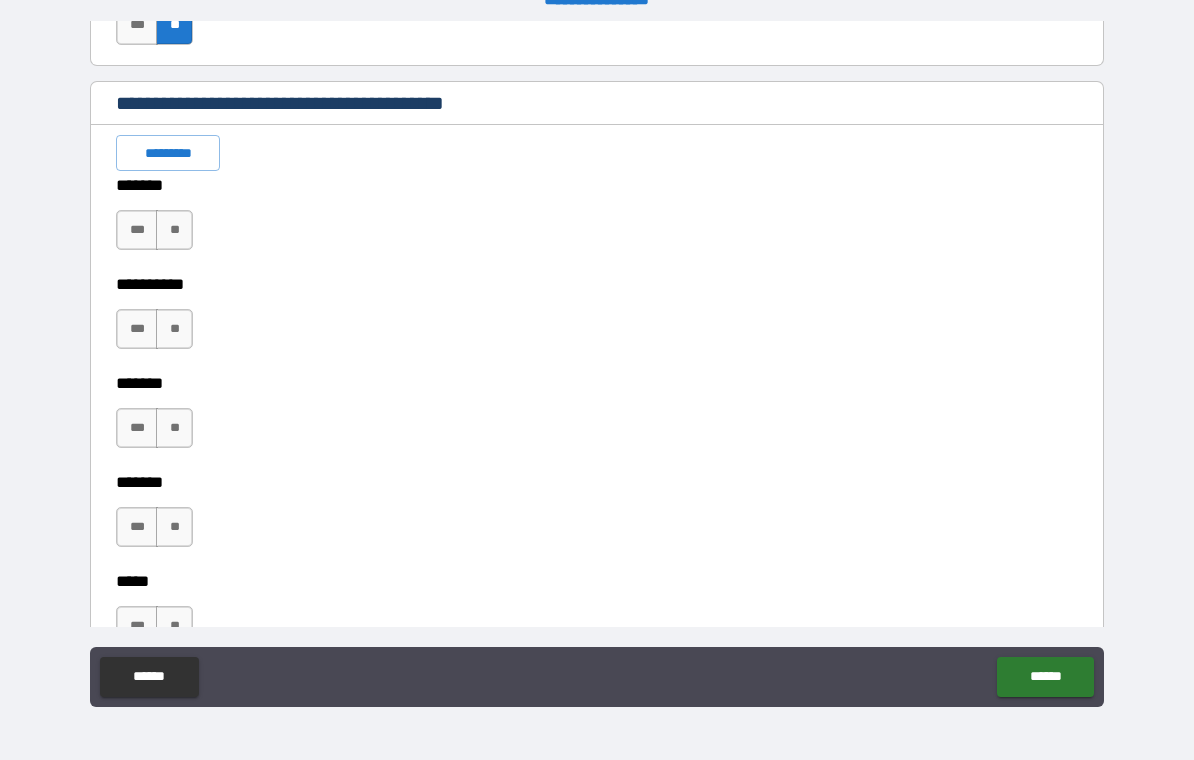 scroll, scrollTop: 1758, scrollLeft: 0, axis: vertical 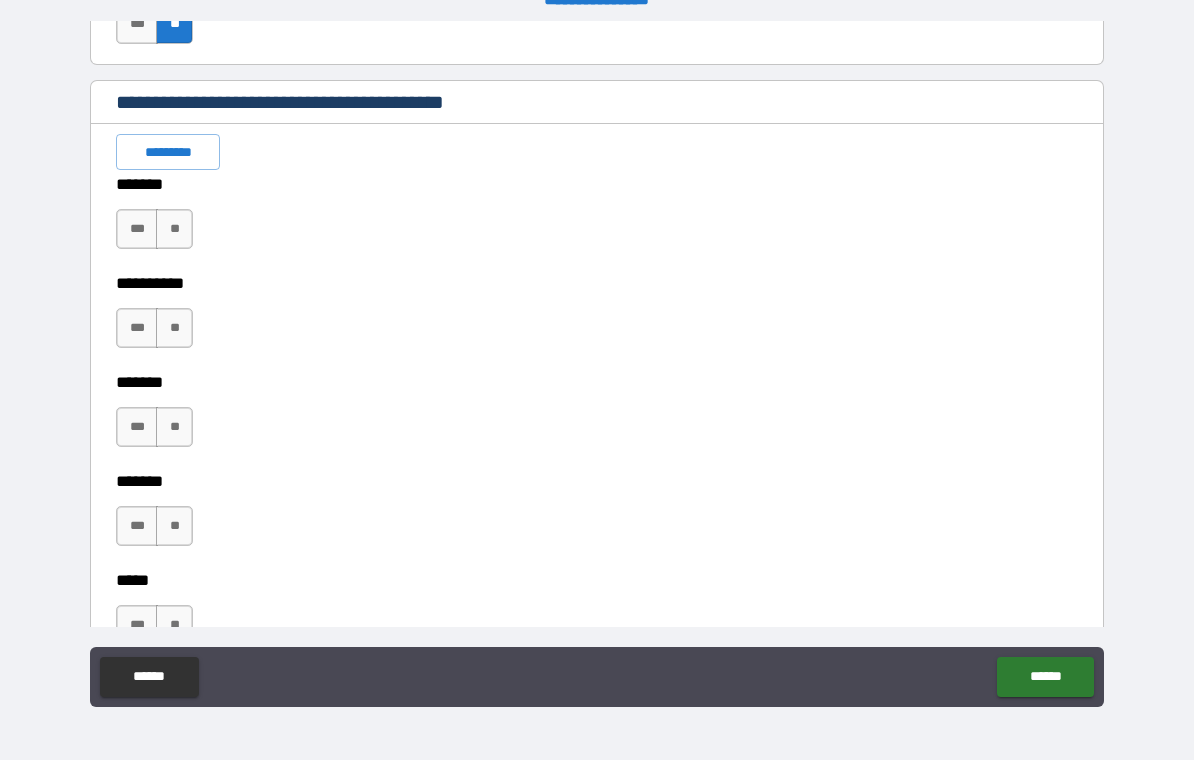 click on "**" at bounding box center [174, 229] 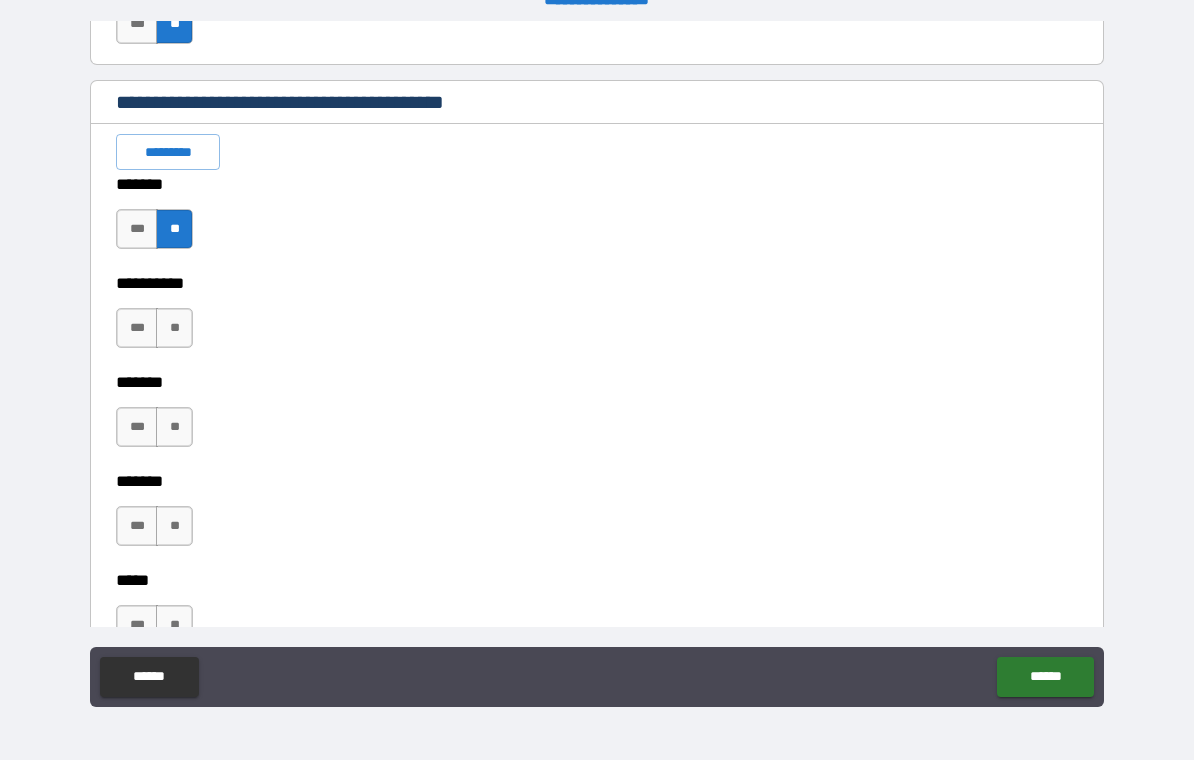 click on "***" at bounding box center [137, 328] 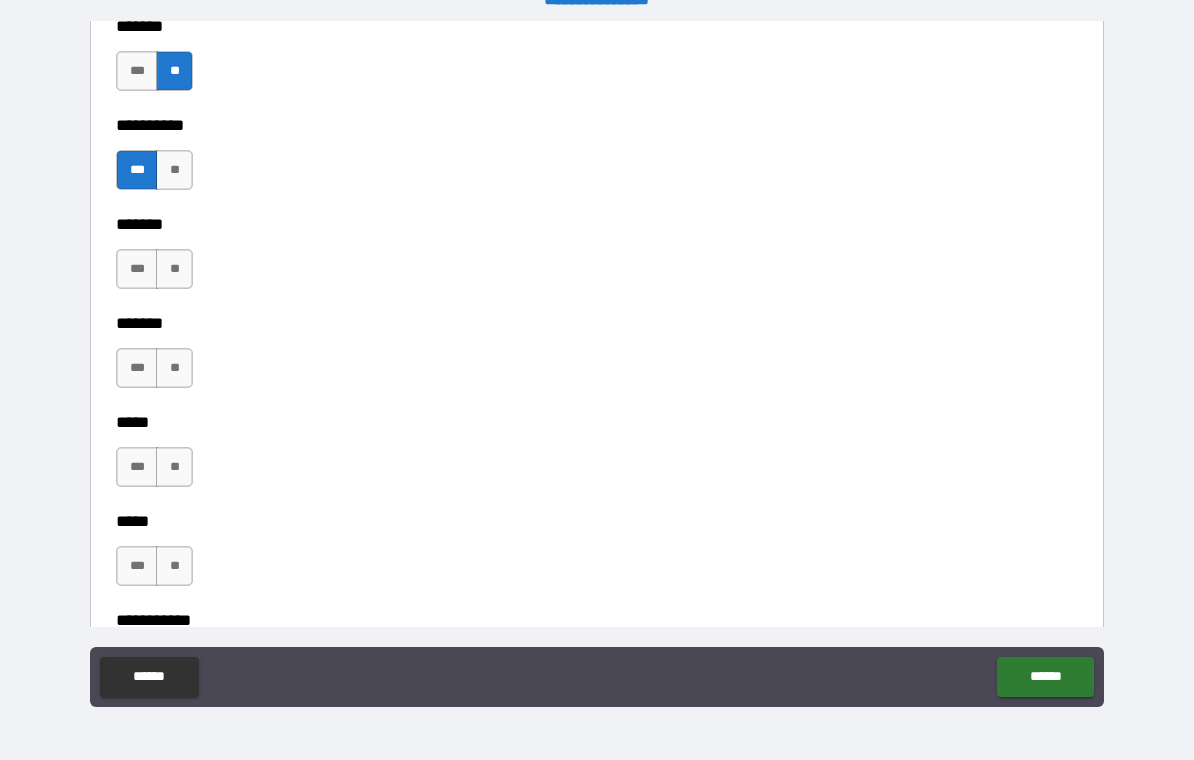 scroll, scrollTop: 1918, scrollLeft: 0, axis: vertical 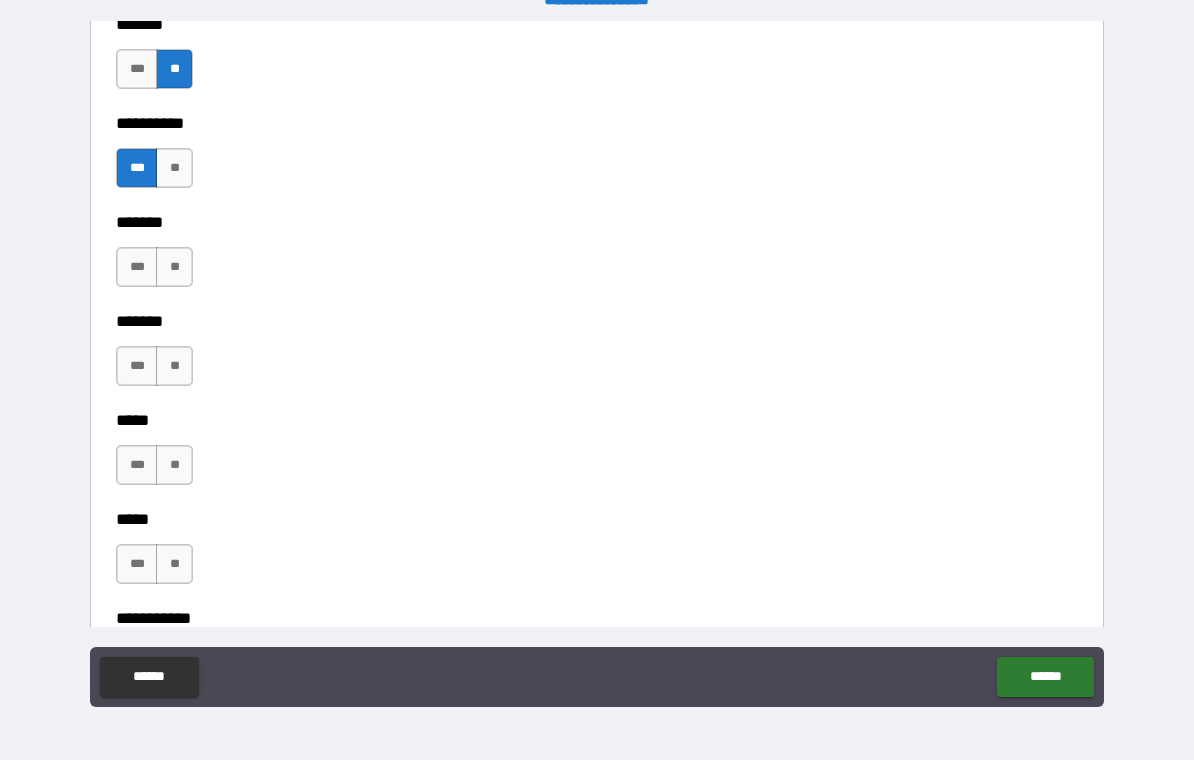 click on "**" at bounding box center (174, 267) 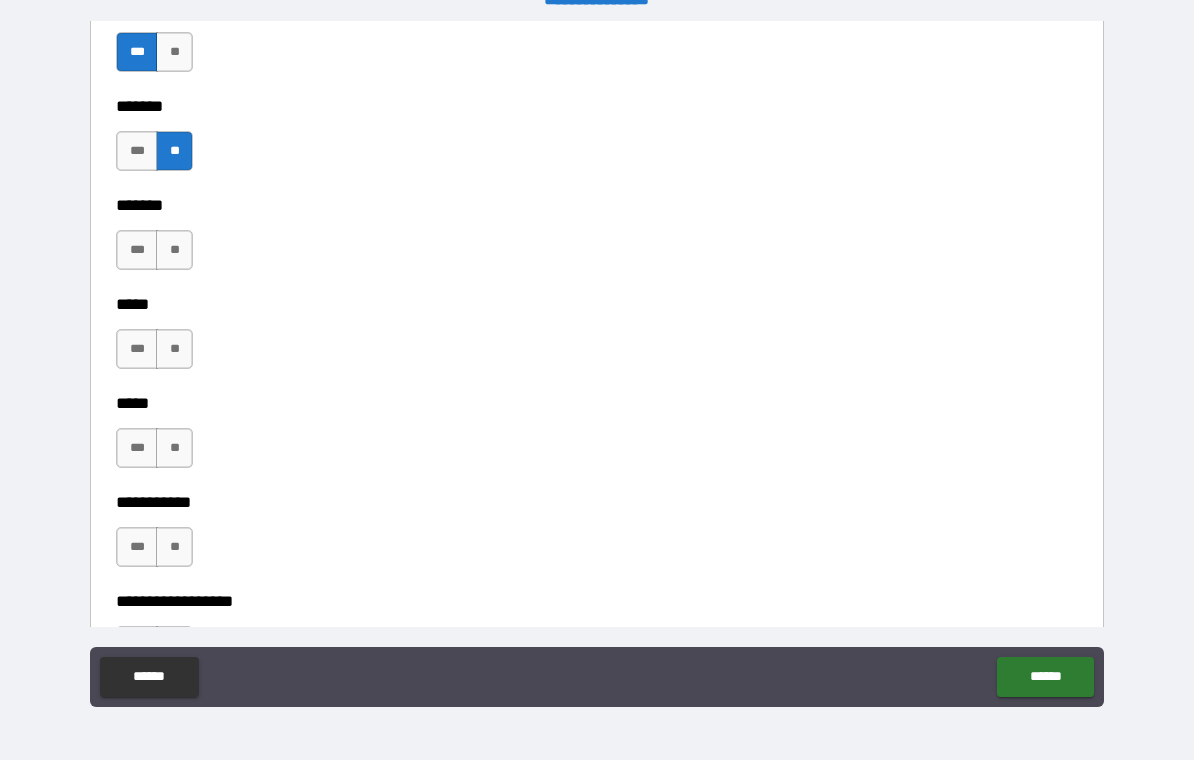 scroll, scrollTop: 2035, scrollLeft: 0, axis: vertical 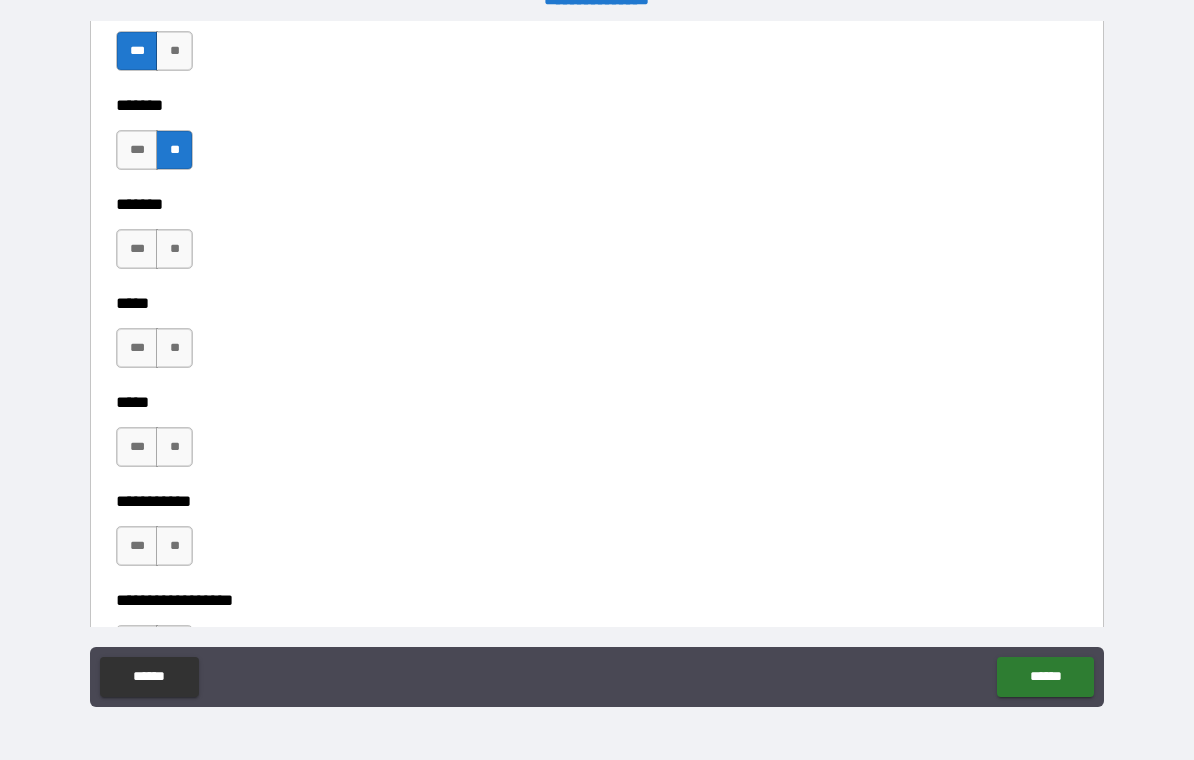 click on "***" at bounding box center (137, 348) 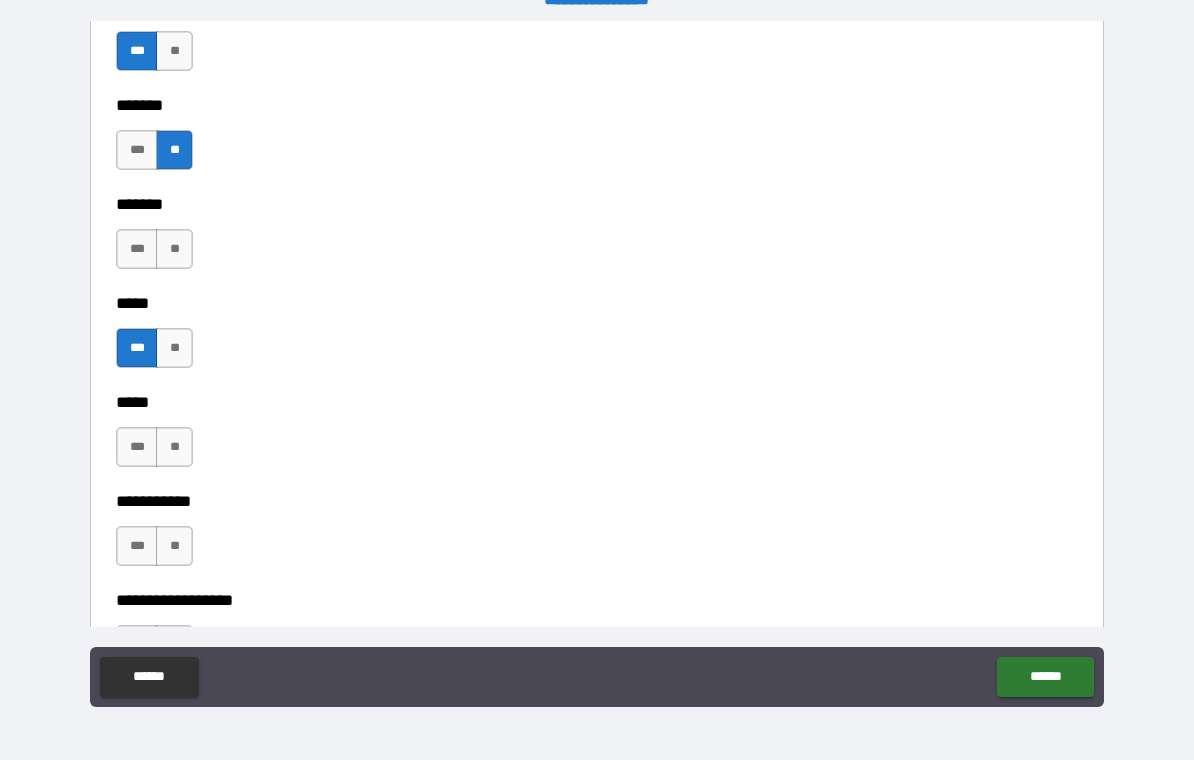 click on "**" at bounding box center (174, 249) 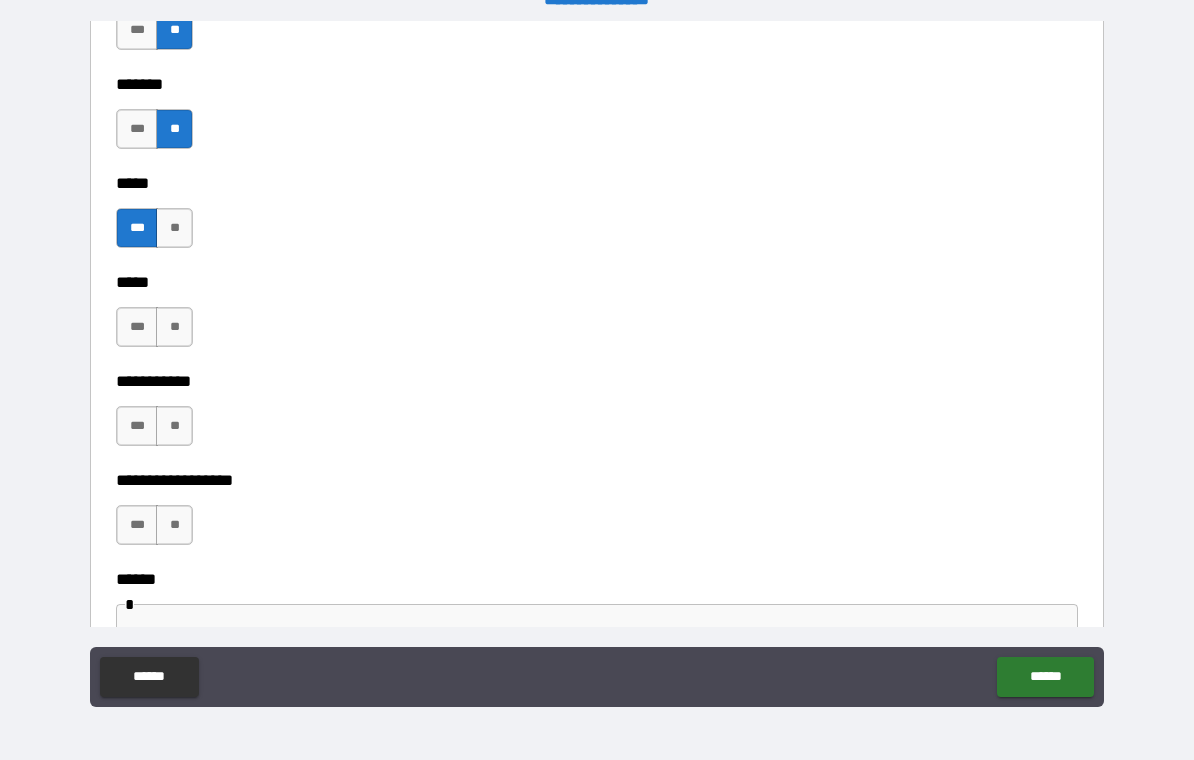 scroll, scrollTop: 2183, scrollLeft: 0, axis: vertical 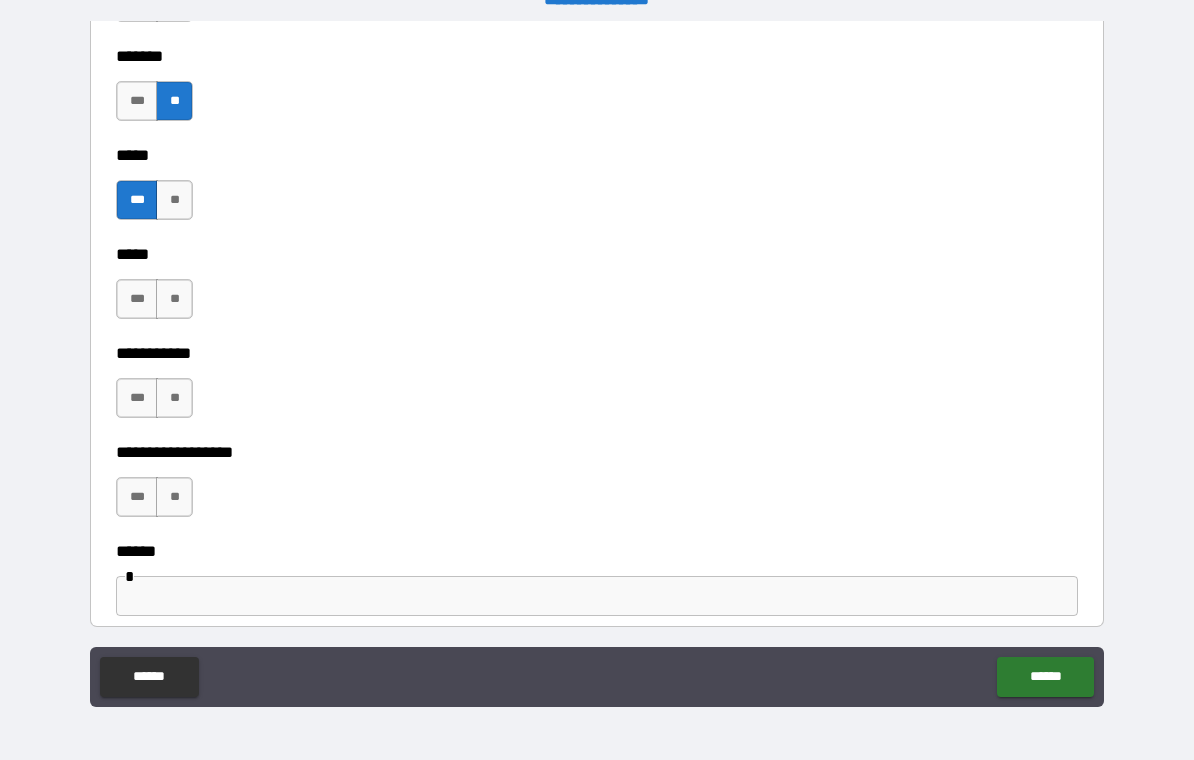 click on "**" at bounding box center [174, 299] 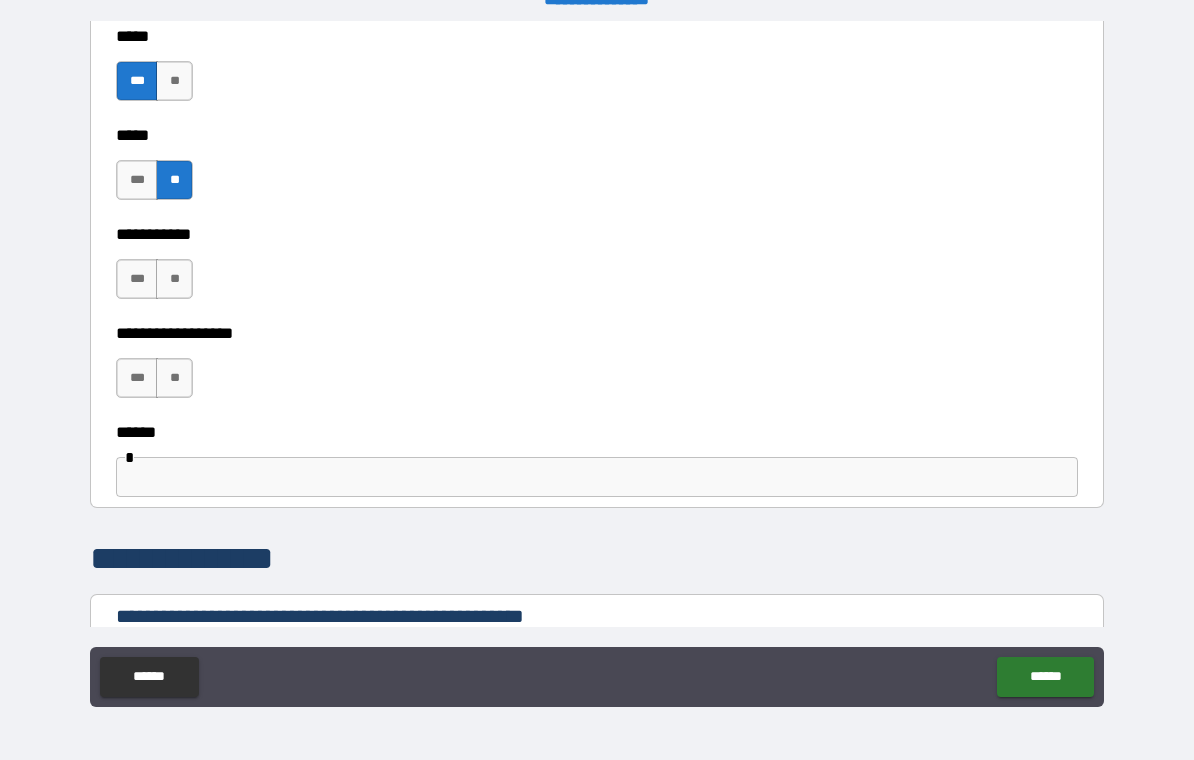 scroll, scrollTop: 2322, scrollLeft: 0, axis: vertical 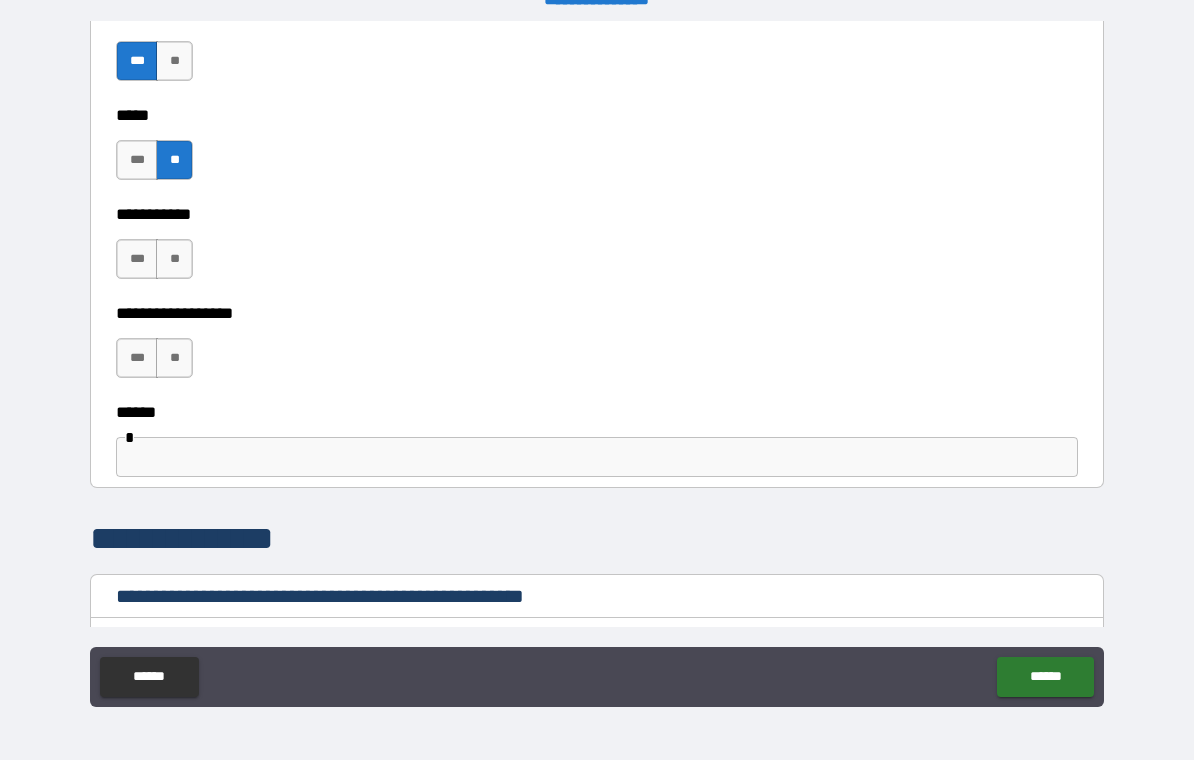 click on "***" at bounding box center (137, 259) 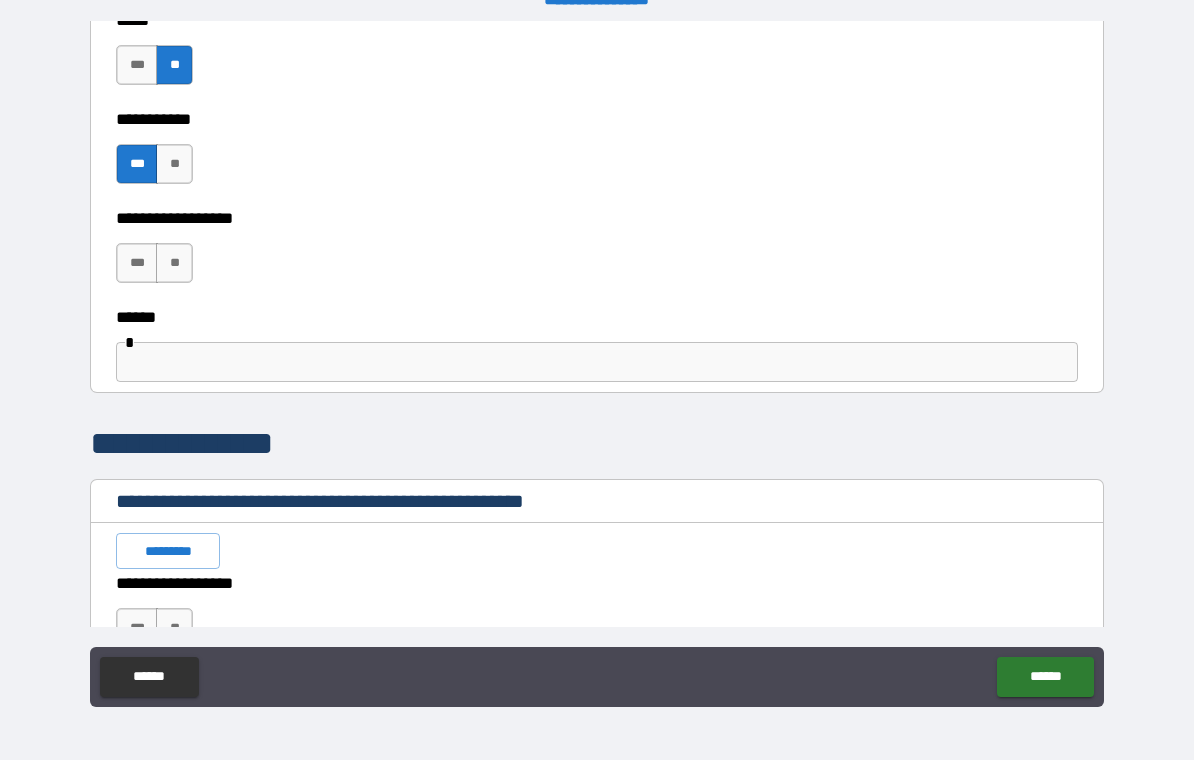 scroll, scrollTop: 2423, scrollLeft: 0, axis: vertical 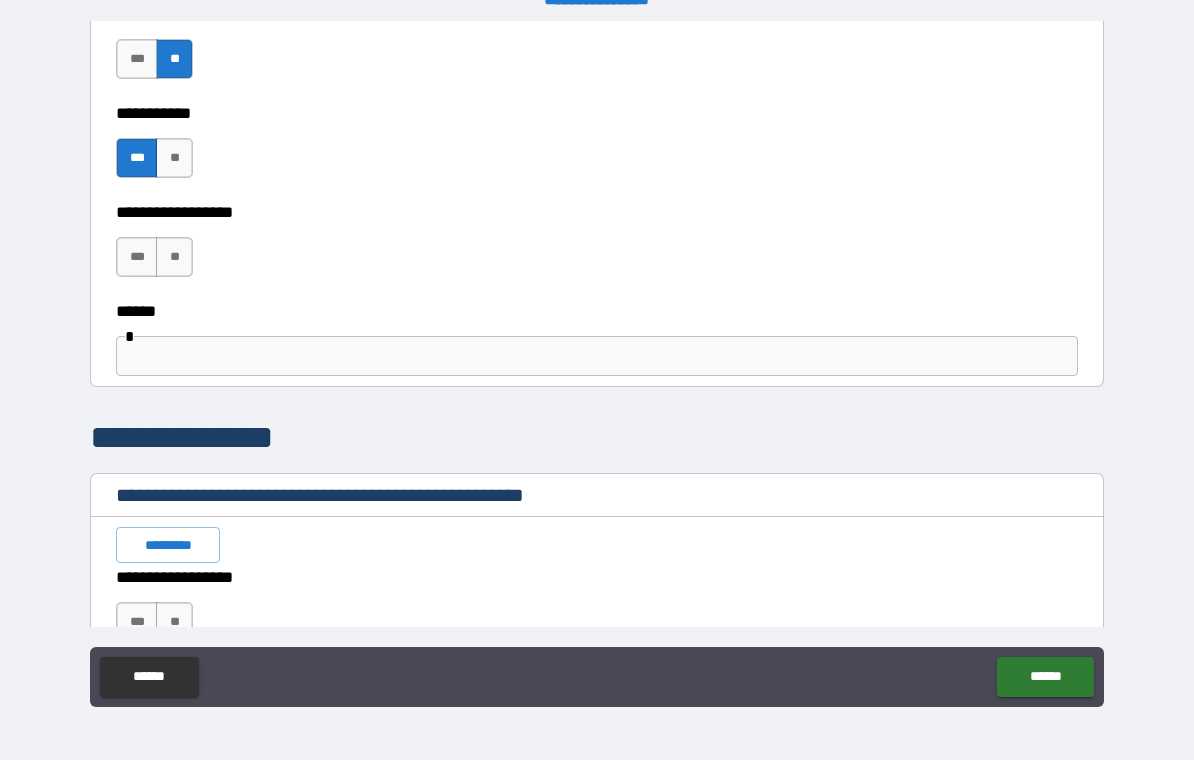 click on "**" at bounding box center (174, 257) 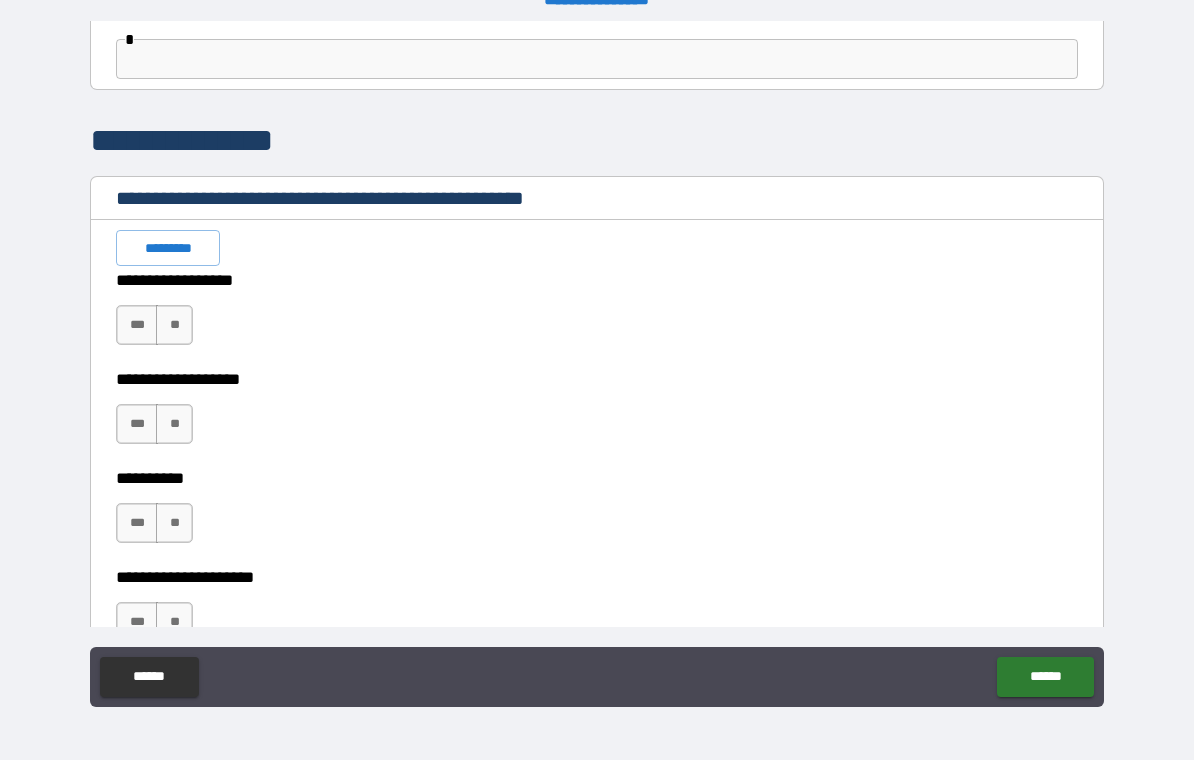 scroll, scrollTop: 2766, scrollLeft: 0, axis: vertical 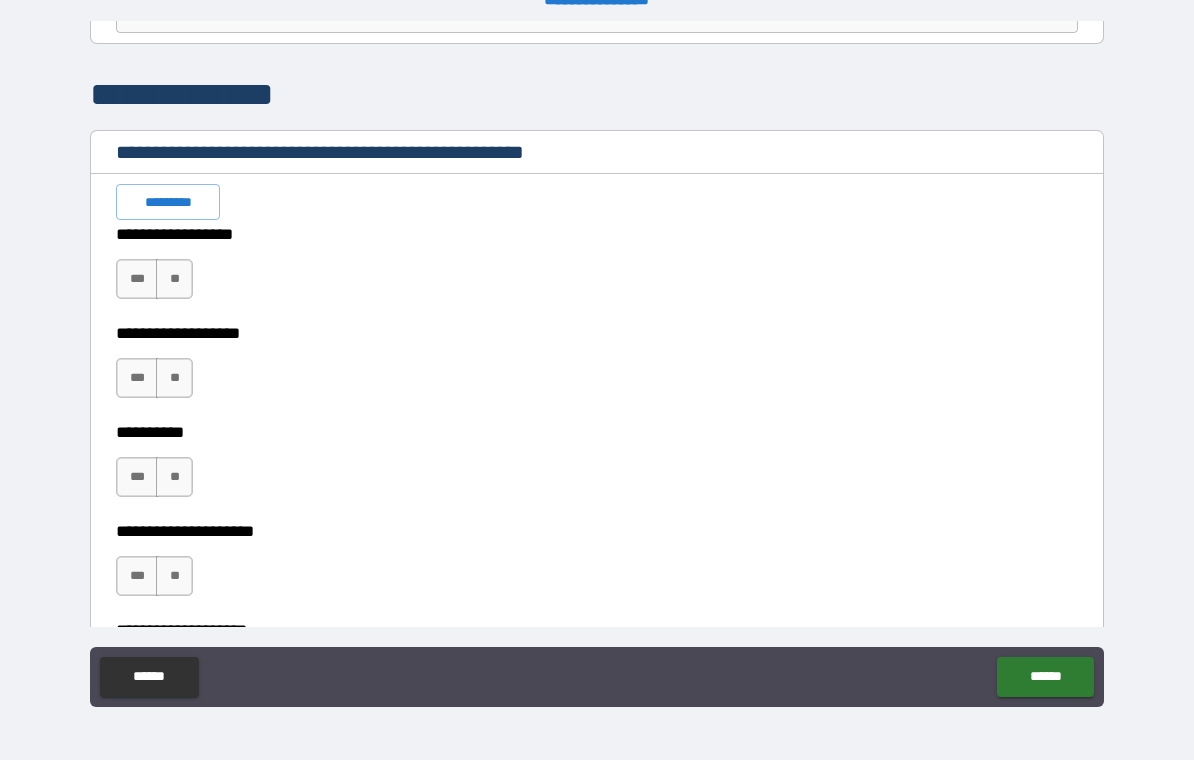 click on "**" at bounding box center (174, 279) 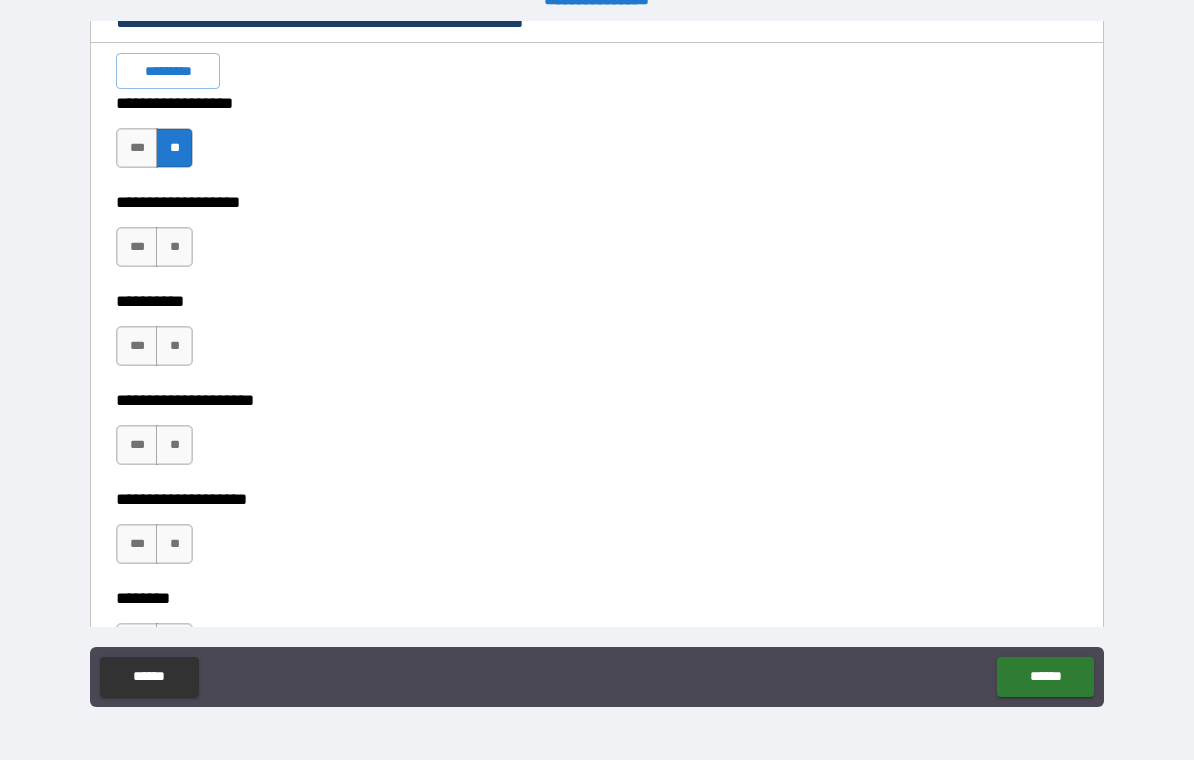 scroll, scrollTop: 2906, scrollLeft: 0, axis: vertical 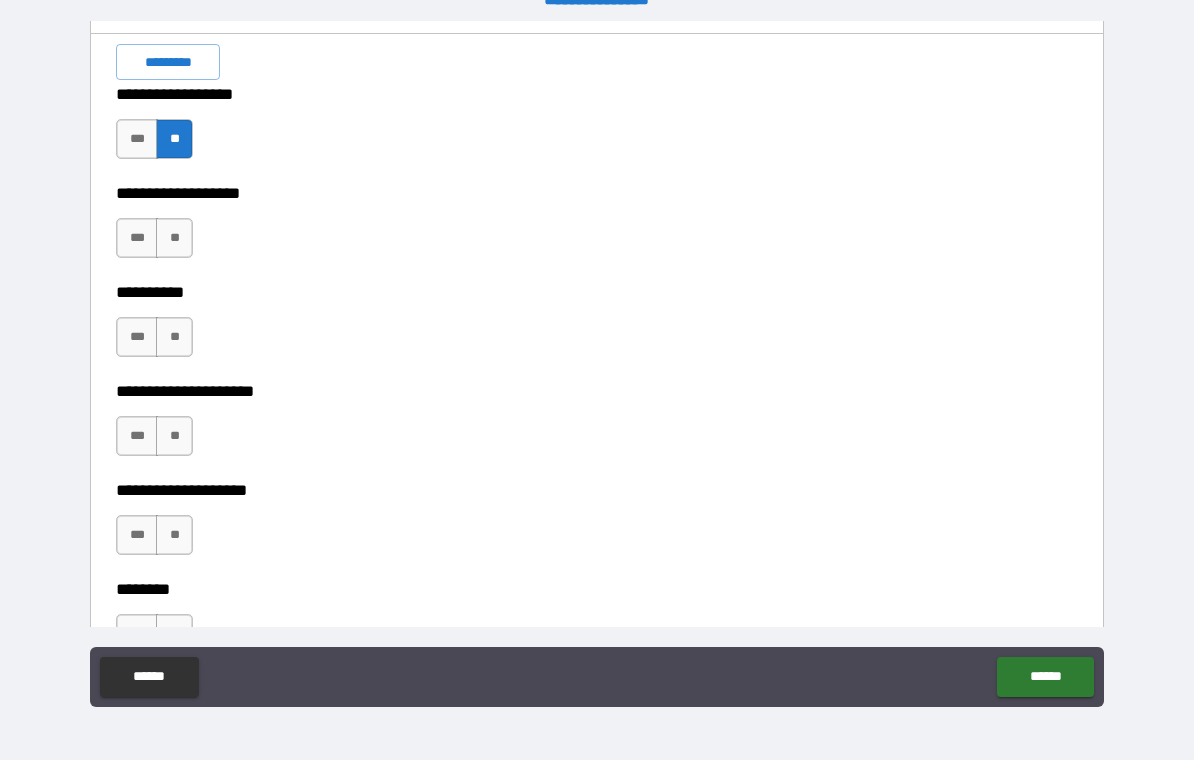 click on "**" at bounding box center (174, 238) 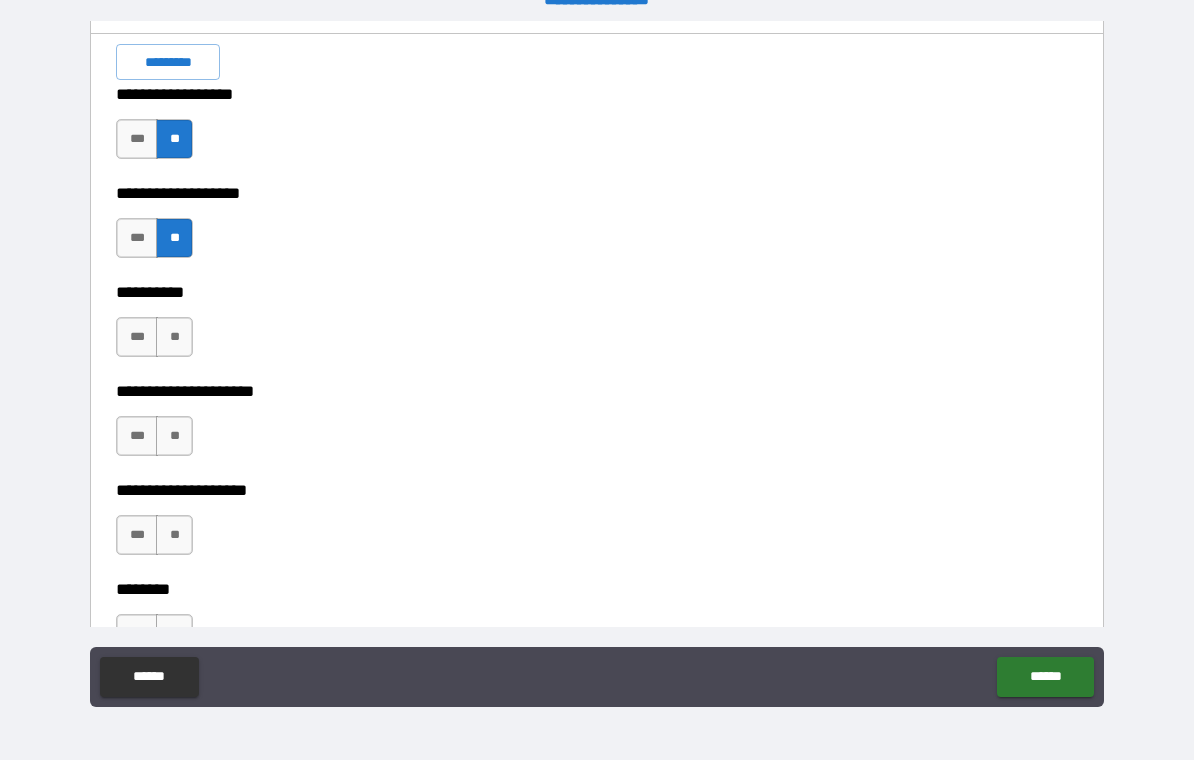 click on "**" at bounding box center [174, 337] 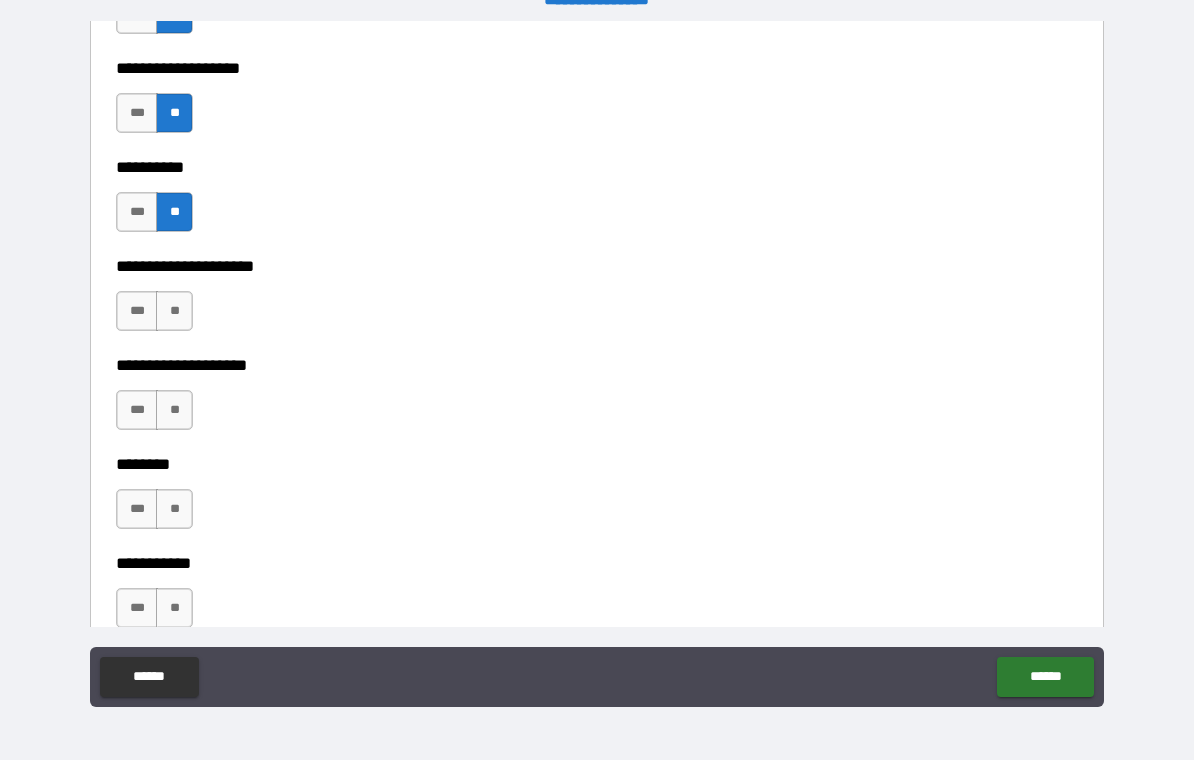 scroll, scrollTop: 3073, scrollLeft: 0, axis: vertical 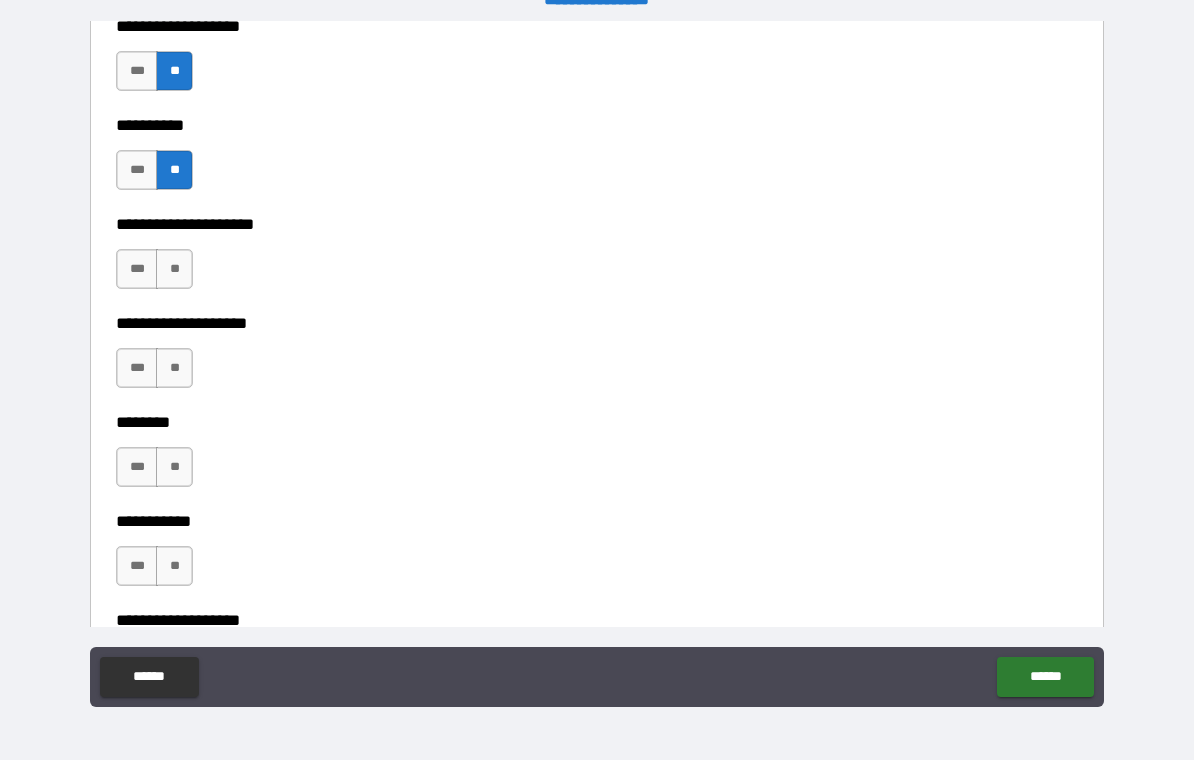 click on "**" at bounding box center (174, 269) 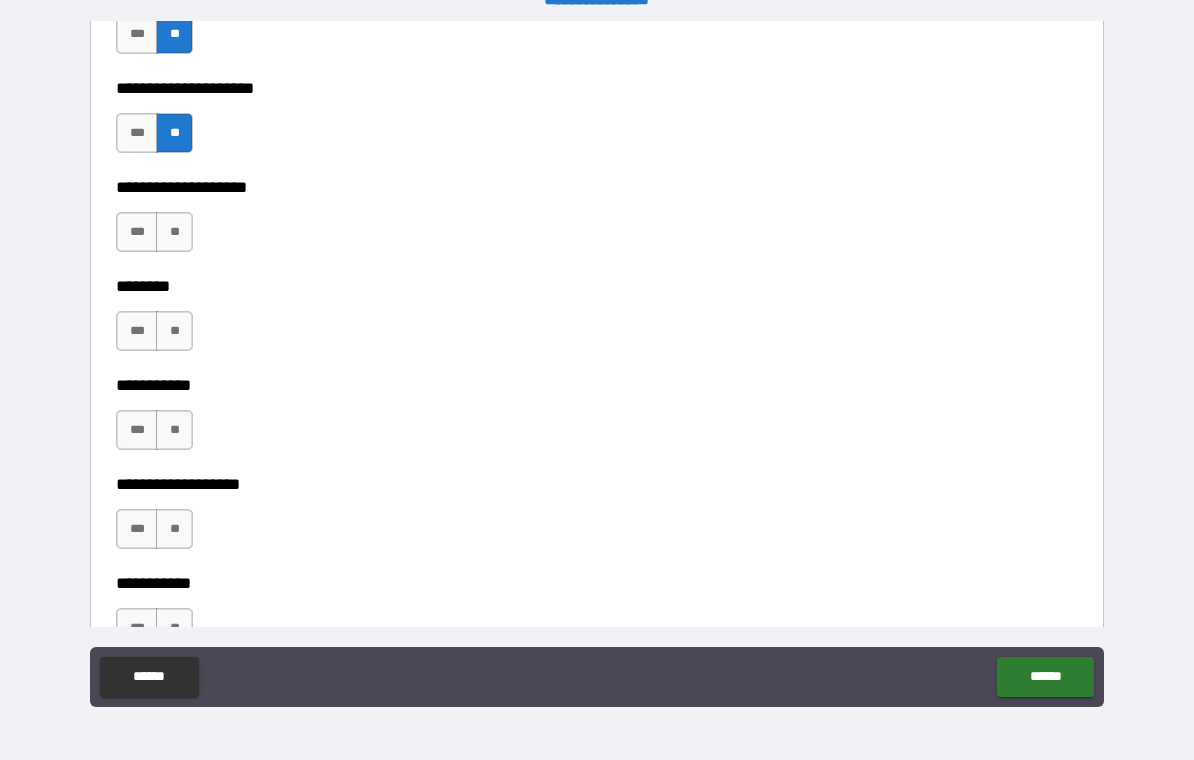 scroll, scrollTop: 3214, scrollLeft: 0, axis: vertical 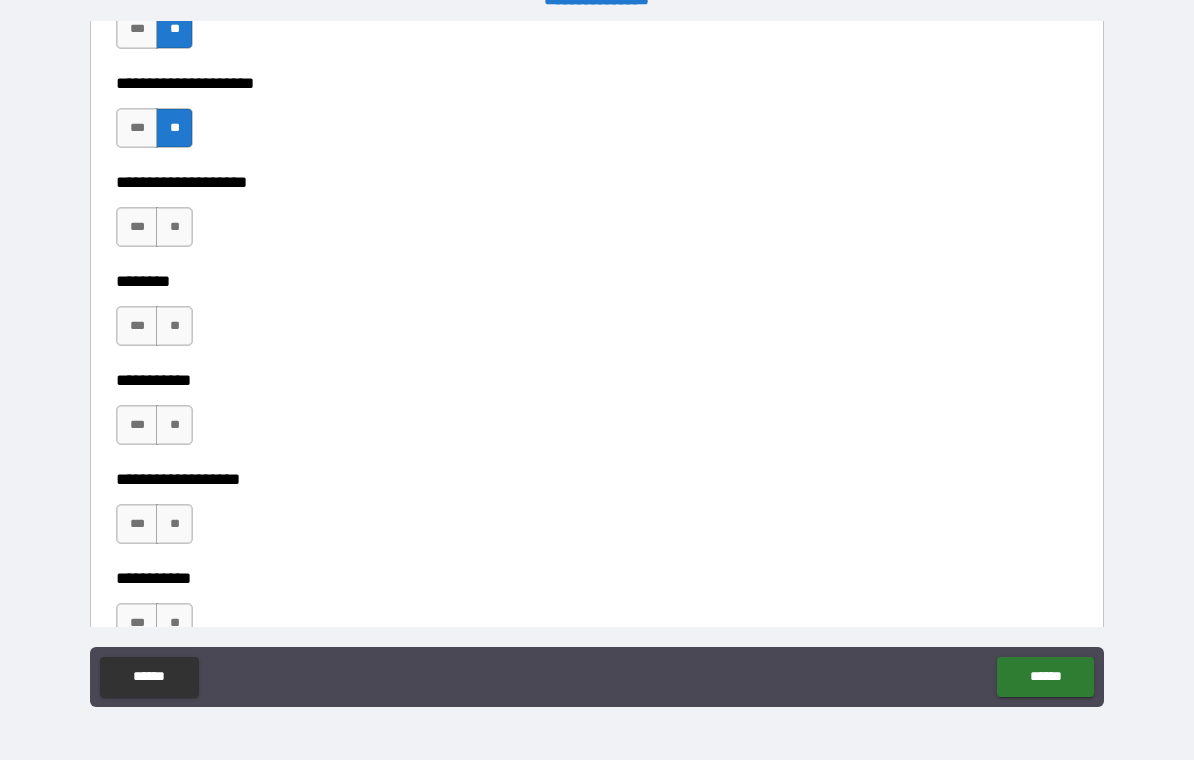 click on "**" at bounding box center [174, 227] 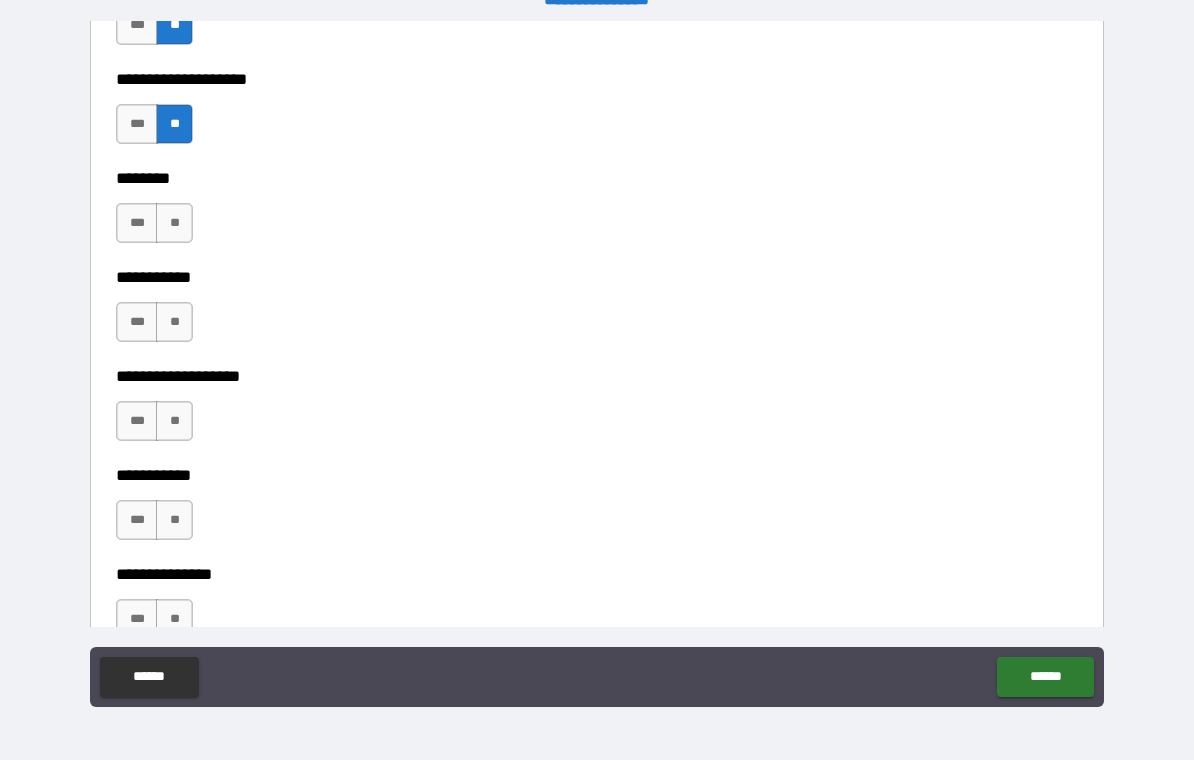 scroll, scrollTop: 3345, scrollLeft: 0, axis: vertical 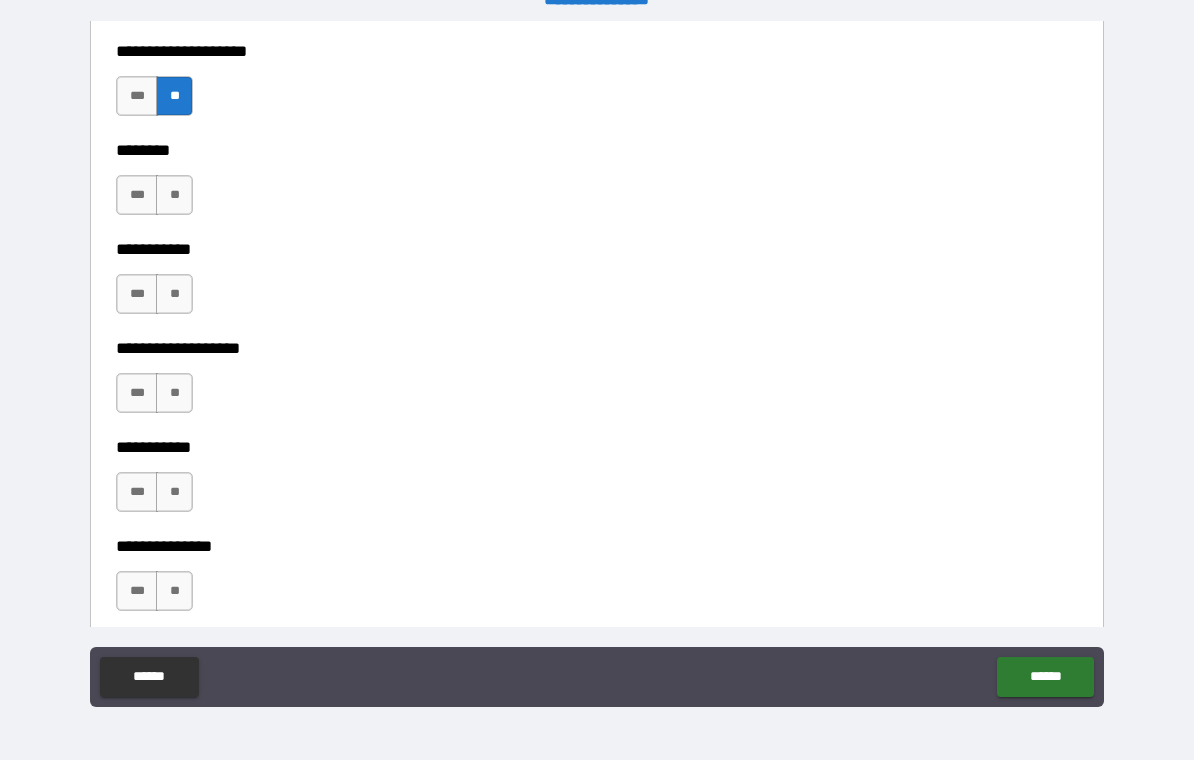 click on "**" at bounding box center (174, 195) 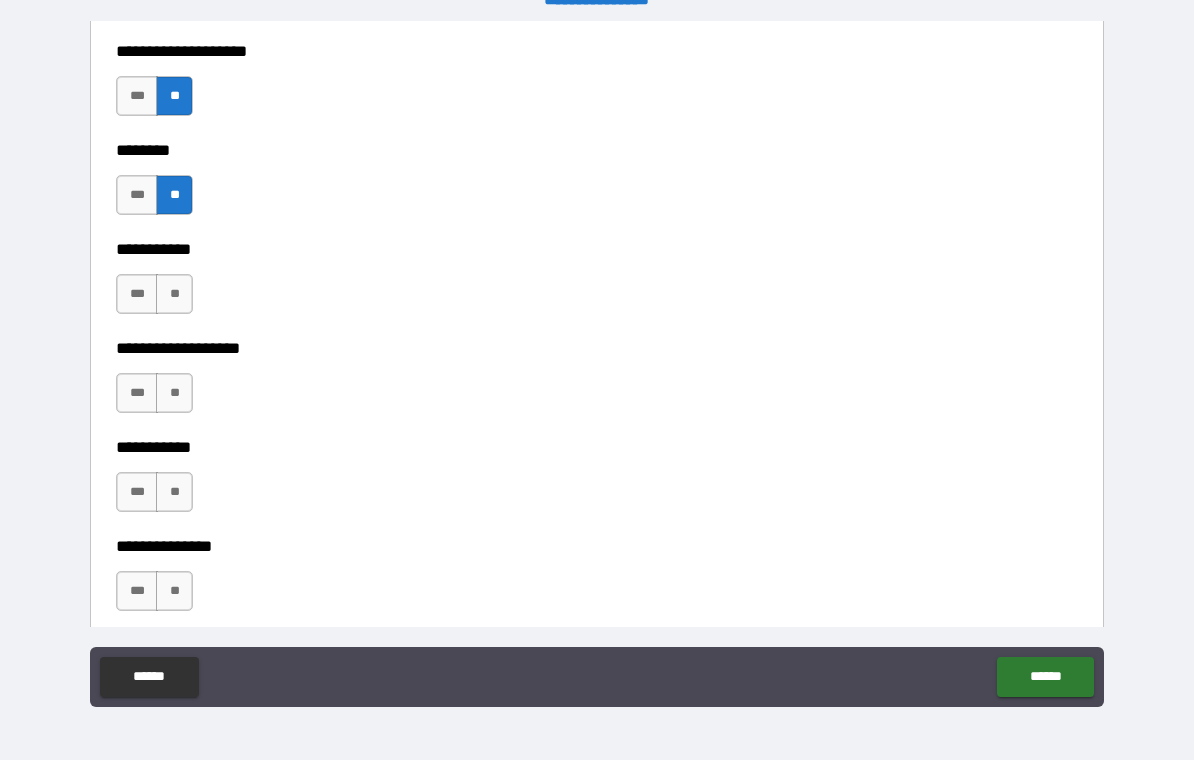 click on "**" at bounding box center [174, 294] 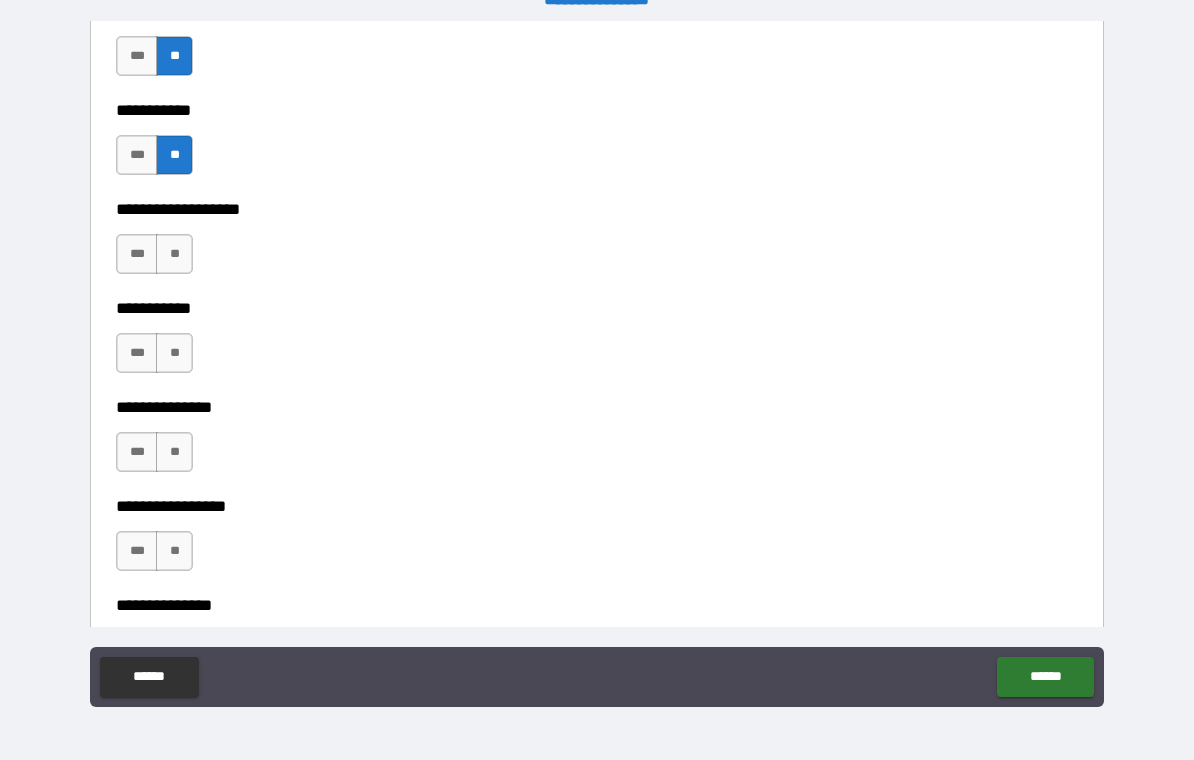 scroll, scrollTop: 3524, scrollLeft: 0, axis: vertical 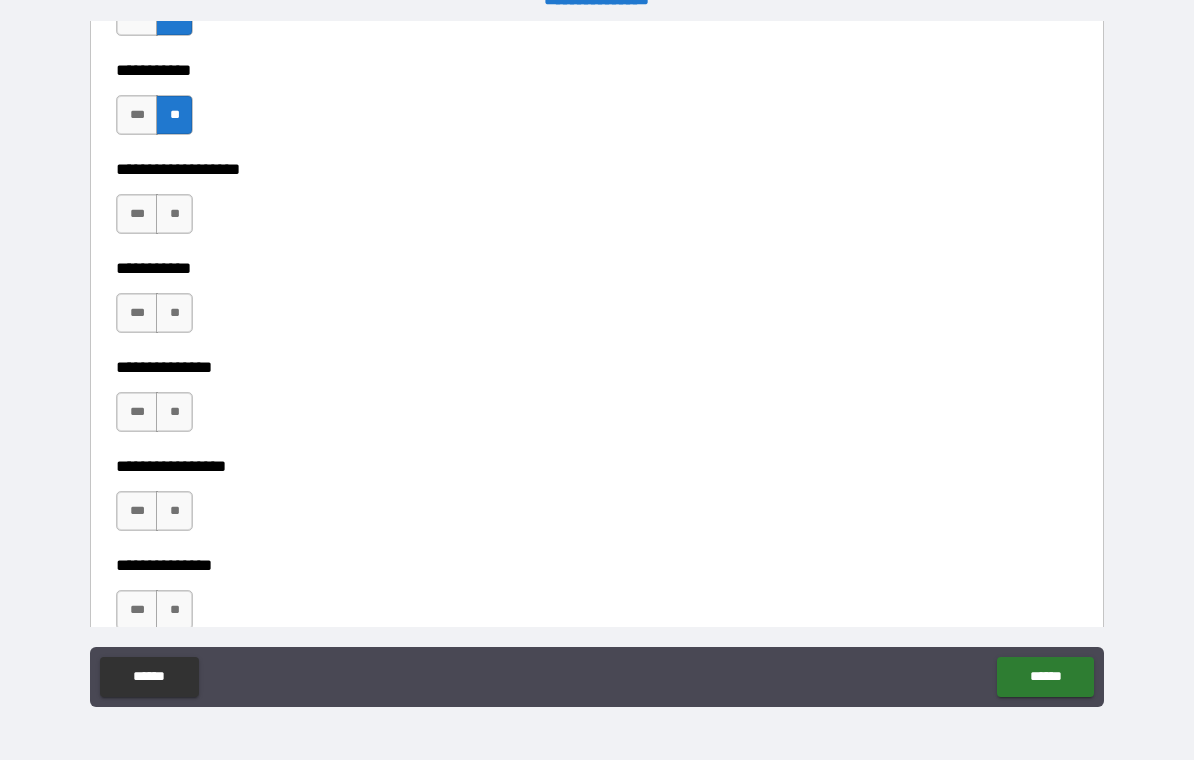 click on "**" at bounding box center [174, 214] 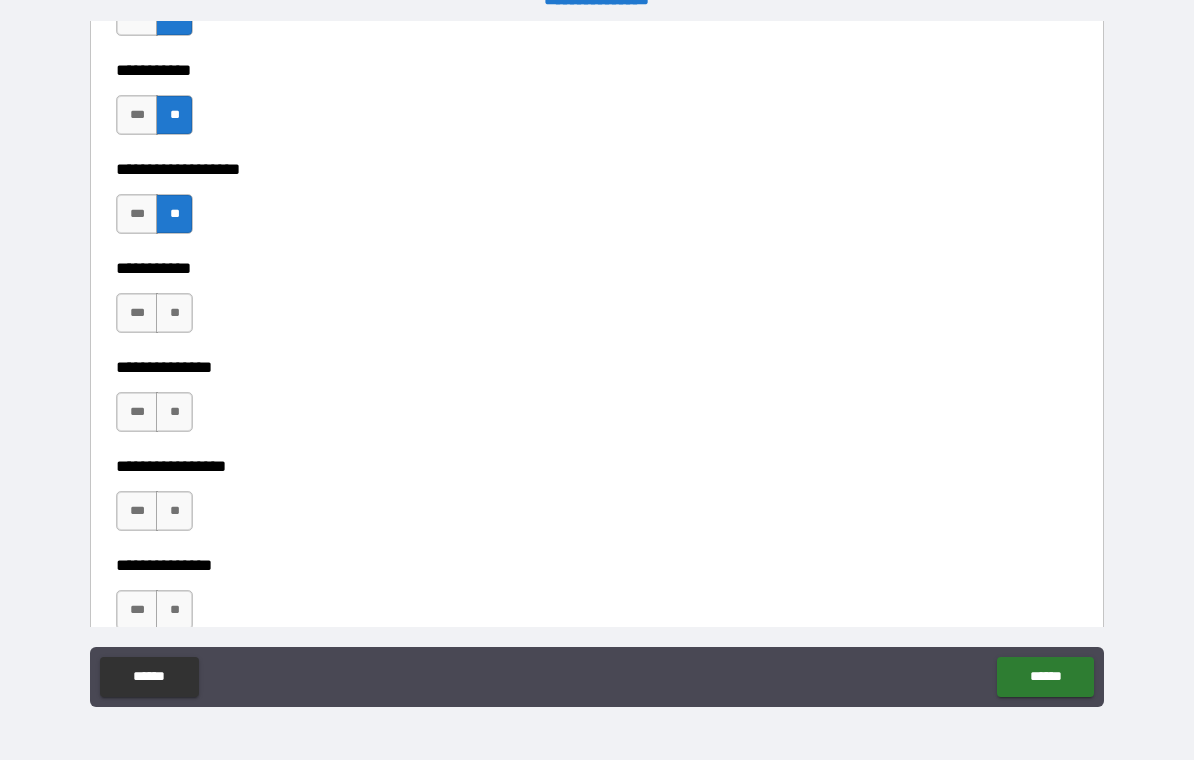 click on "**" at bounding box center (174, 313) 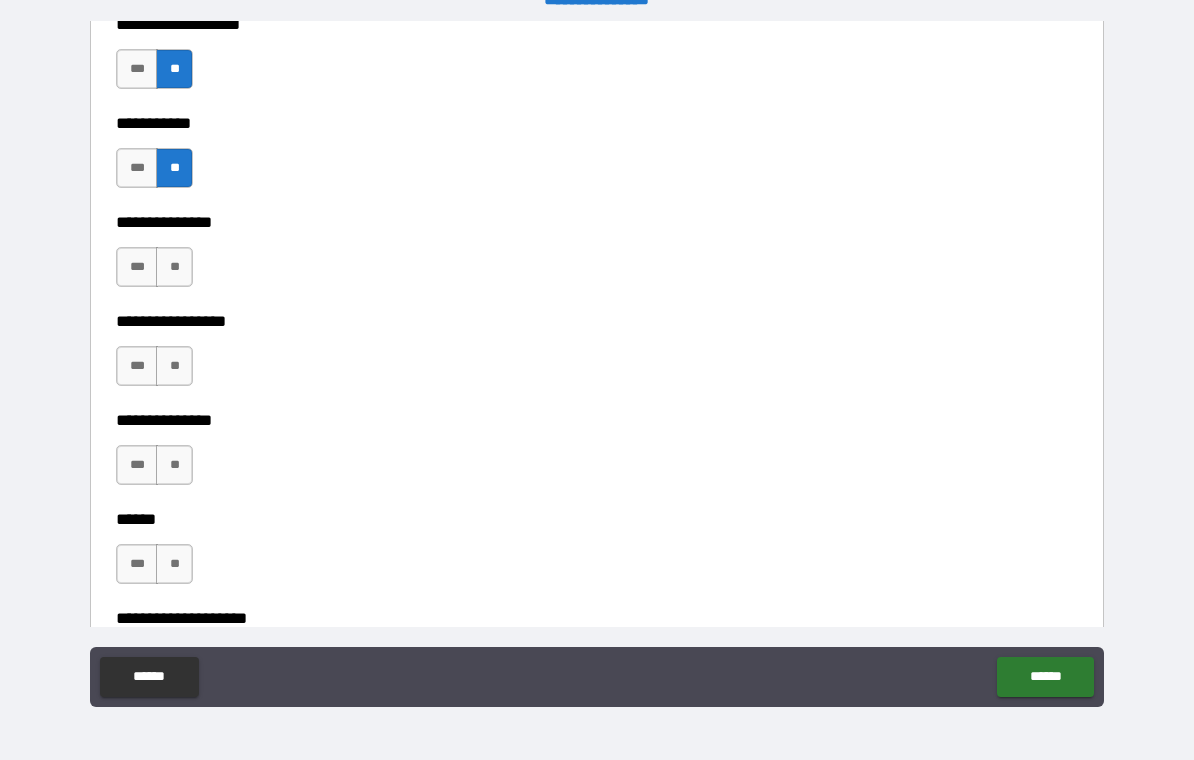scroll, scrollTop: 3677, scrollLeft: 0, axis: vertical 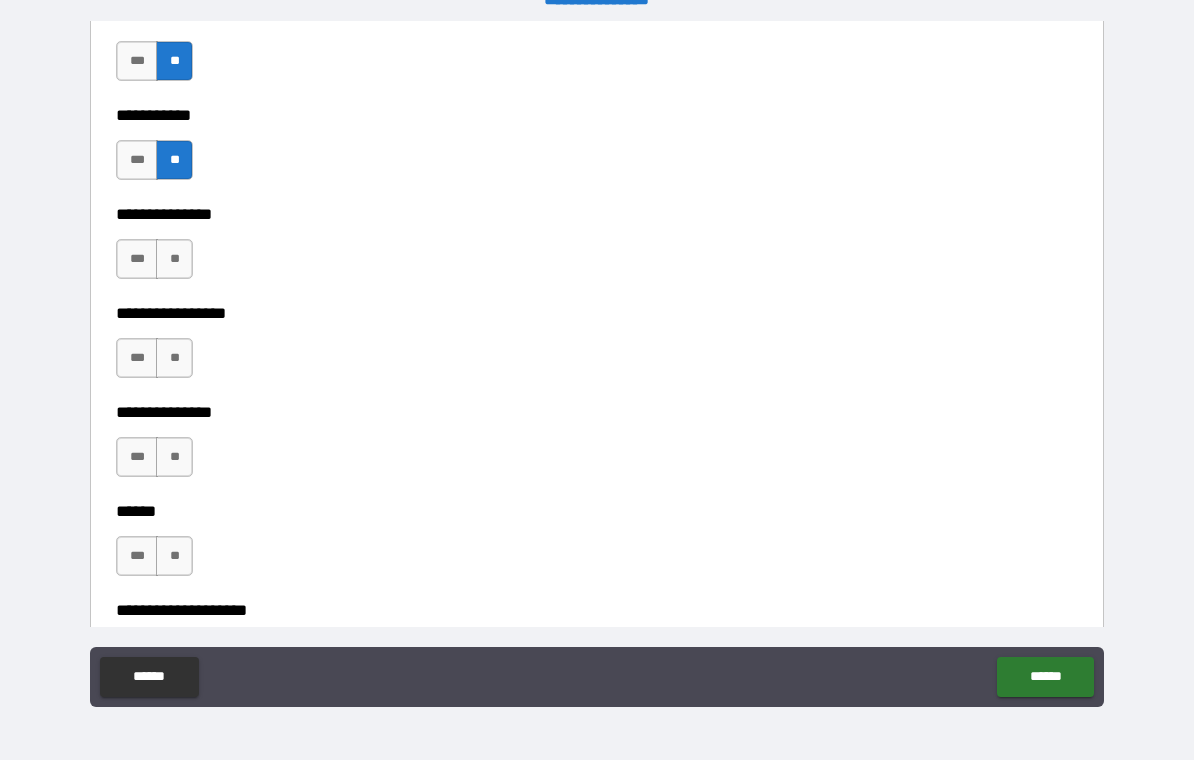 click on "**" at bounding box center (174, 259) 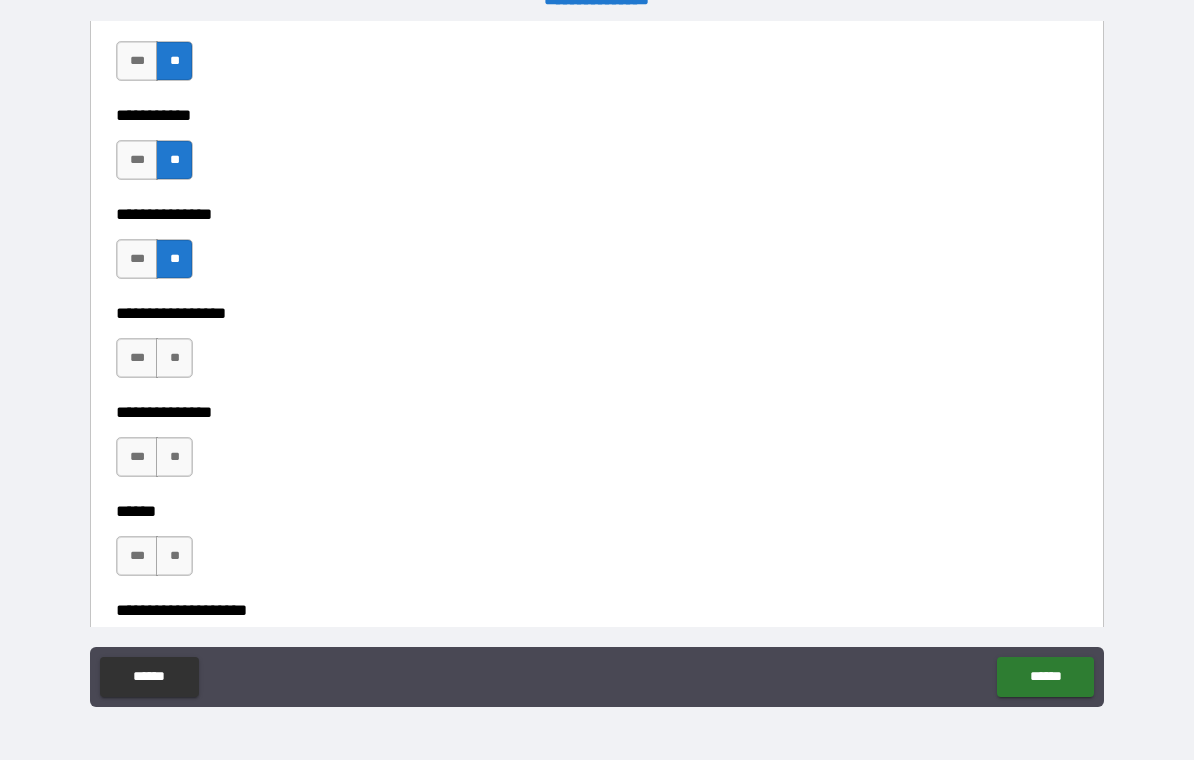click on "**" at bounding box center (174, 358) 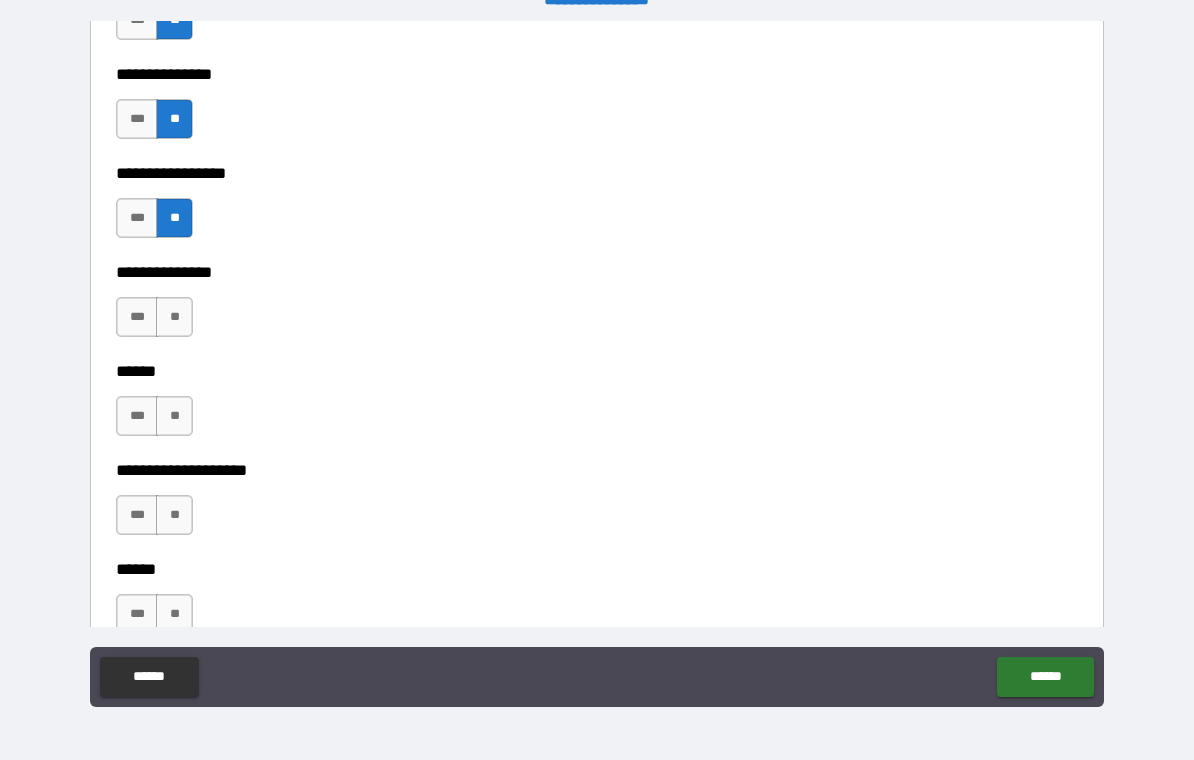 scroll, scrollTop: 3832, scrollLeft: 0, axis: vertical 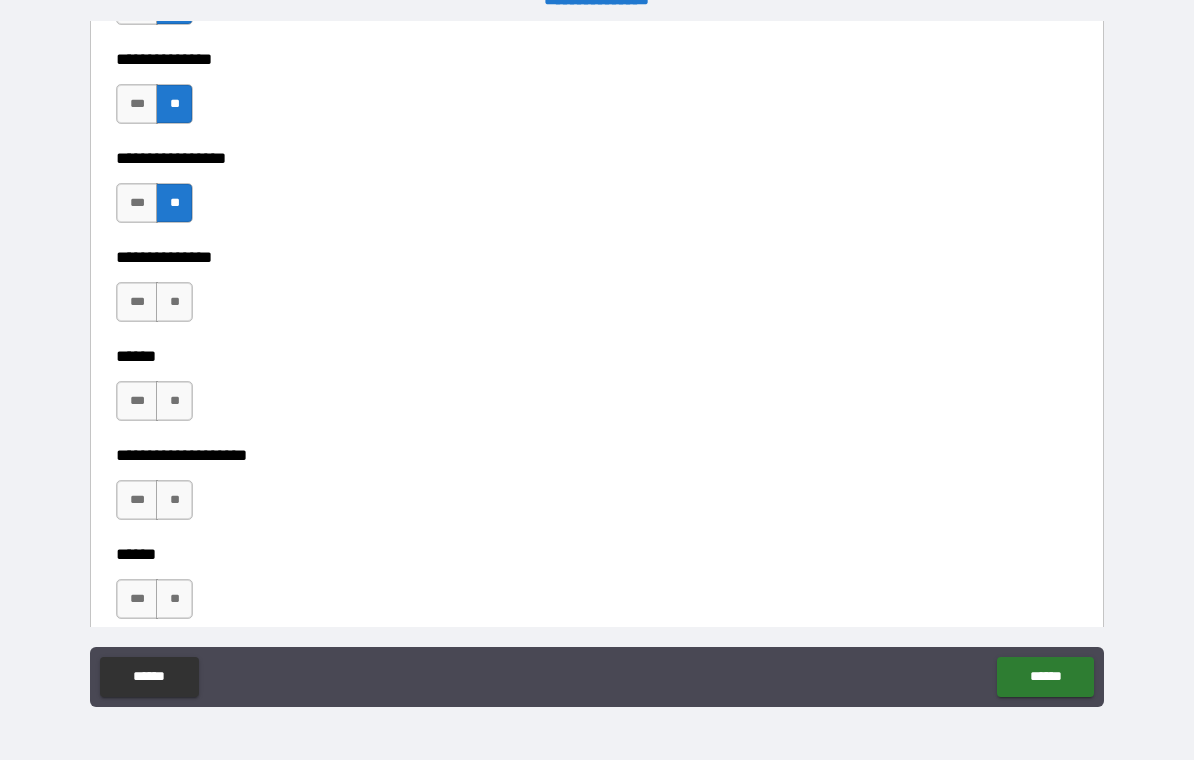 click on "**" at bounding box center [174, 302] 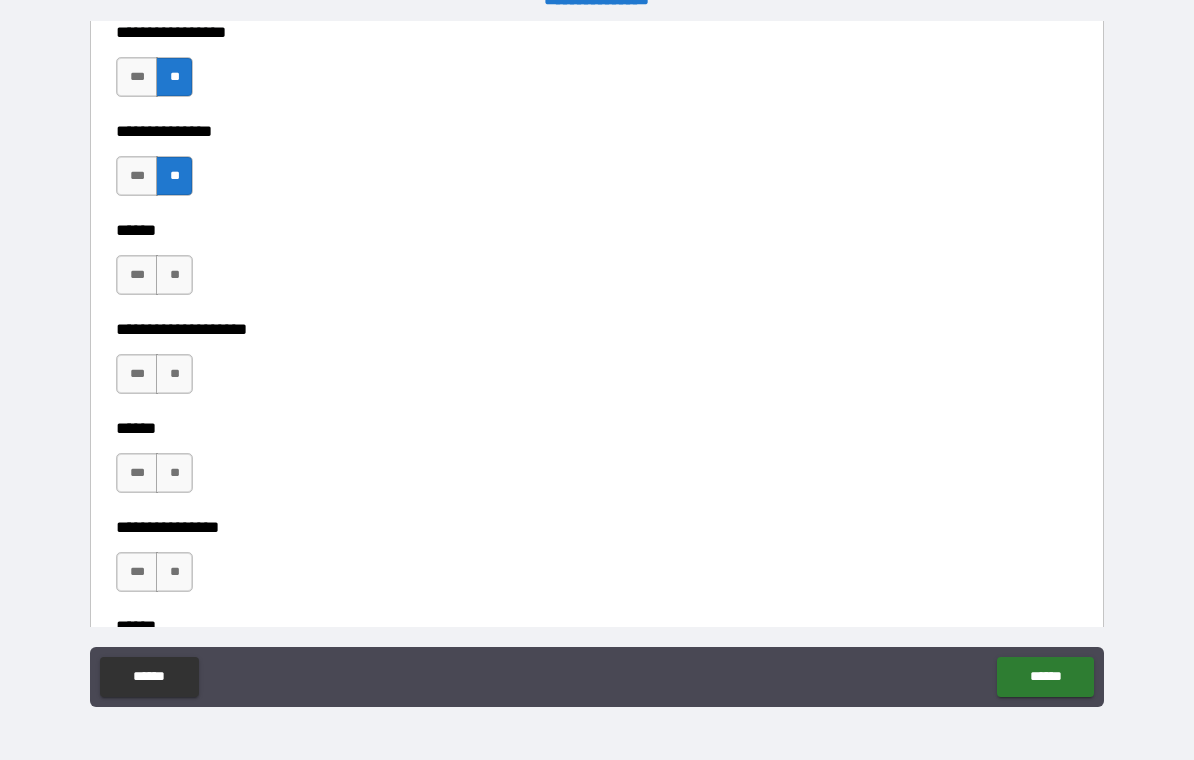 scroll, scrollTop: 3966, scrollLeft: 0, axis: vertical 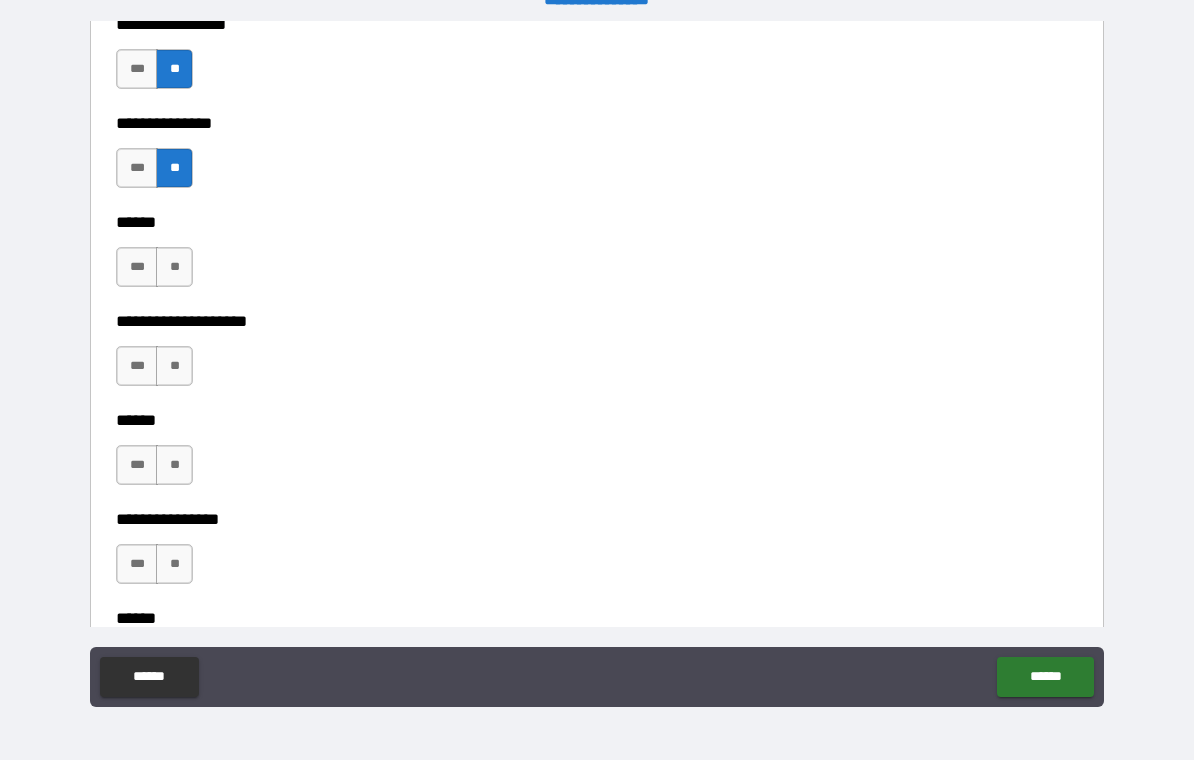 click on "**" at bounding box center (174, 267) 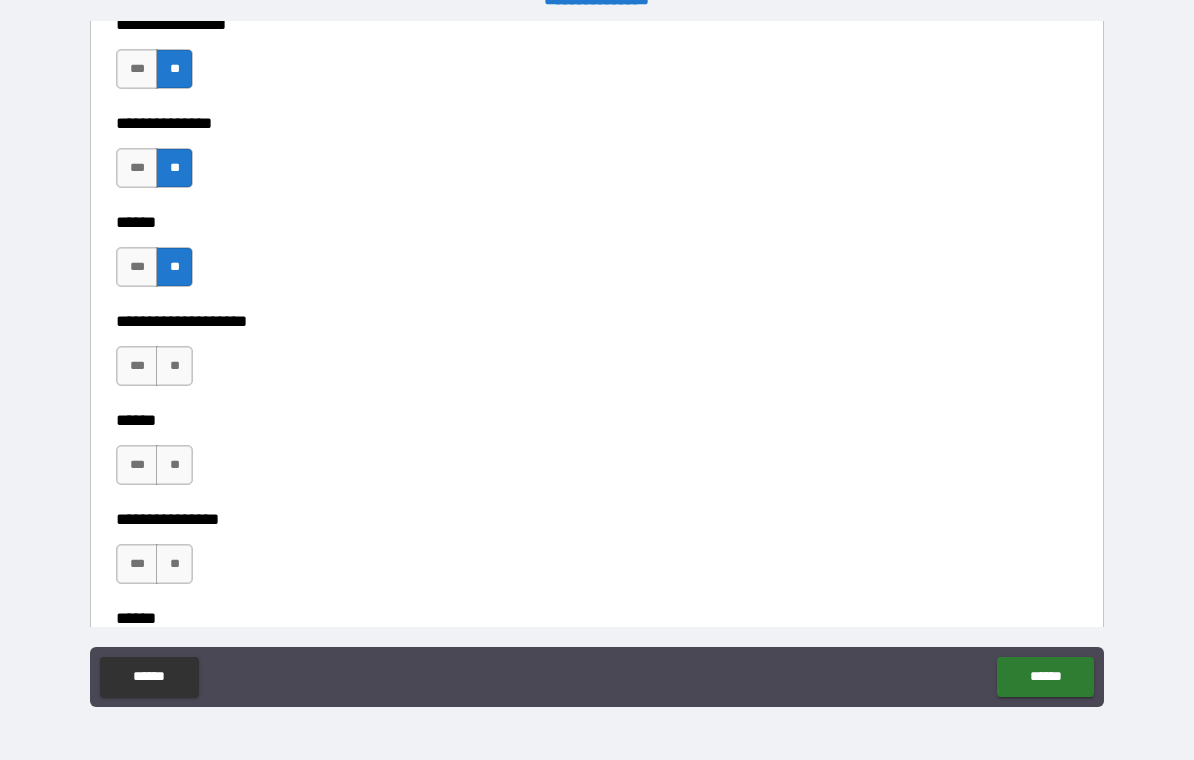 click on "**" at bounding box center (174, 366) 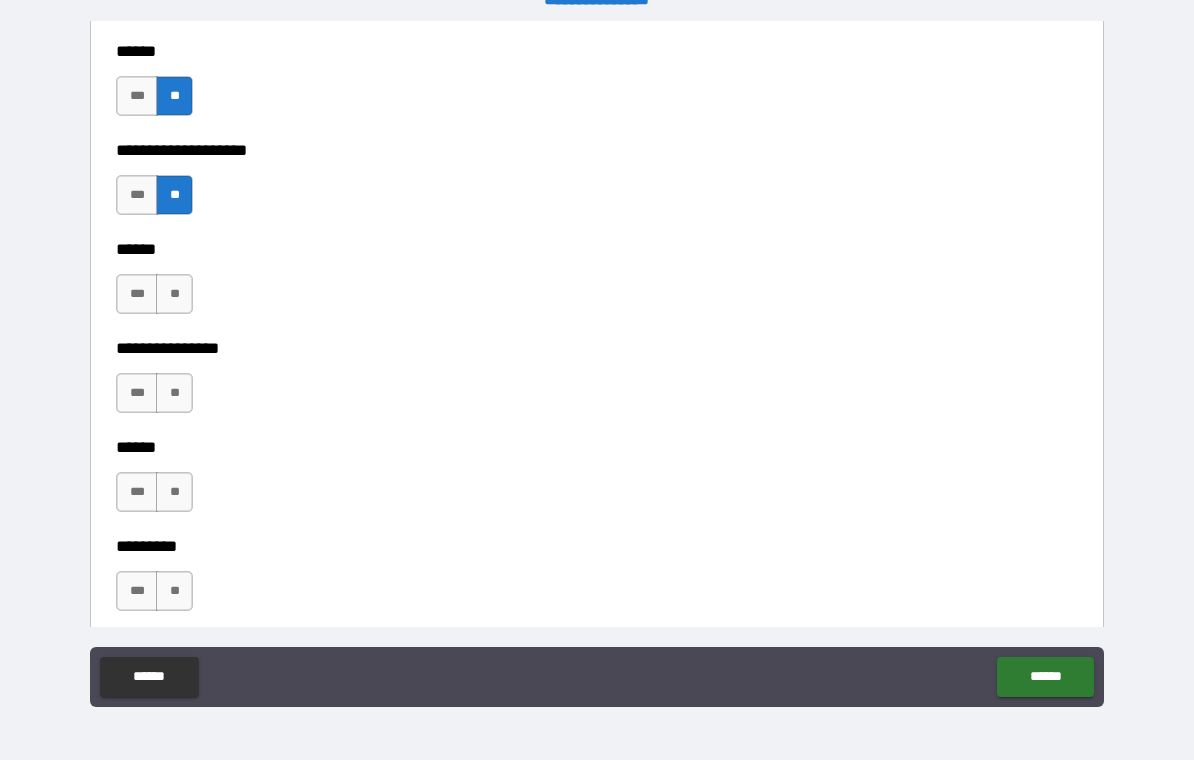 scroll, scrollTop: 4145, scrollLeft: 0, axis: vertical 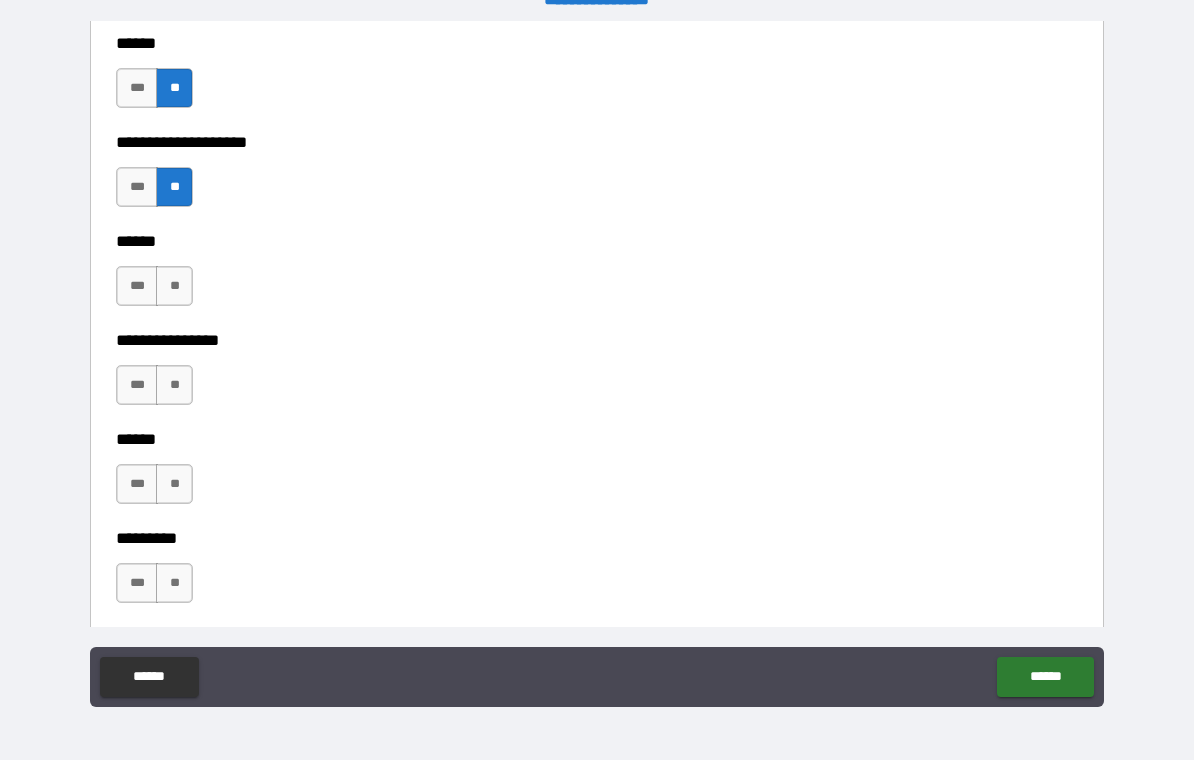 click on "**" at bounding box center (174, 286) 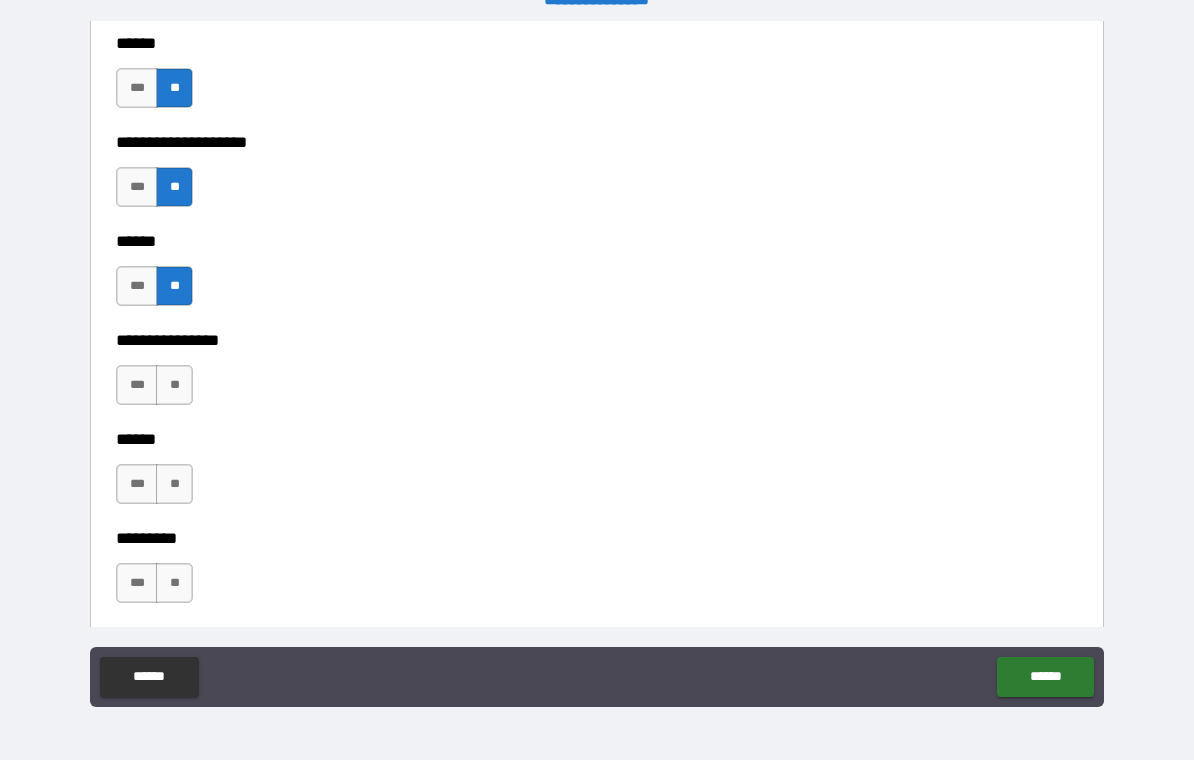 click on "**" at bounding box center [174, 385] 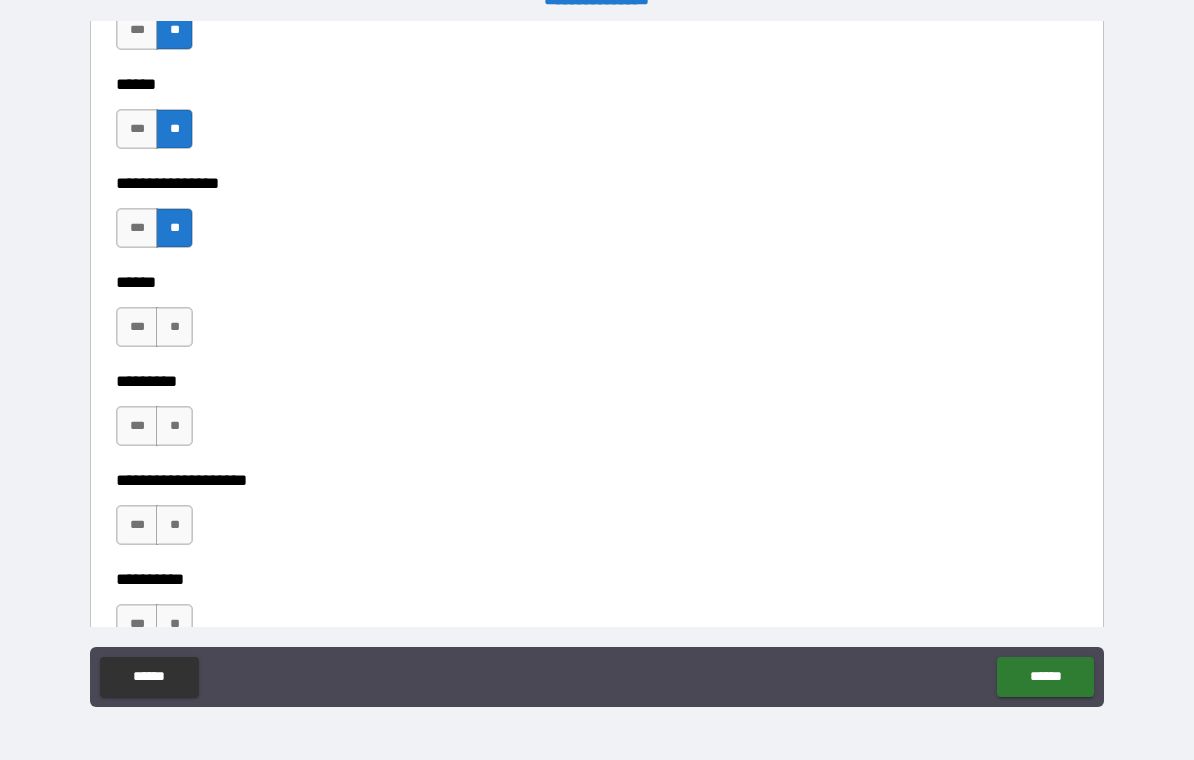 scroll, scrollTop: 4350, scrollLeft: 0, axis: vertical 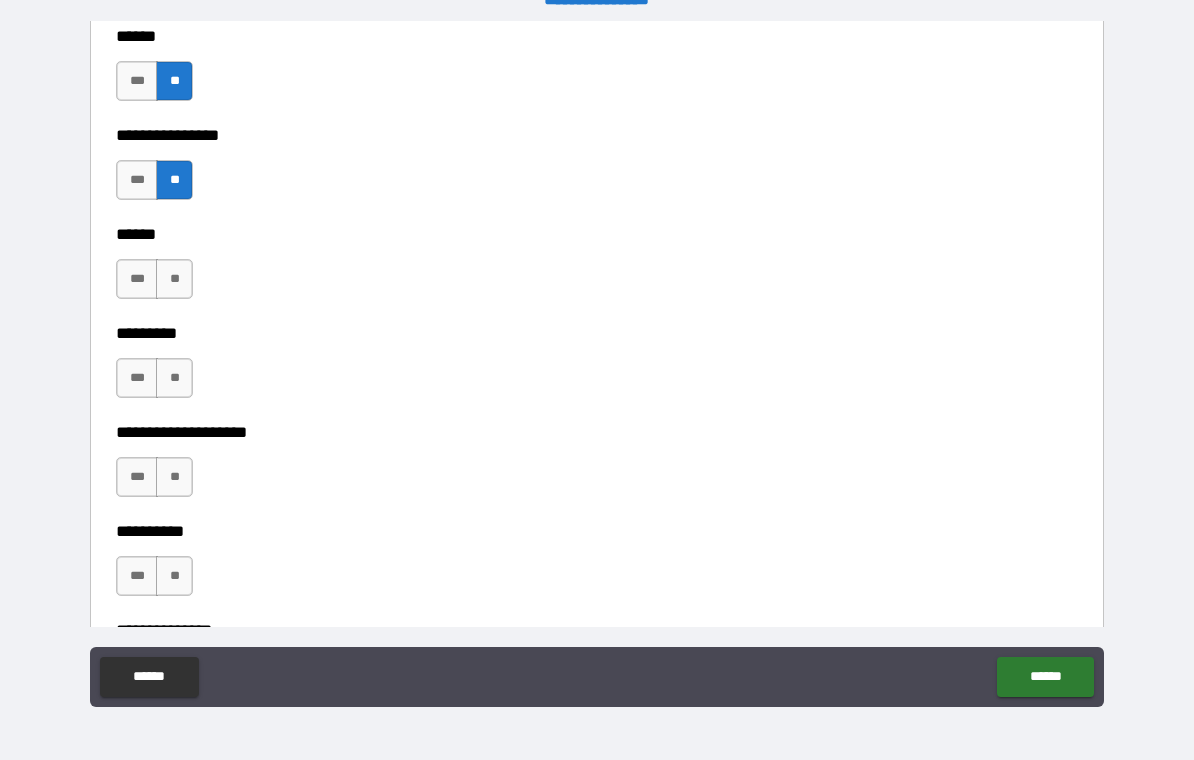 click on "***" at bounding box center [137, 180] 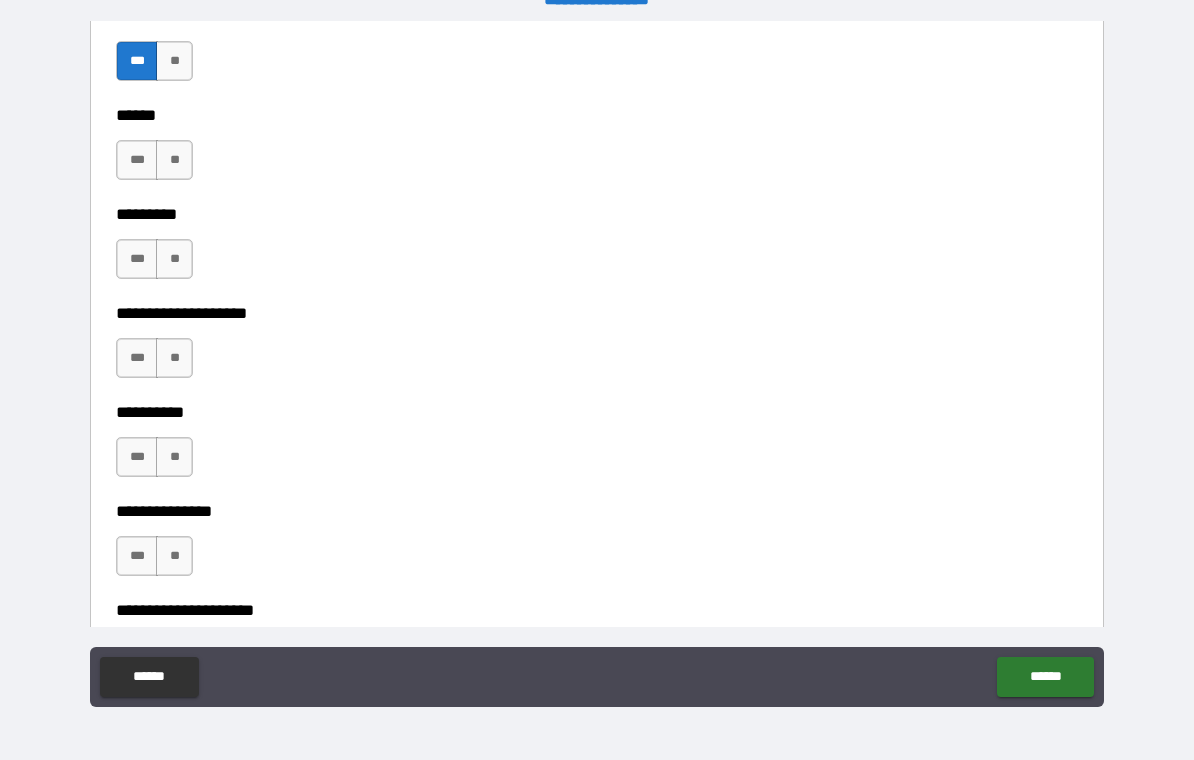 scroll, scrollTop: 4470, scrollLeft: 0, axis: vertical 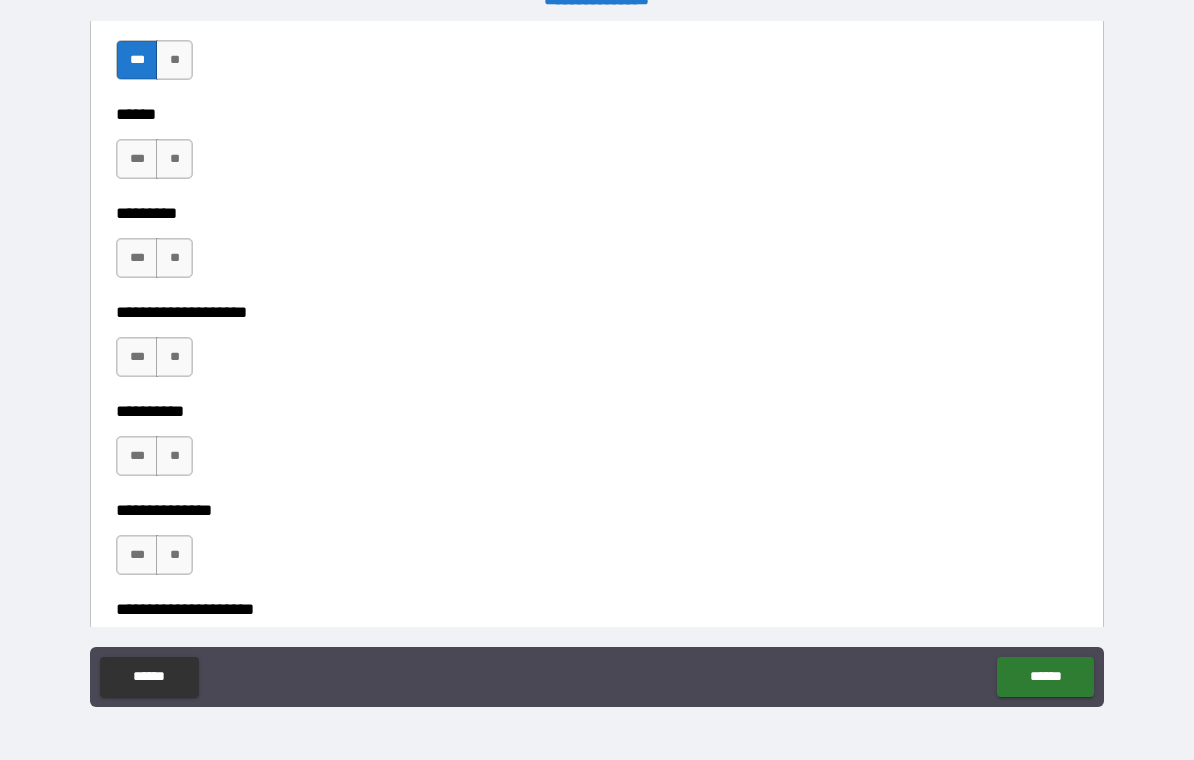 click on "**" at bounding box center [174, 159] 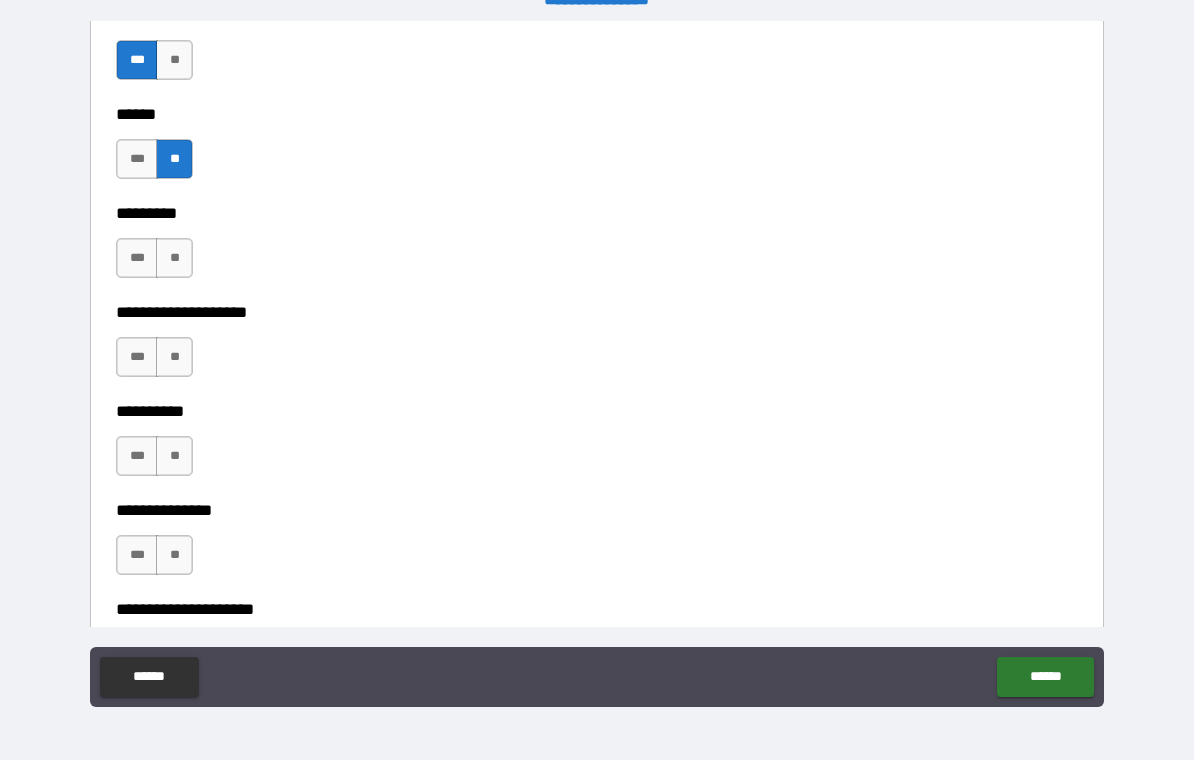 click on "**" at bounding box center [174, 258] 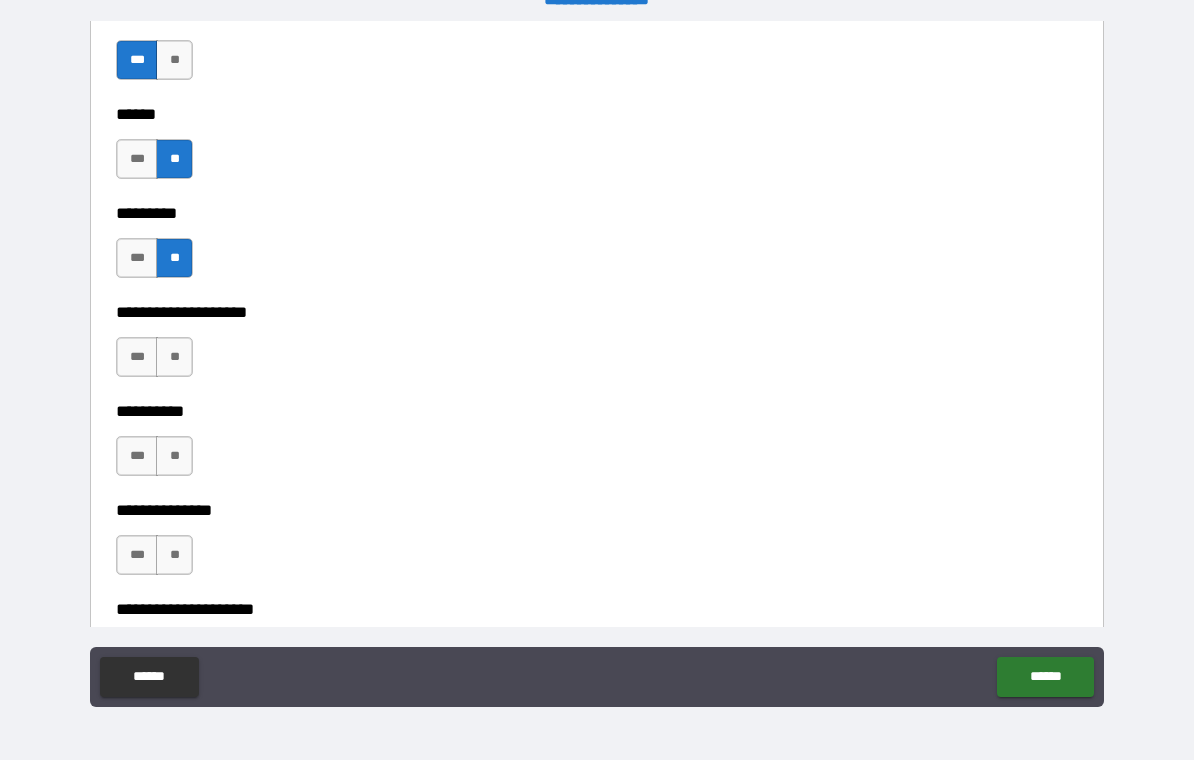click on "**" at bounding box center (174, 357) 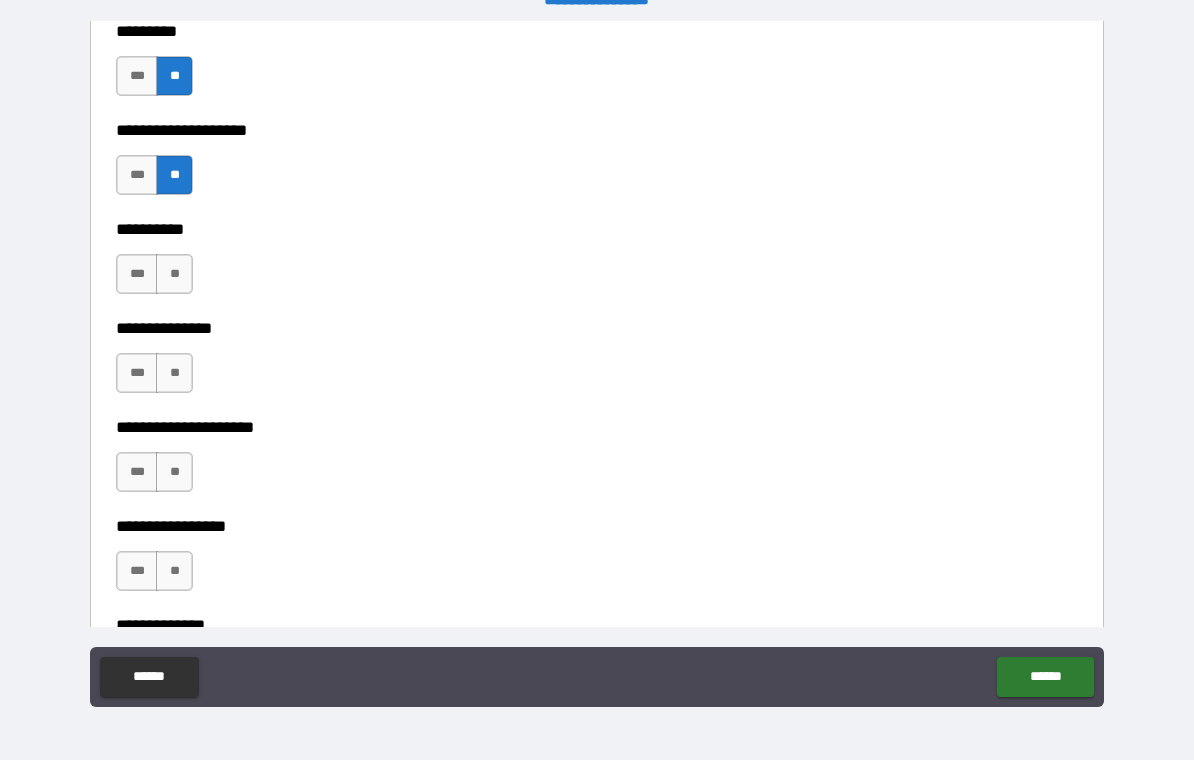 scroll, scrollTop: 4656, scrollLeft: 0, axis: vertical 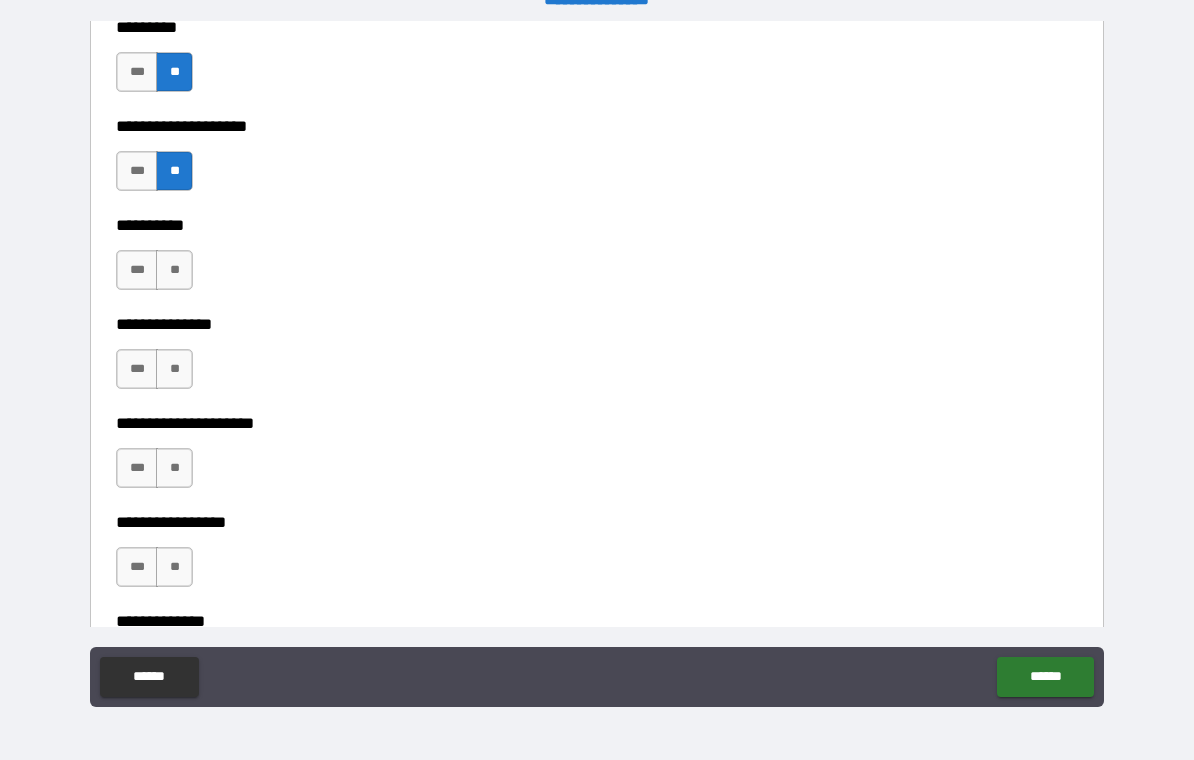 click on "**" at bounding box center [174, 270] 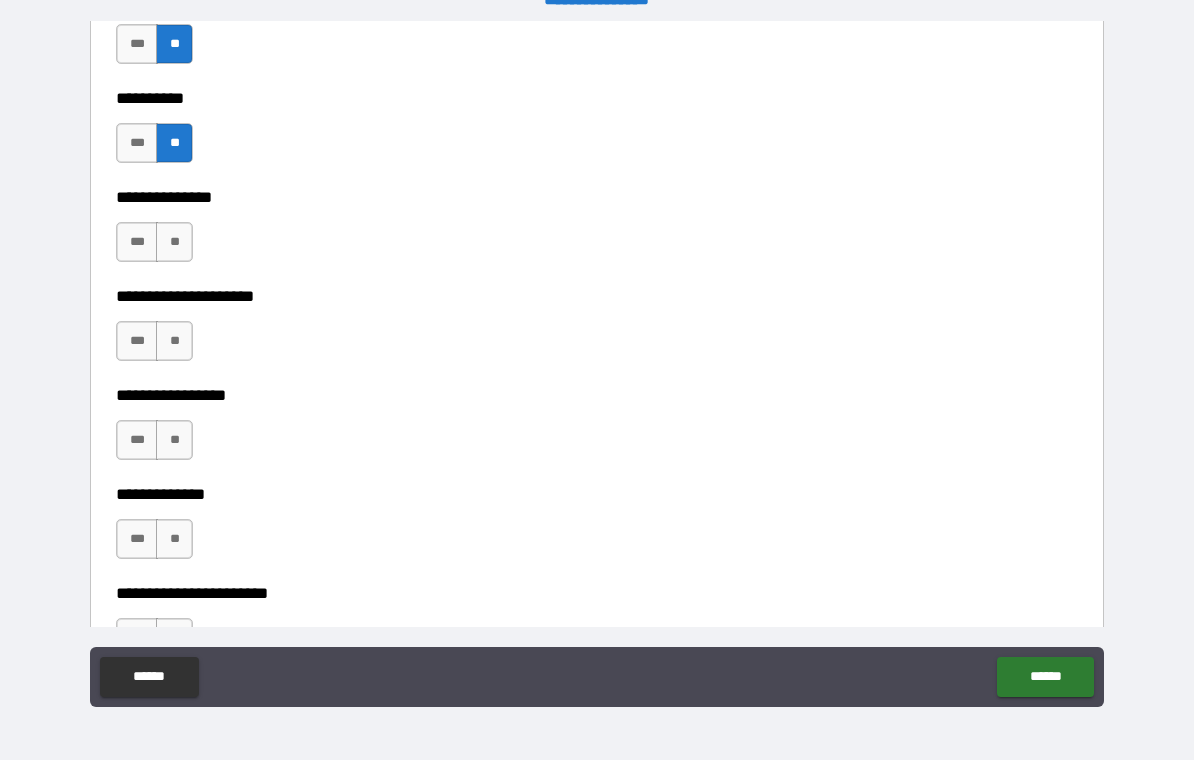 scroll, scrollTop: 4784, scrollLeft: 0, axis: vertical 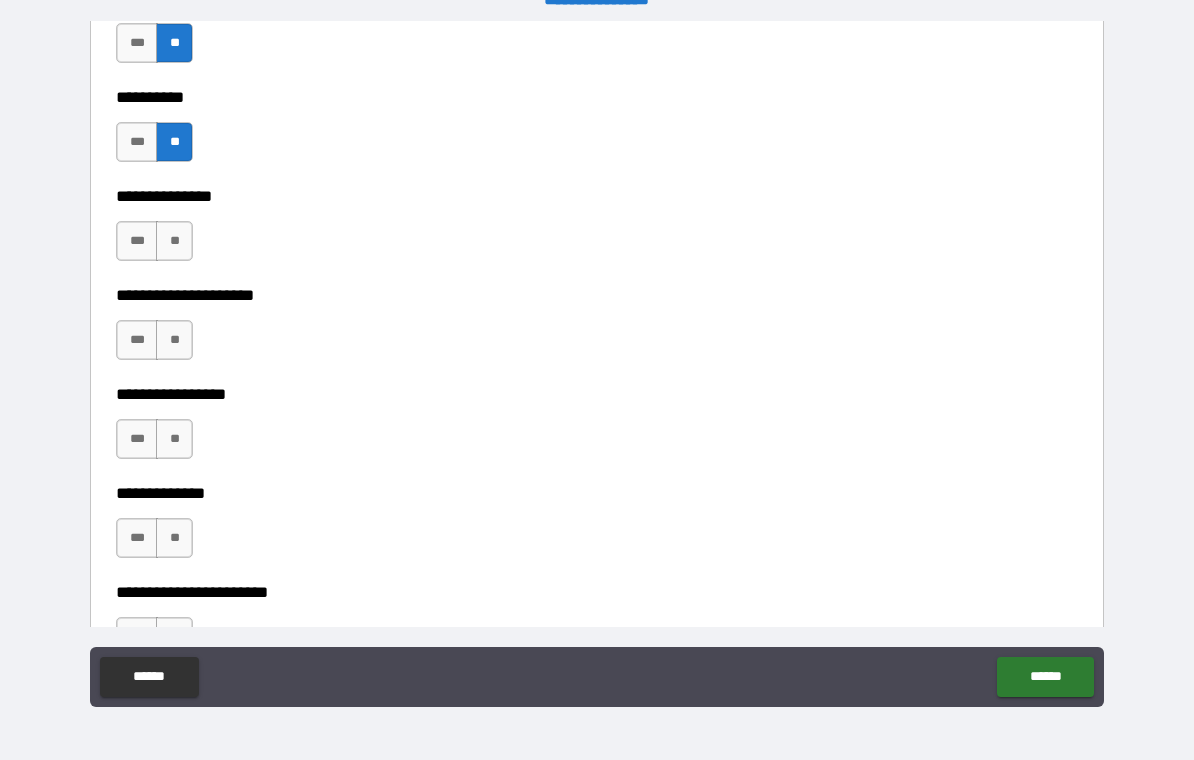 click on "**" at bounding box center [174, 241] 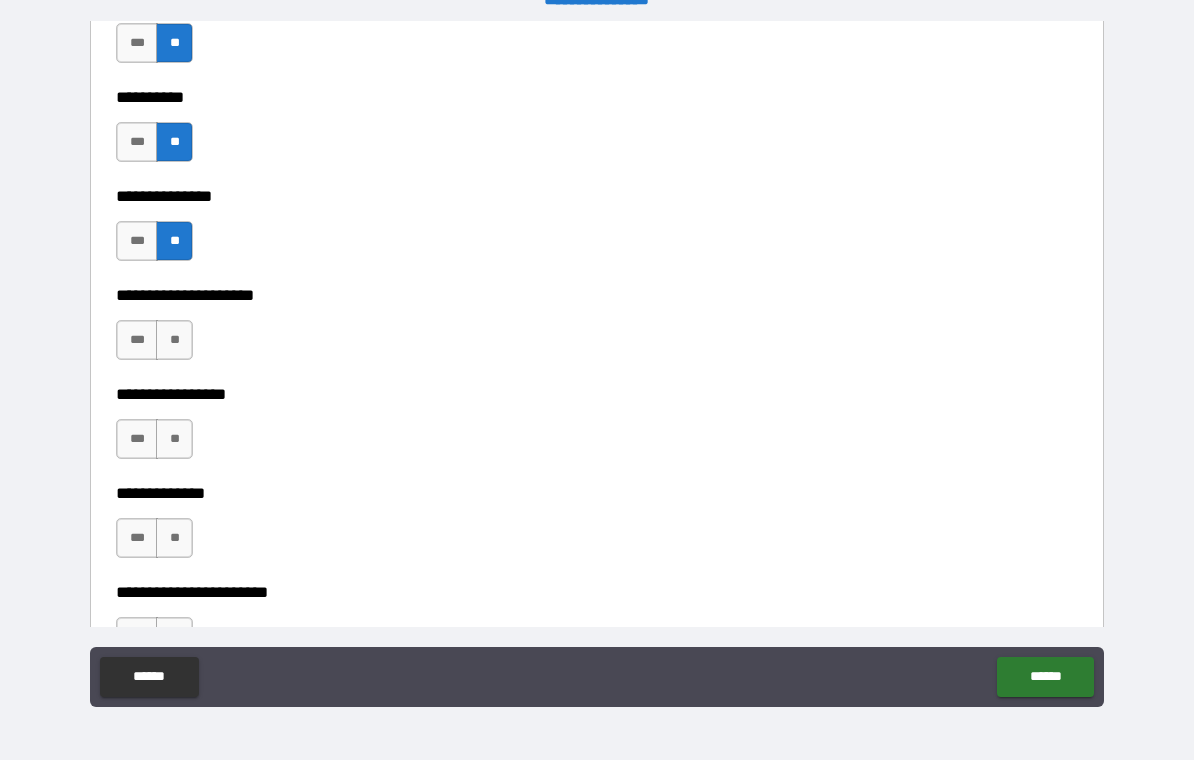 click on "**" at bounding box center (174, 340) 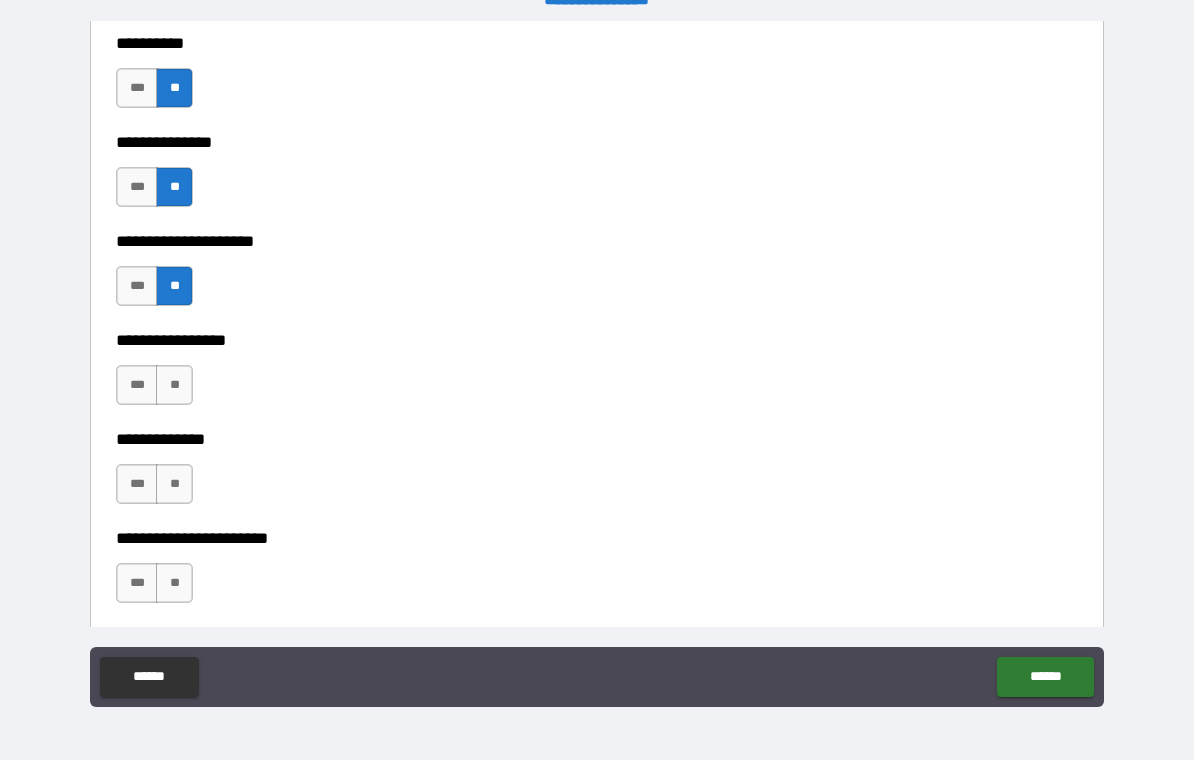 scroll, scrollTop: 4860, scrollLeft: 0, axis: vertical 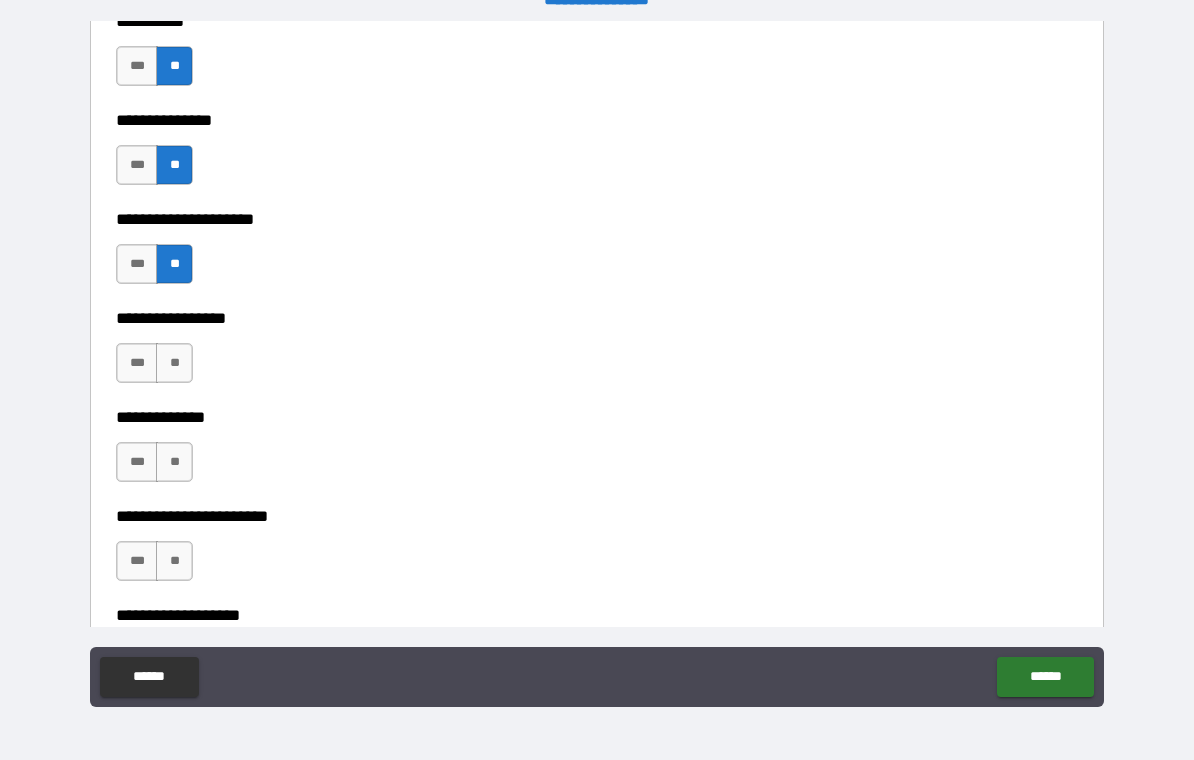 click on "***" at bounding box center (137, 363) 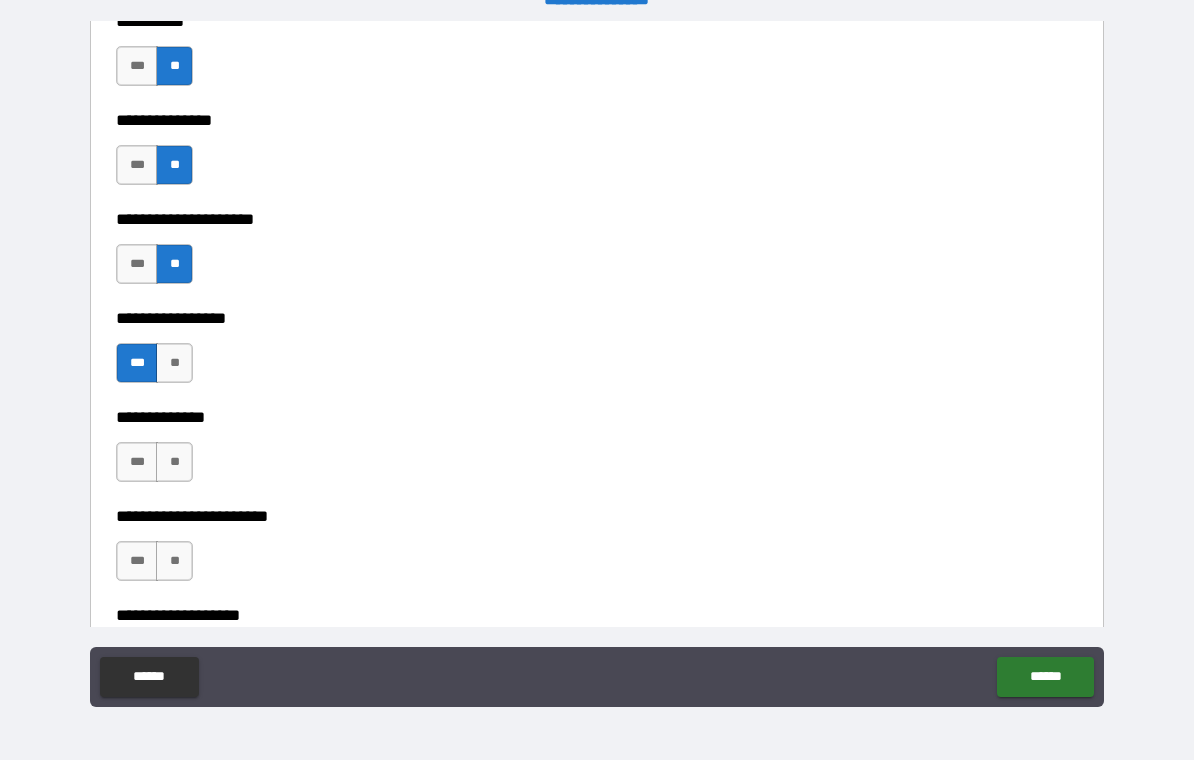 click on "**" at bounding box center [174, 462] 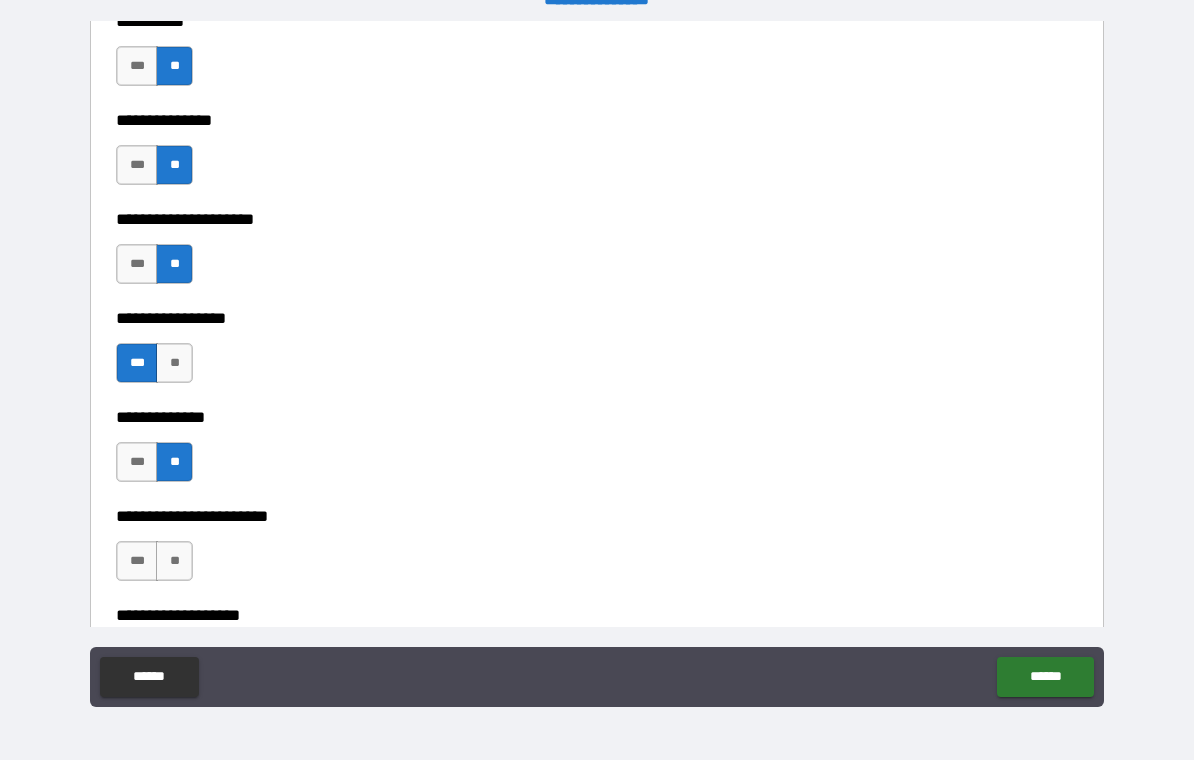 click on "***" at bounding box center (137, 462) 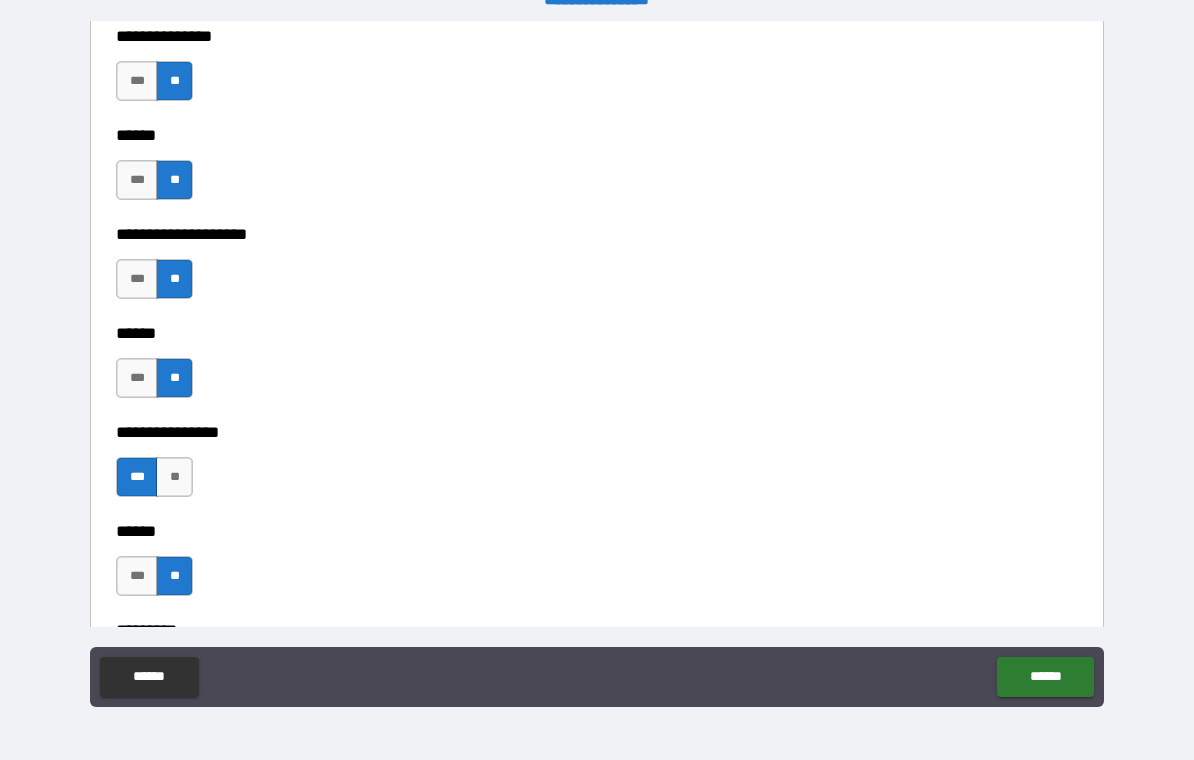 scroll, scrollTop: 4049, scrollLeft: 0, axis: vertical 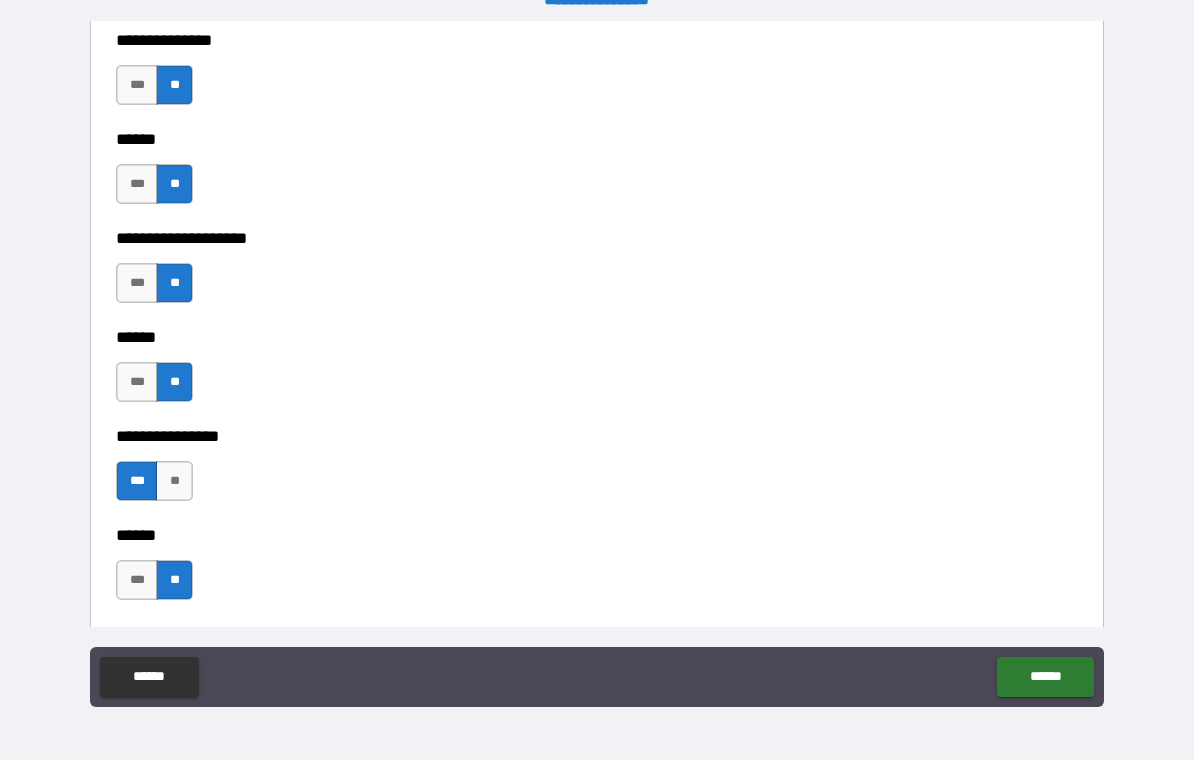 click on "**" at bounding box center (174, 481) 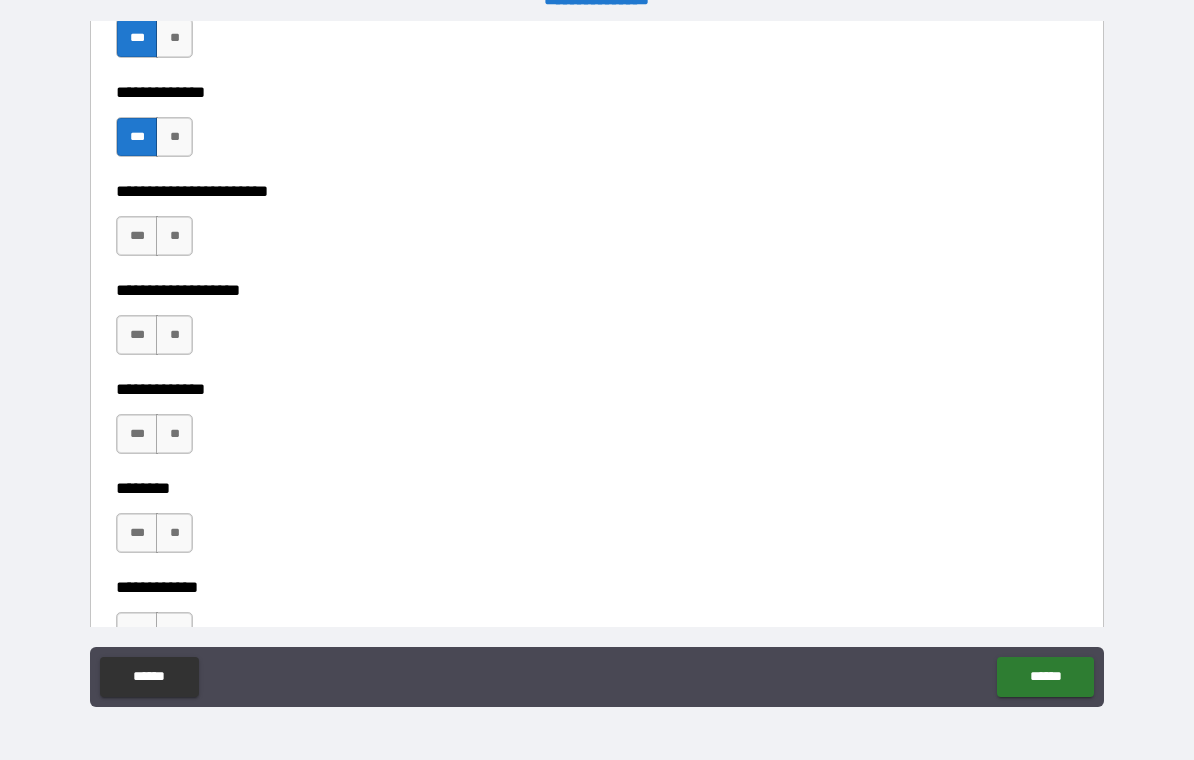 scroll, scrollTop: 5180, scrollLeft: 0, axis: vertical 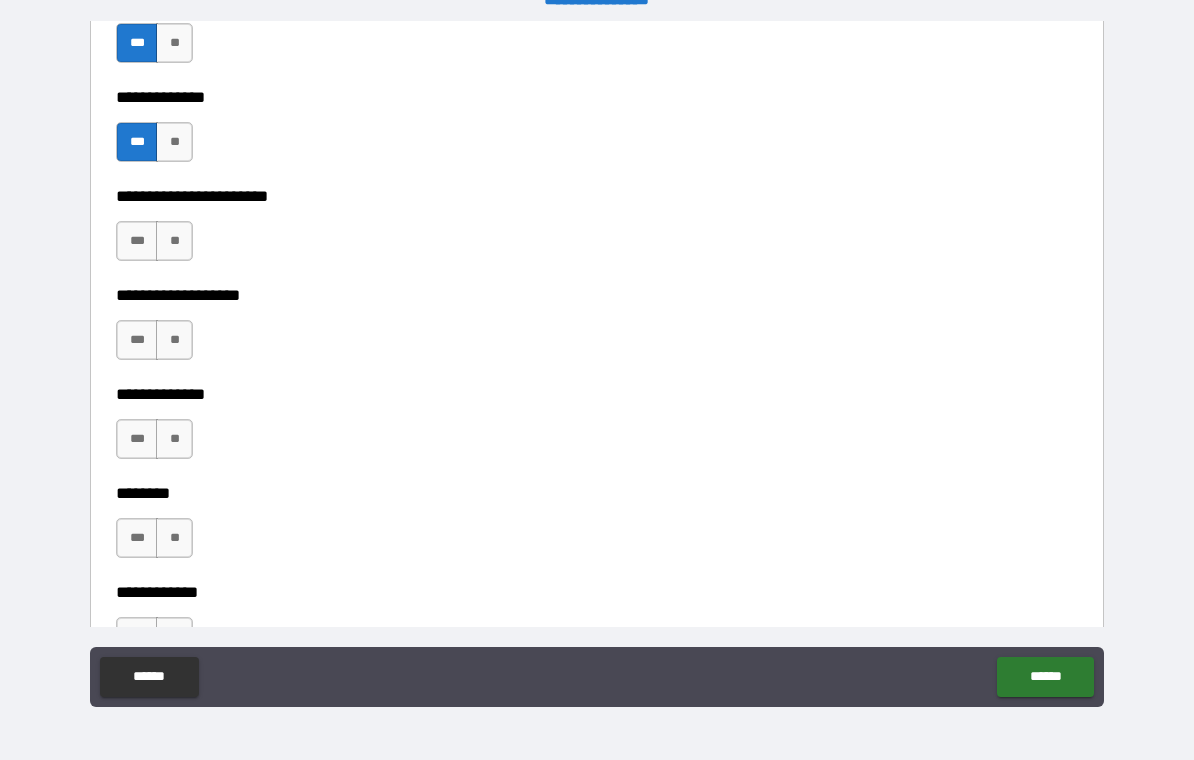 click on "**" at bounding box center [174, 241] 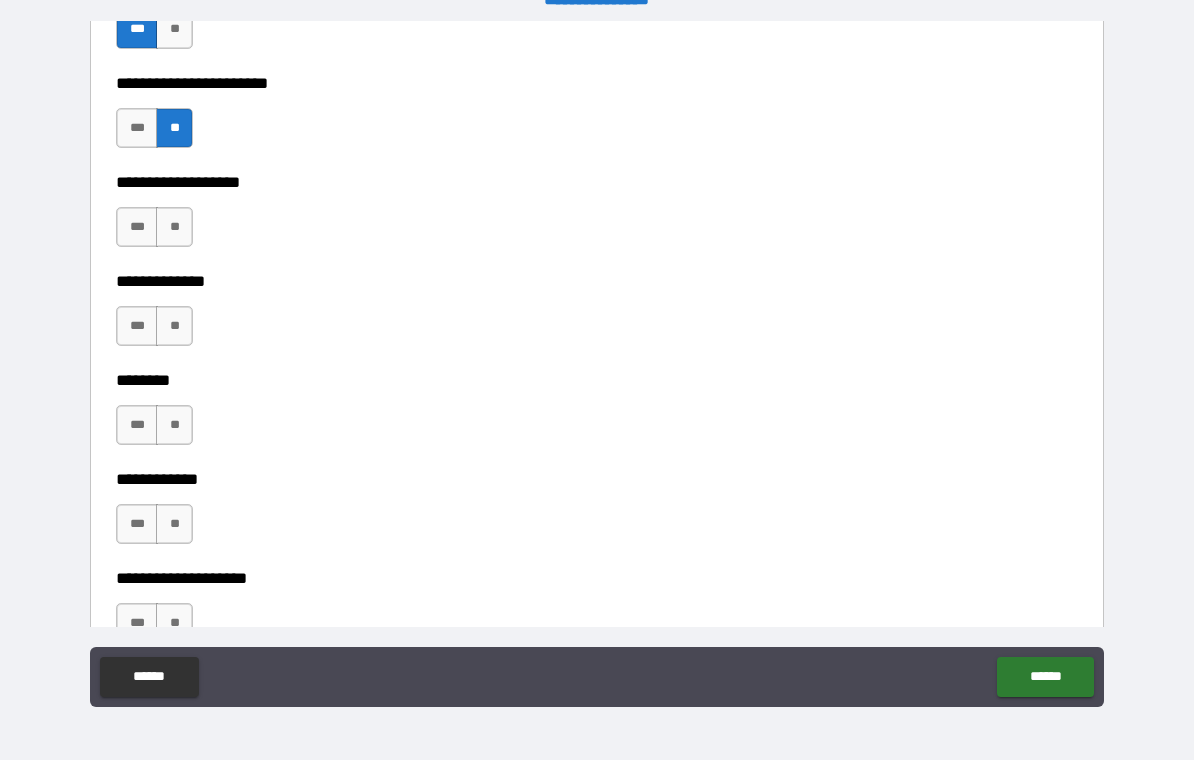 scroll, scrollTop: 5294, scrollLeft: 0, axis: vertical 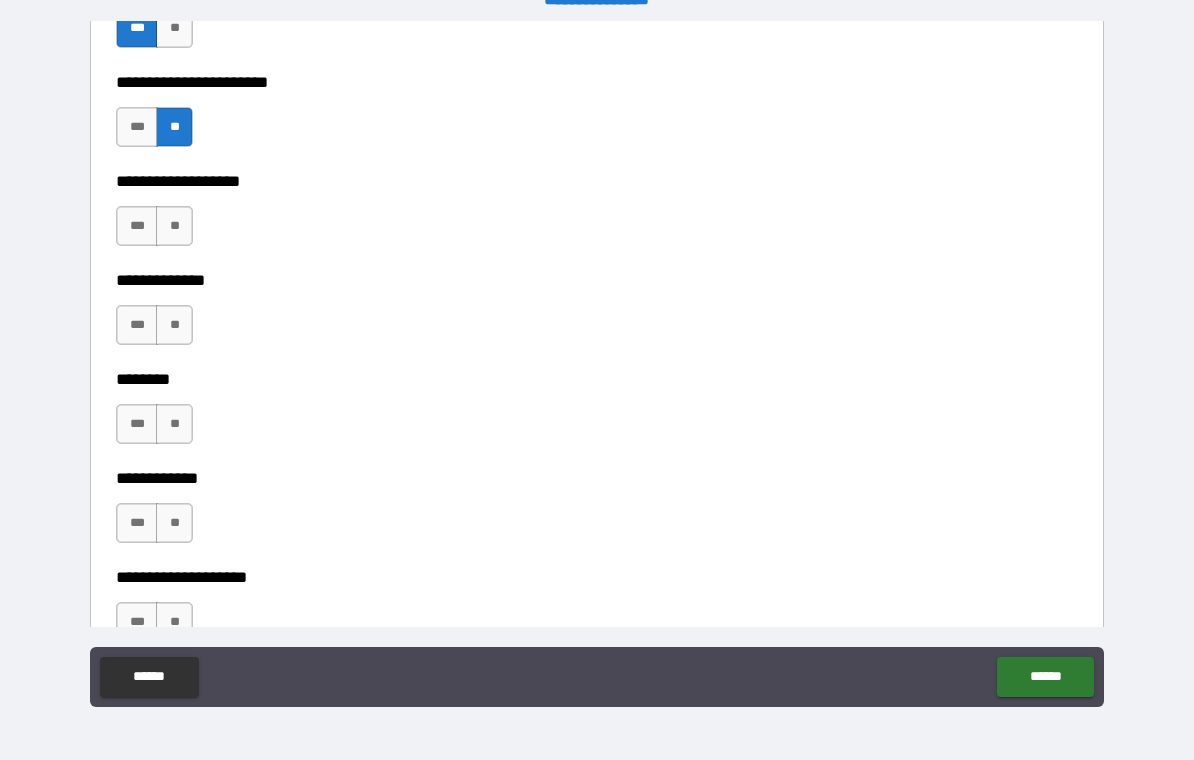 click on "**" at bounding box center [174, 226] 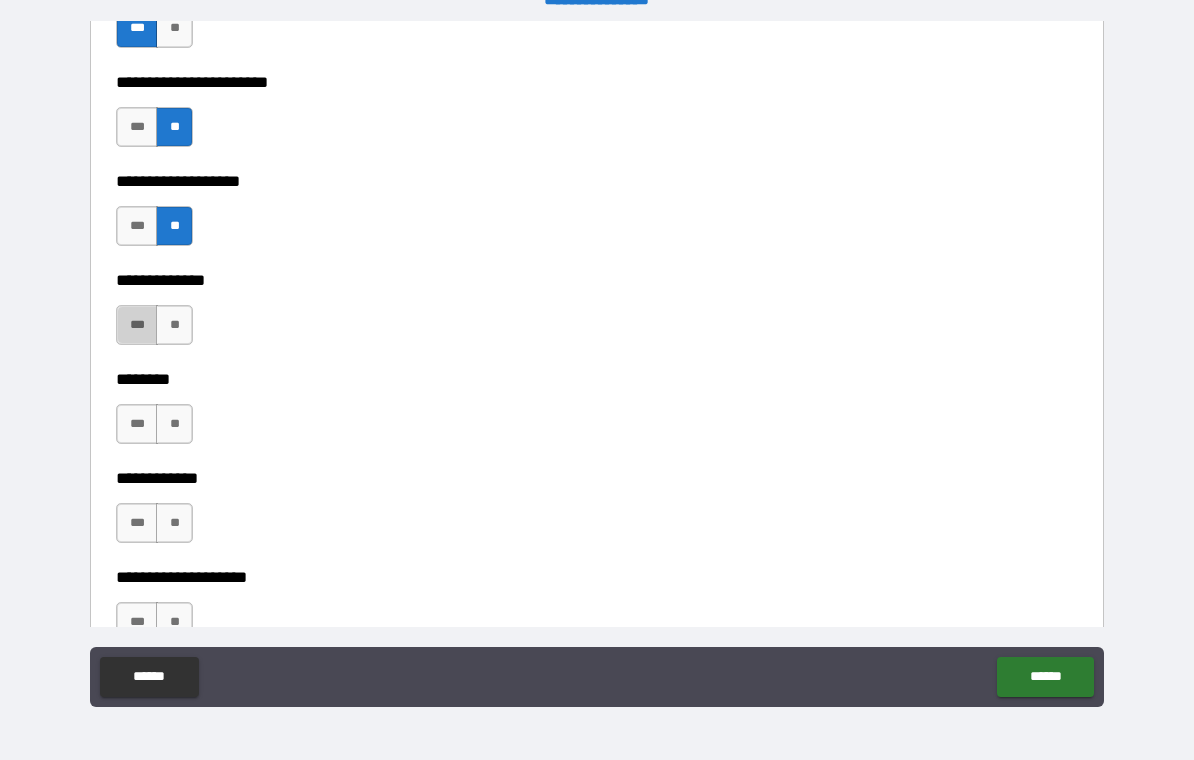 click on "***" at bounding box center [137, 325] 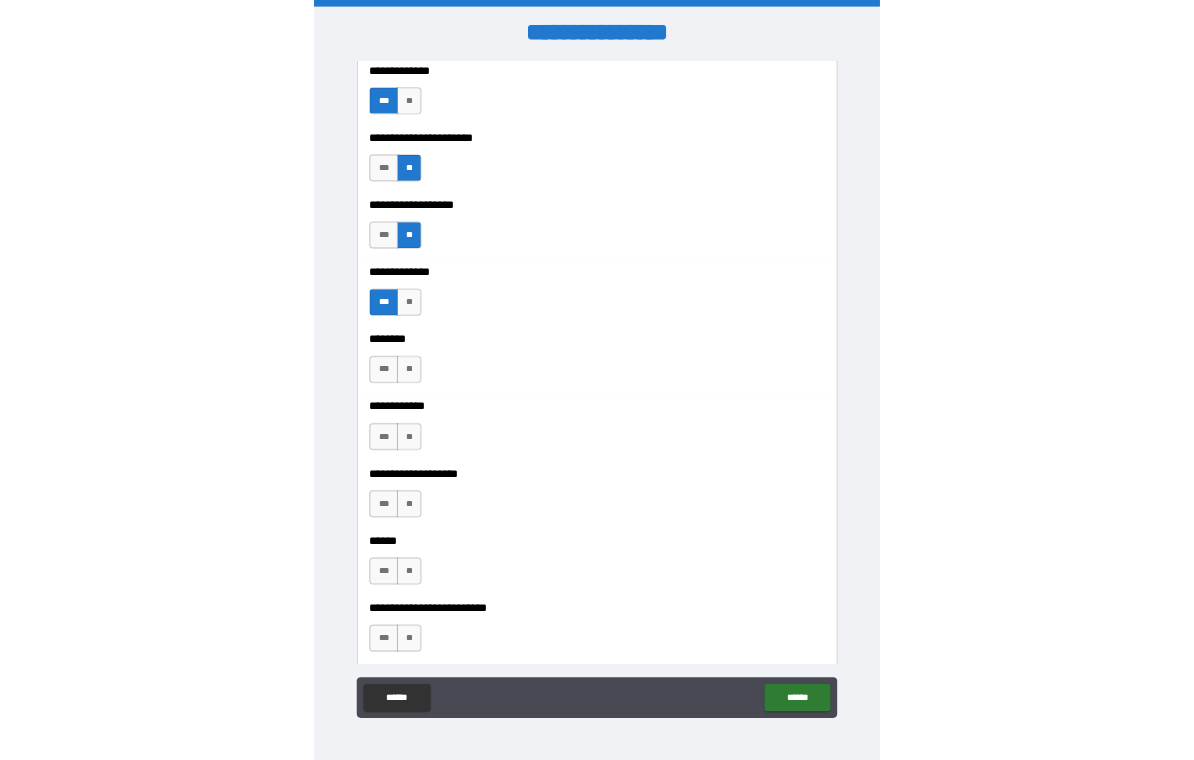 scroll, scrollTop: 31, scrollLeft: 0, axis: vertical 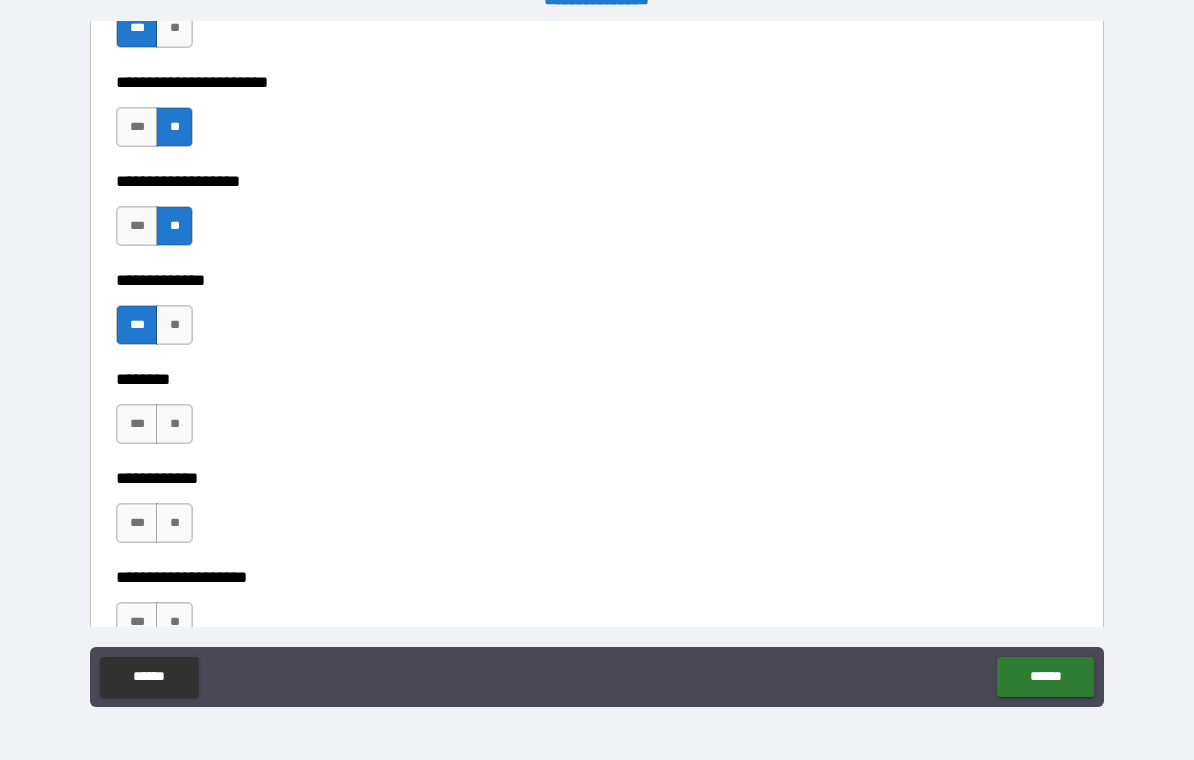 click on "**" at bounding box center [174, 424] 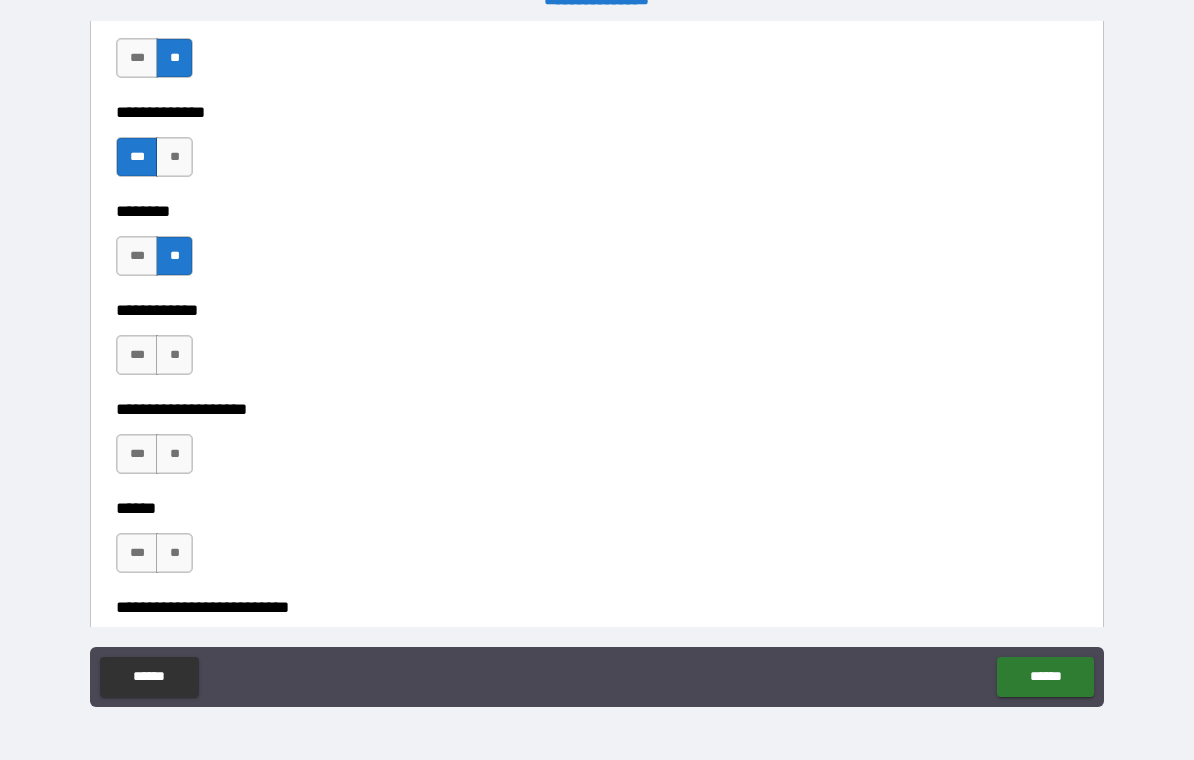 scroll, scrollTop: 5464, scrollLeft: 0, axis: vertical 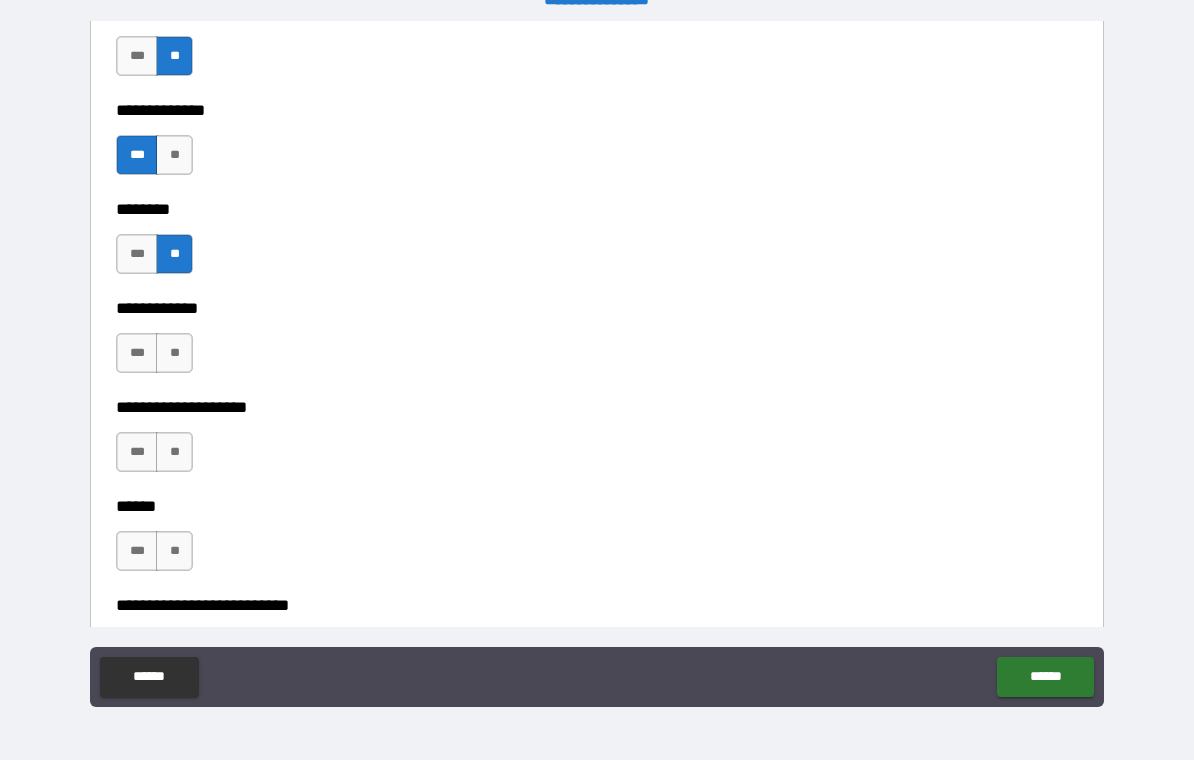 click on "**" at bounding box center [174, 353] 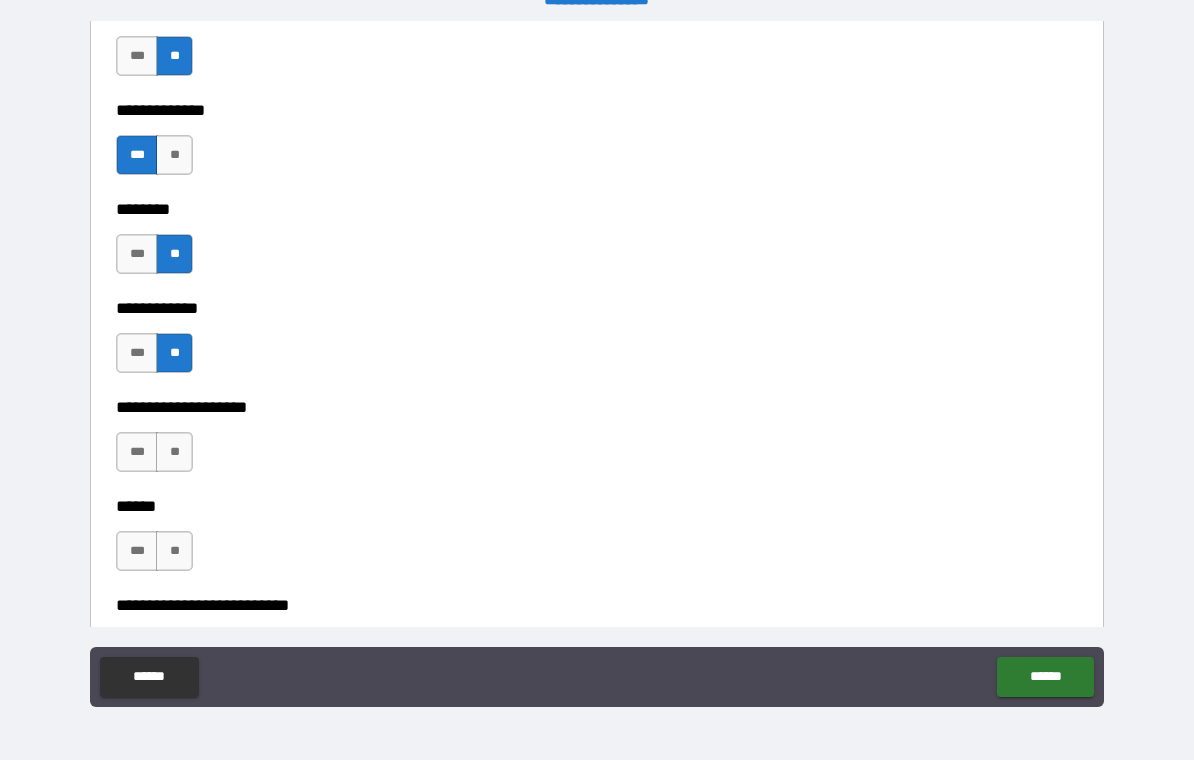 click on "**" at bounding box center [174, 452] 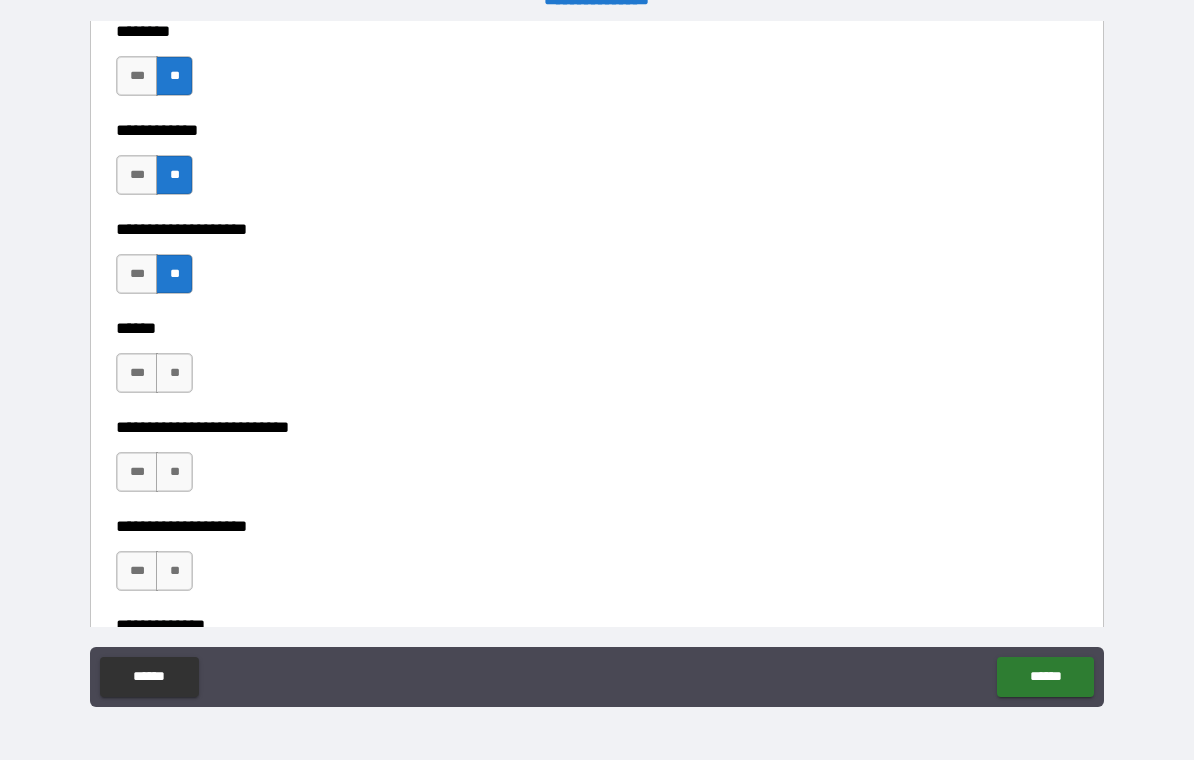 scroll, scrollTop: 5676, scrollLeft: 0, axis: vertical 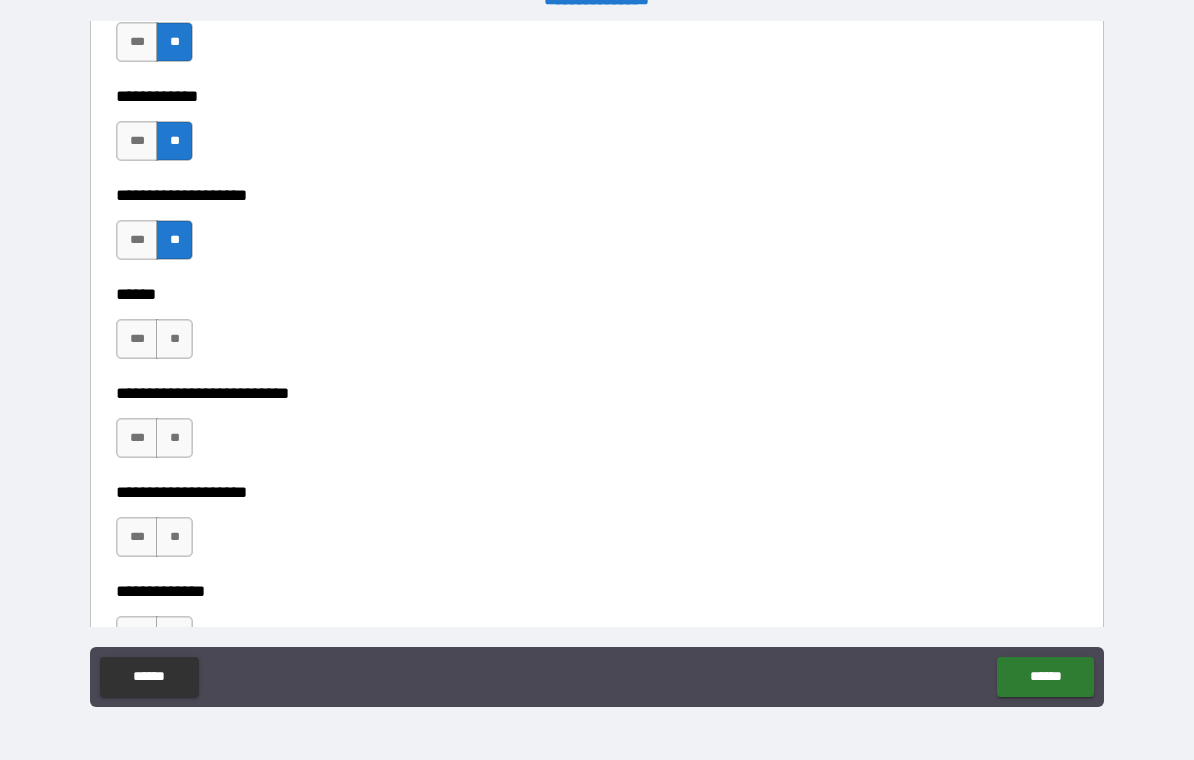 click on "**" at bounding box center (174, 339) 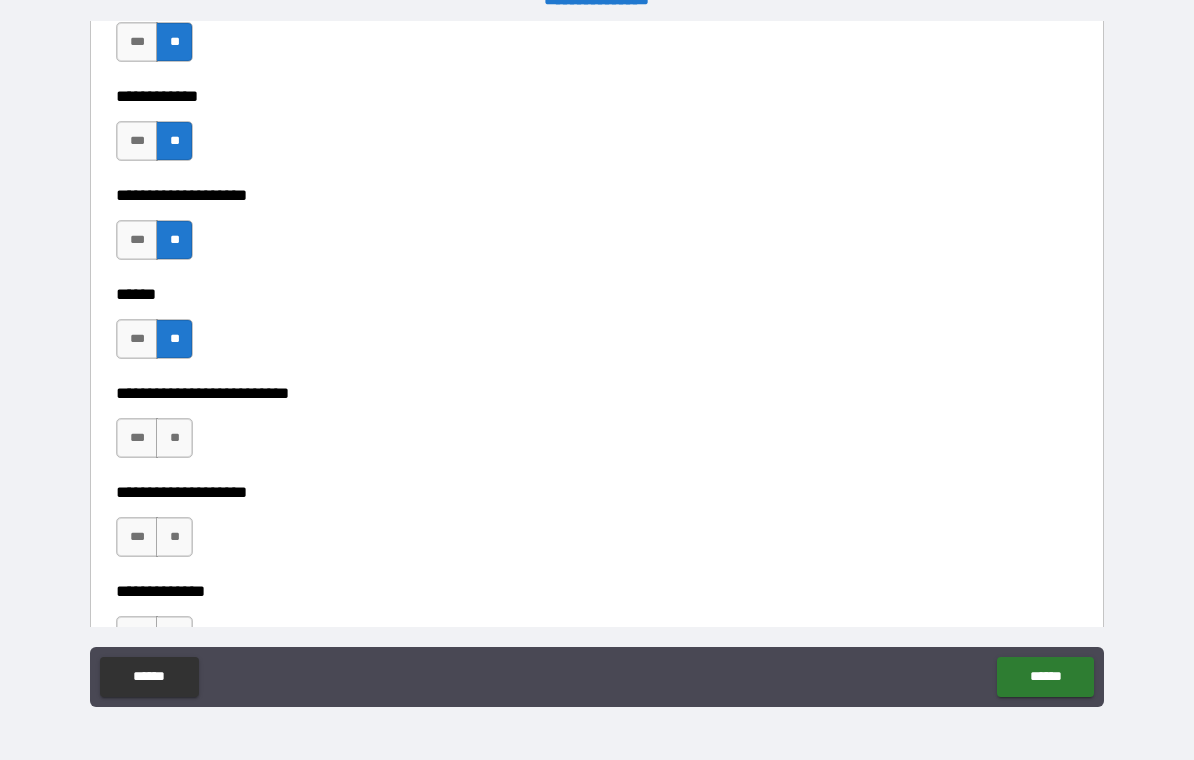click on "**" at bounding box center (174, 438) 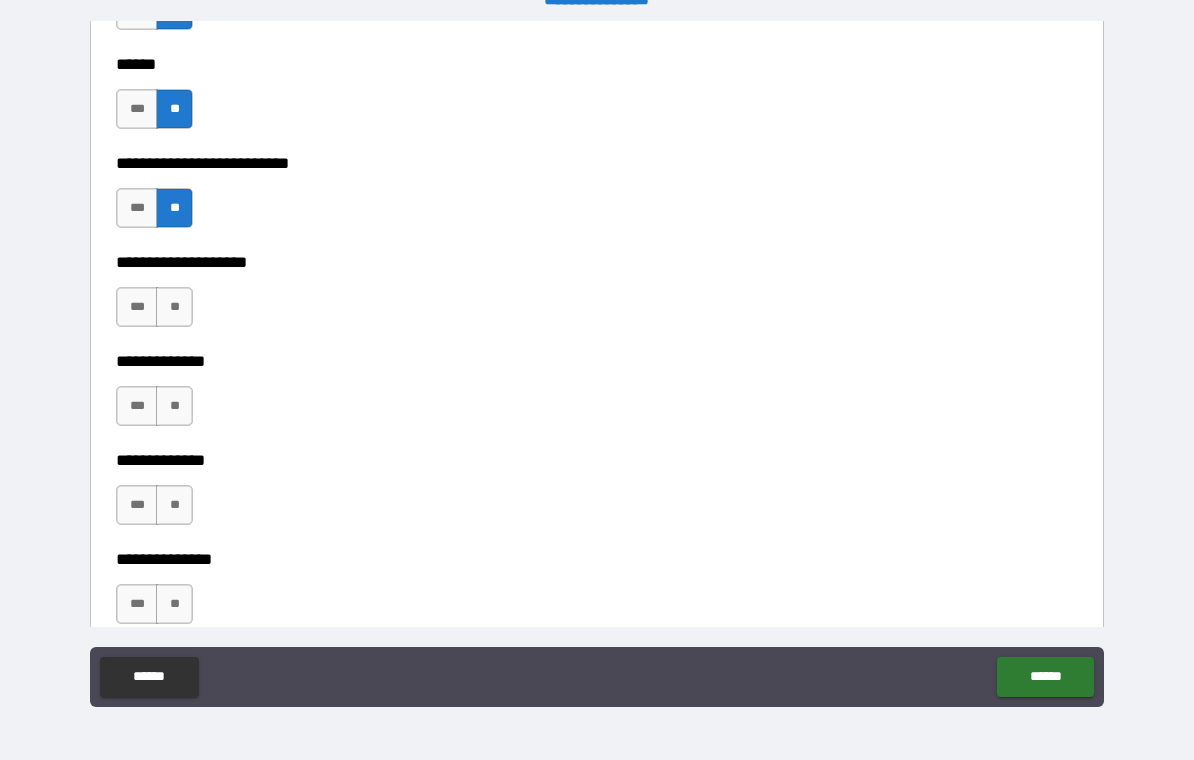 scroll, scrollTop: 5907, scrollLeft: 0, axis: vertical 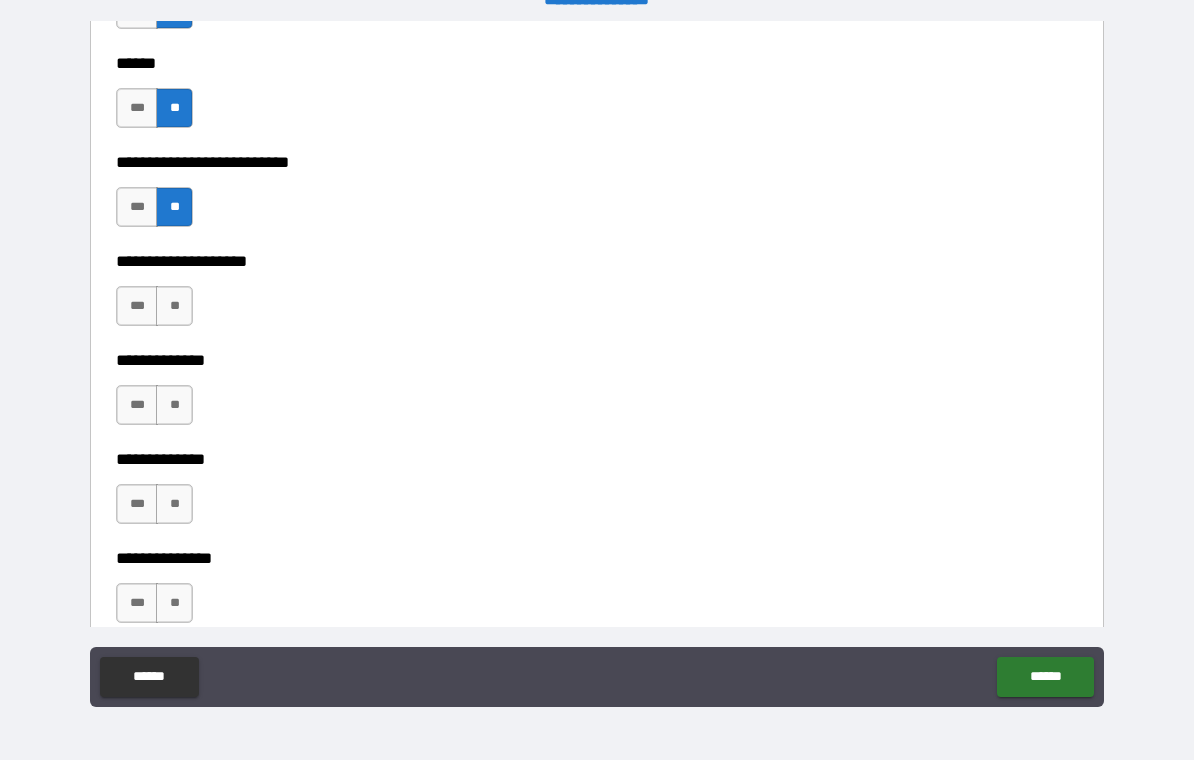 click on "***" at bounding box center [137, 405] 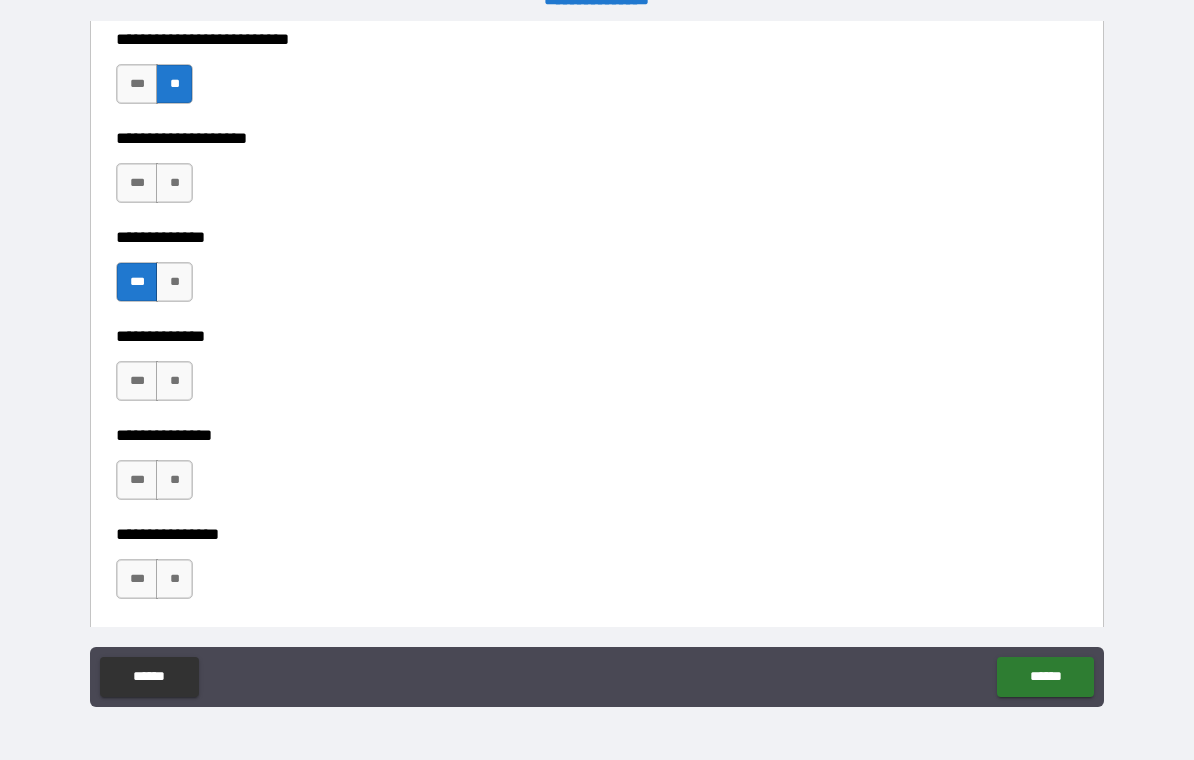 scroll, scrollTop: 6032, scrollLeft: 0, axis: vertical 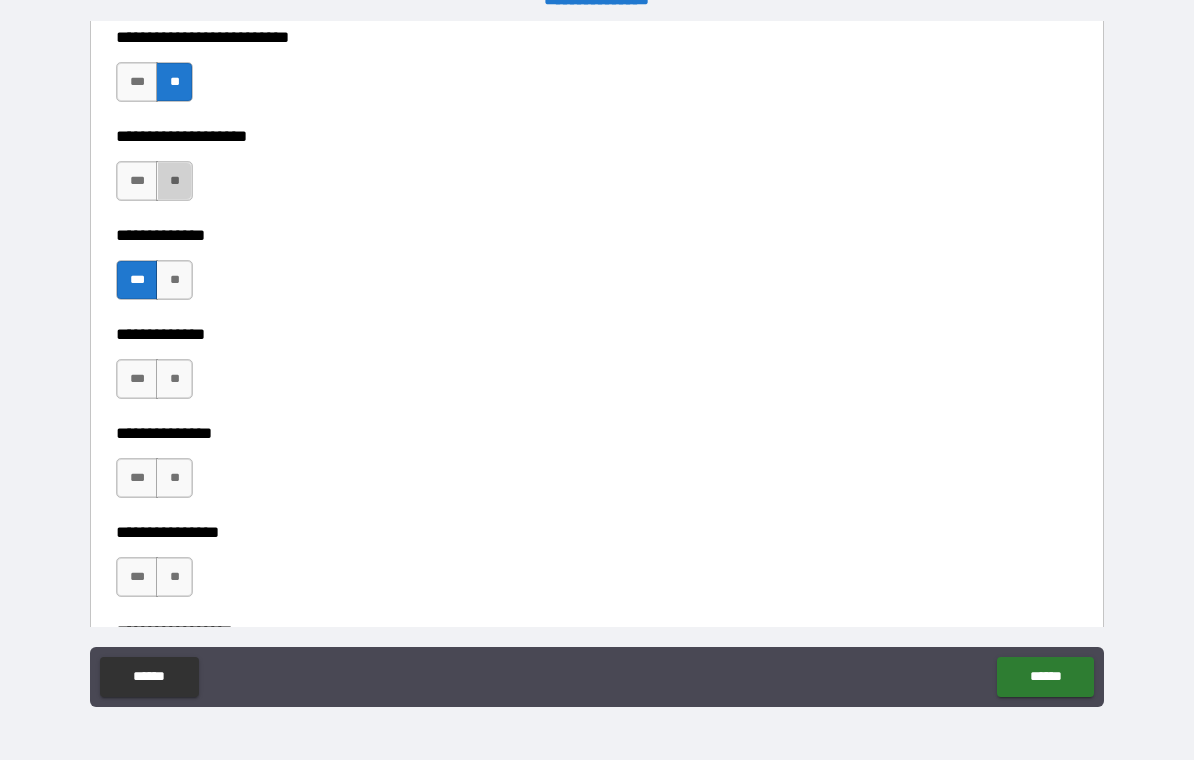 click on "**" at bounding box center (174, 181) 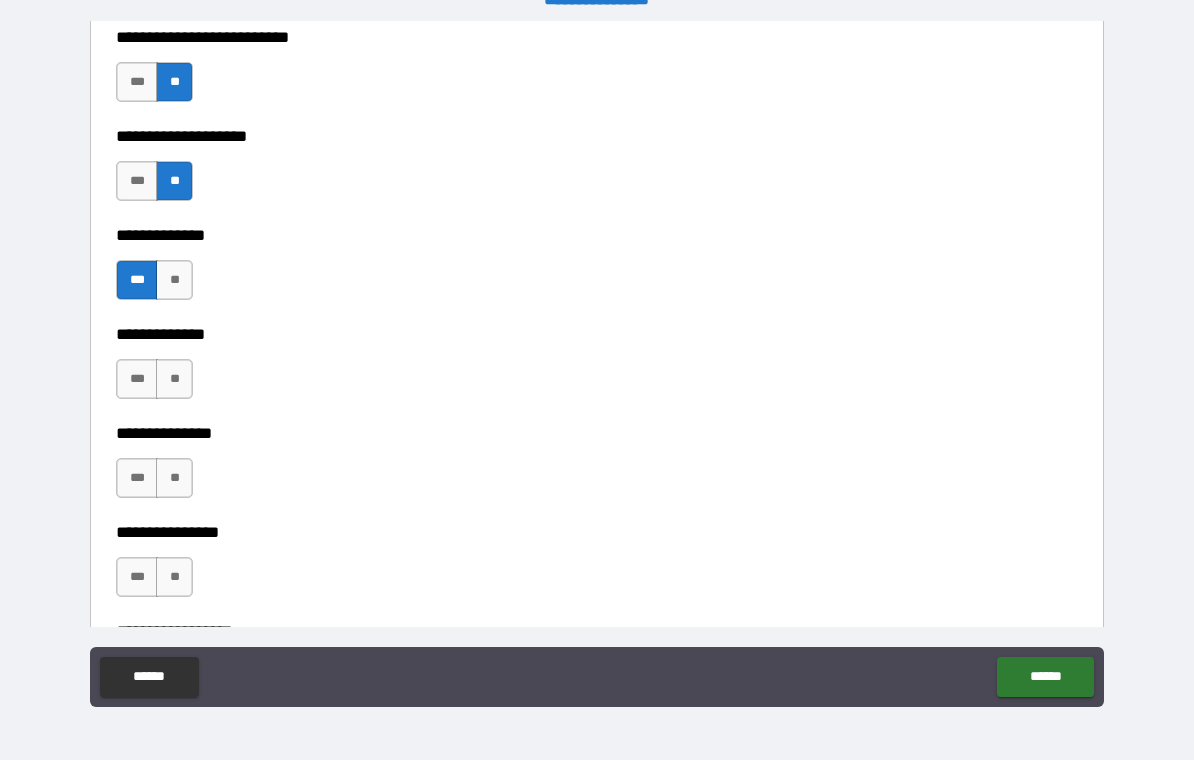 click on "**" at bounding box center [174, 379] 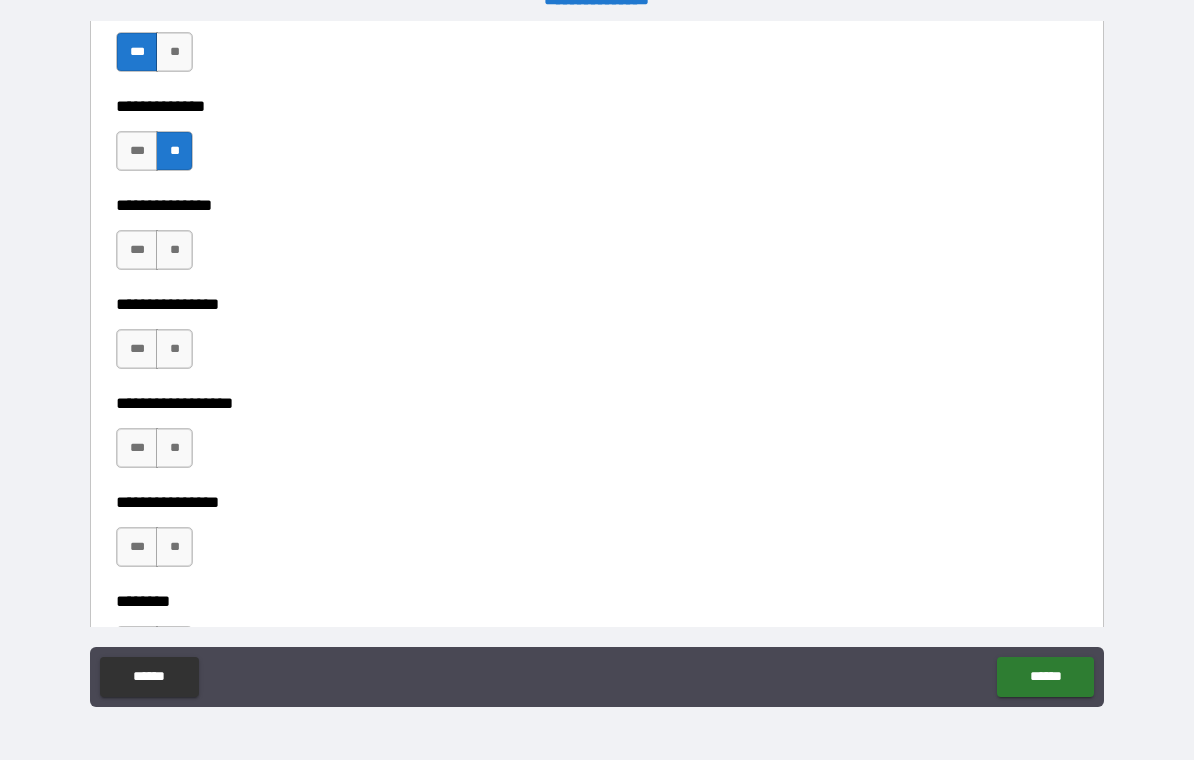 scroll, scrollTop: 6261, scrollLeft: 0, axis: vertical 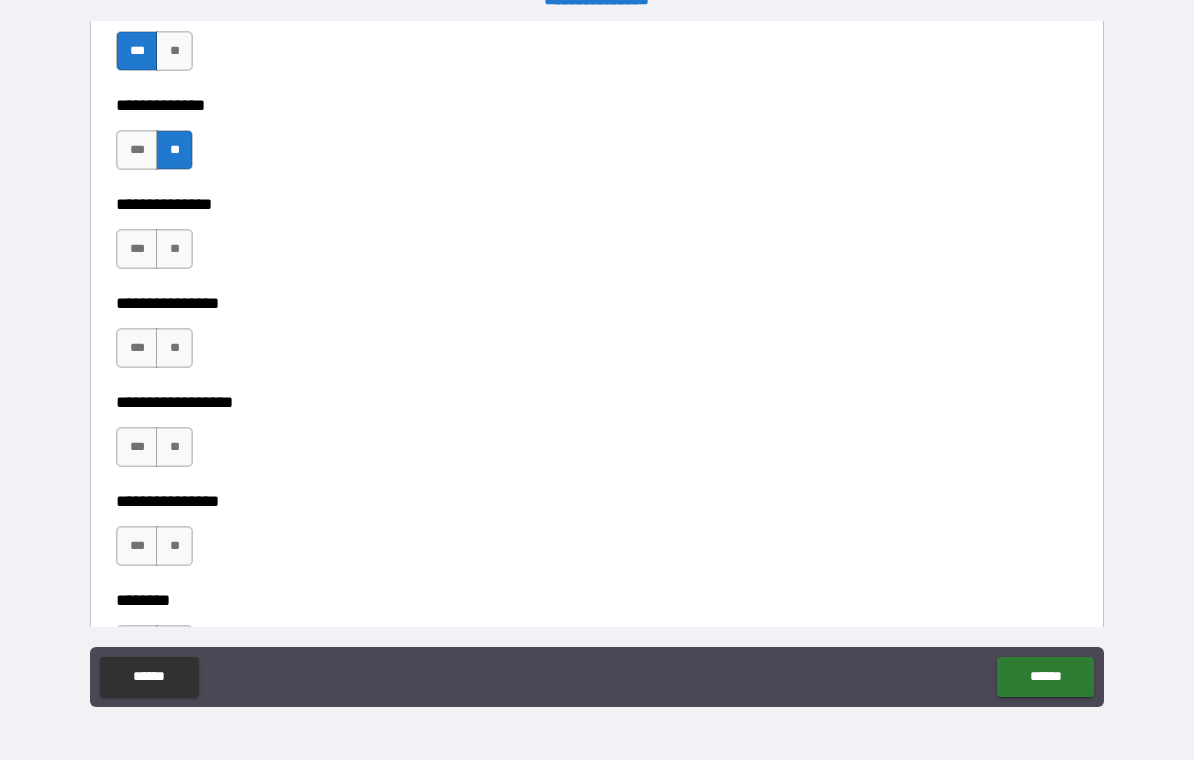 click on "**" at bounding box center (174, 249) 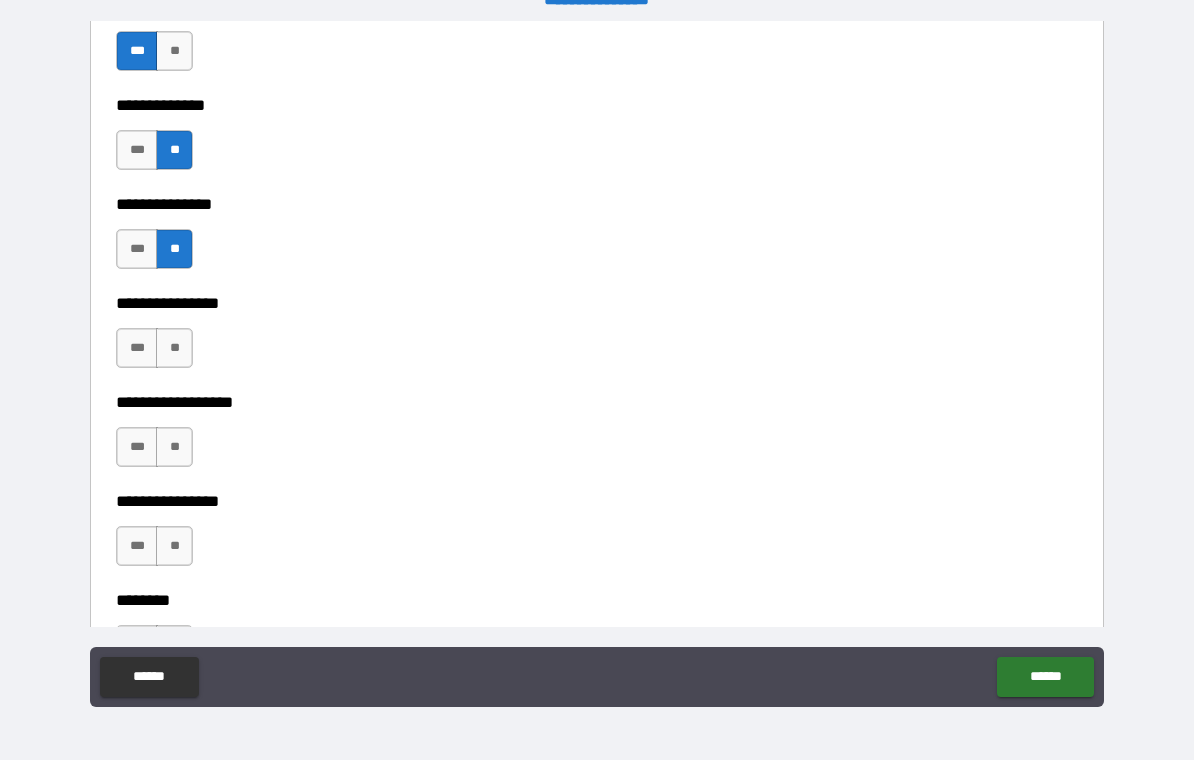 click on "**" at bounding box center [174, 348] 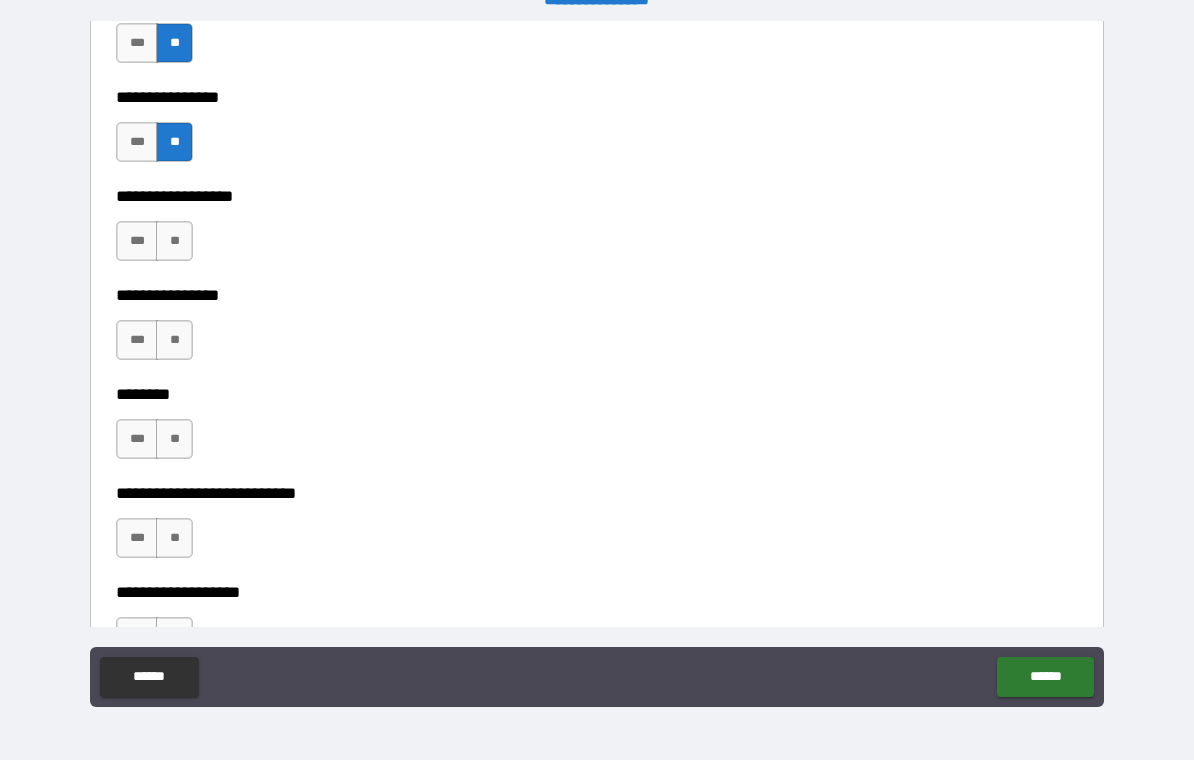 scroll, scrollTop: 6489, scrollLeft: 0, axis: vertical 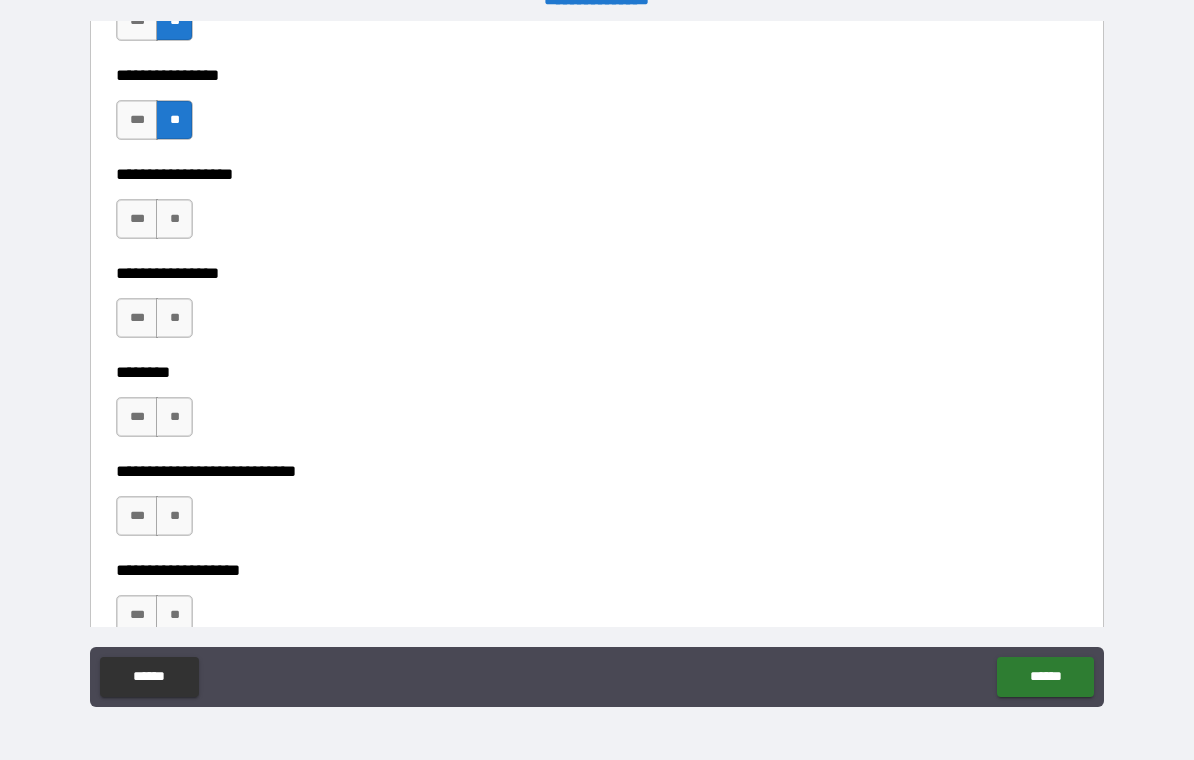 click on "**" at bounding box center (174, 219) 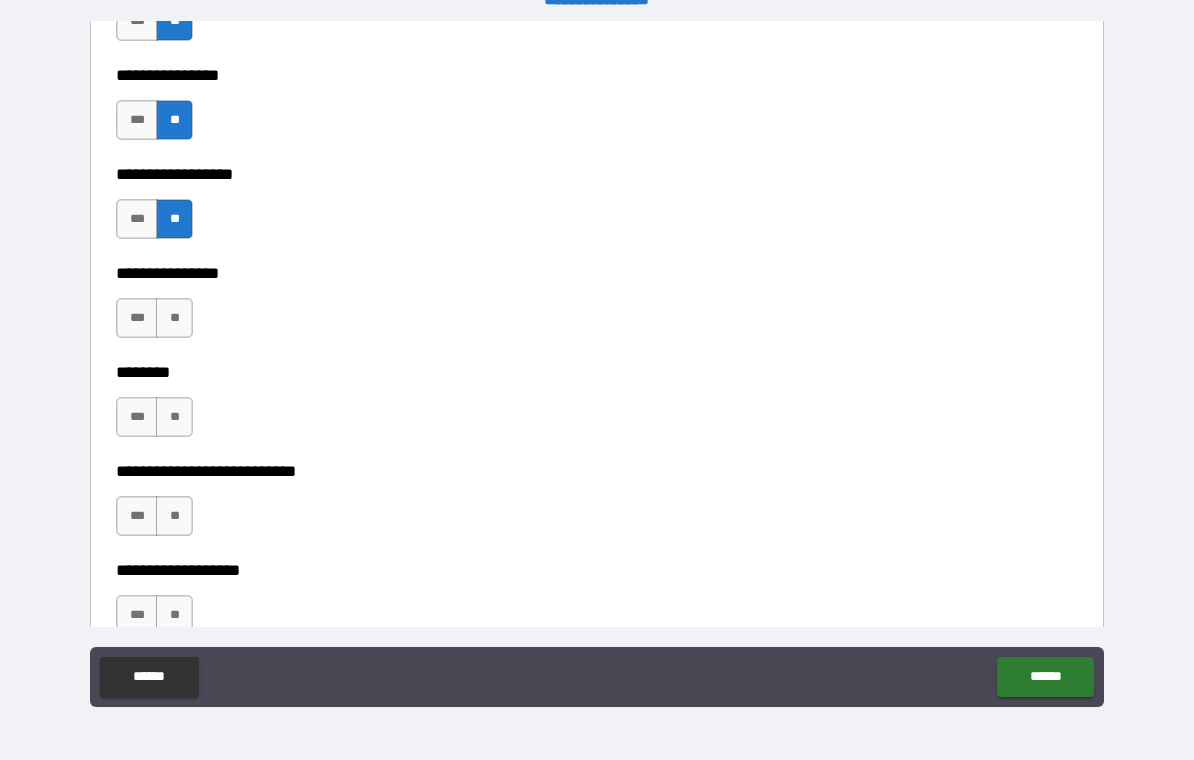 click on "**" at bounding box center [174, 318] 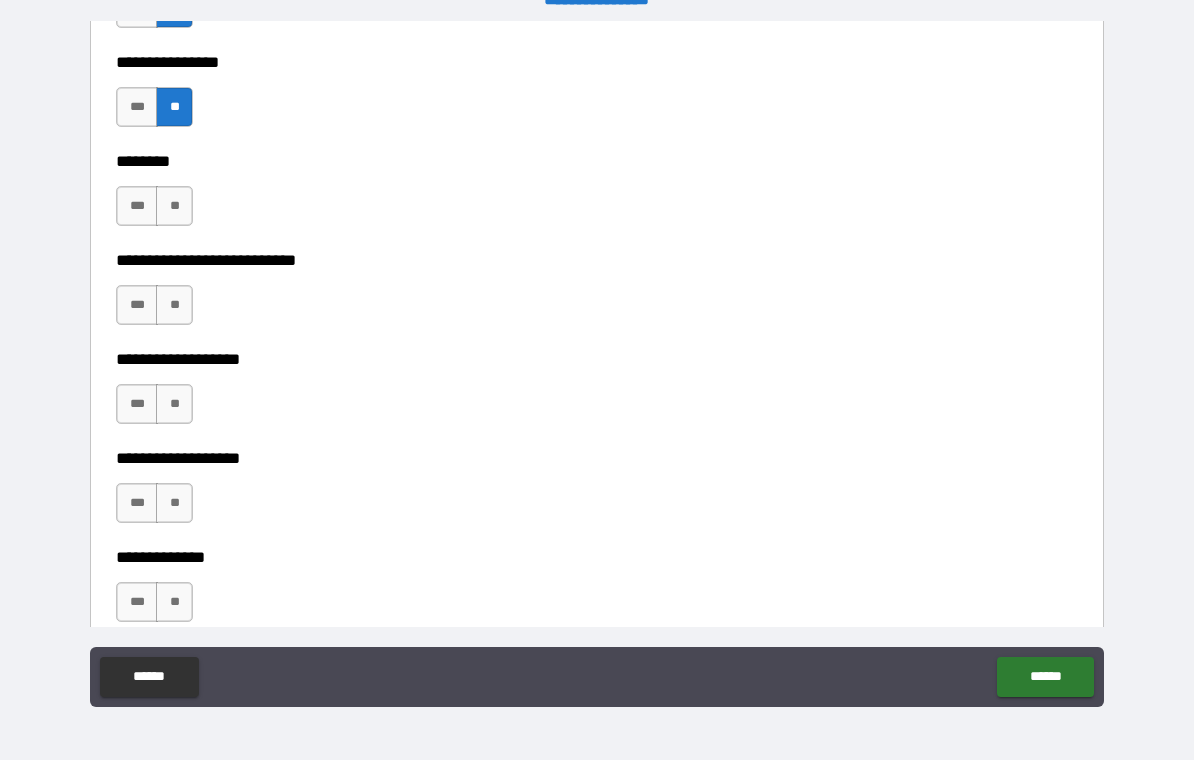 scroll, scrollTop: 6701, scrollLeft: 0, axis: vertical 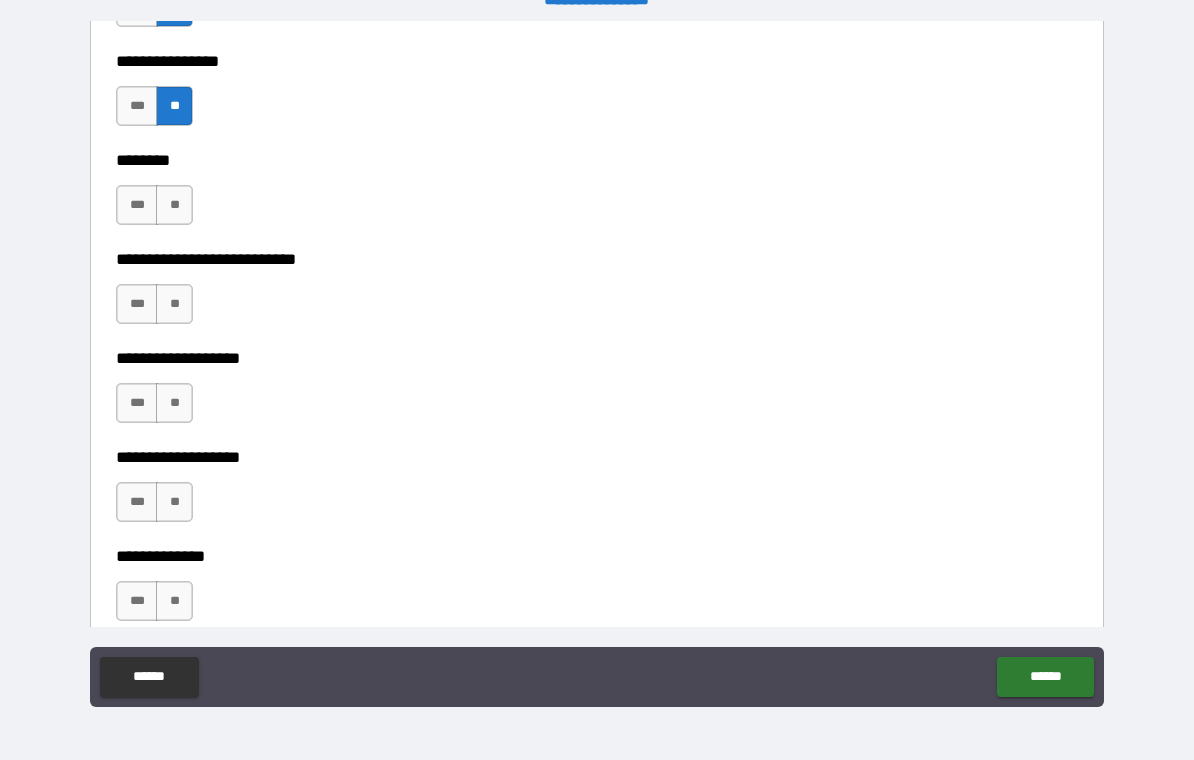 click on "**" at bounding box center (174, 205) 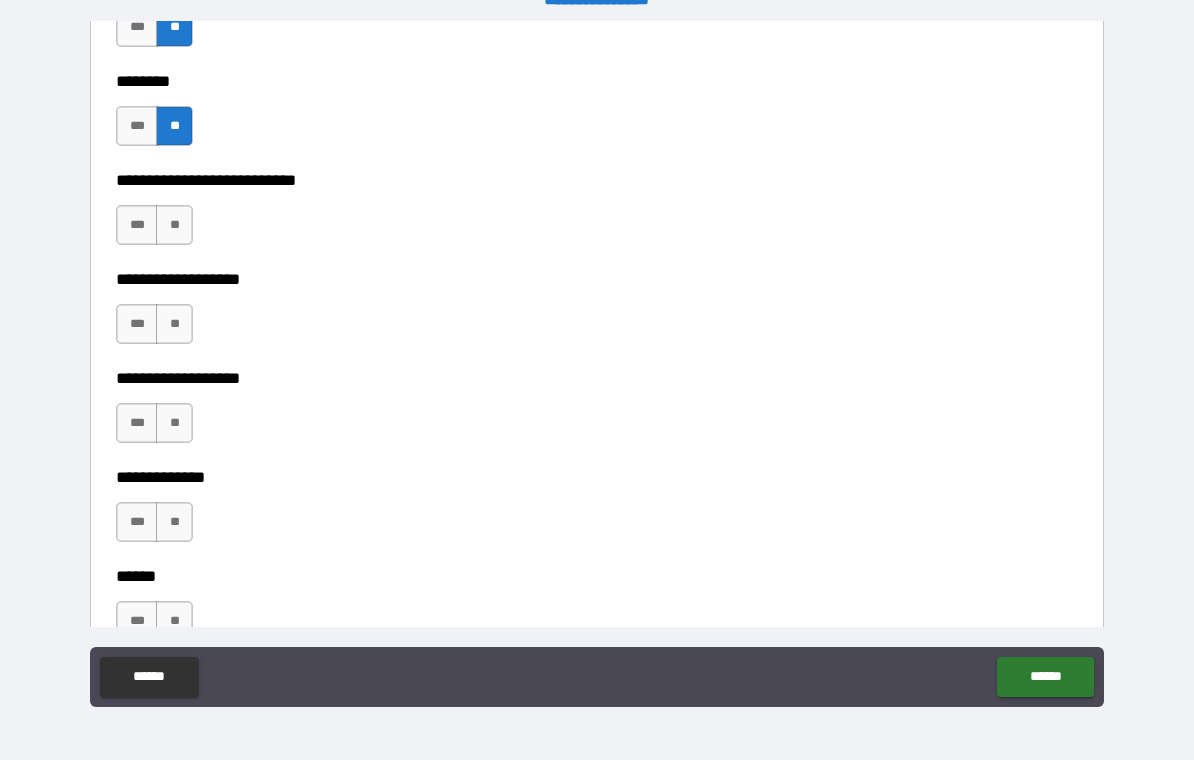 scroll, scrollTop: 6783, scrollLeft: 0, axis: vertical 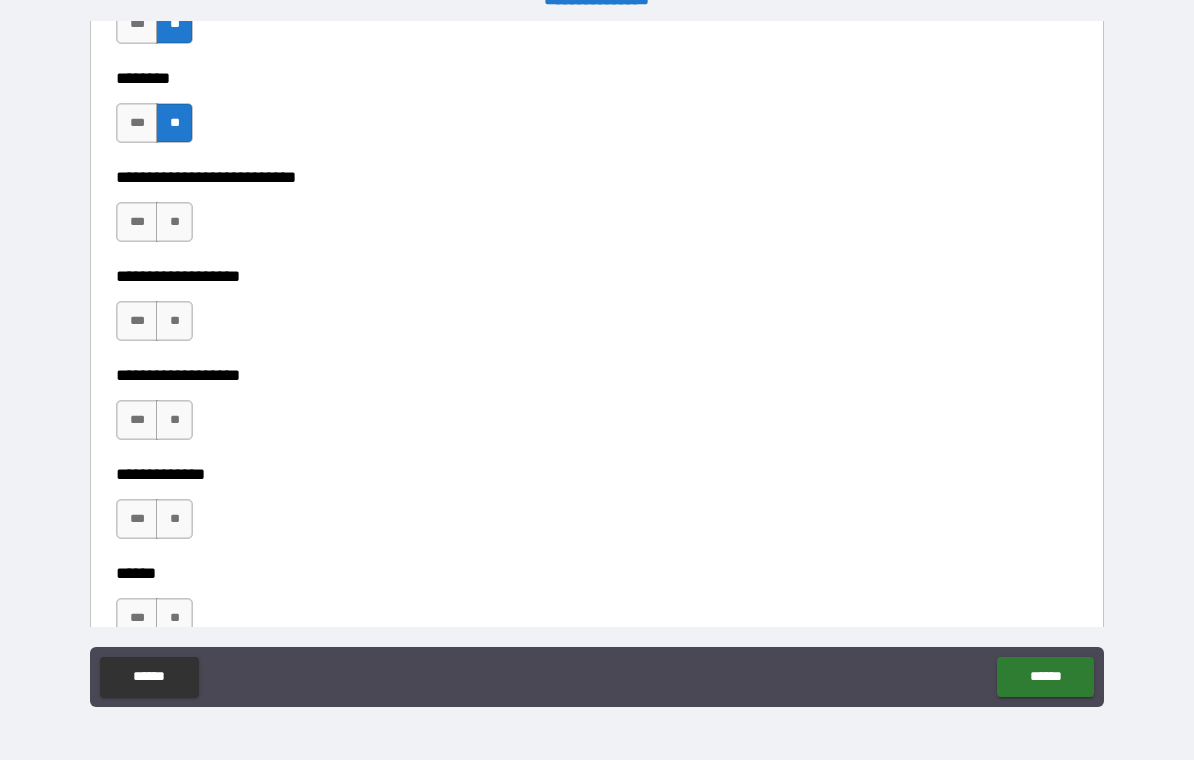 click on "**" at bounding box center [174, 222] 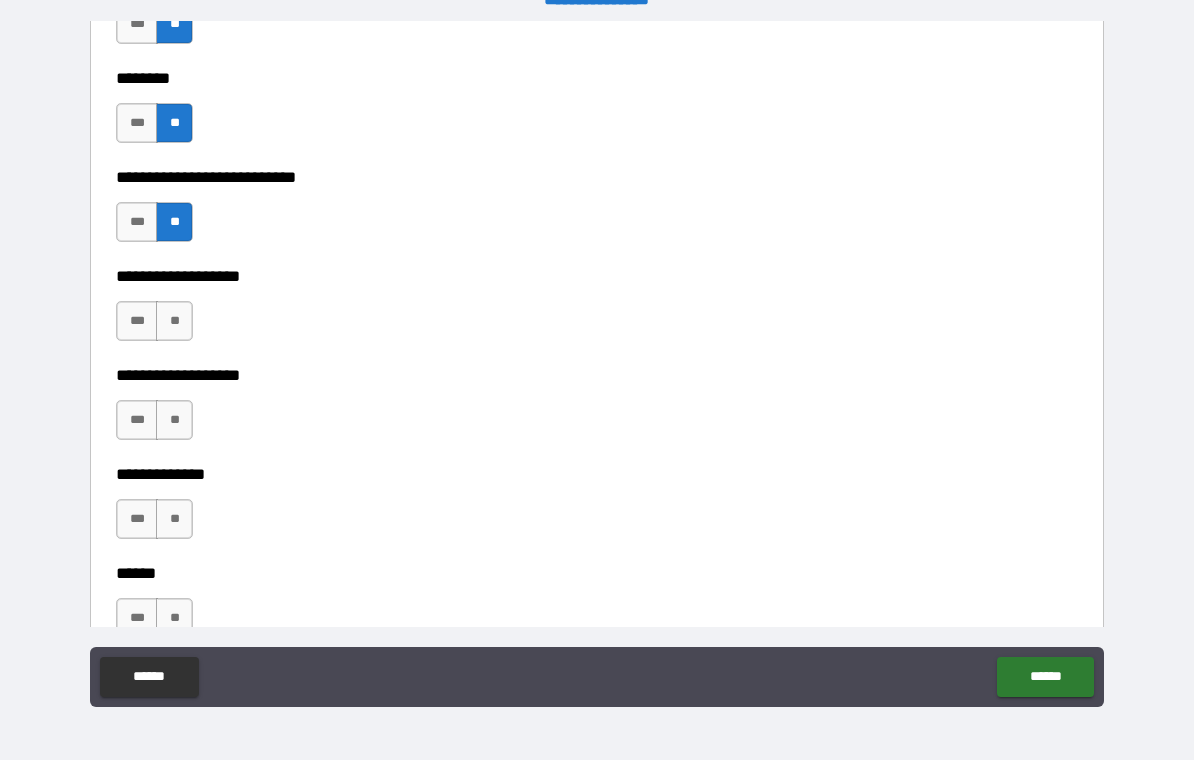 click on "**" at bounding box center (174, 321) 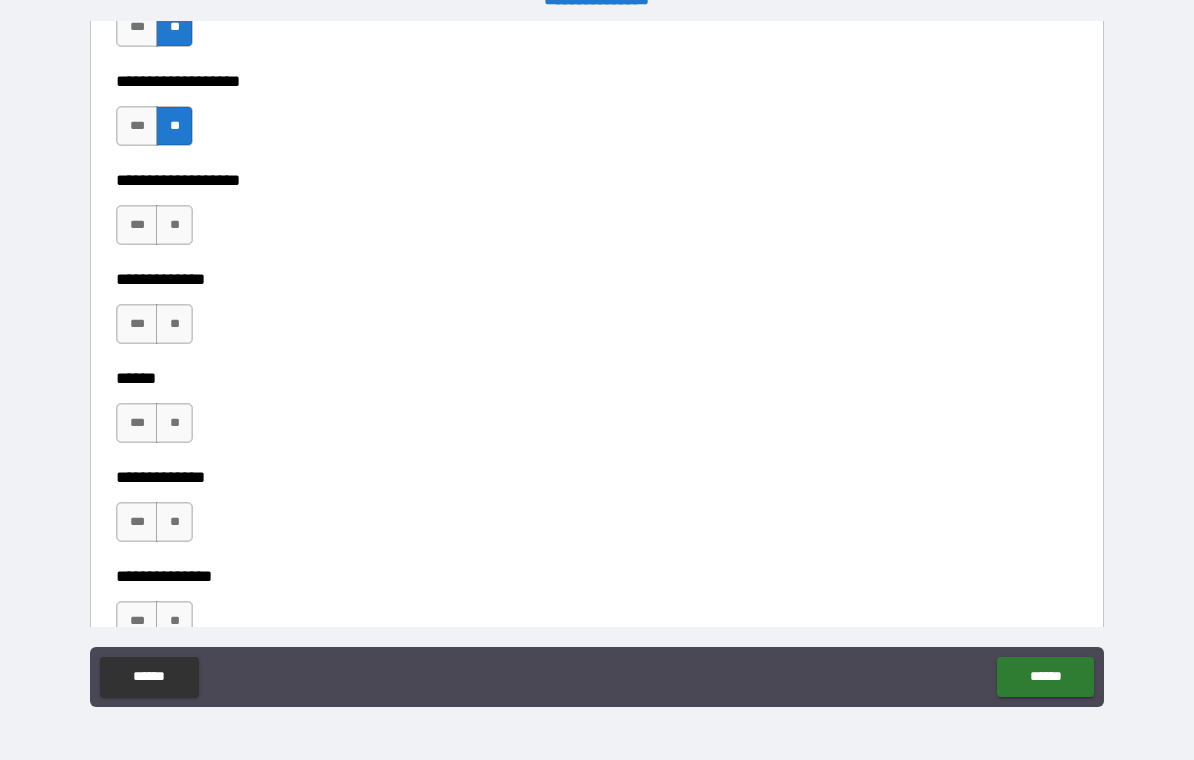 scroll, scrollTop: 6983, scrollLeft: 0, axis: vertical 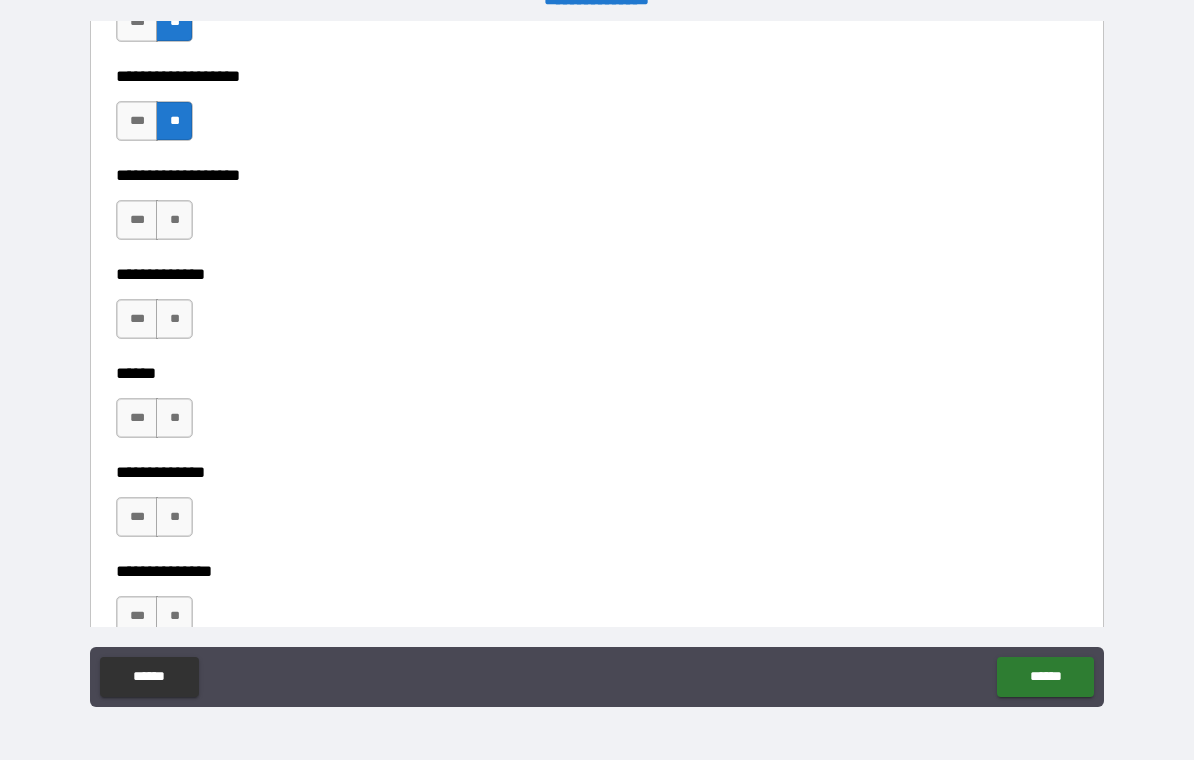 click on "**" at bounding box center [174, 220] 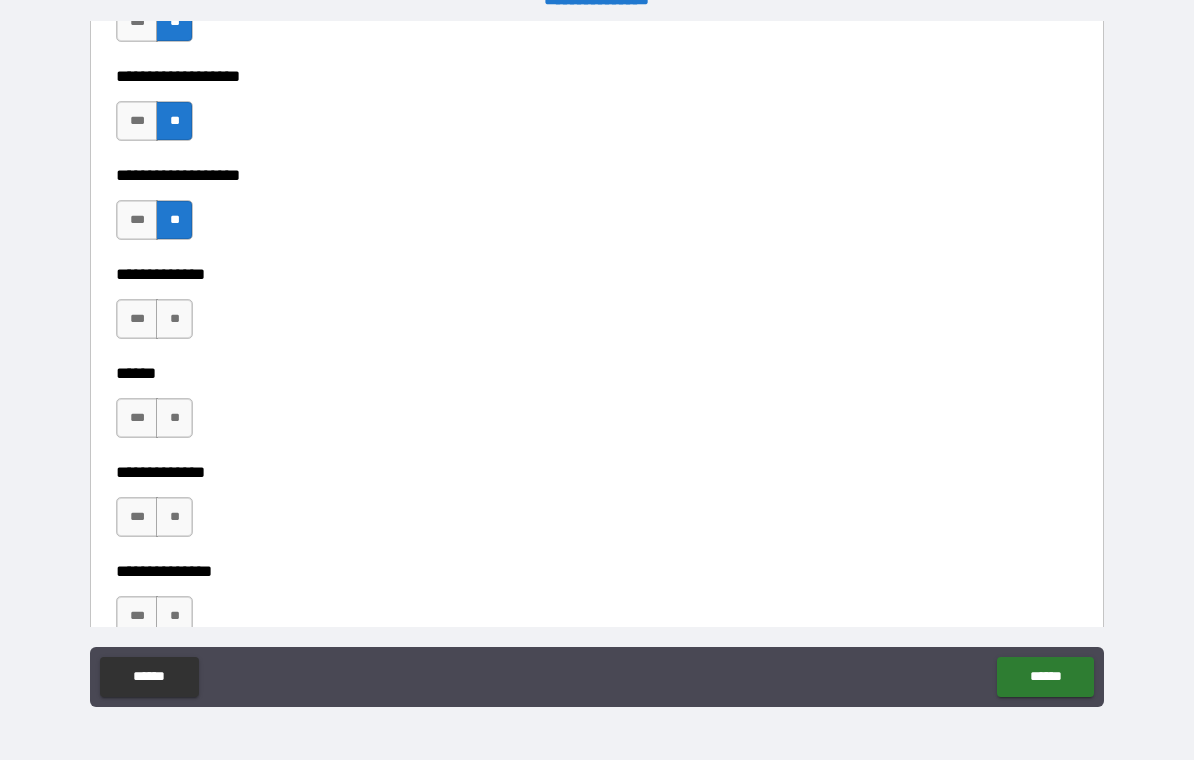 click on "**" at bounding box center (174, 319) 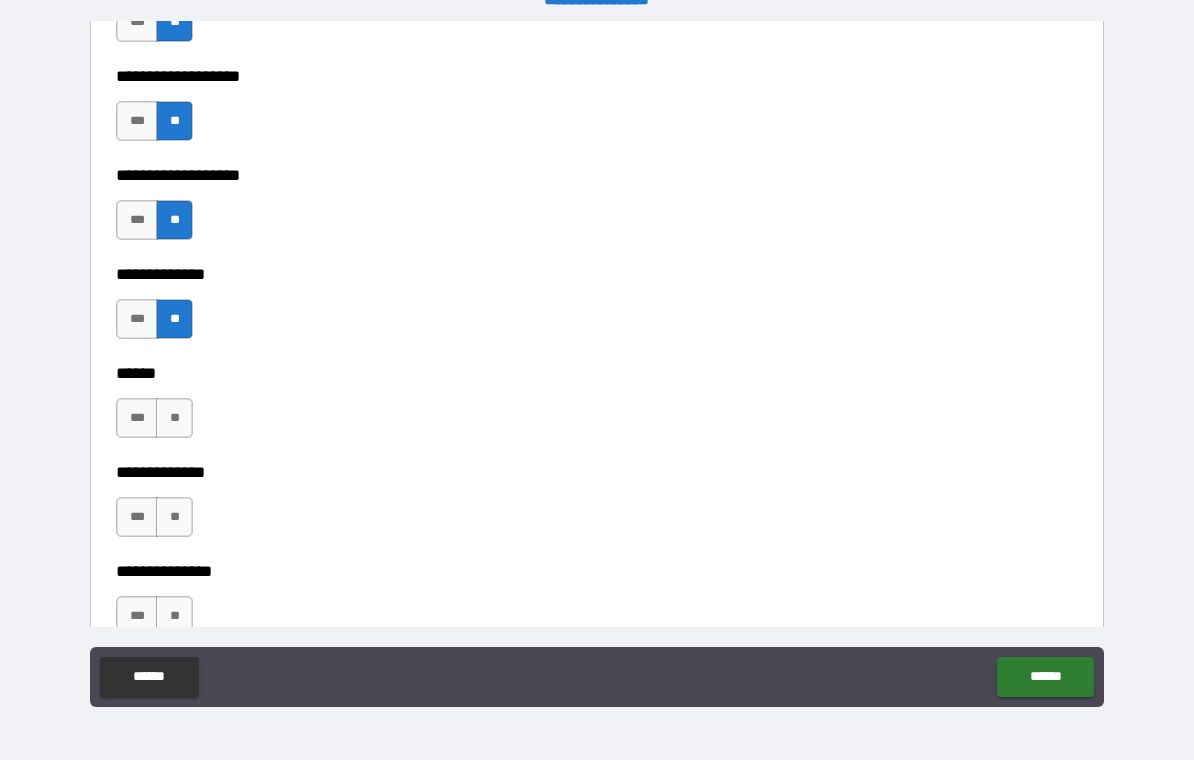 click on "**" at bounding box center [174, 418] 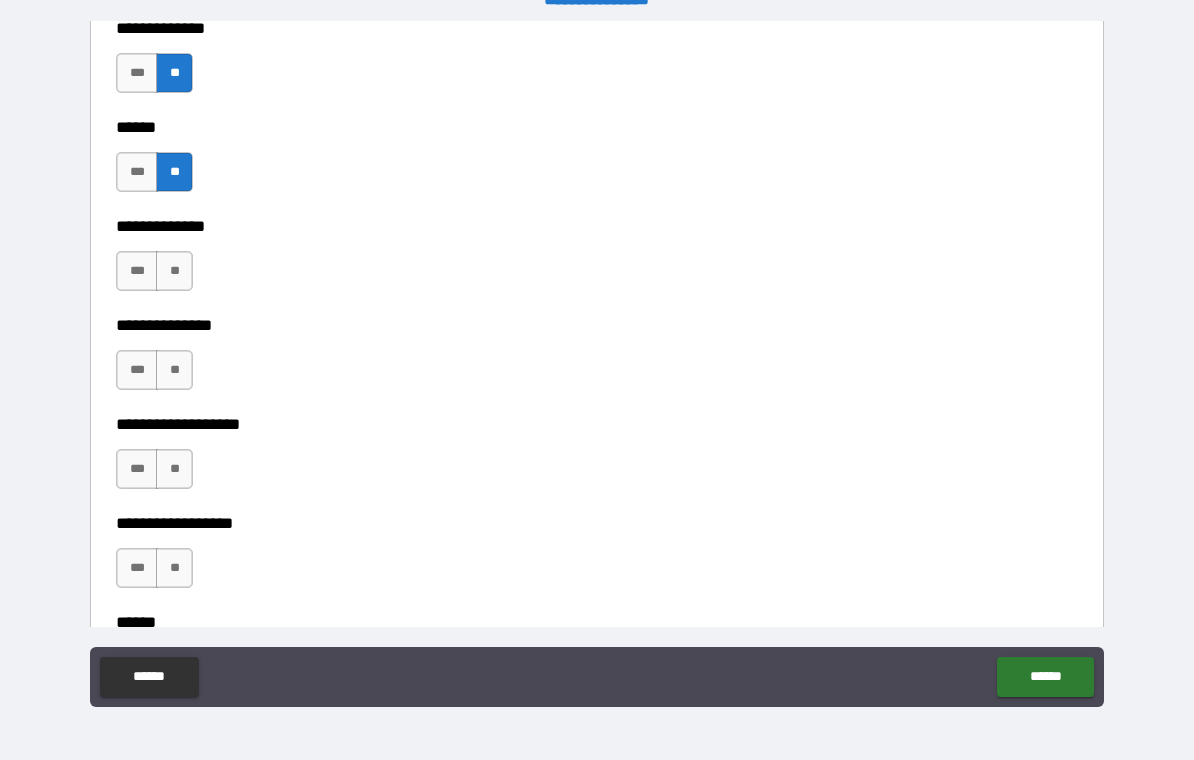 scroll, scrollTop: 7262, scrollLeft: 0, axis: vertical 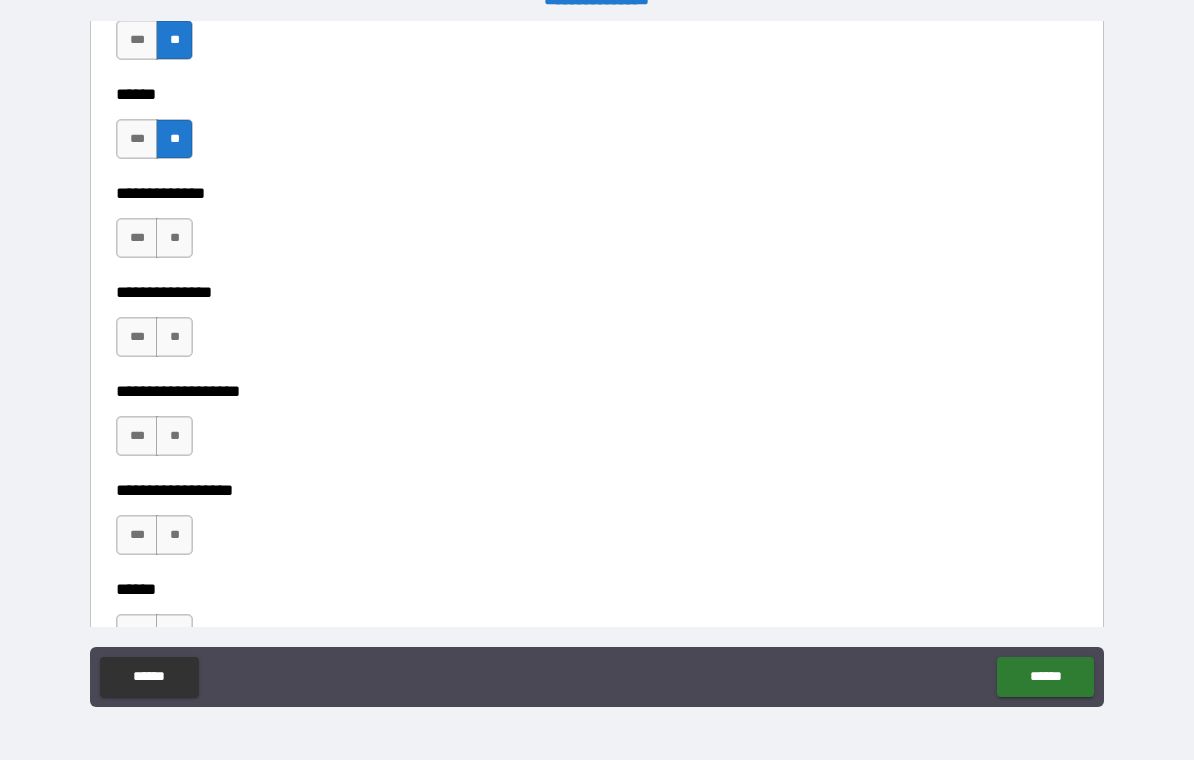 click on "**" at bounding box center [174, 238] 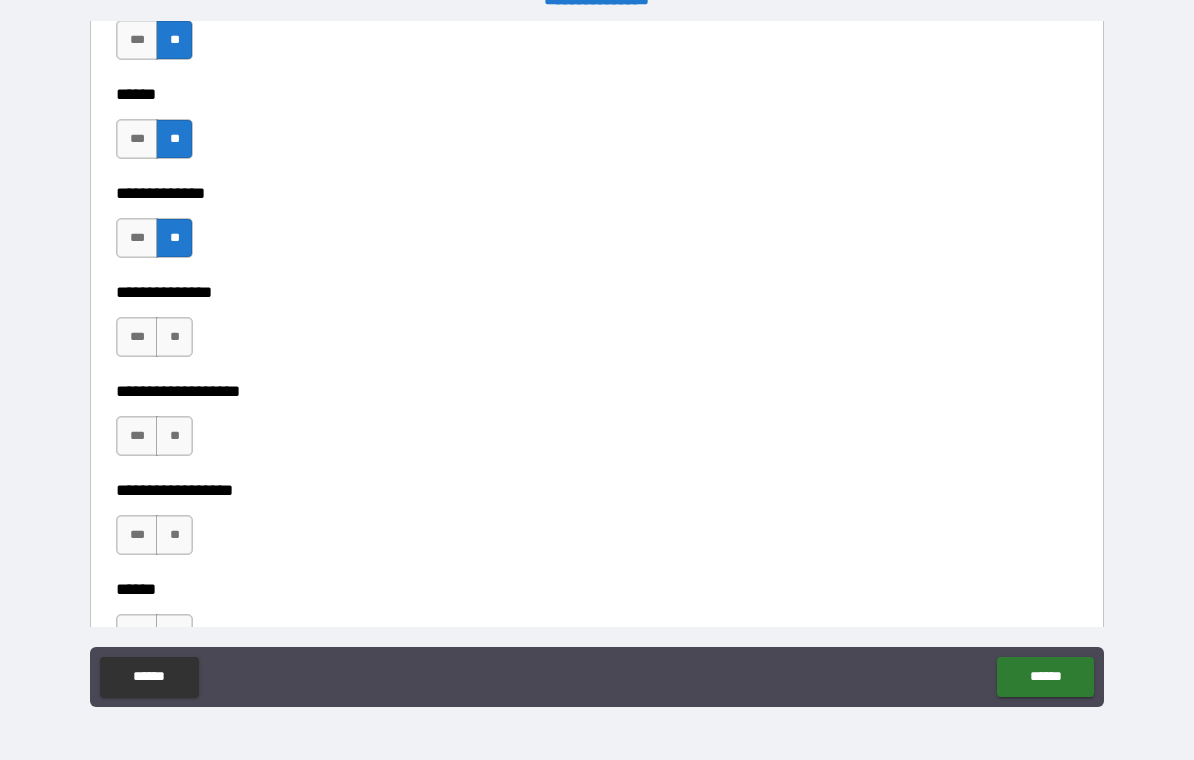 click on "**" at bounding box center (174, 337) 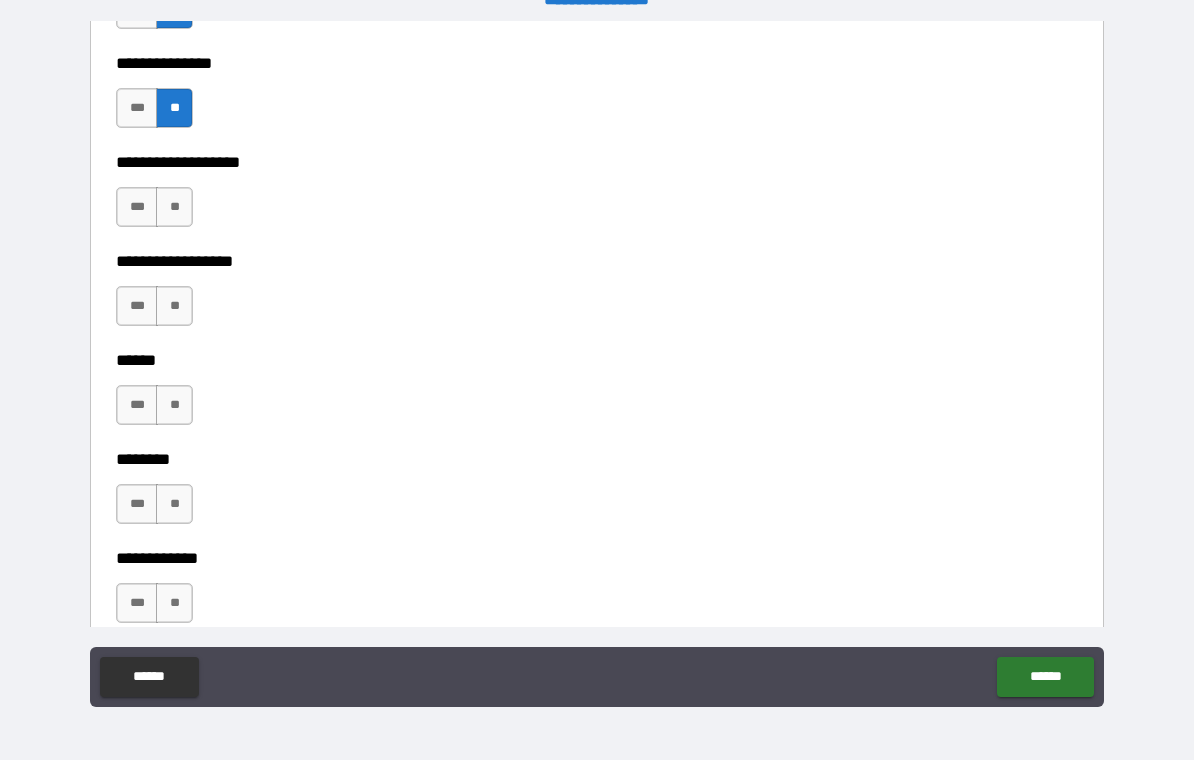 scroll, scrollTop: 7492, scrollLeft: 0, axis: vertical 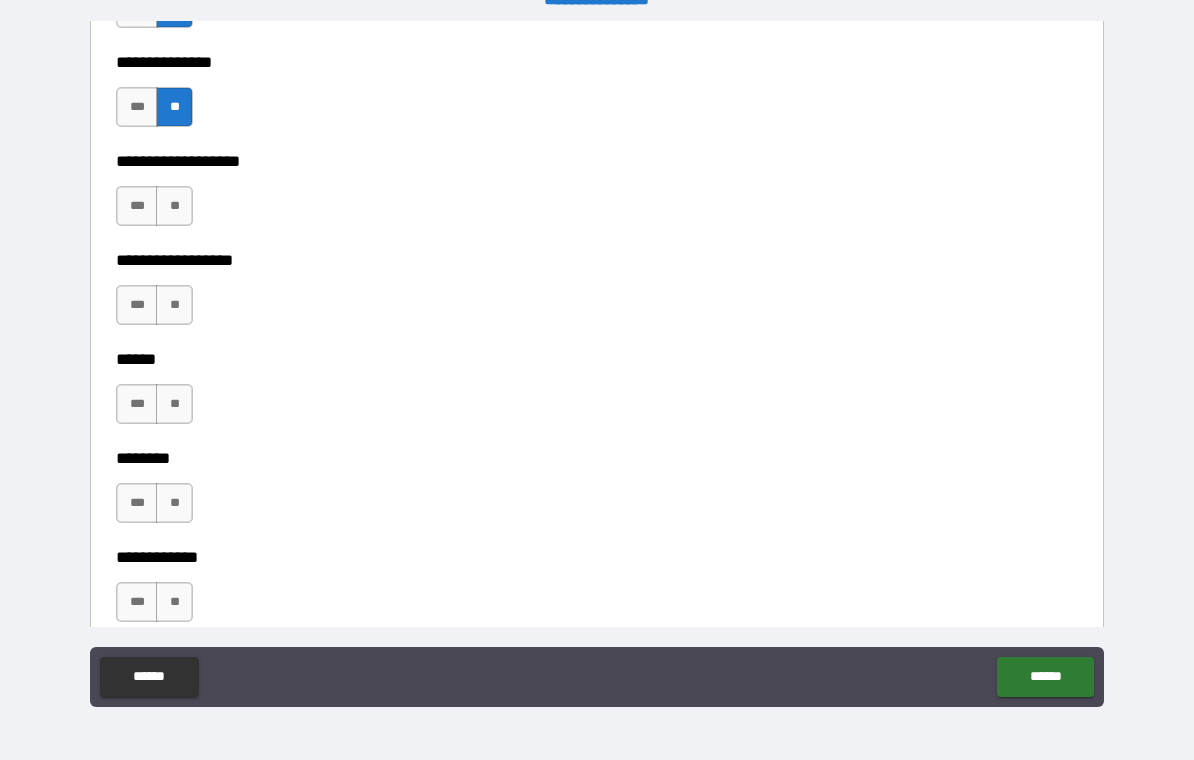 click on "**" at bounding box center [174, 206] 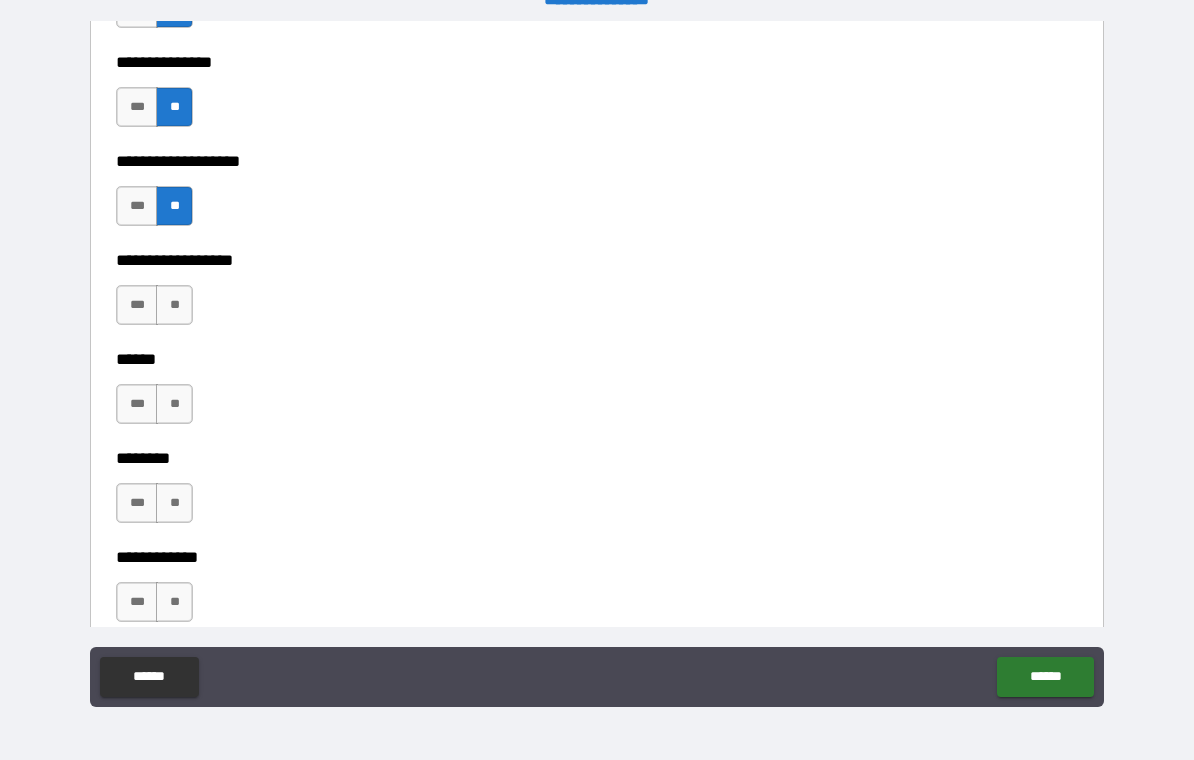 click on "**" at bounding box center [174, 305] 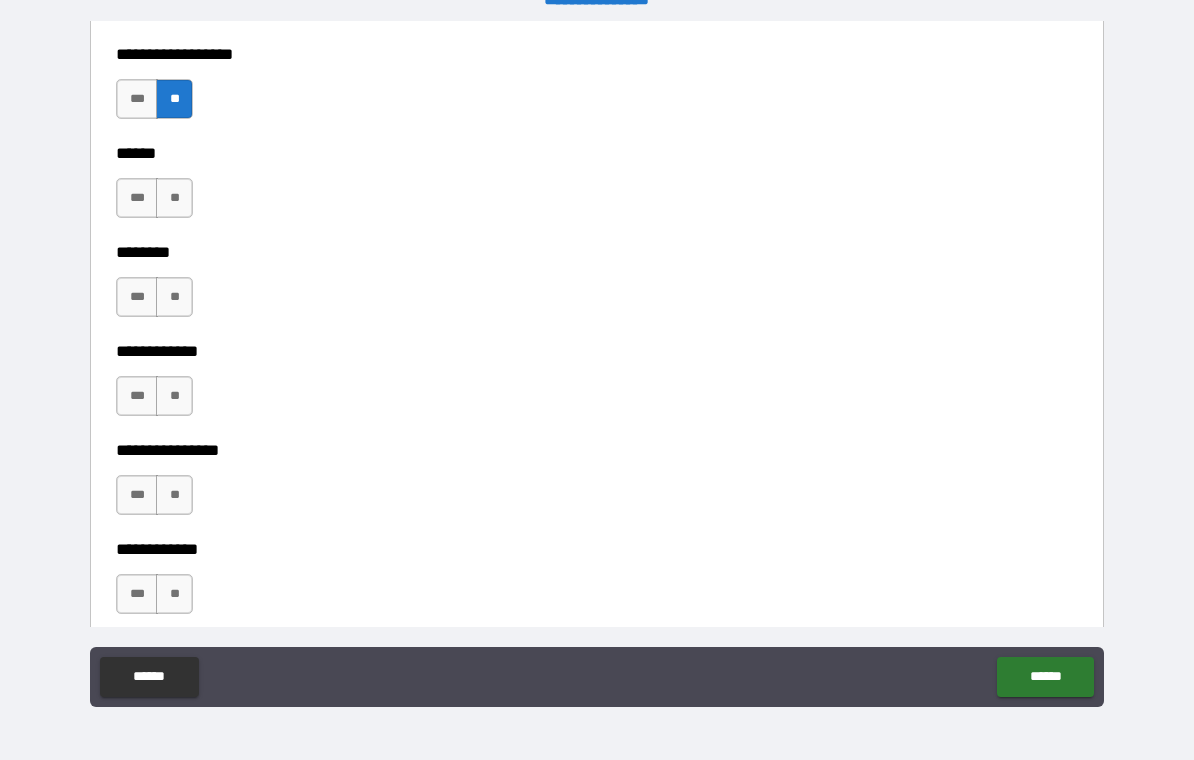 scroll, scrollTop: 7699, scrollLeft: 0, axis: vertical 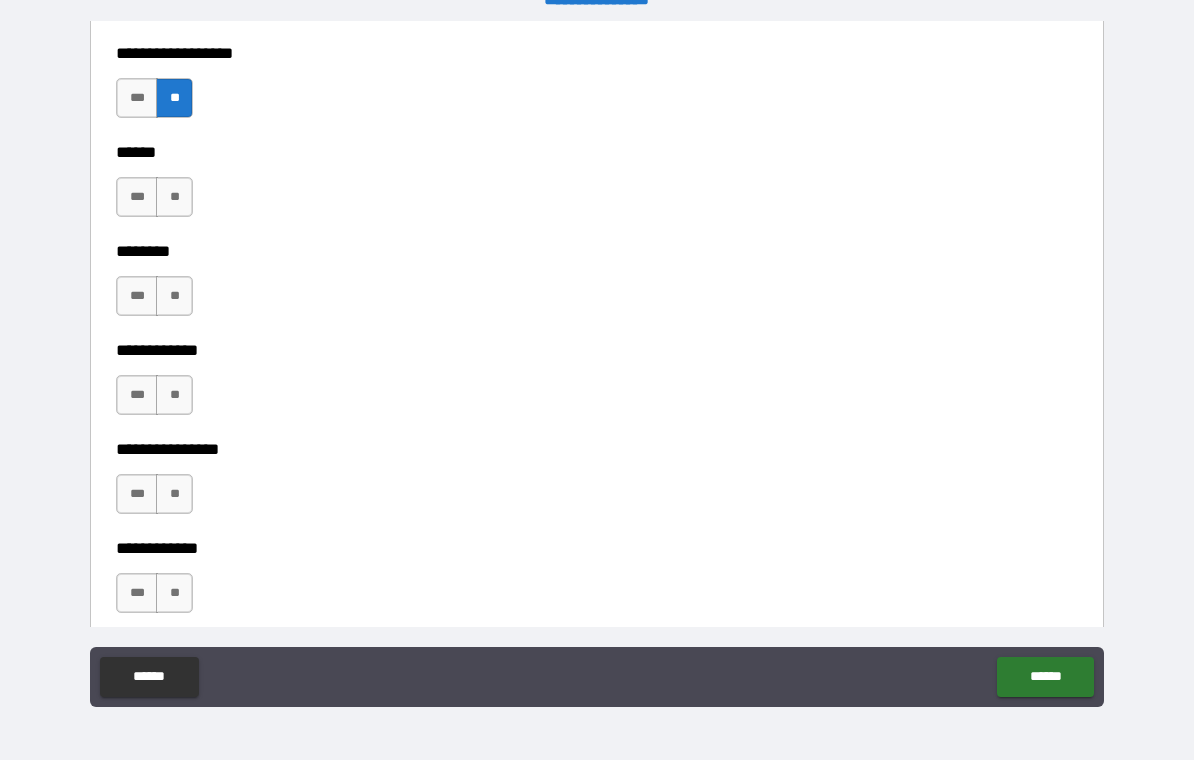 click on "**" at bounding box center (174, 197) 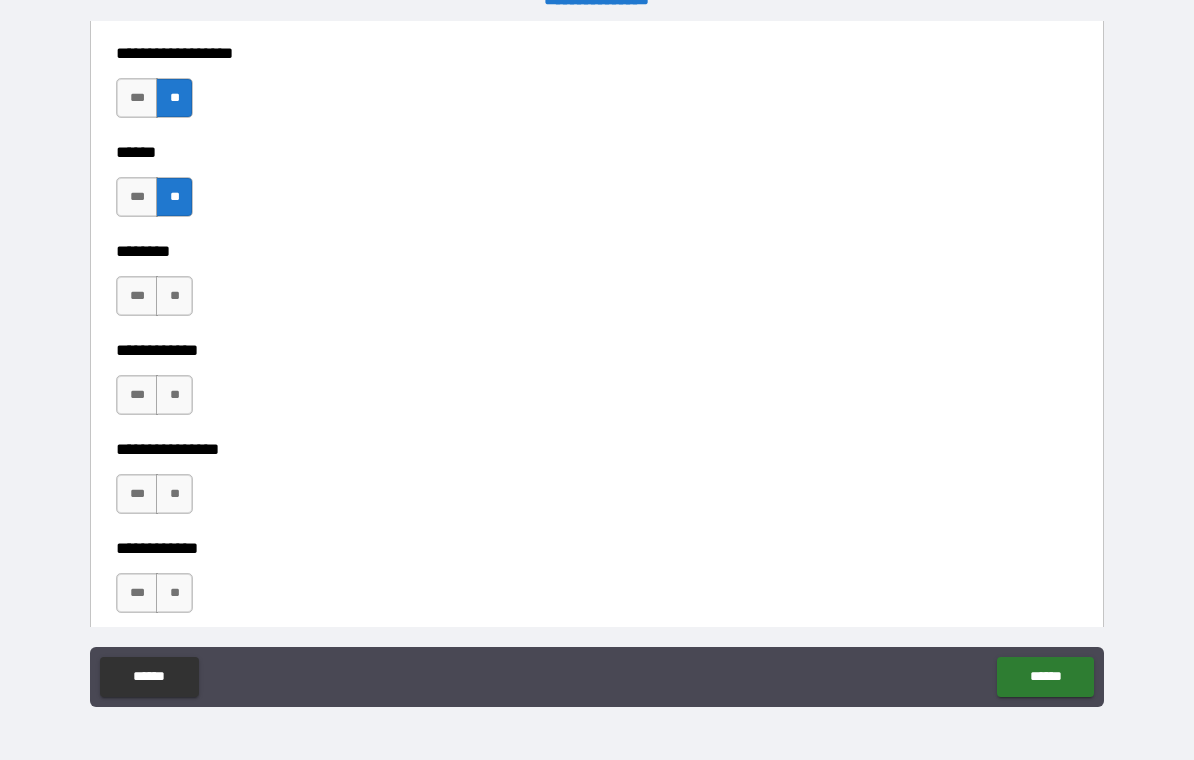 click on "**" at bounding box center [174, 296] 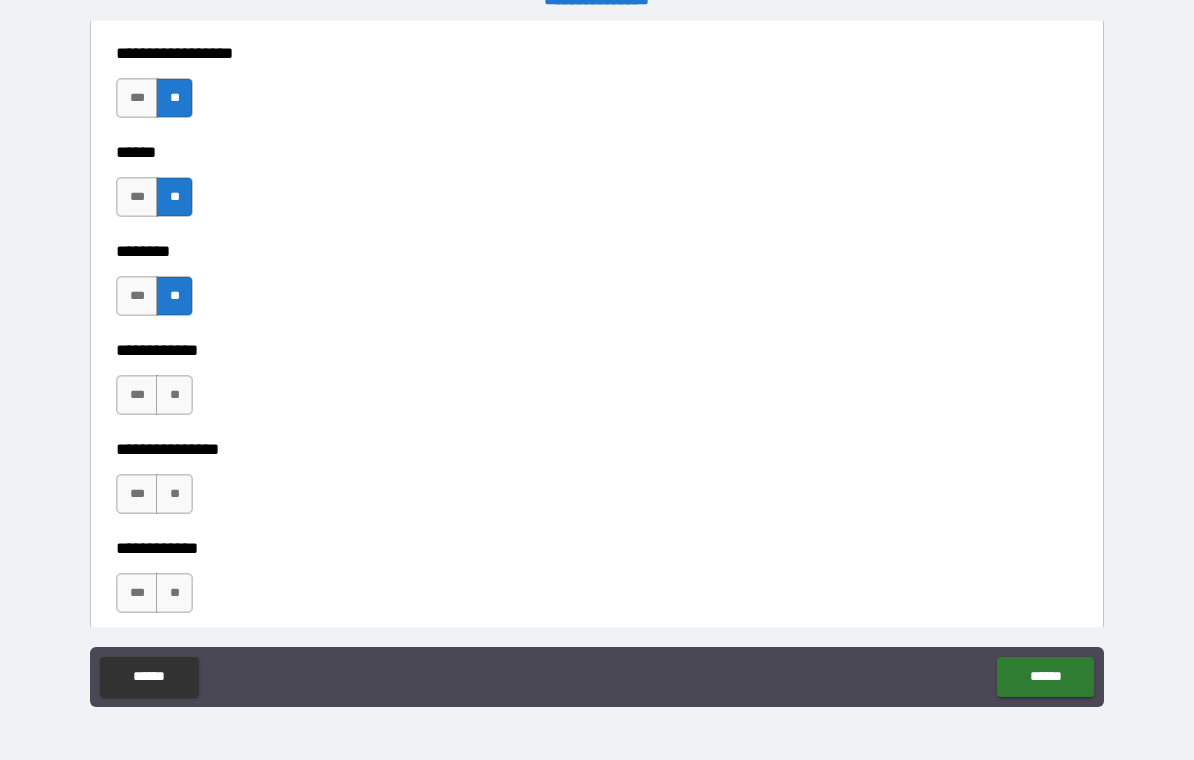 click on "**" at bounding box center (174, 395) 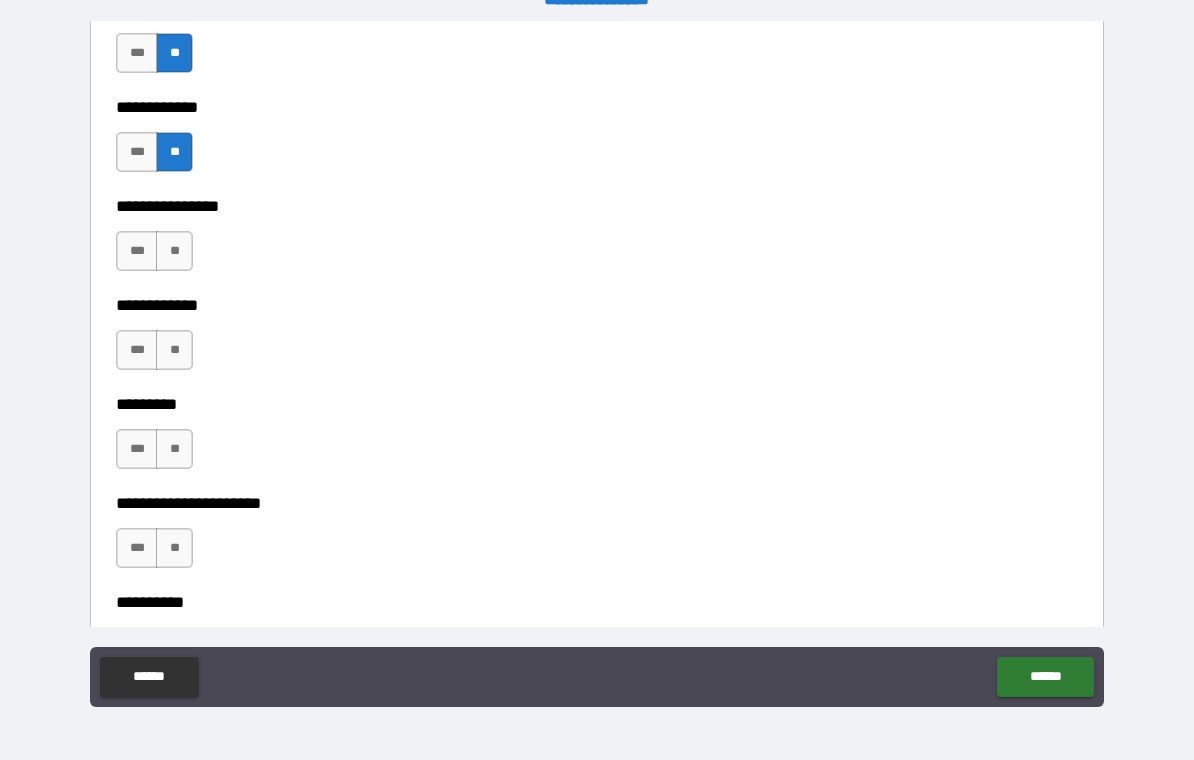 scroll, scrollTop: 7950, scrollLeft: 0, axis: vertical 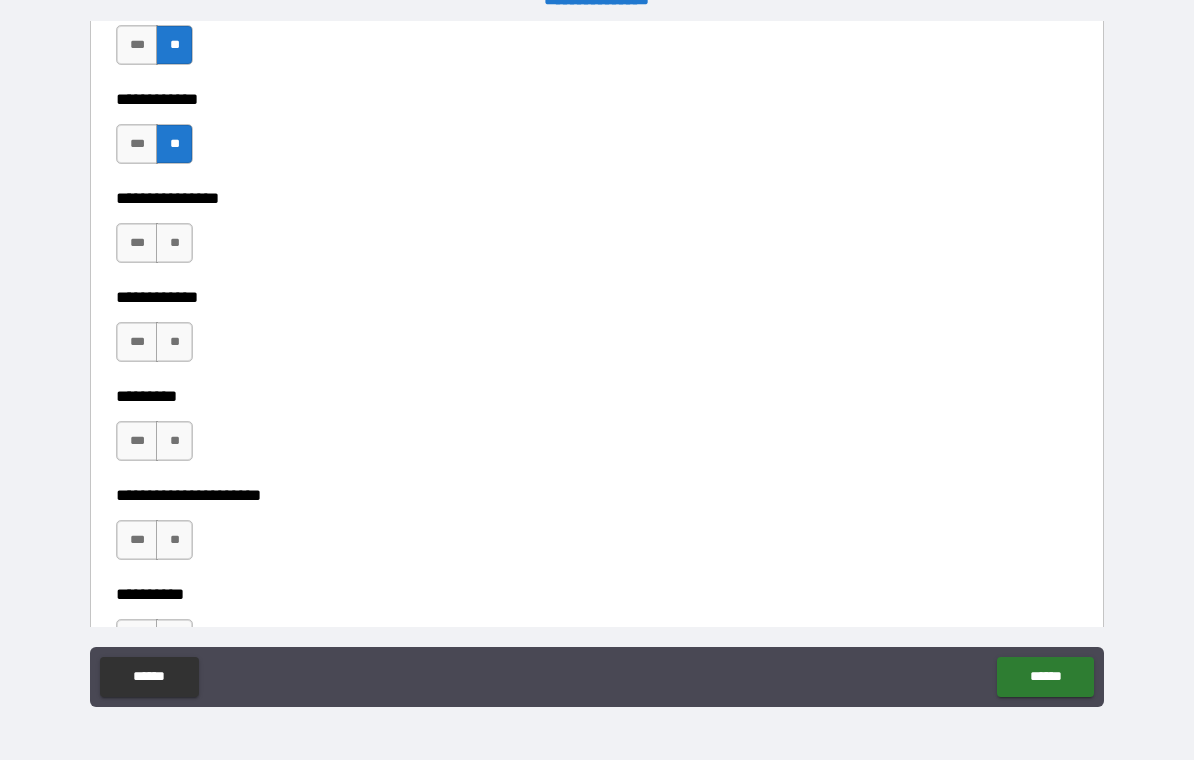 click on "**" at bounding box center (174, 243) 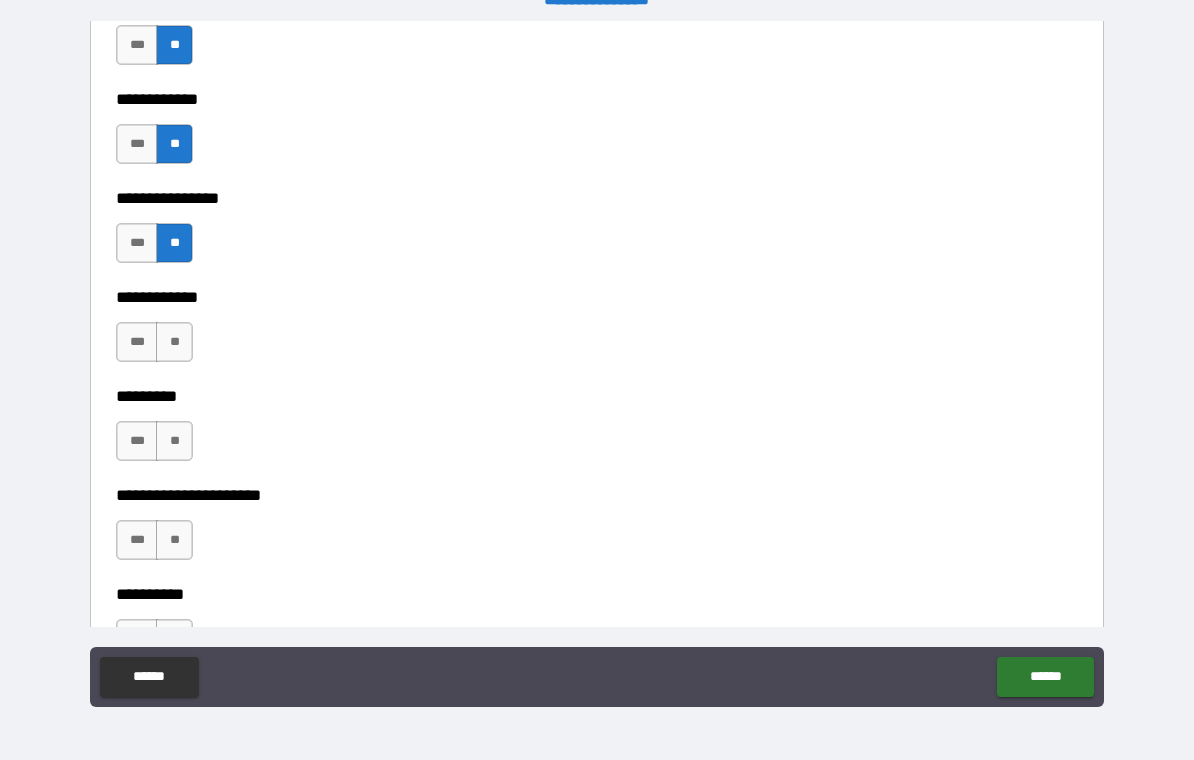 click on "**" at bounding box center (174, 342) 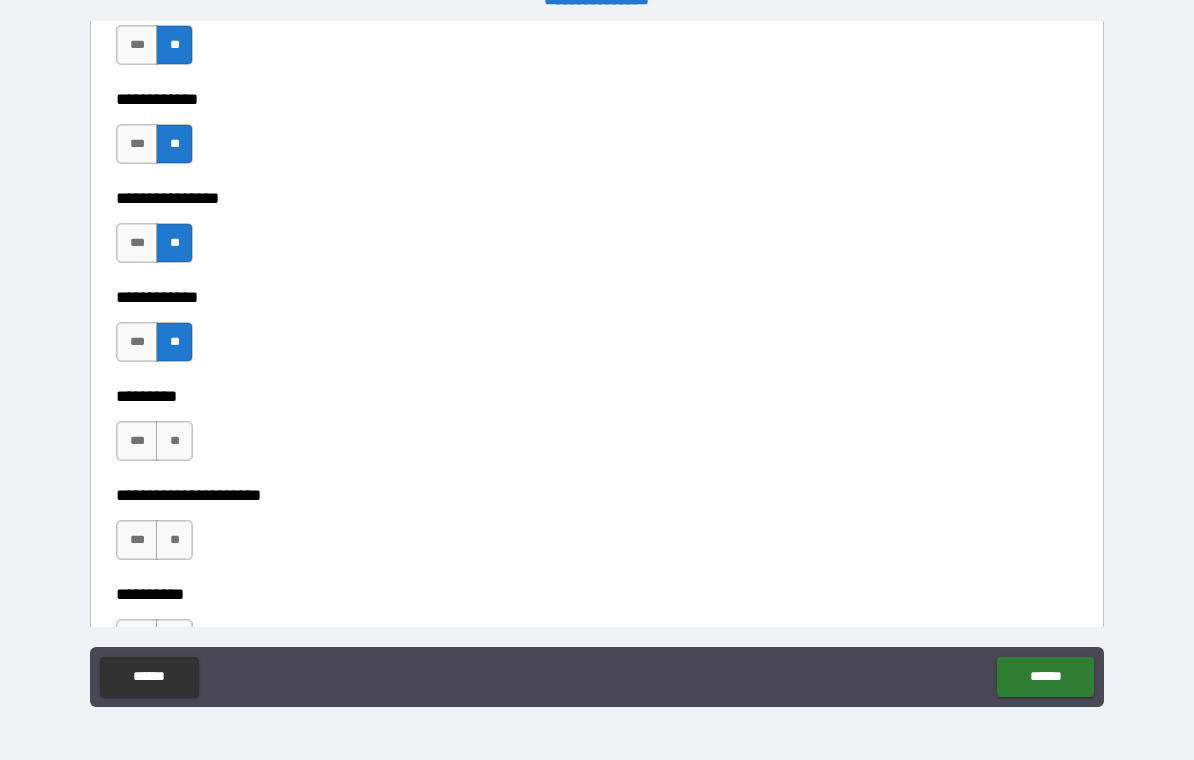 click on "**" at bounding box center [174, 441] 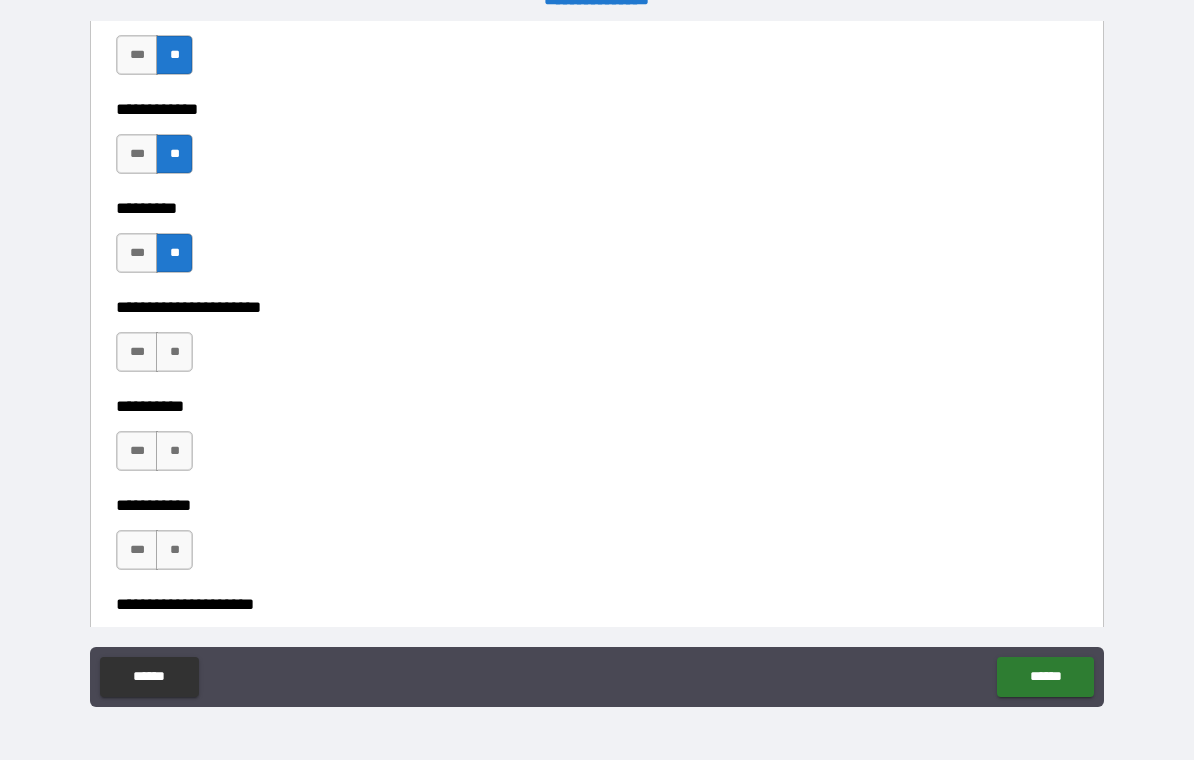 scroll, scrollTop: 8181, scrollLeft: 0, axis: vertical 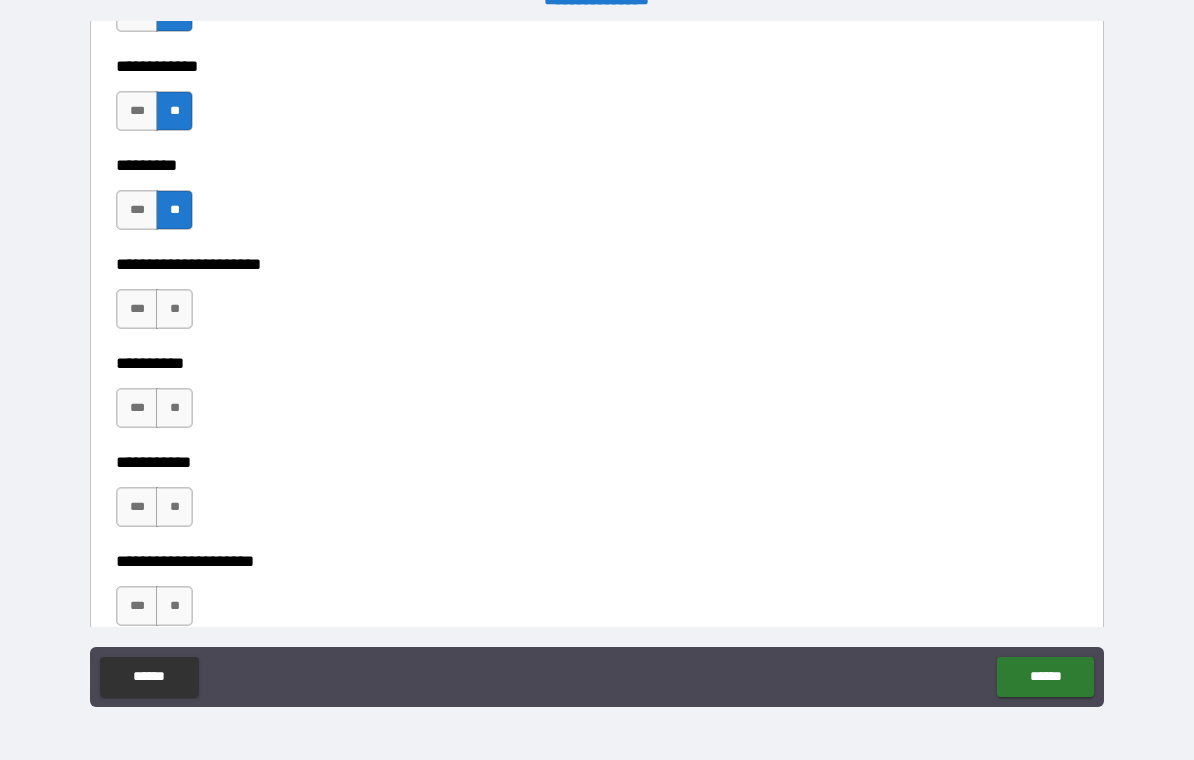 click on "**" at bounding box center [174, 309] 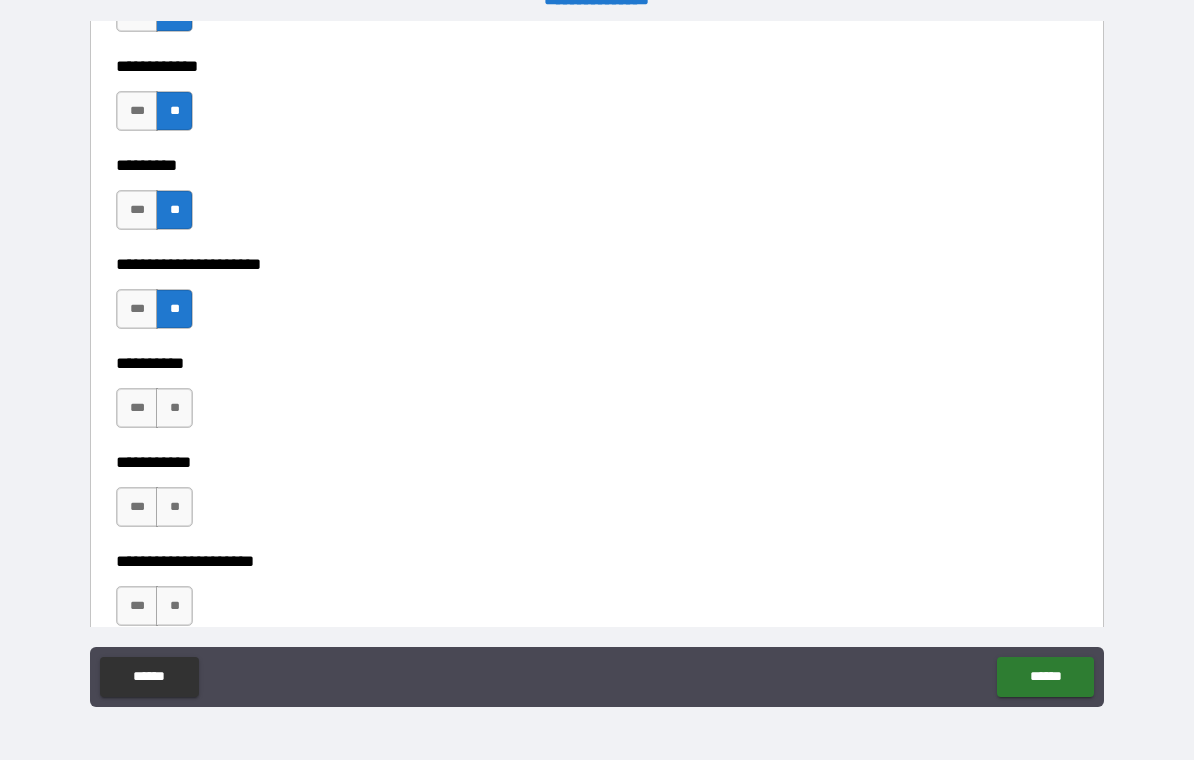 click on "**" at bounding box center (174, 408) 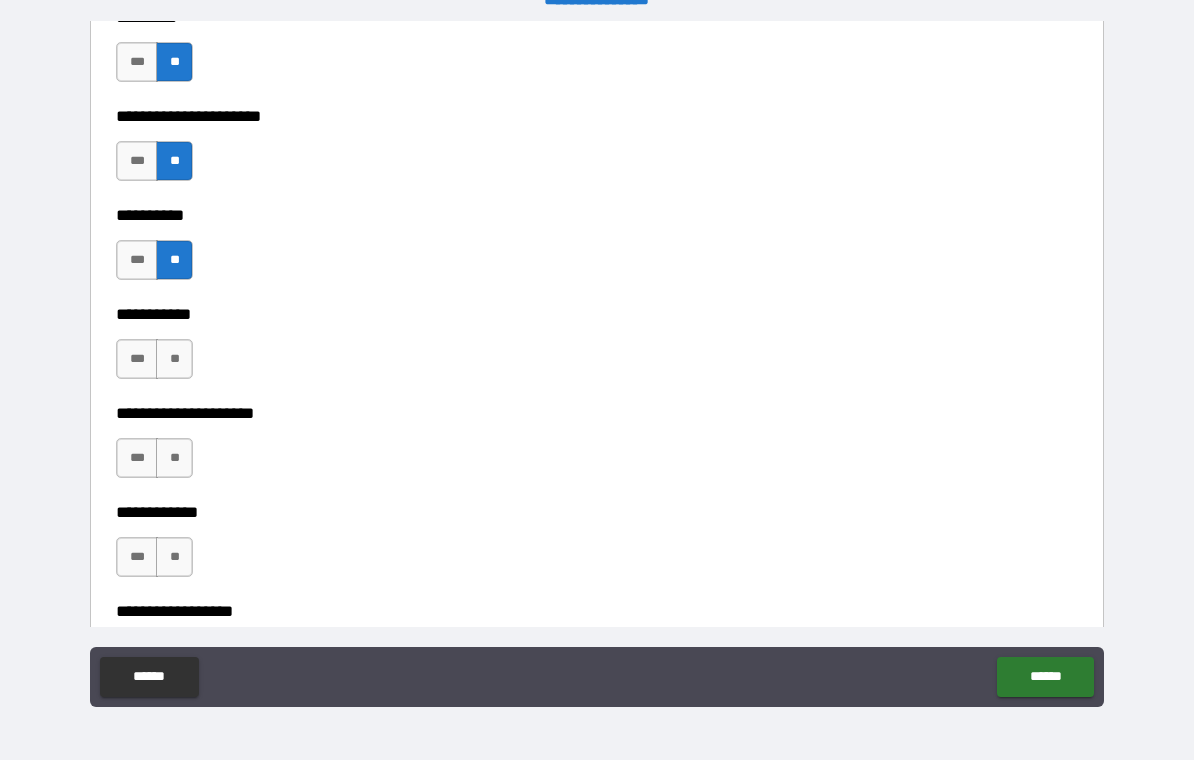 scroll, scrollTop: 8330, scrollLeft: 0, axis: vertical 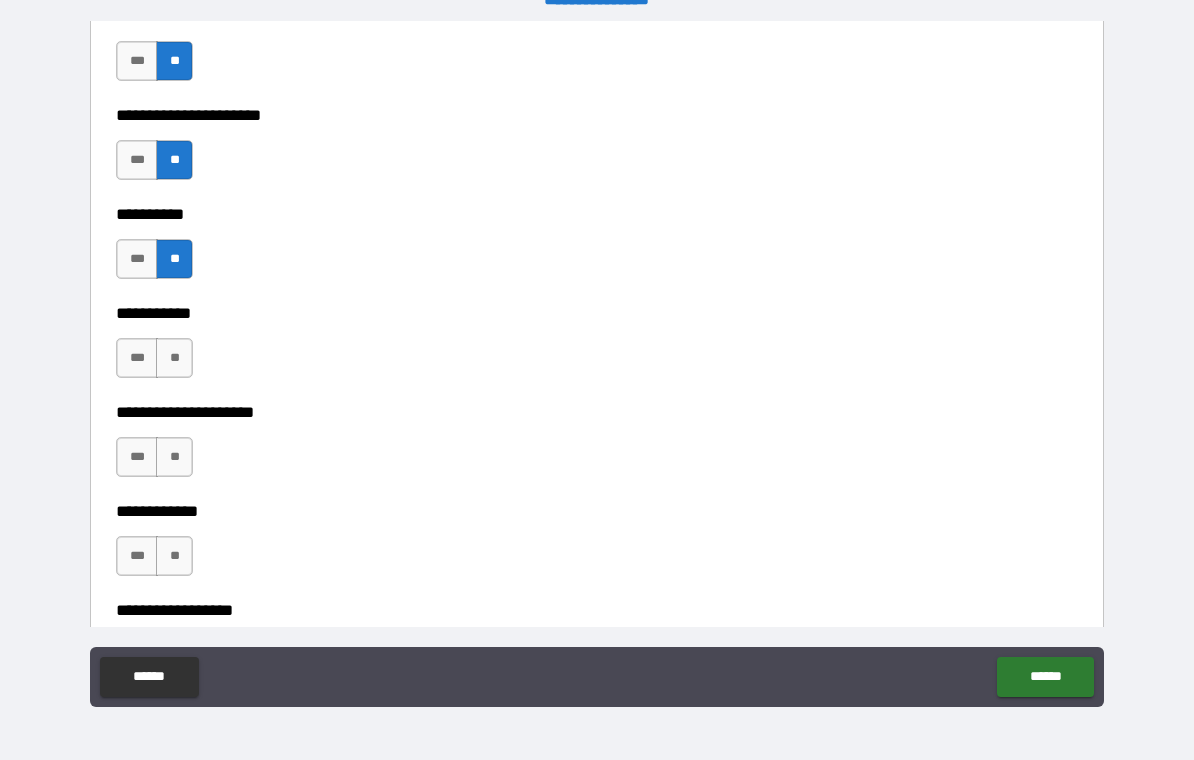 click on "**" at bounding box center (174, 358) 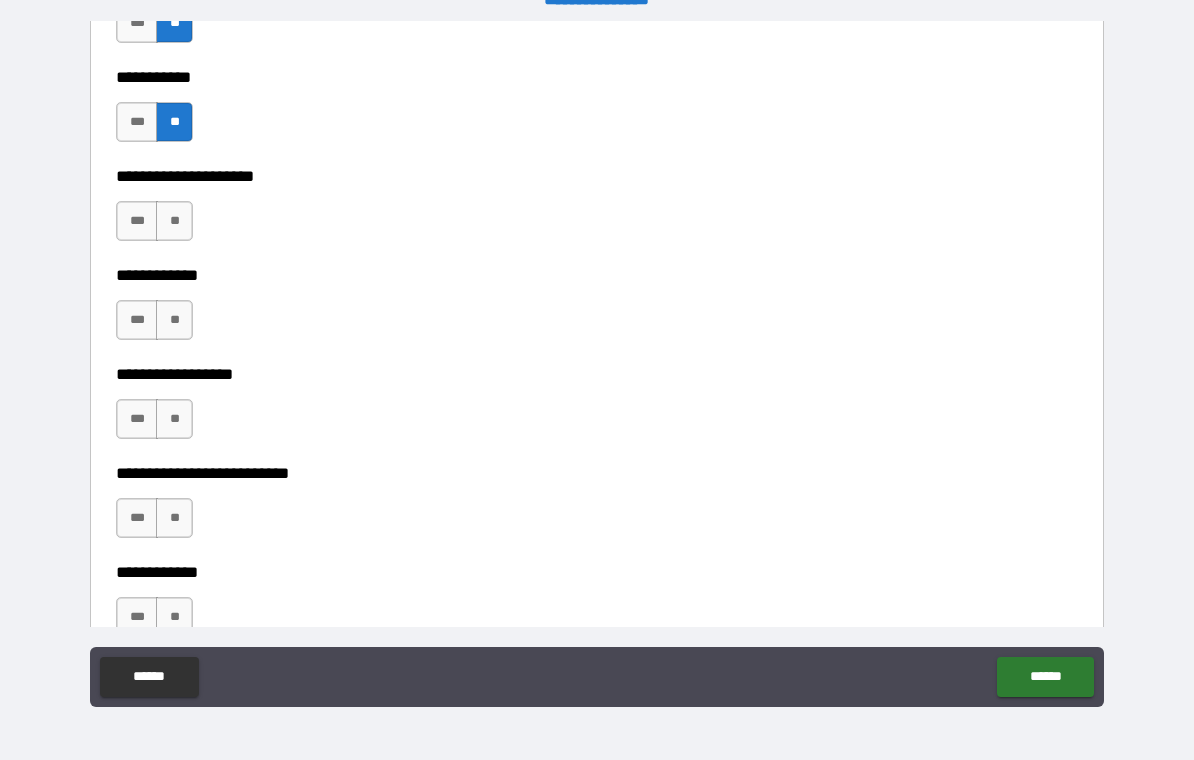 scroll, scrollTop: 8567, scrollLeft: 0, axis: vertical 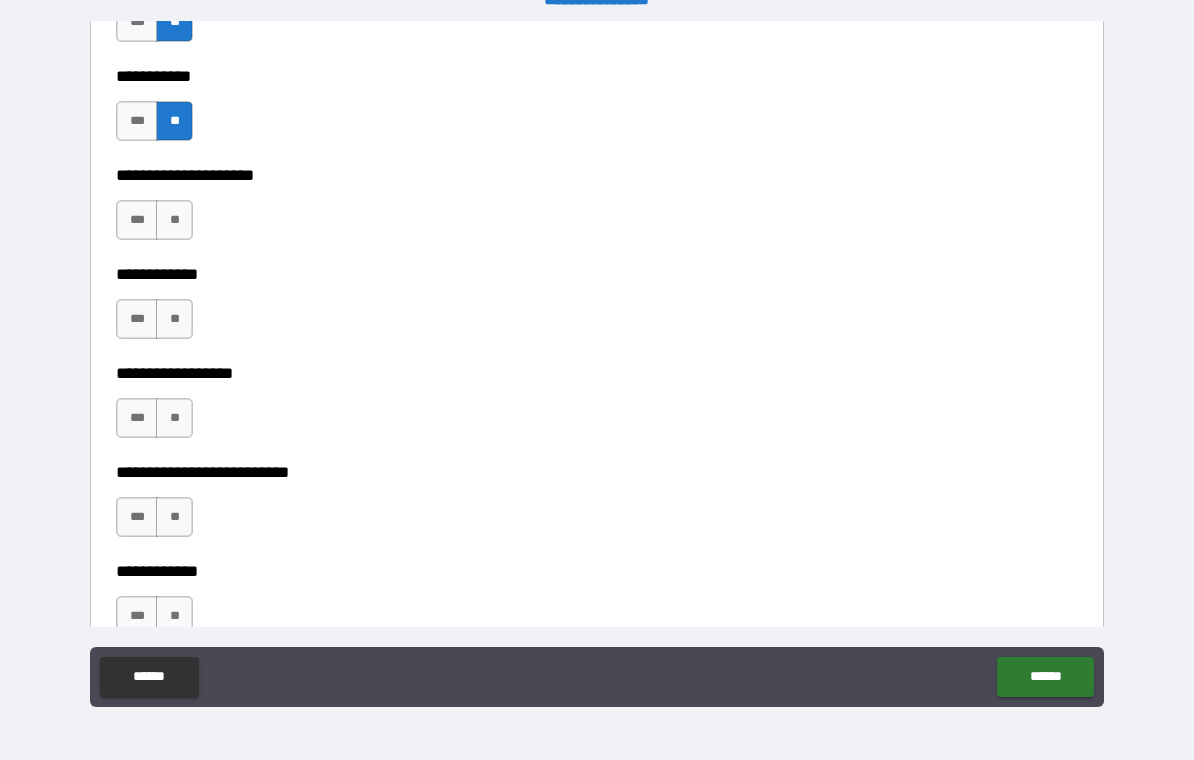 click on "**" at bounding box center [174, 220] 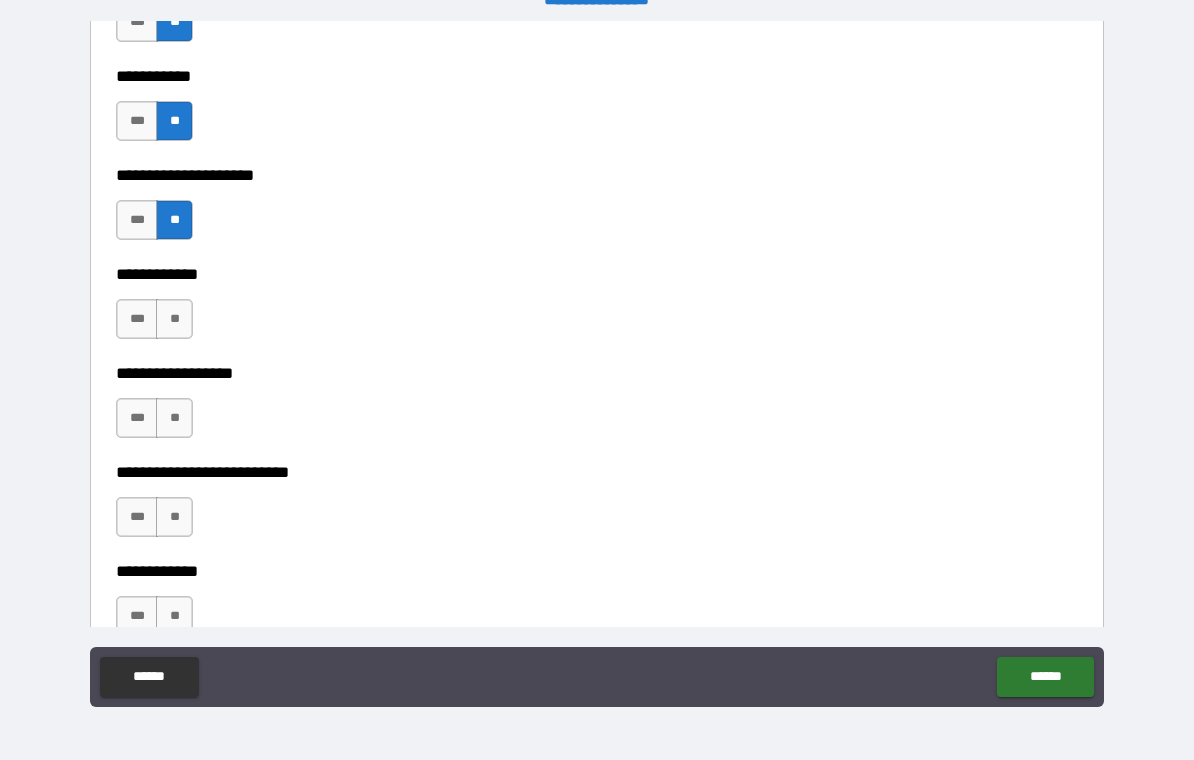 click on "**" at bounding box center (174, 319) 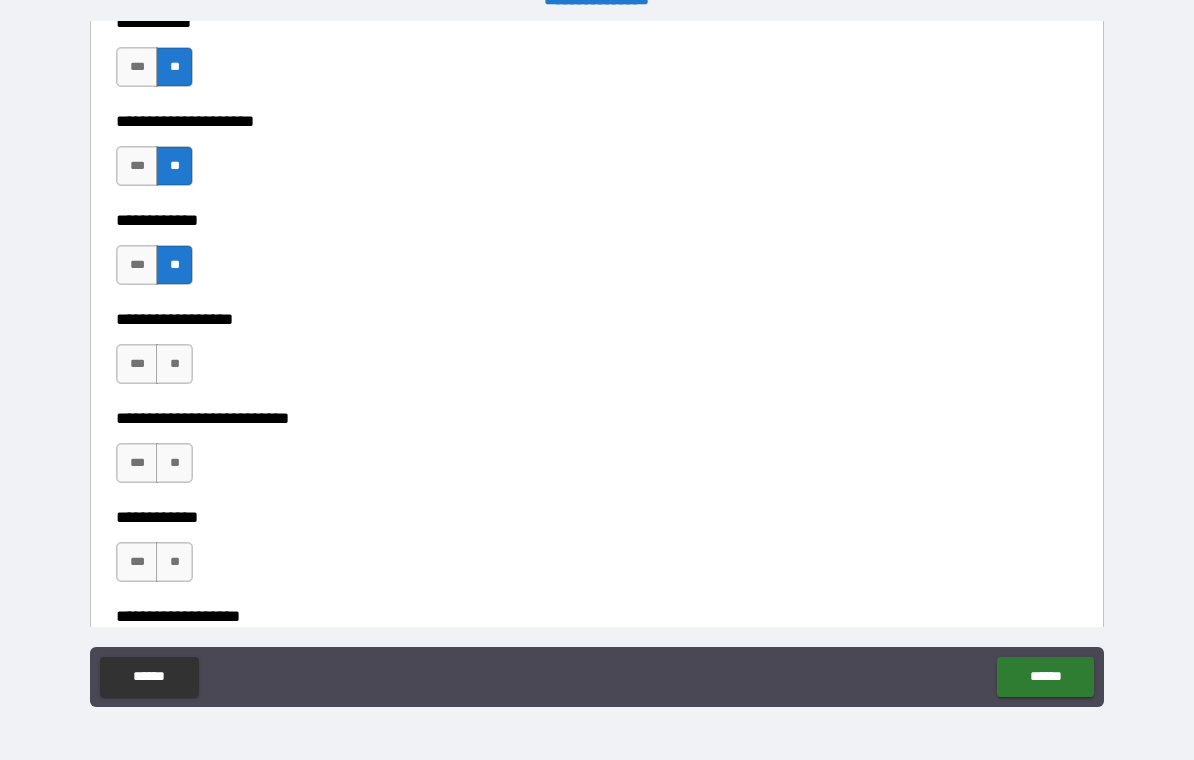scroll, scrollTop: 8623, scrollLeft: 0, axis: vertical 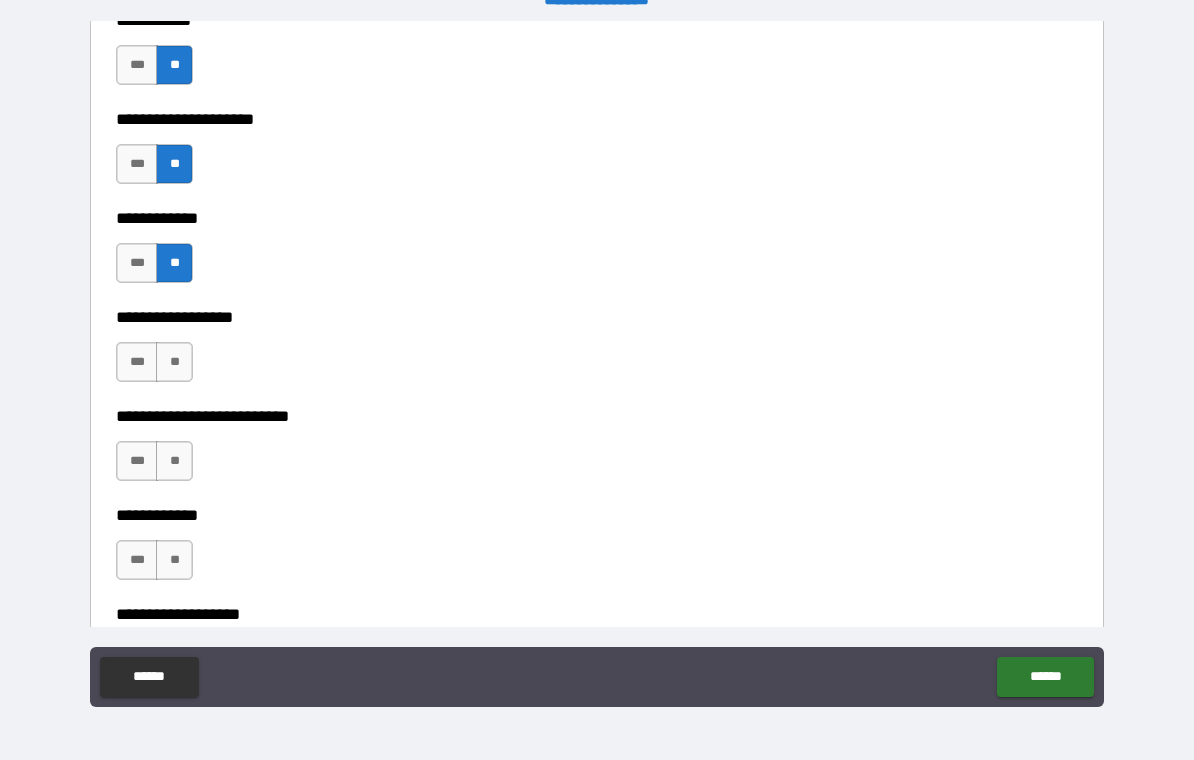 click on "**" at bounding box center [174, 362] 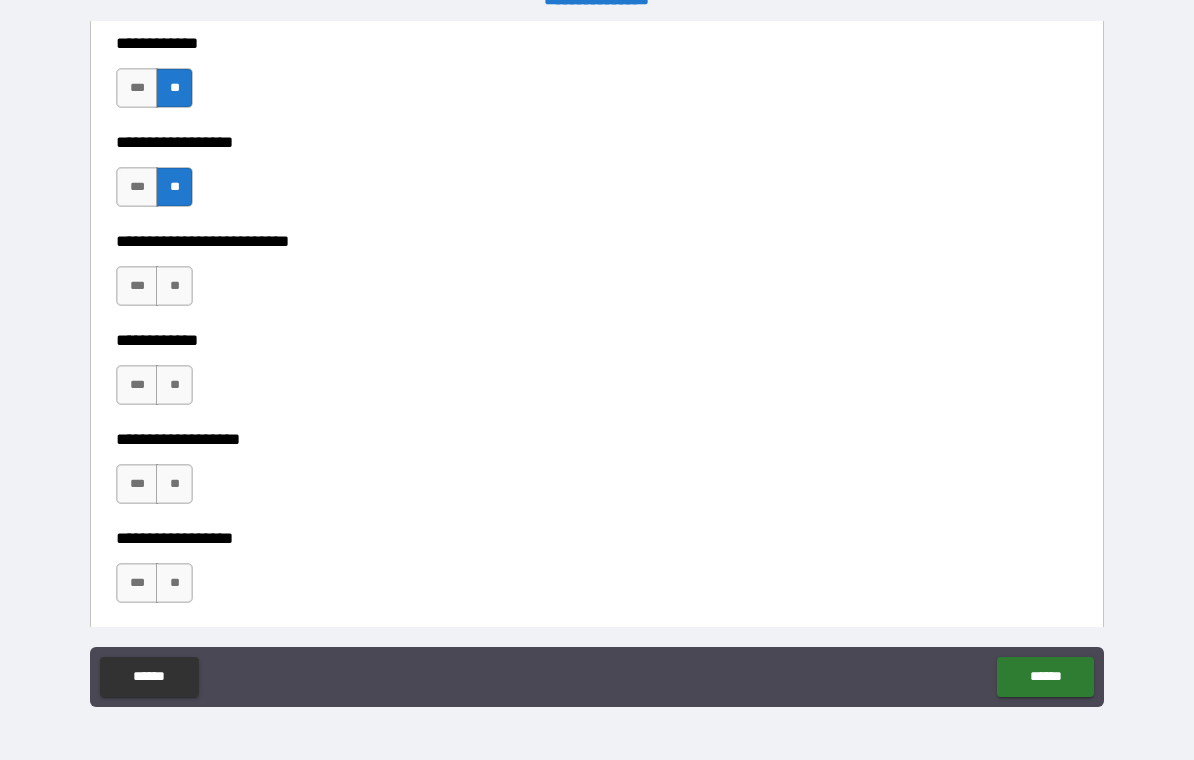 scroll, scrollTop: 8800, scrollLeft: 0, axis: vertical 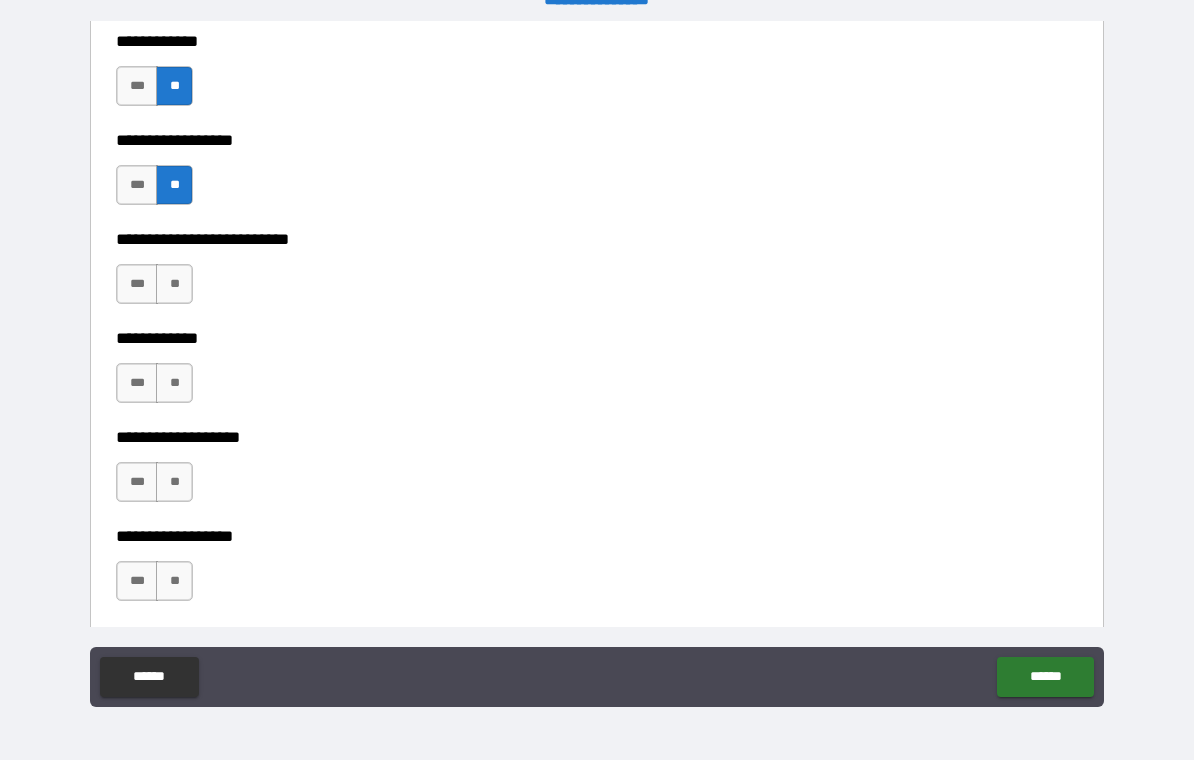 click on "***" at bounding box center (137, 284) 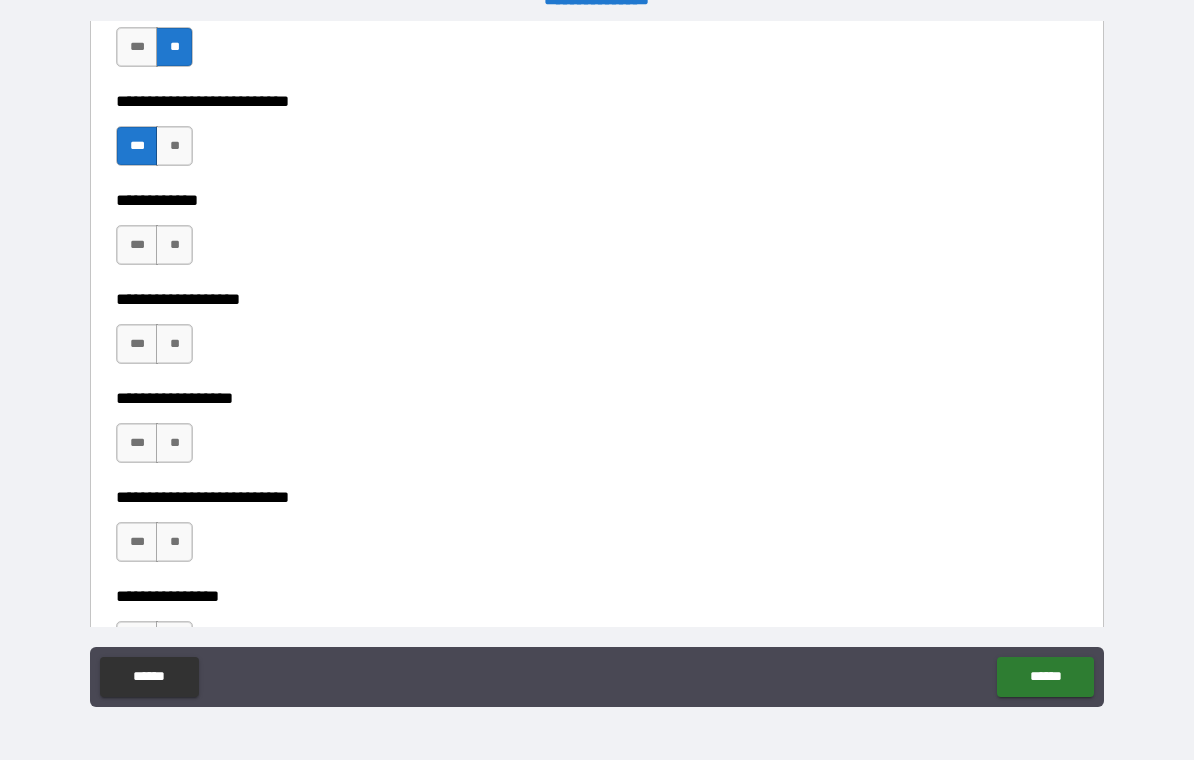 scroll, scrollTop: 8942, scrollLeft: 0, axis: vertical 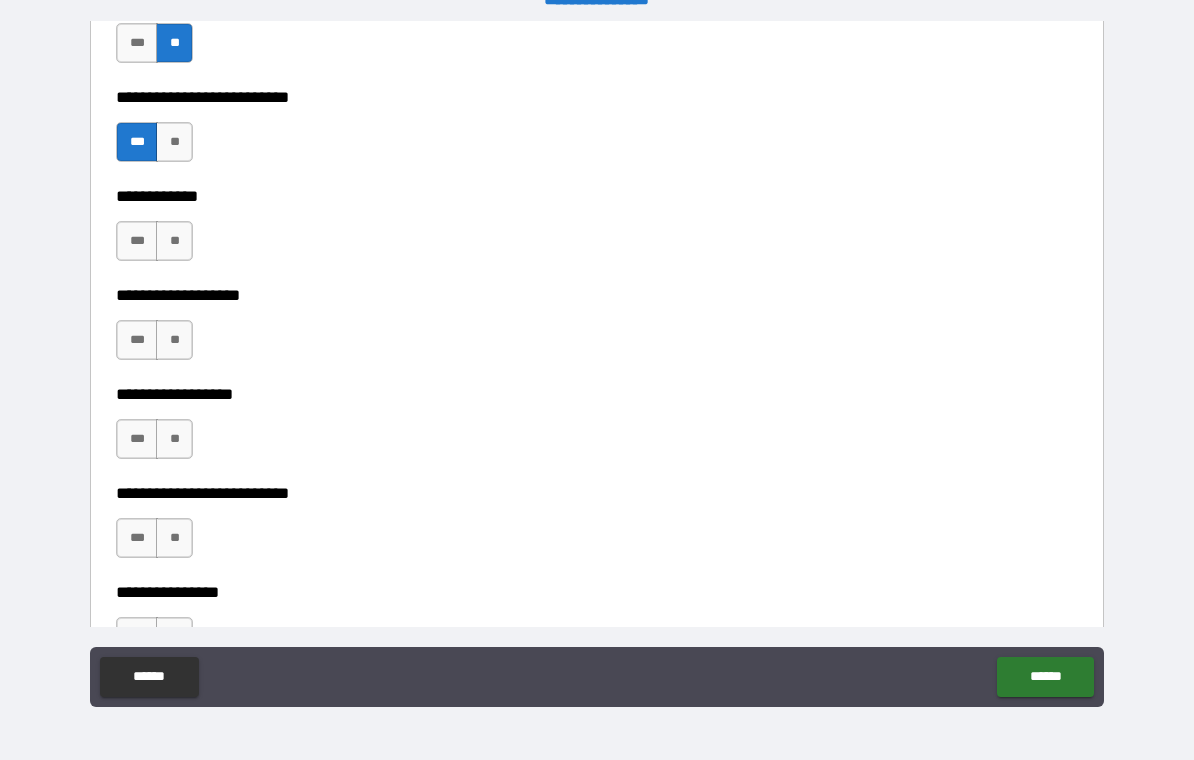 click on "**" at bounding box center (174, 241) 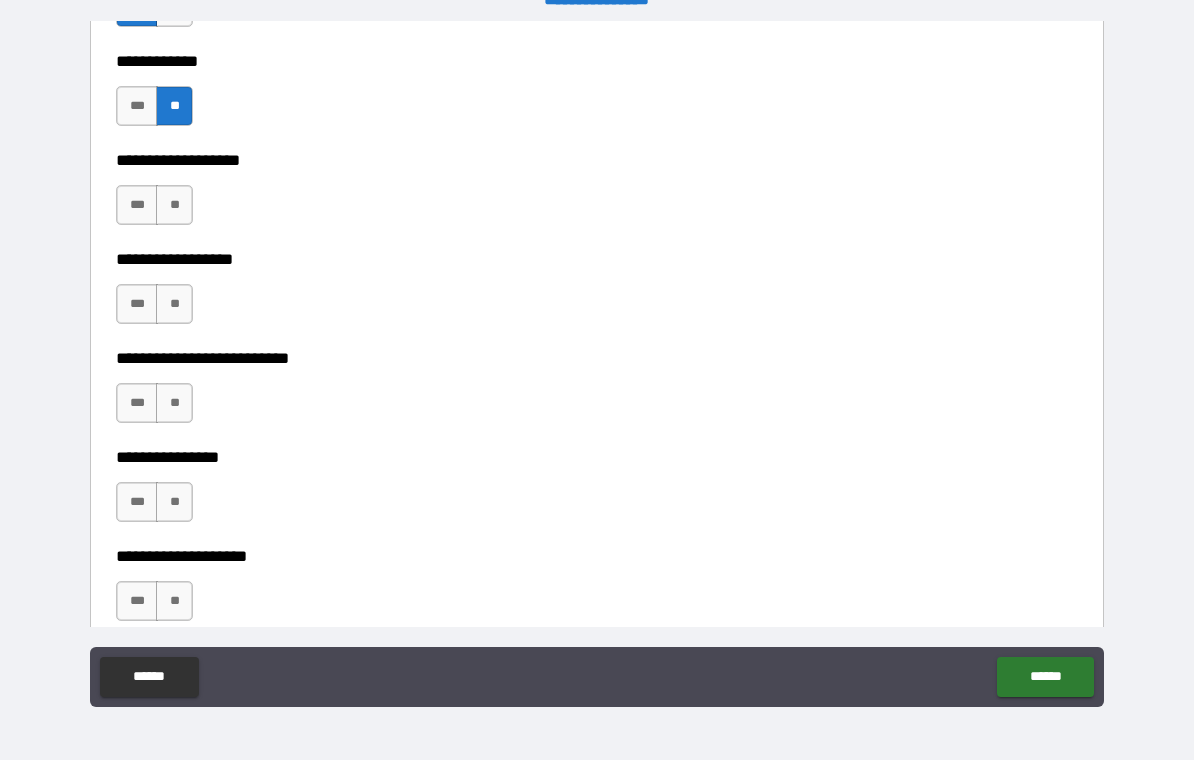 scroll, scrollTop: 9079, scrollLeft: 0, axis: vertical 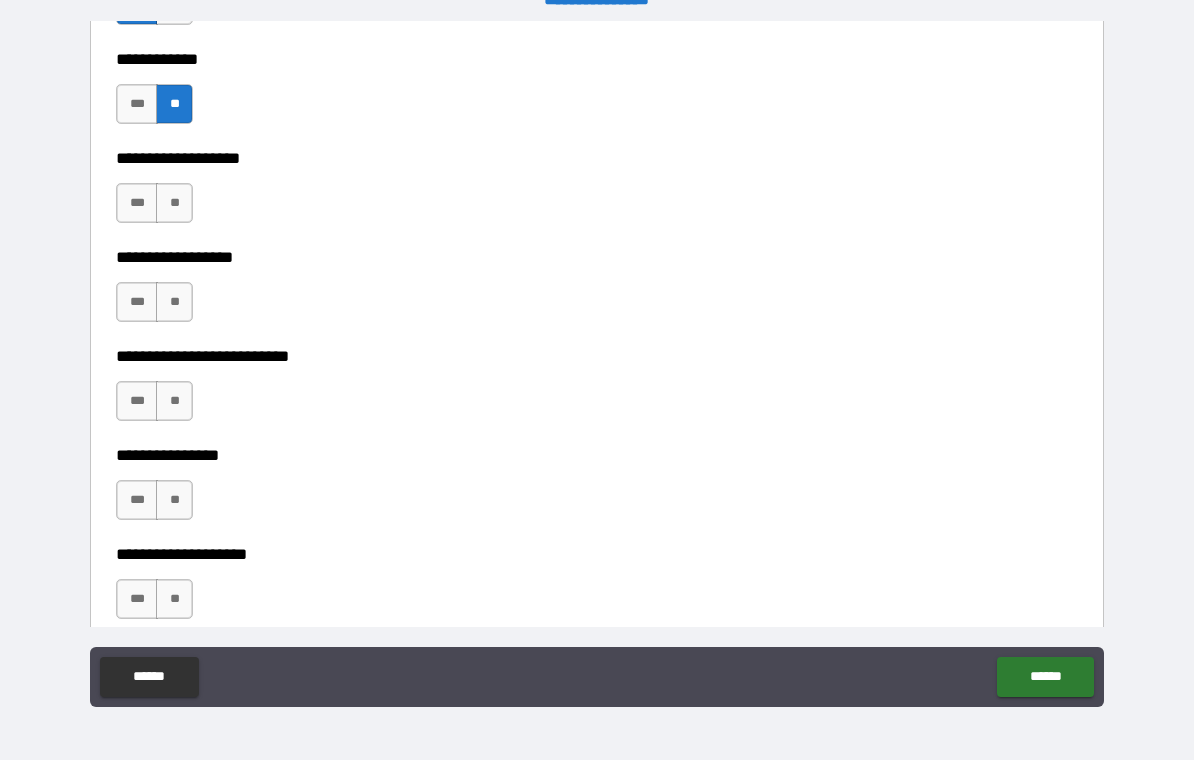 click on "**" at bounding box center (174, 203) 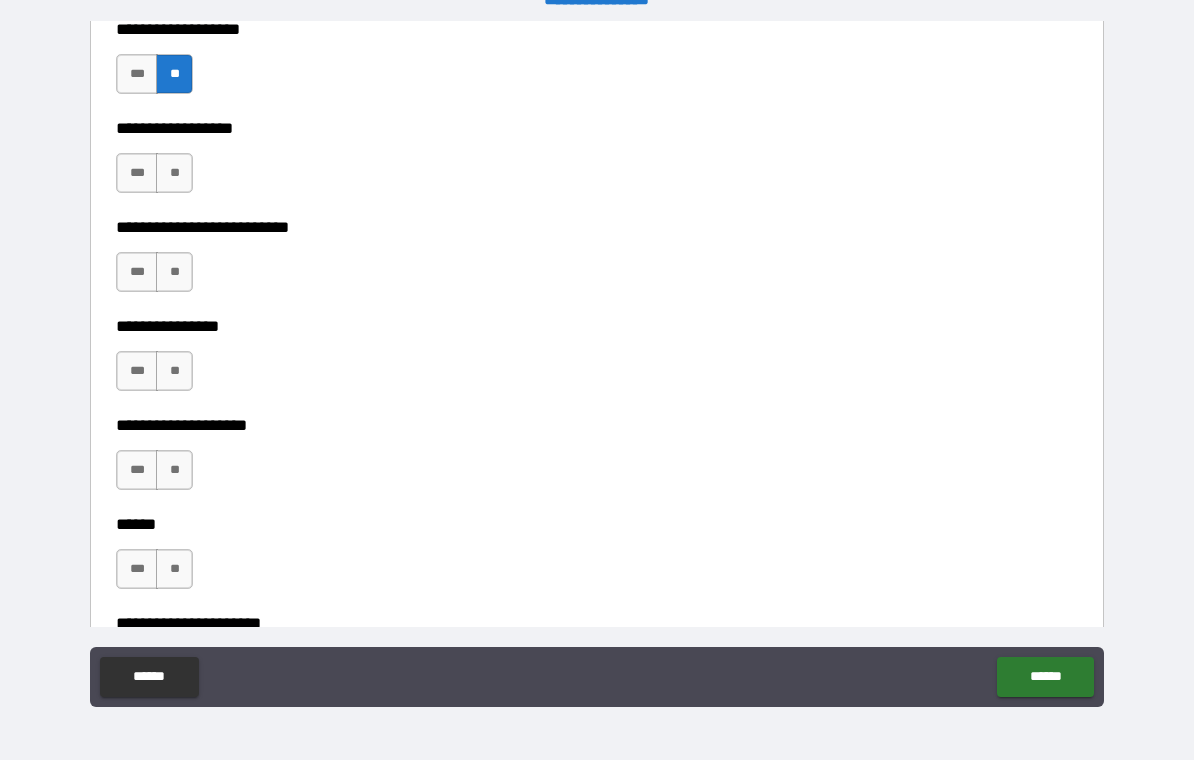 scroll, scrollTop: 9210, scrollLeft: 0, axis: vertical 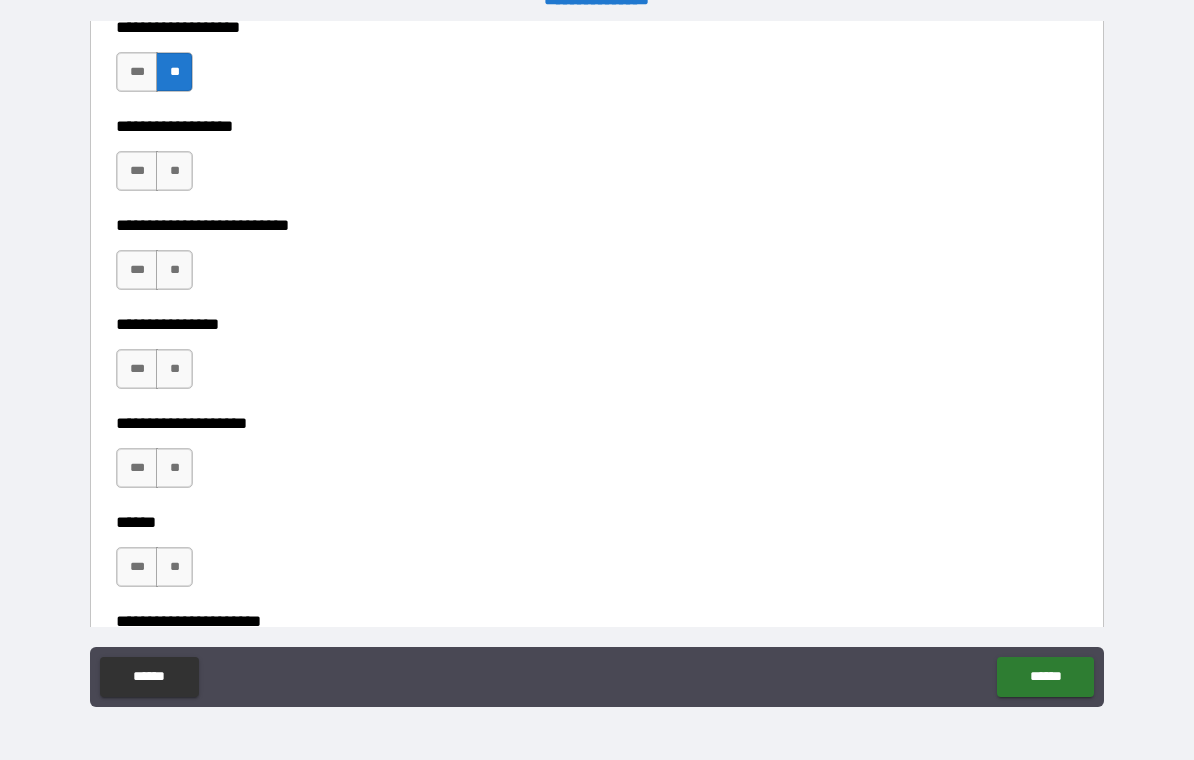 click on "**" at bounding box center [174, 171] 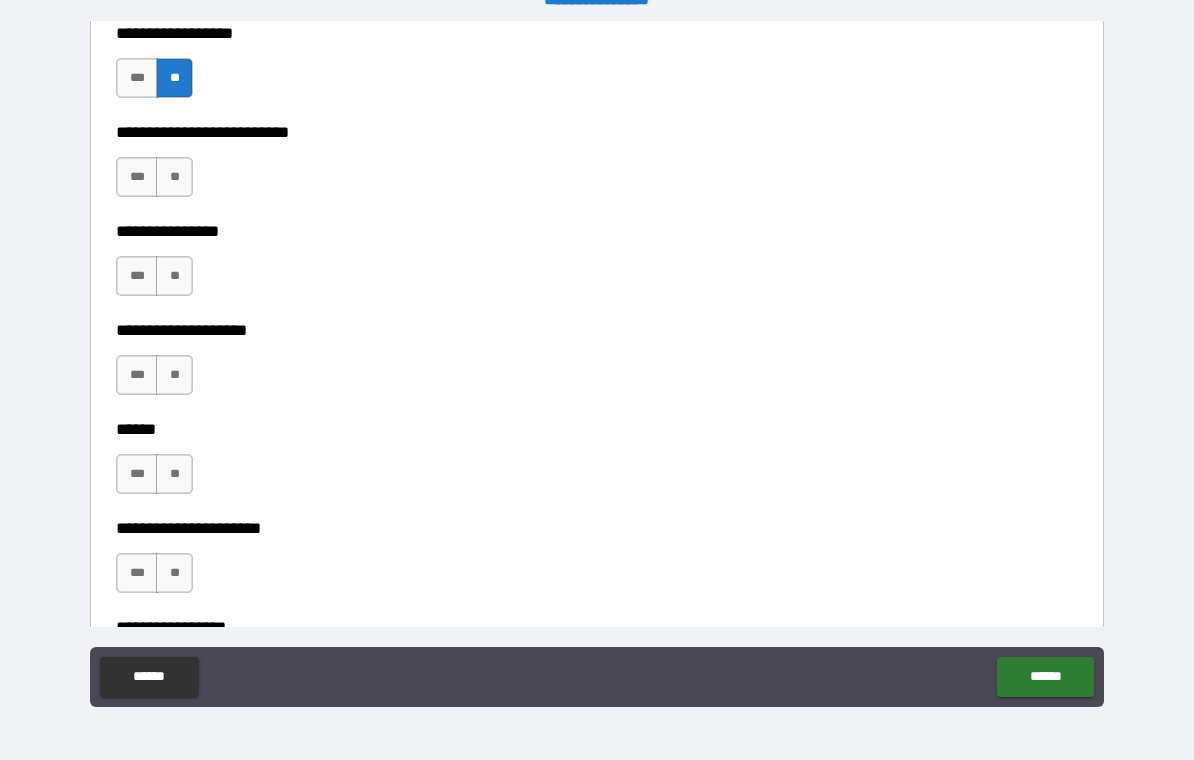 scroll, scrollTop: 9340, scrollLeft: 0, axis: vertical 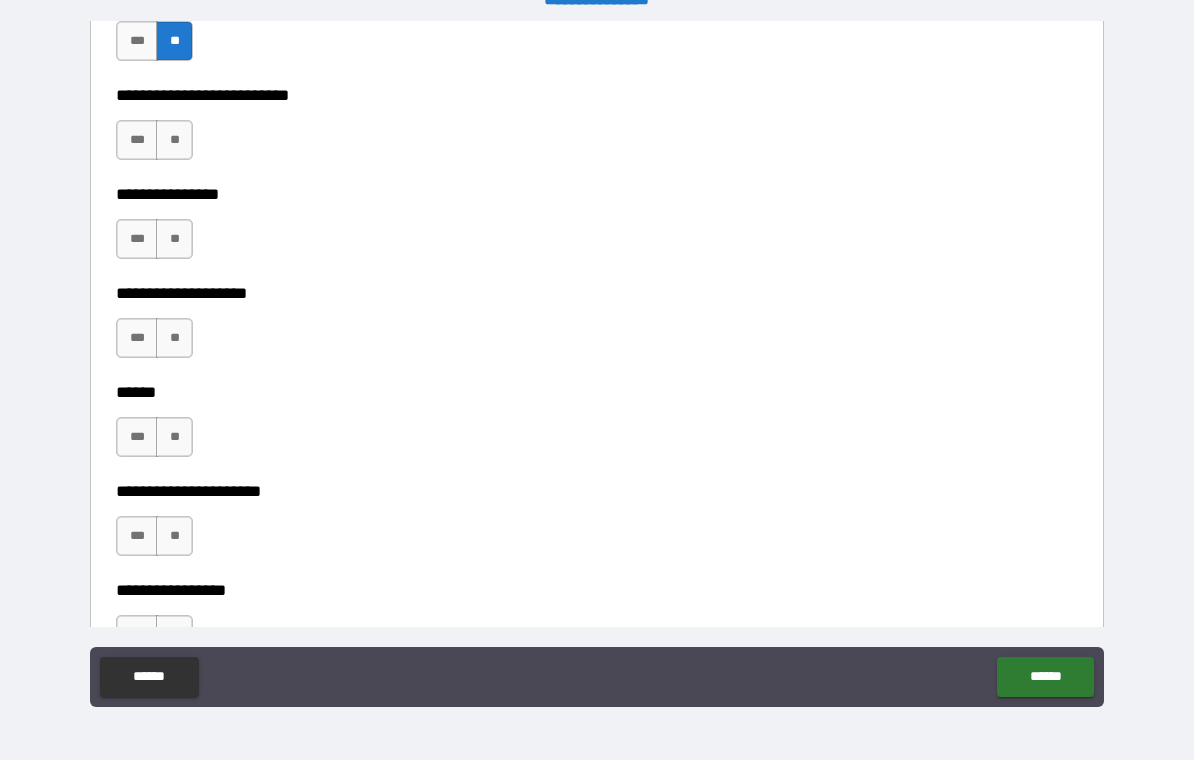click on "**" at bounding box center (174, 140) 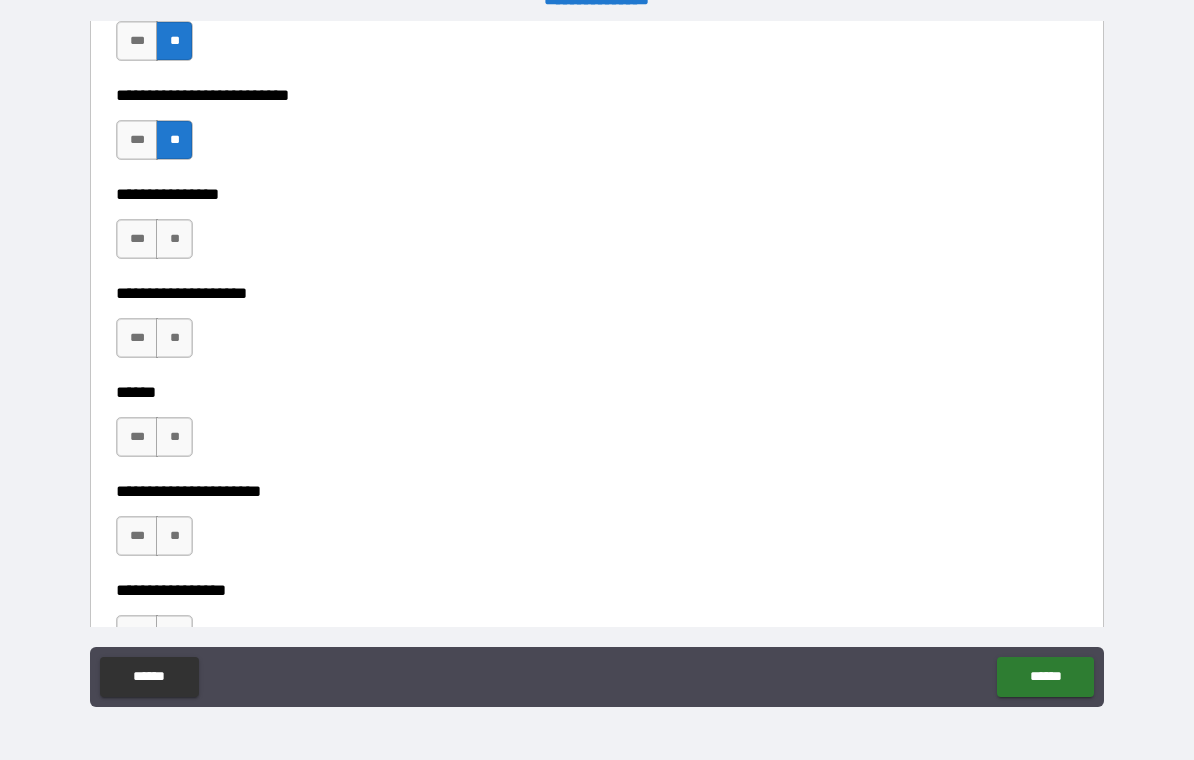 click on "**" at bounding box center [174, 239] 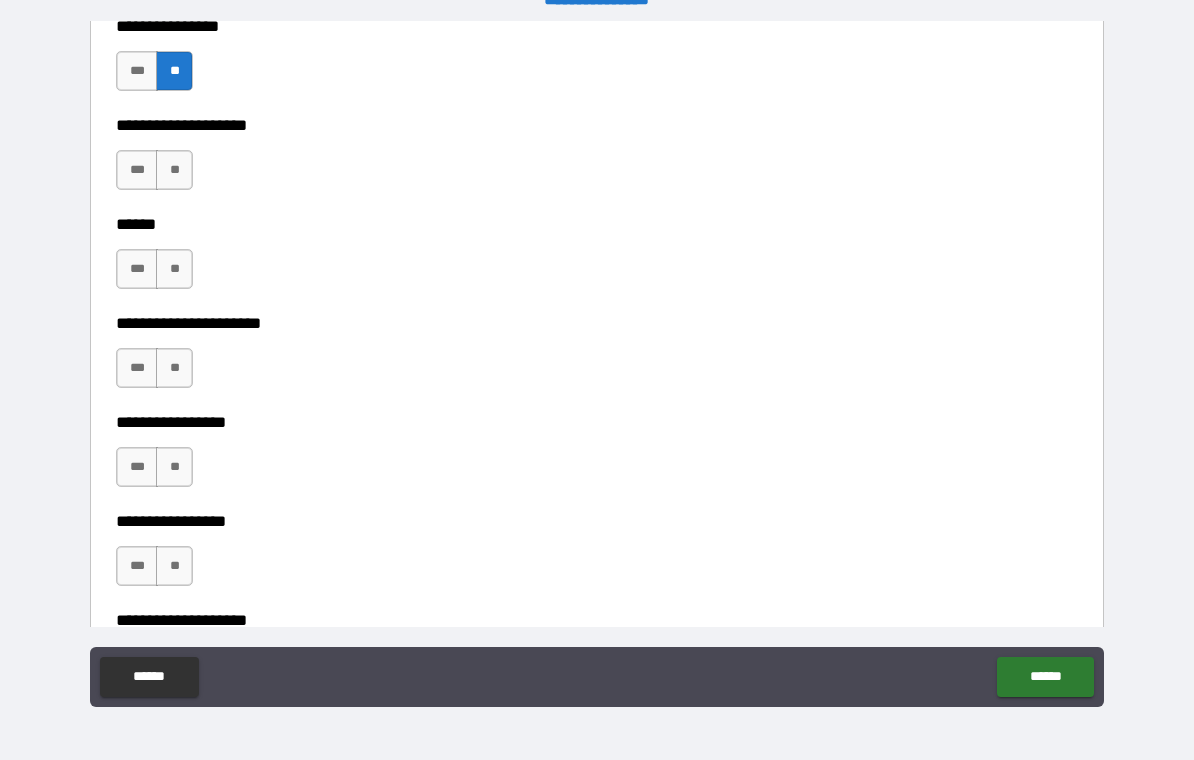 scroll, scrollTop: 9509, scrollLeft: 0, axis: vertical 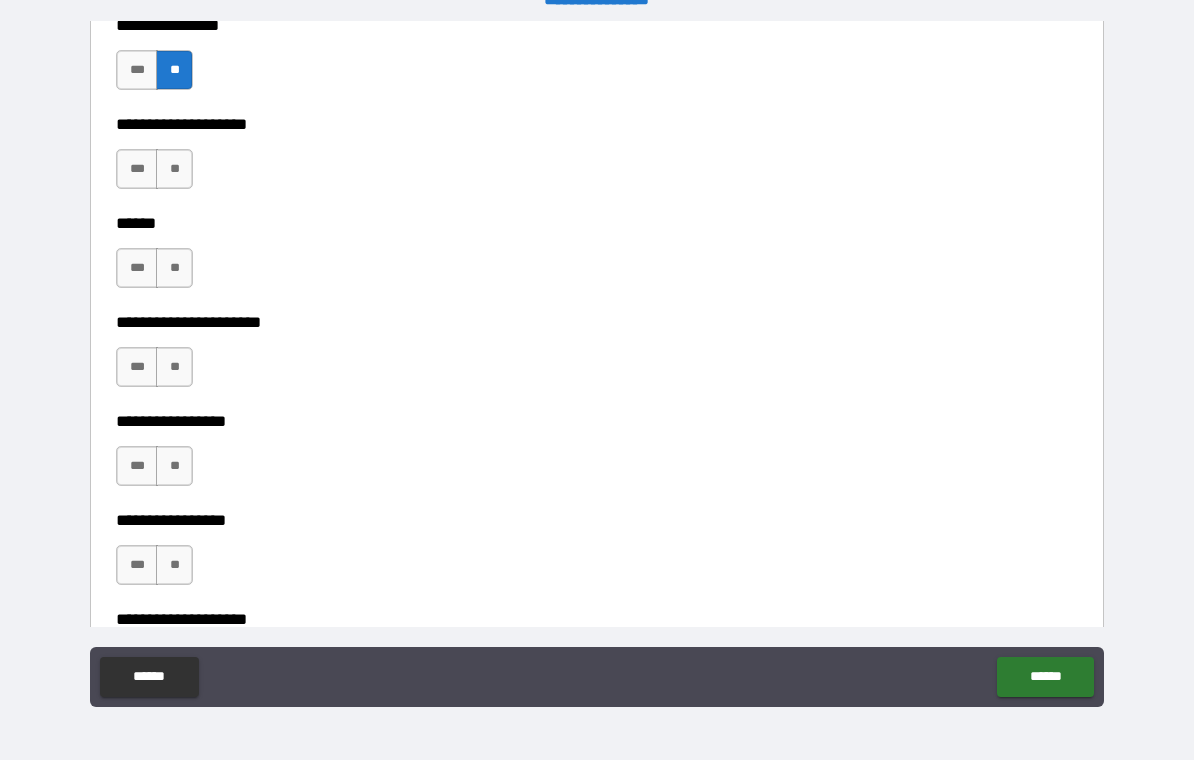 click on "**" at bounding box center (174, 169) 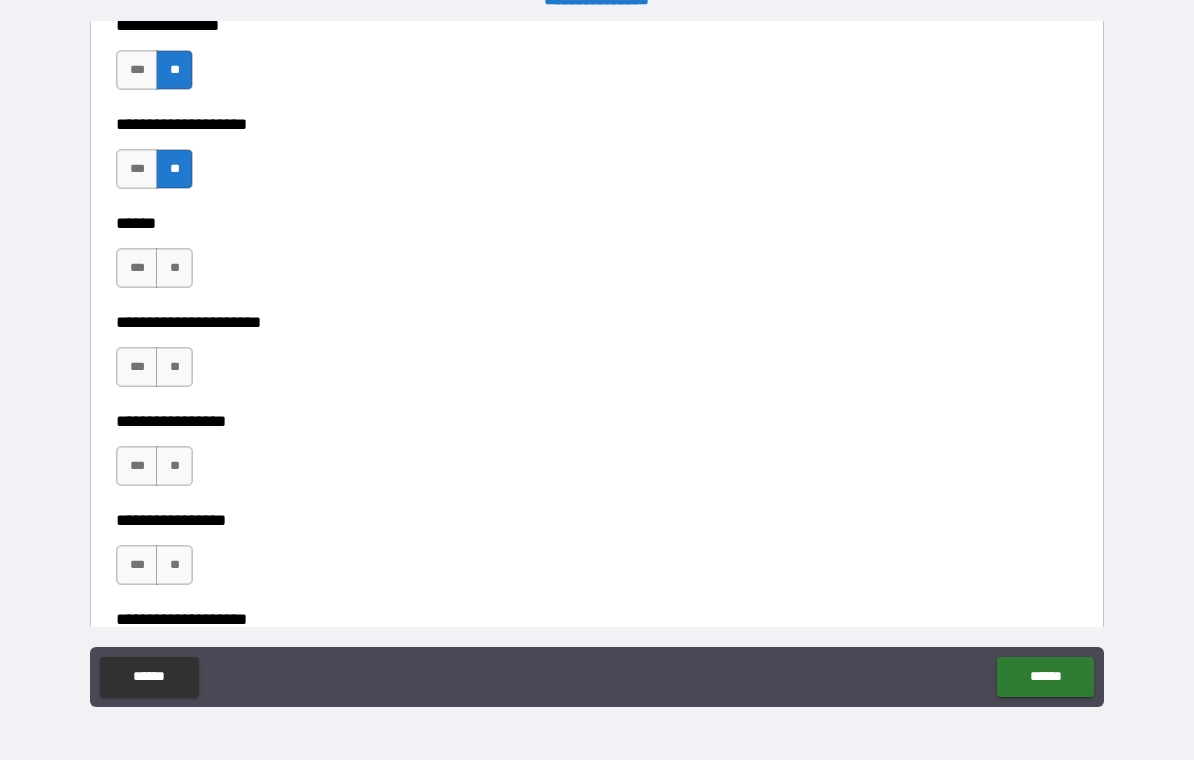 click on "**" at bounding box center (174, 268) 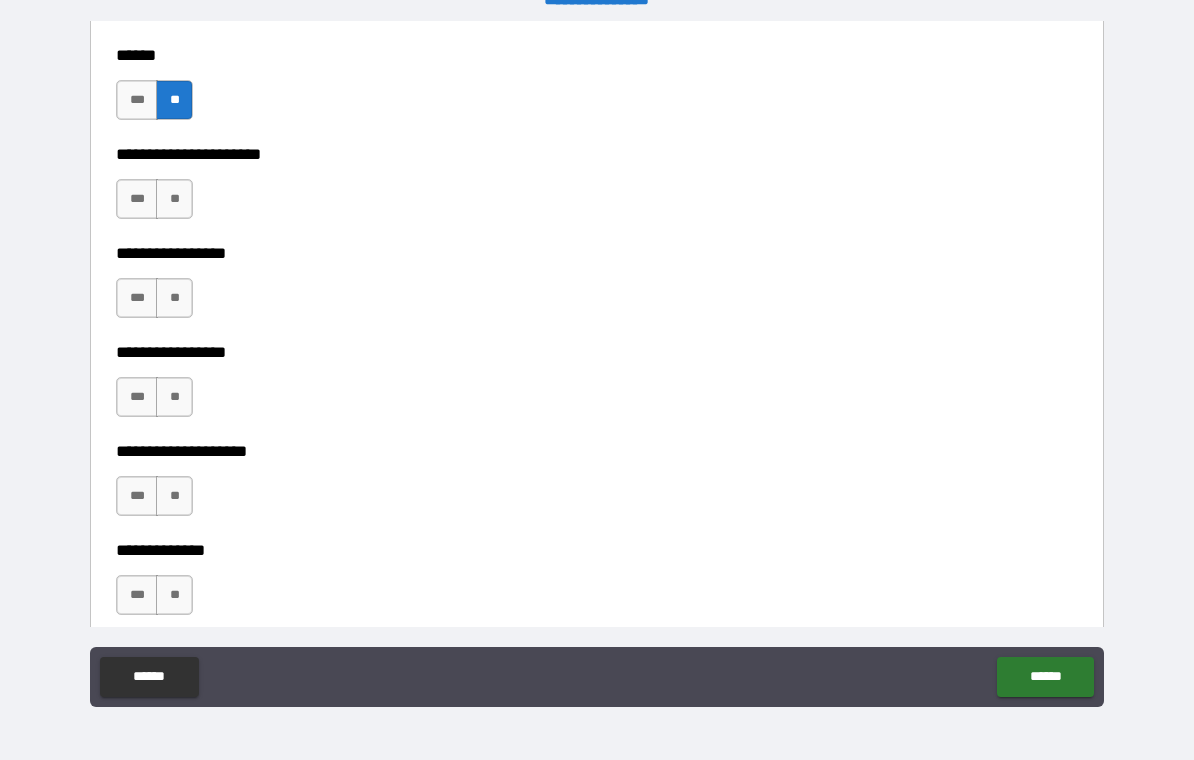 scroll, scrollTop: 9681, scrollLeft: 0, axis: vertical 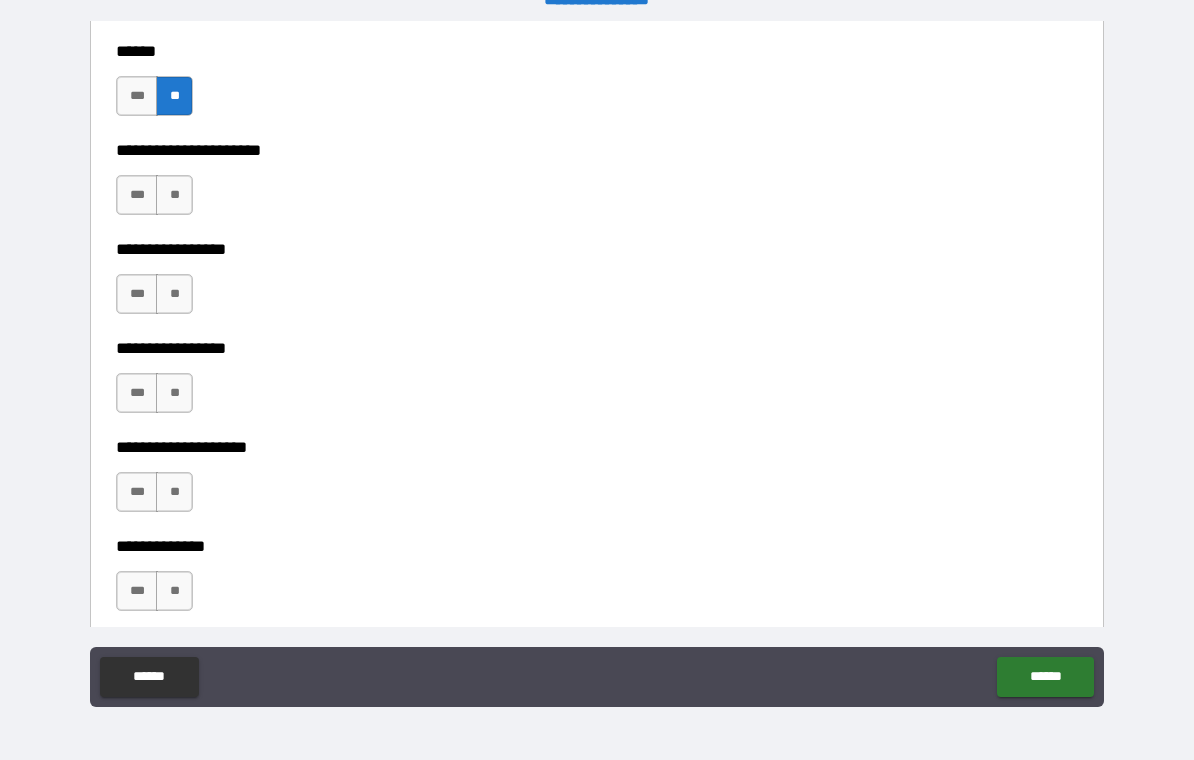 click on "**" at bounding box center (174, 195) 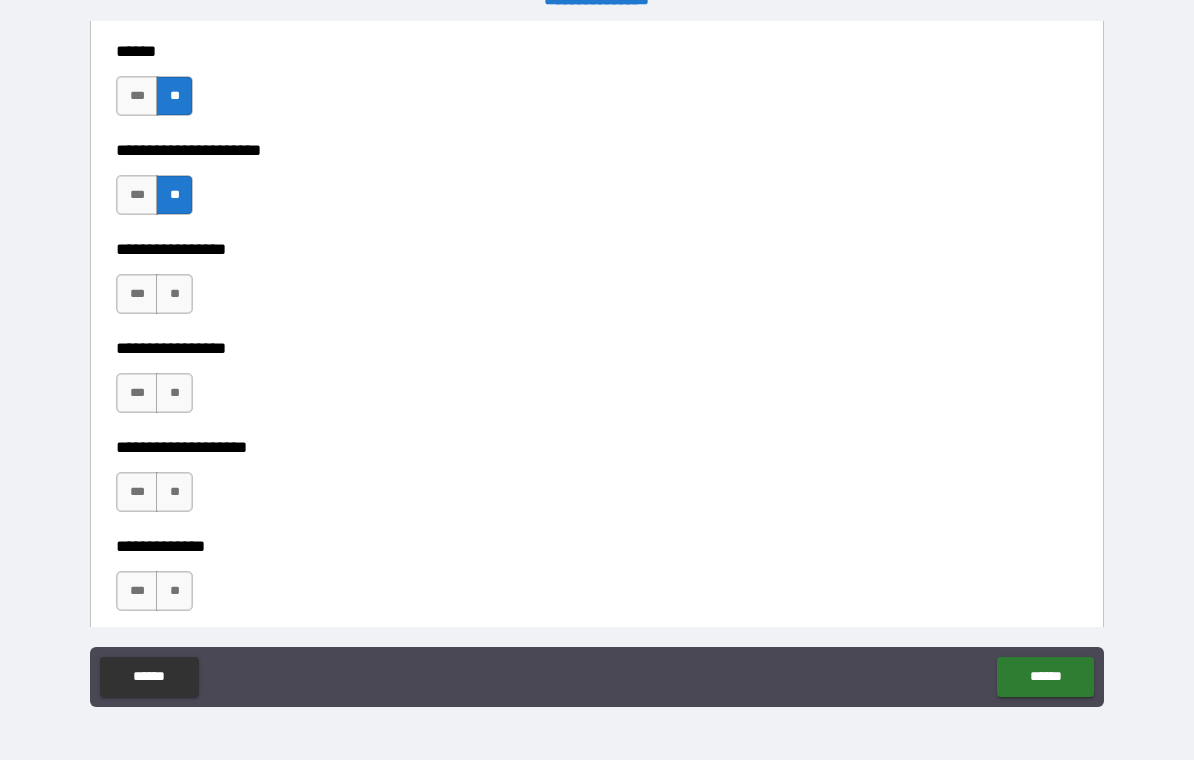 click on "**" at bounding box center [174, 294] 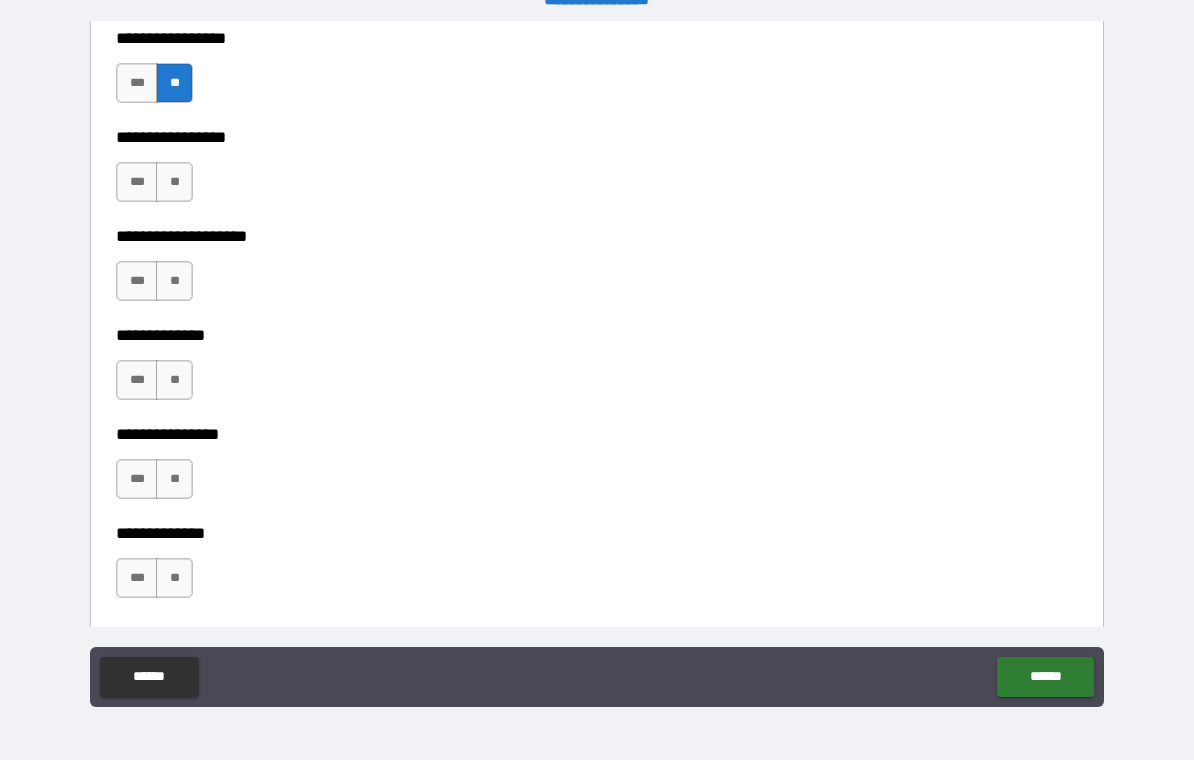 scroll, scrollTop: 9893, scrollLeft: 0, axis: vertical 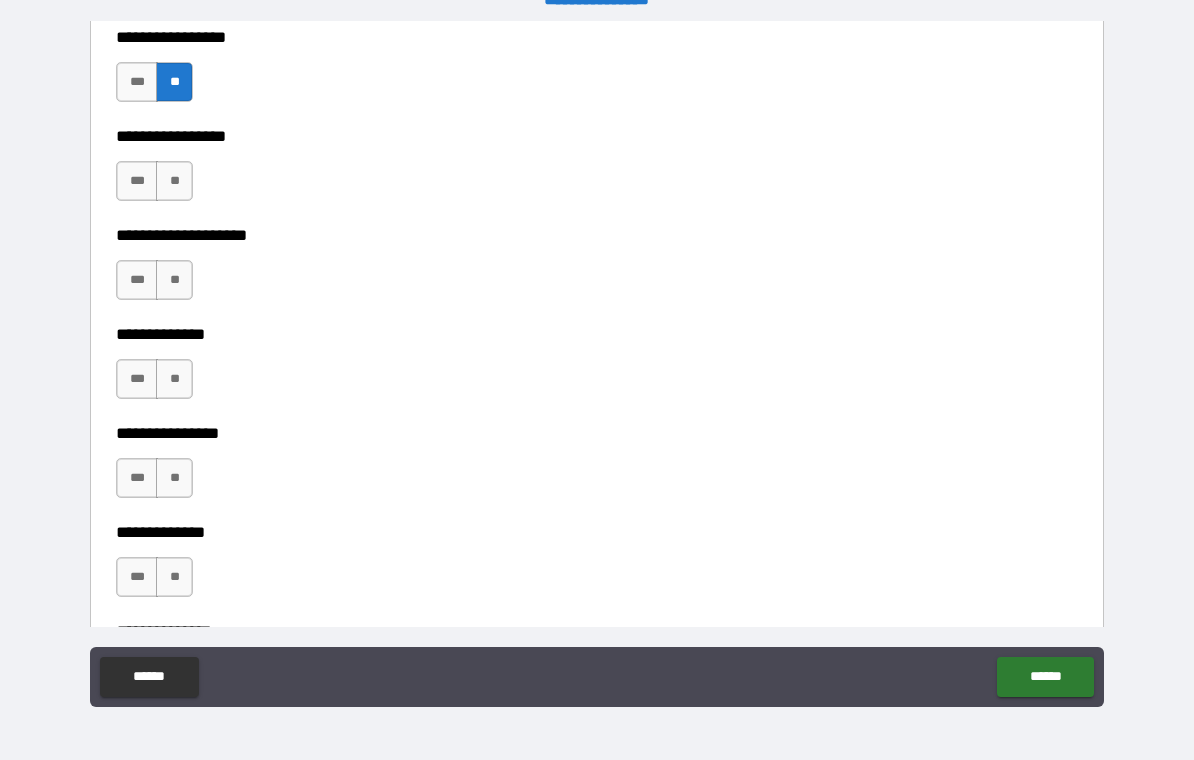 click on "**" at bounding box center (174, 181) 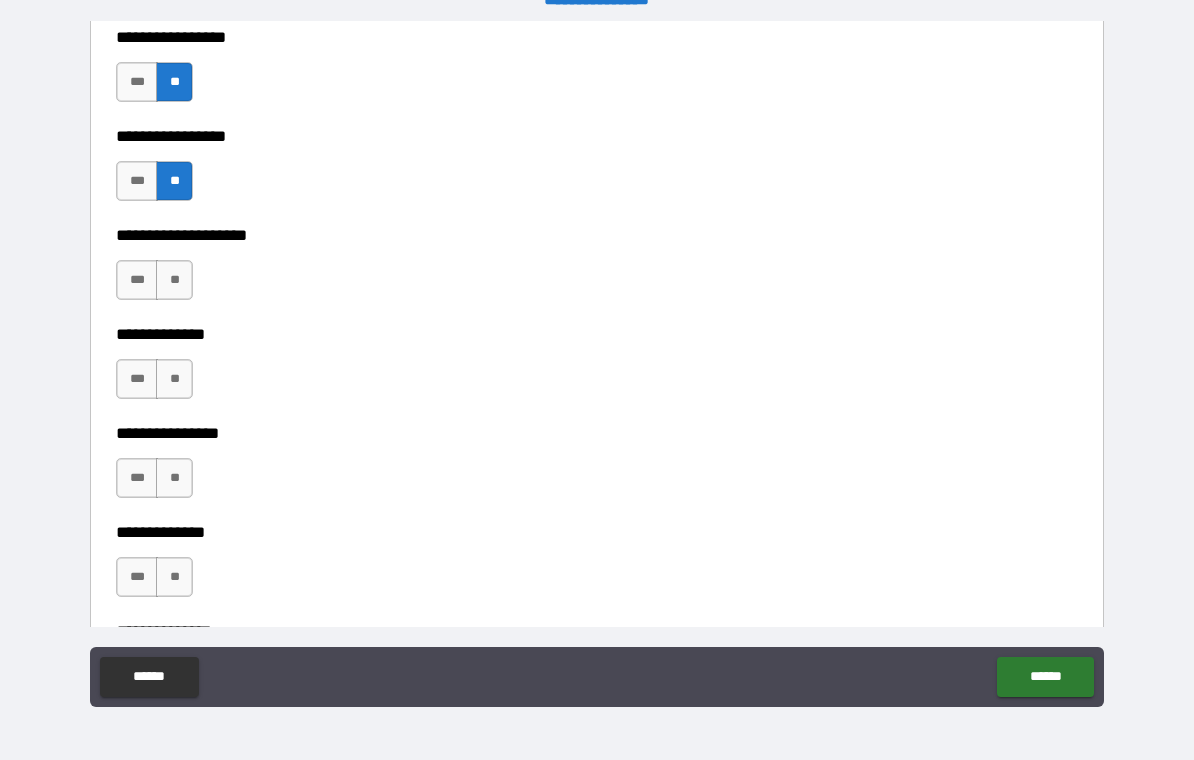 click on "**" at bounding box center (174, 280) 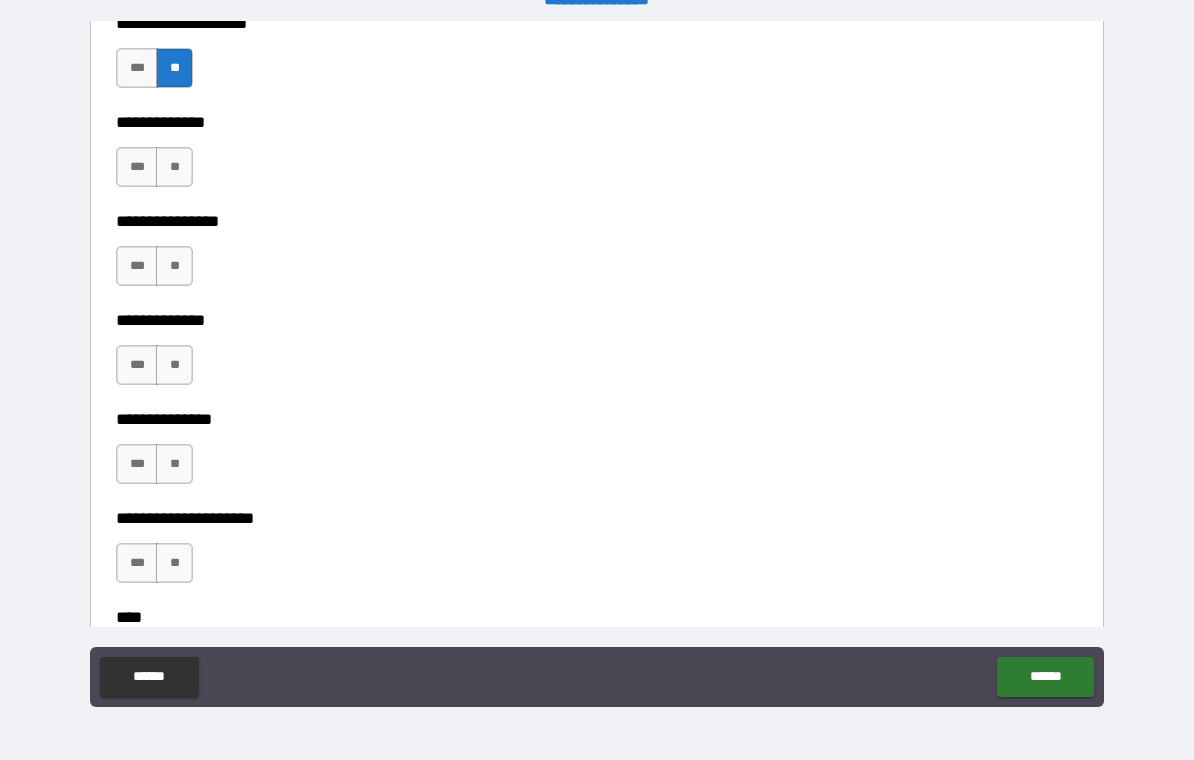 scroll, scrollTop: 10106, scrollLeft: 0, axis: vertical 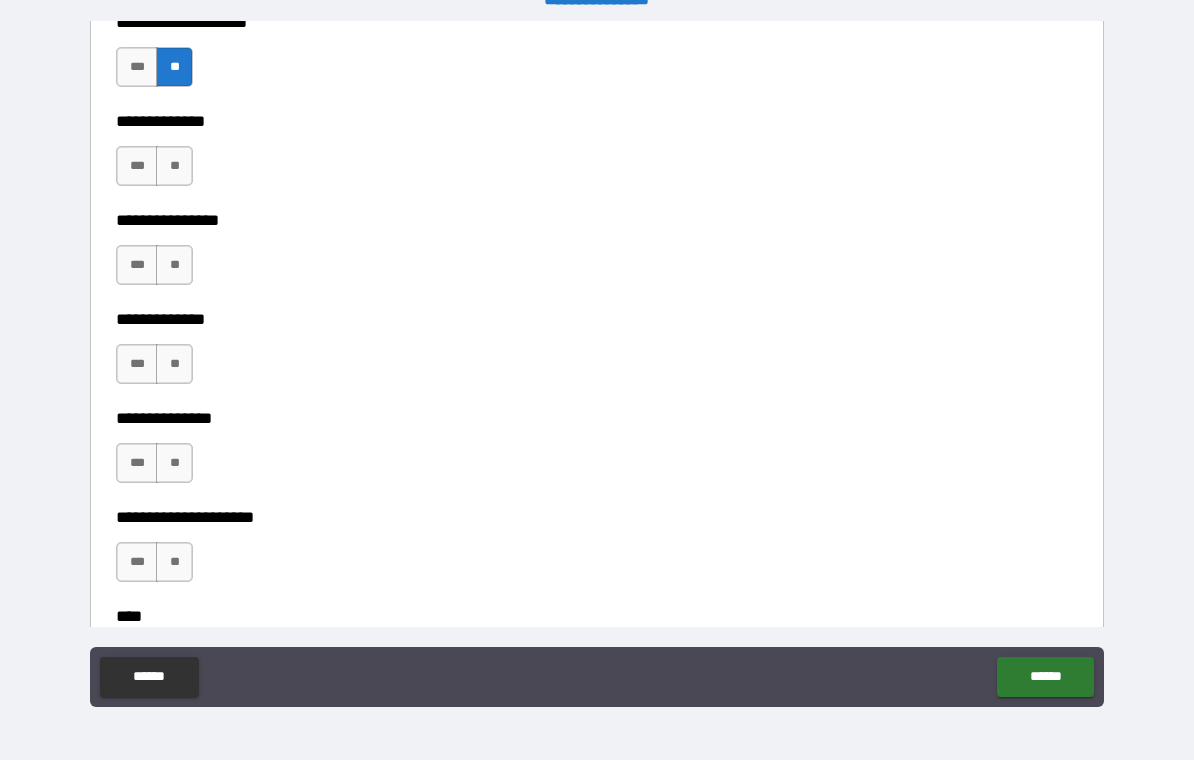 click on "***" at bounding box center [137, 166] 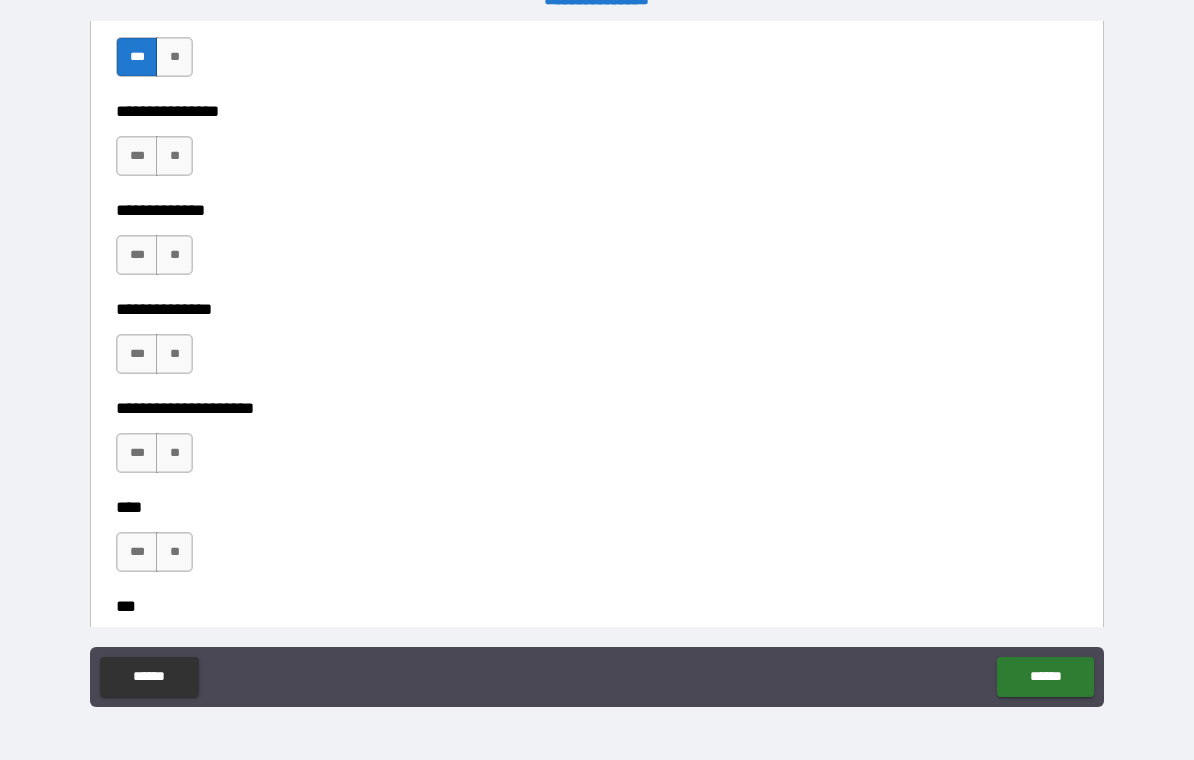 scroll, scrollTop: 10219, scrollLeft: 0, axis: vertical 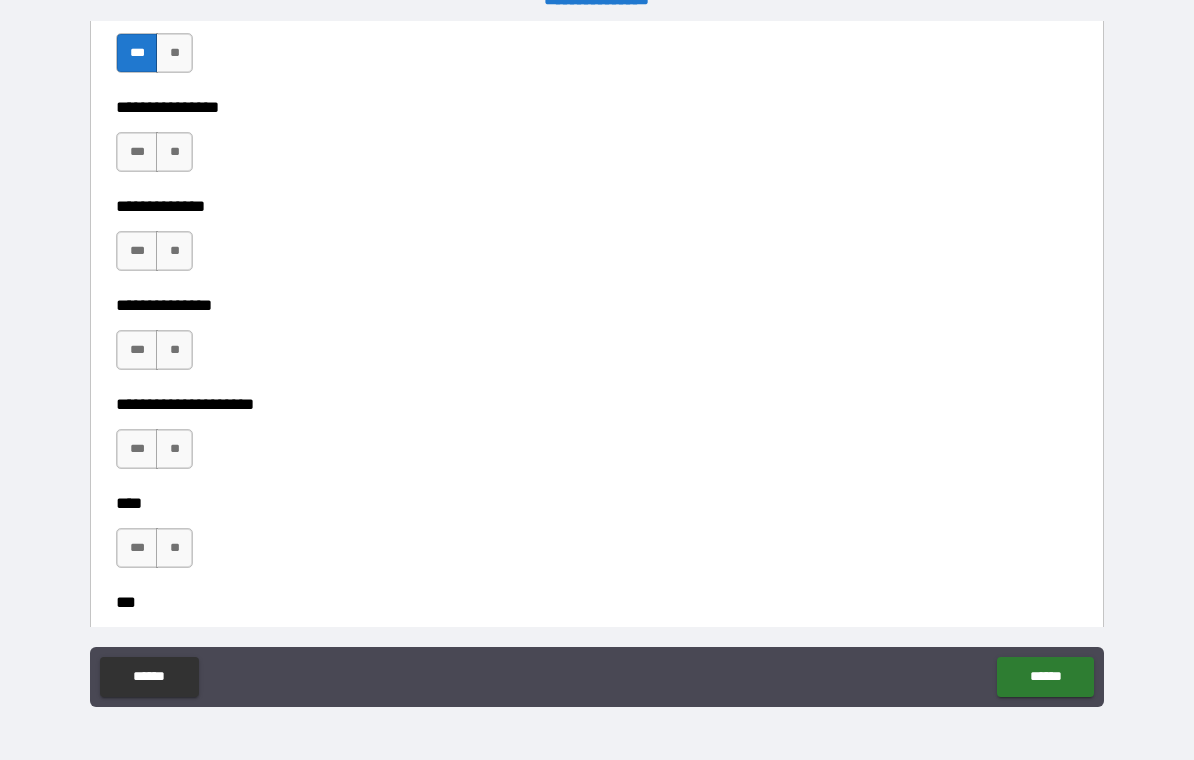click on "**" at bounding box center [174, 152] 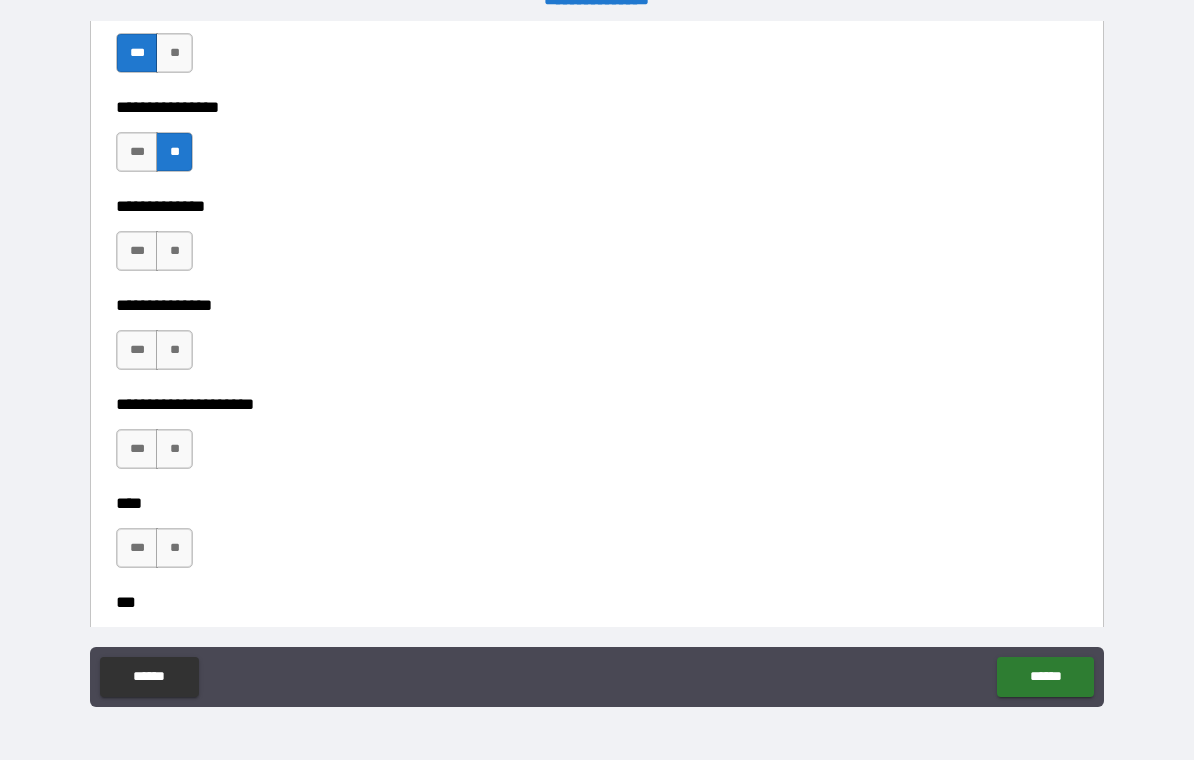 click on "***" at bounding box center [137, 251] 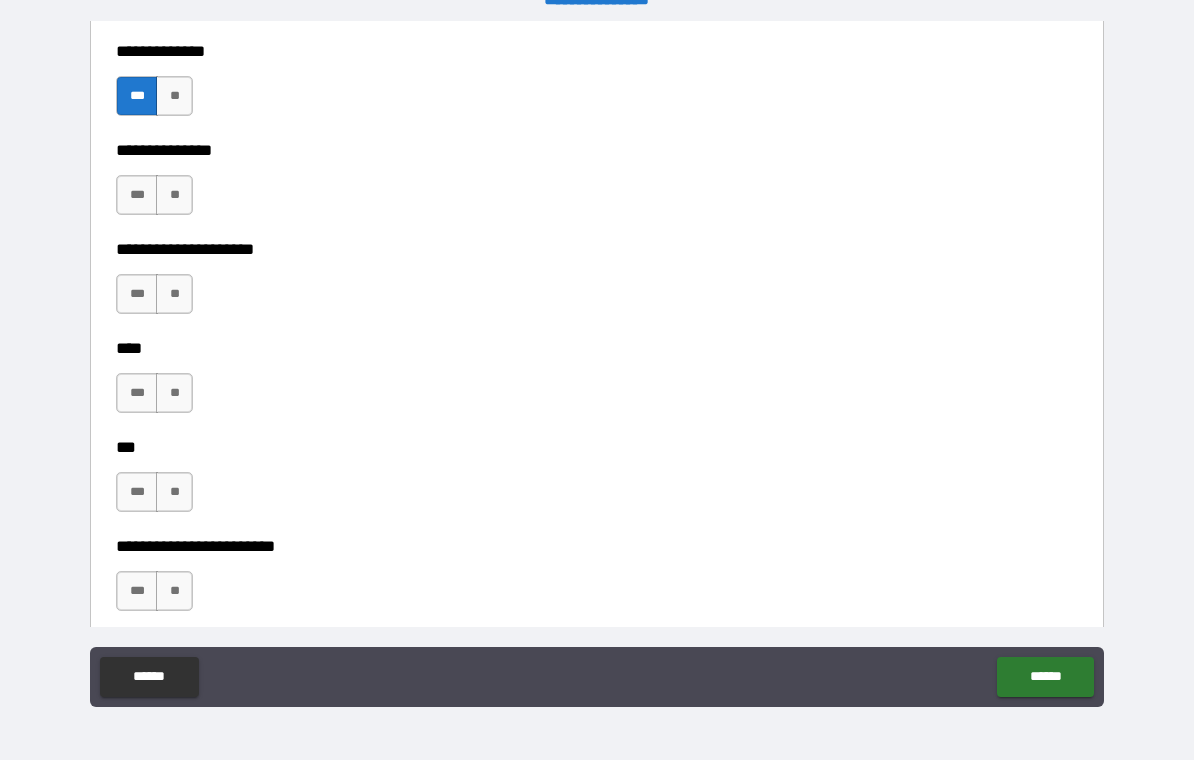 scroll, scrollTop: 10377, scrollLeft: 0, axis: vertical 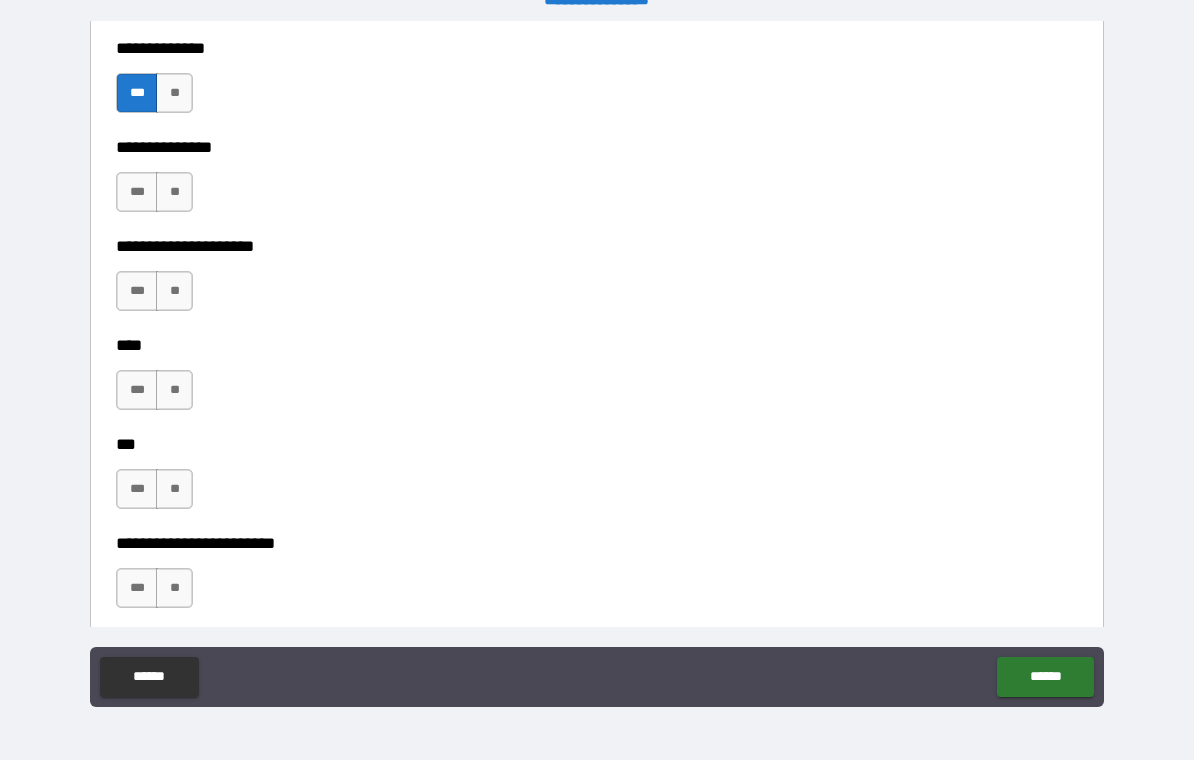 click on "**" at bounding box center (174, 192) 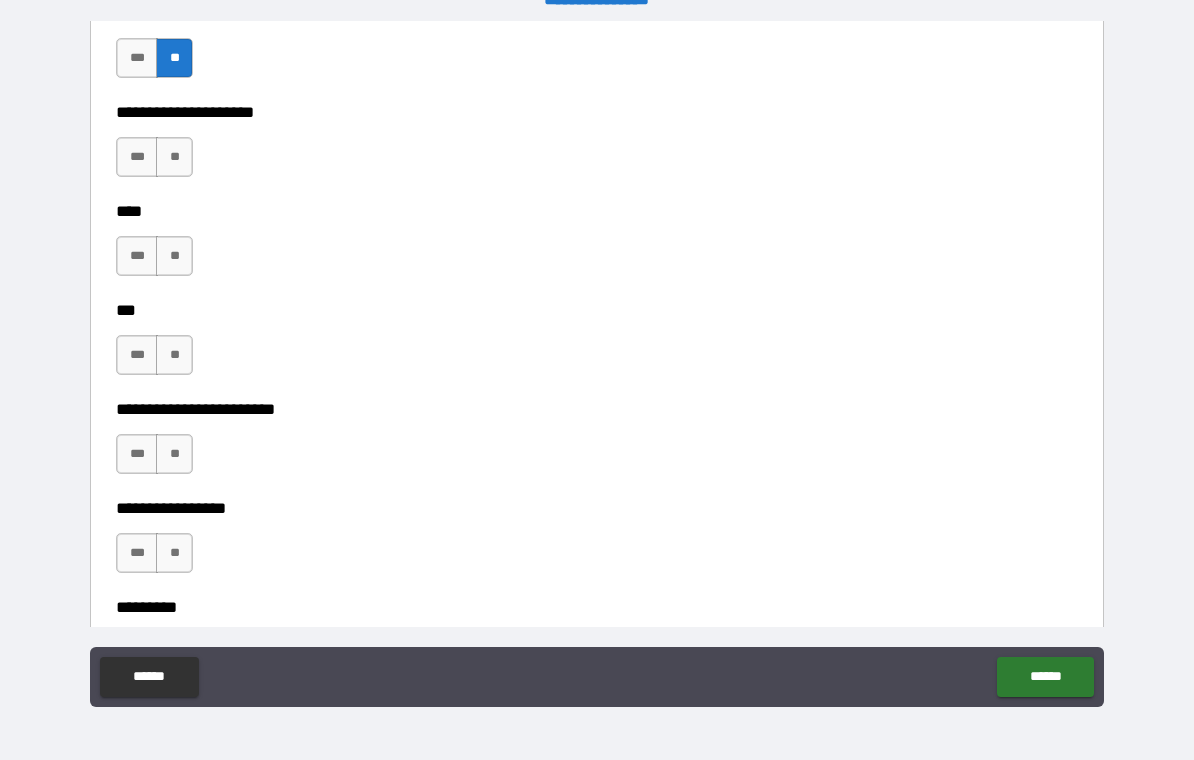 scroll, scrollTop: 10516, scrollLeft: 0, axis: vertical 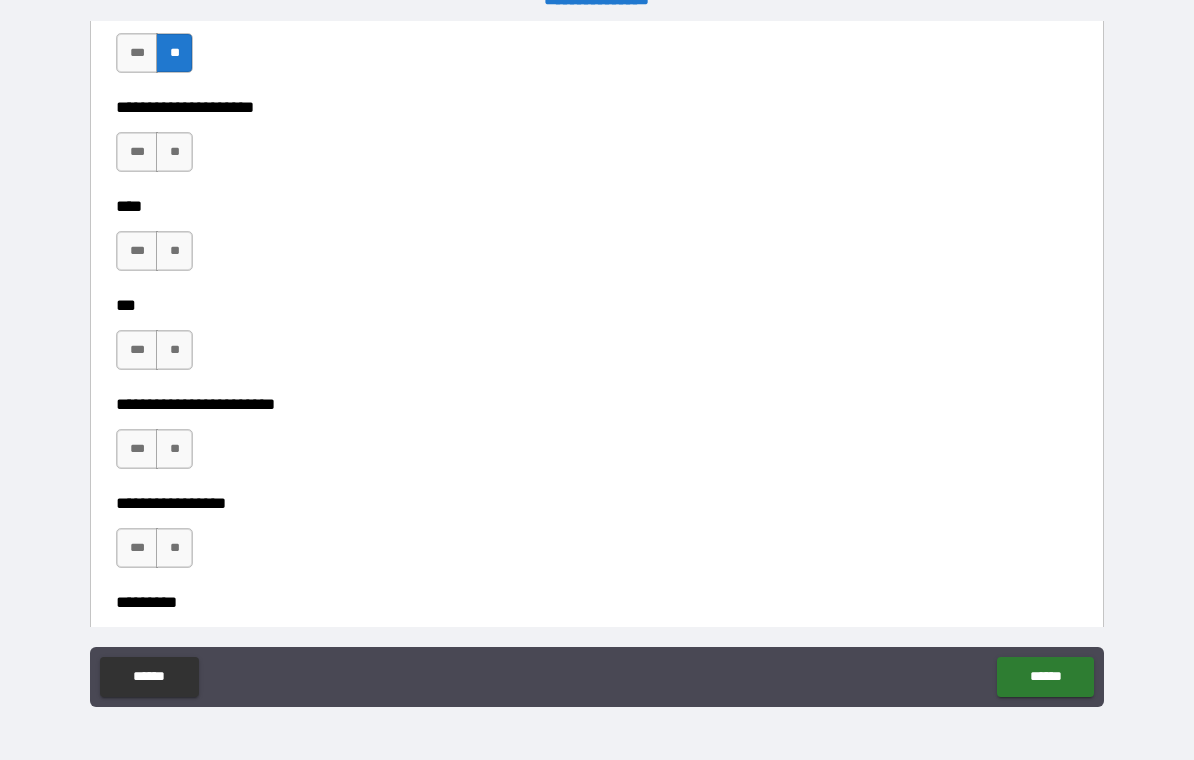 click on "**" at bounding box center (174, 152) 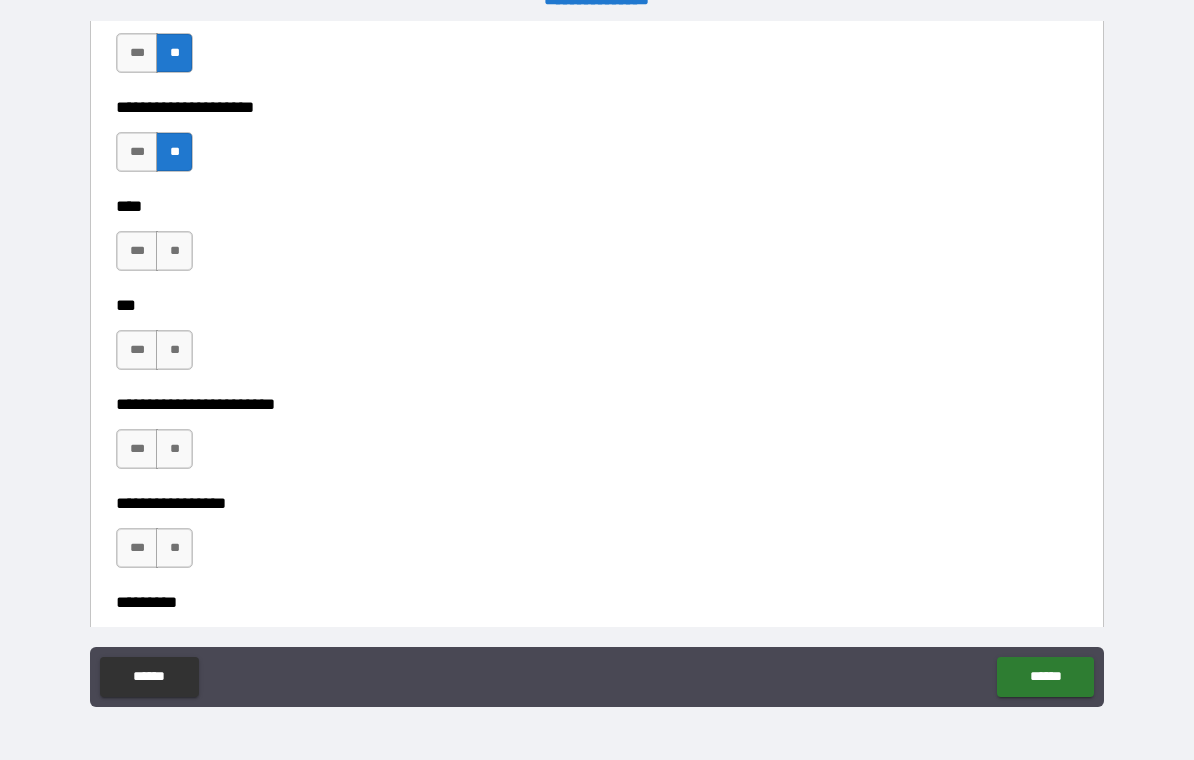 click on "***" at bounding box center (137, 251) 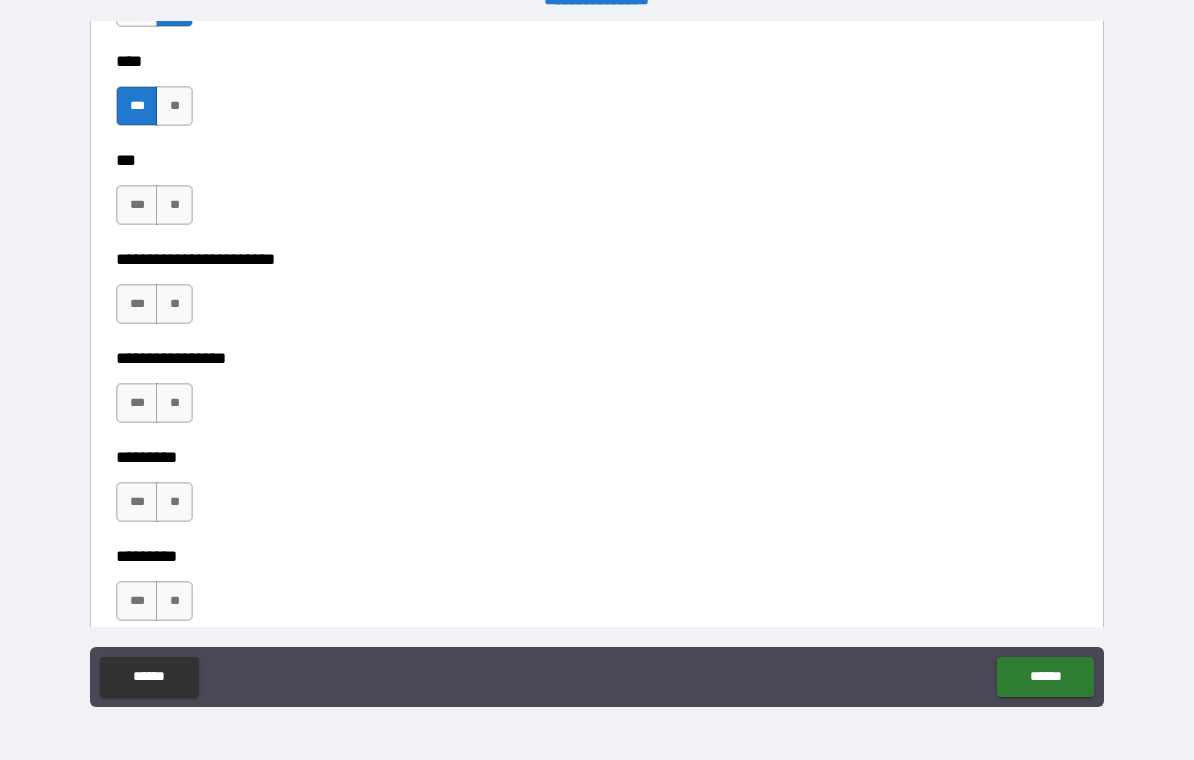 scroll, scrollTop: 10663, scrollLeft: 0, axis: vertical 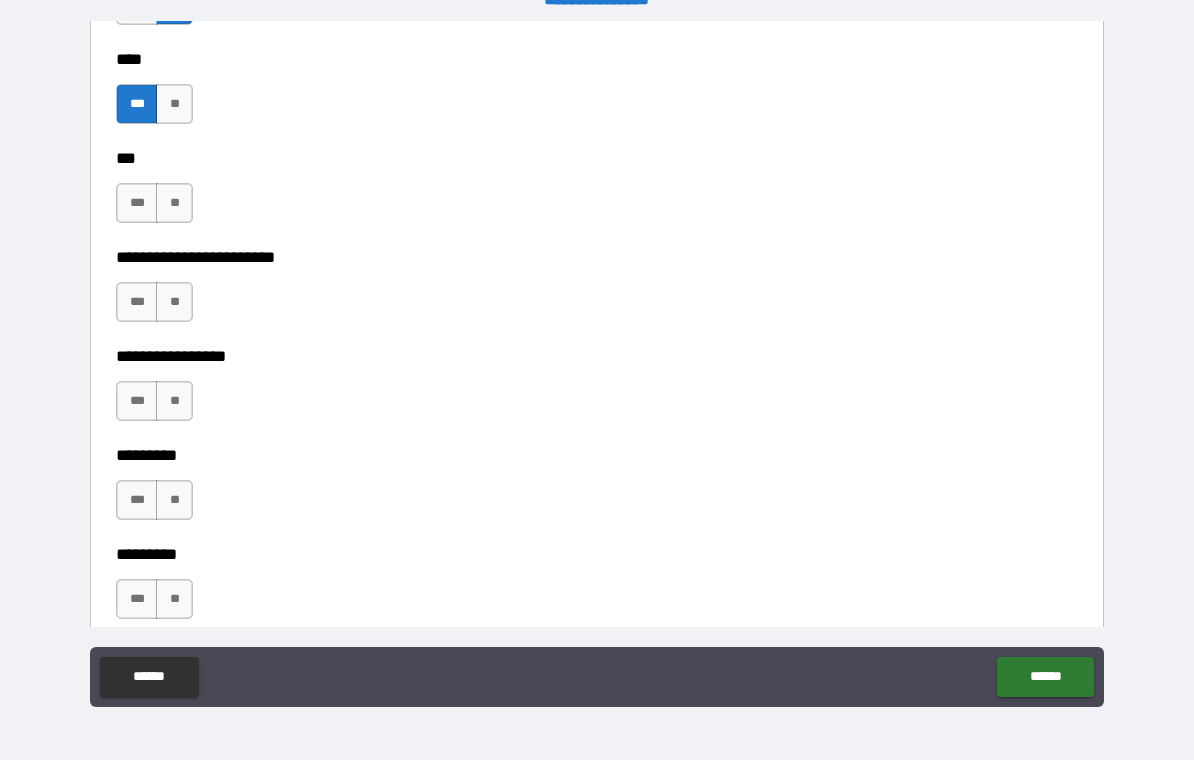 click on "**" at bounding box center (174, 203) 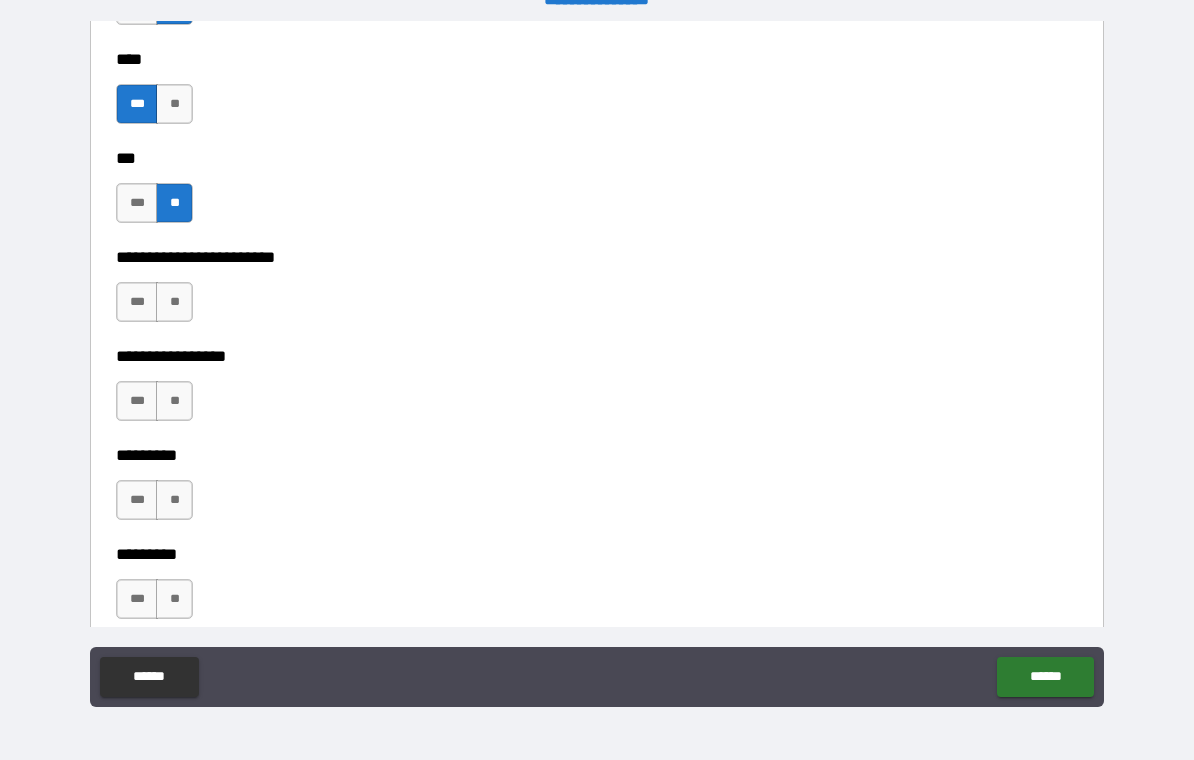click on "**" at bounding box center (174, 302) 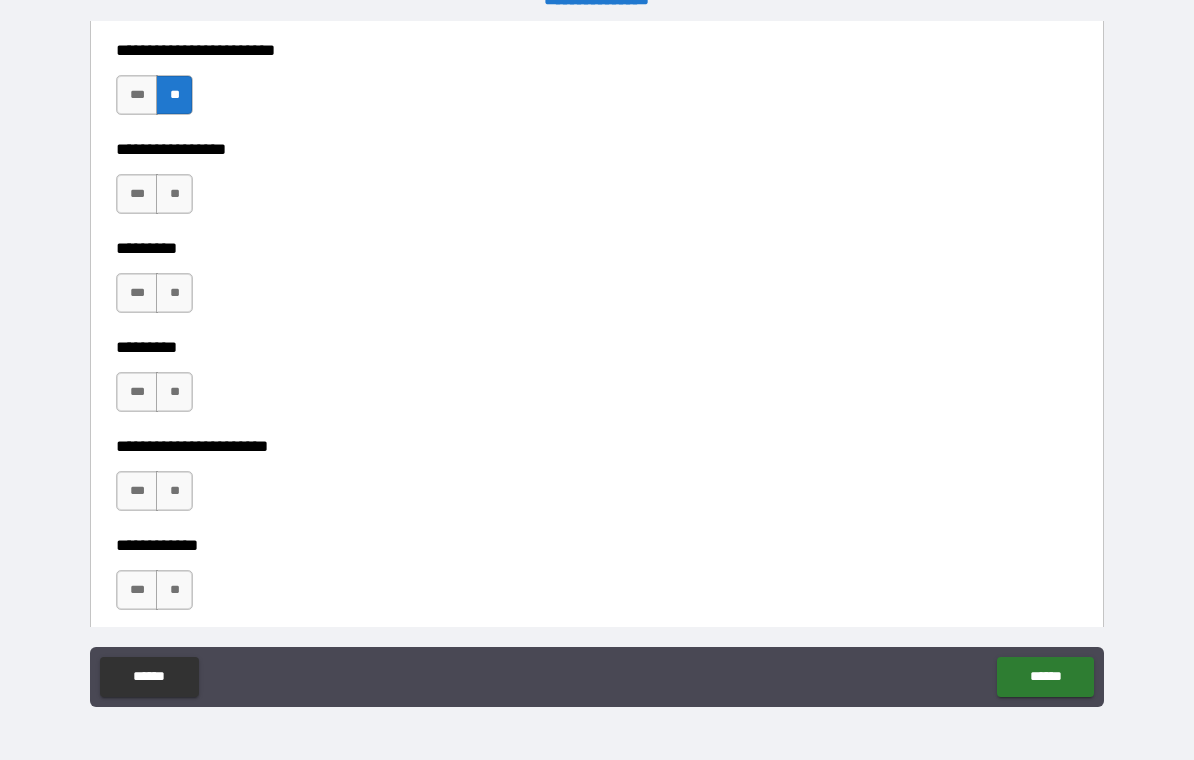 scroll, scrollTop: 10872, scrollLeft: 0, axis: vertical 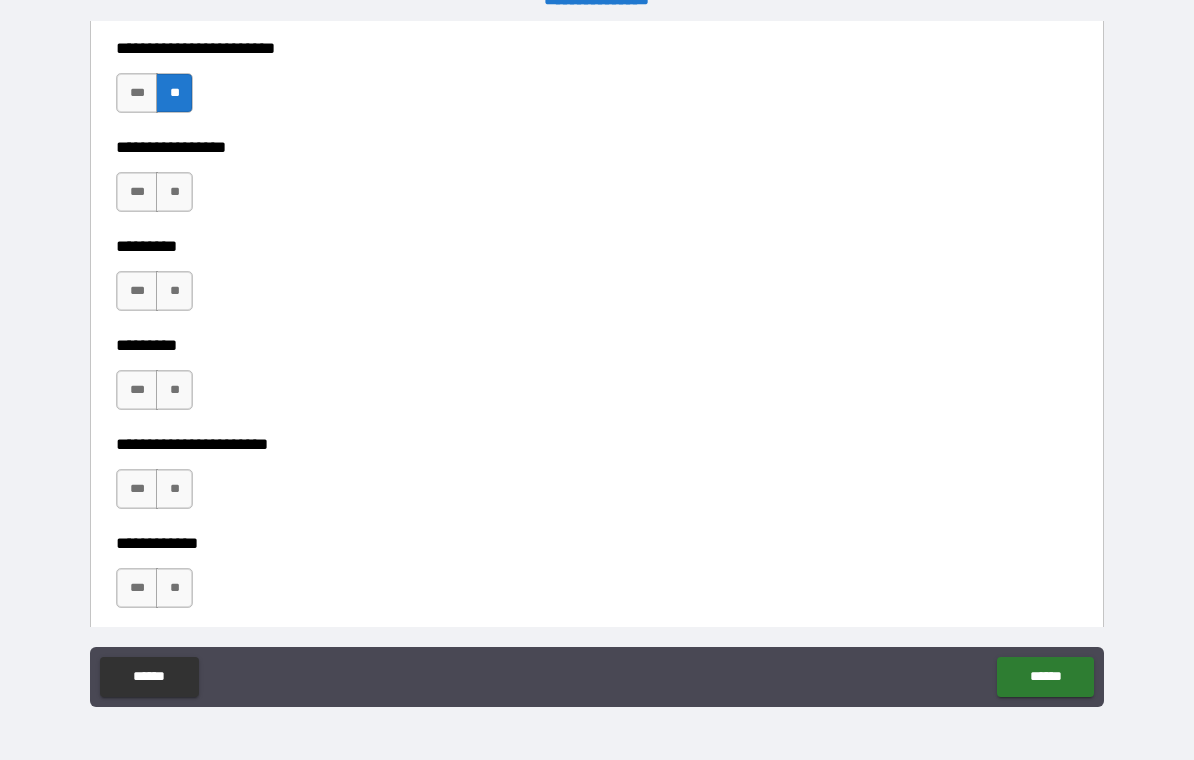 click on "**" at bounding box center (174, 192) 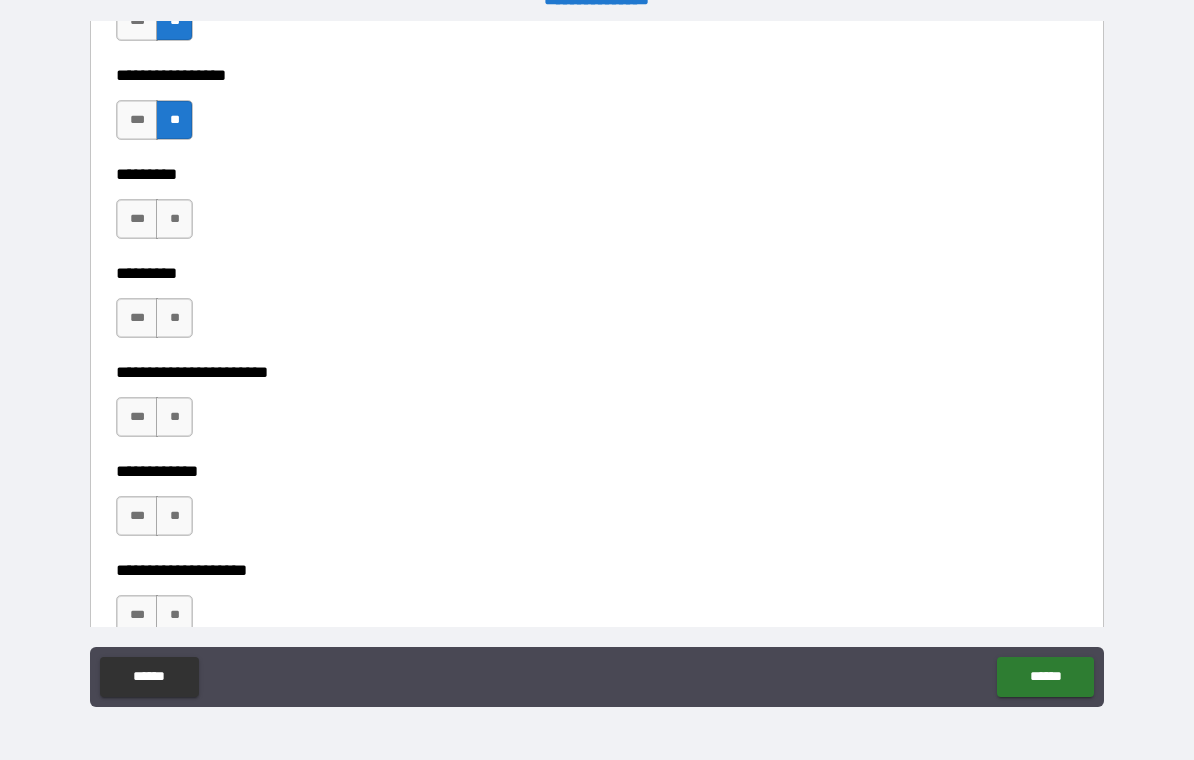 scroll, scrollTop: 10955, scrollLeft: 0, axis: vertical 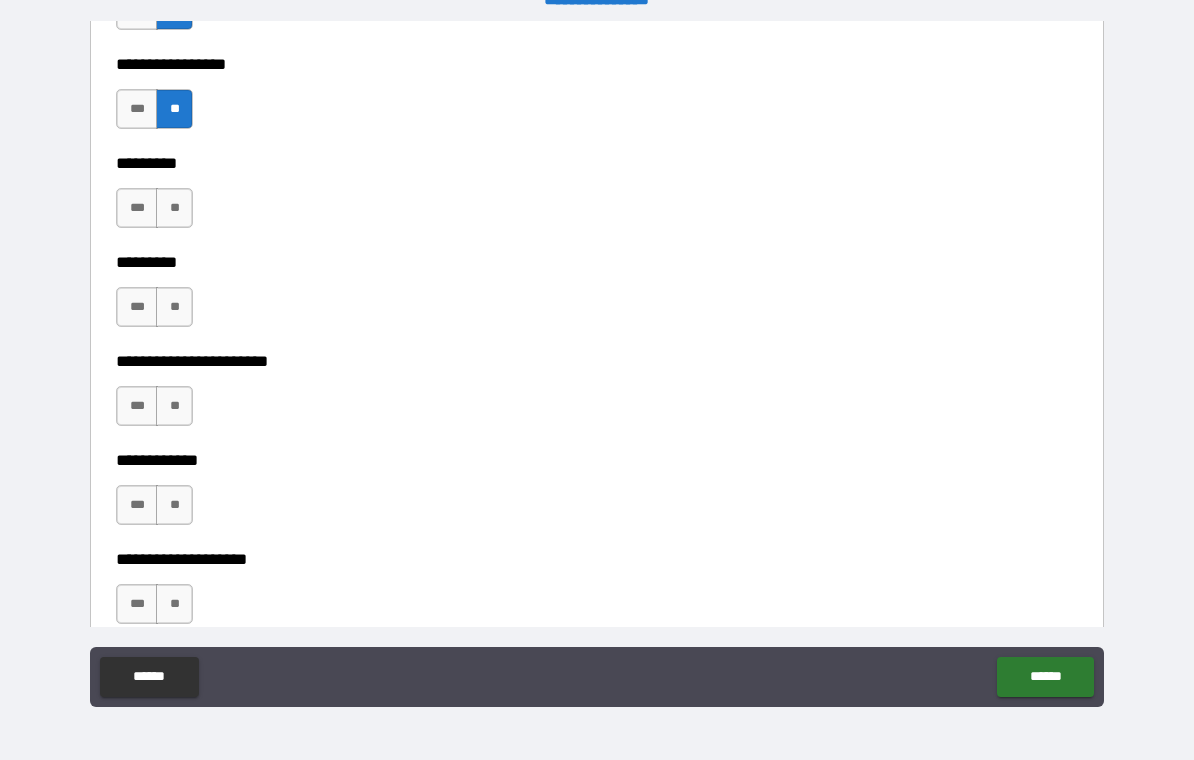 click on "**" at bounding box center [174, 208] 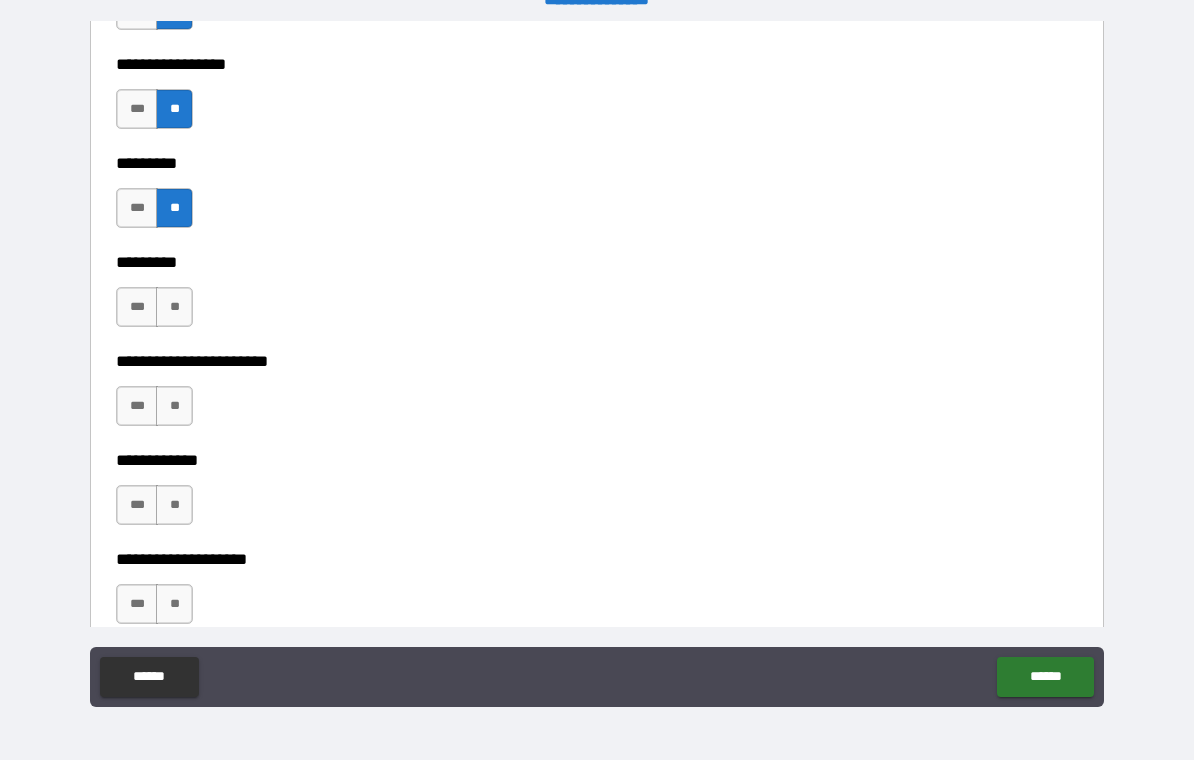 click on "**" at bounding box center (174, 307) 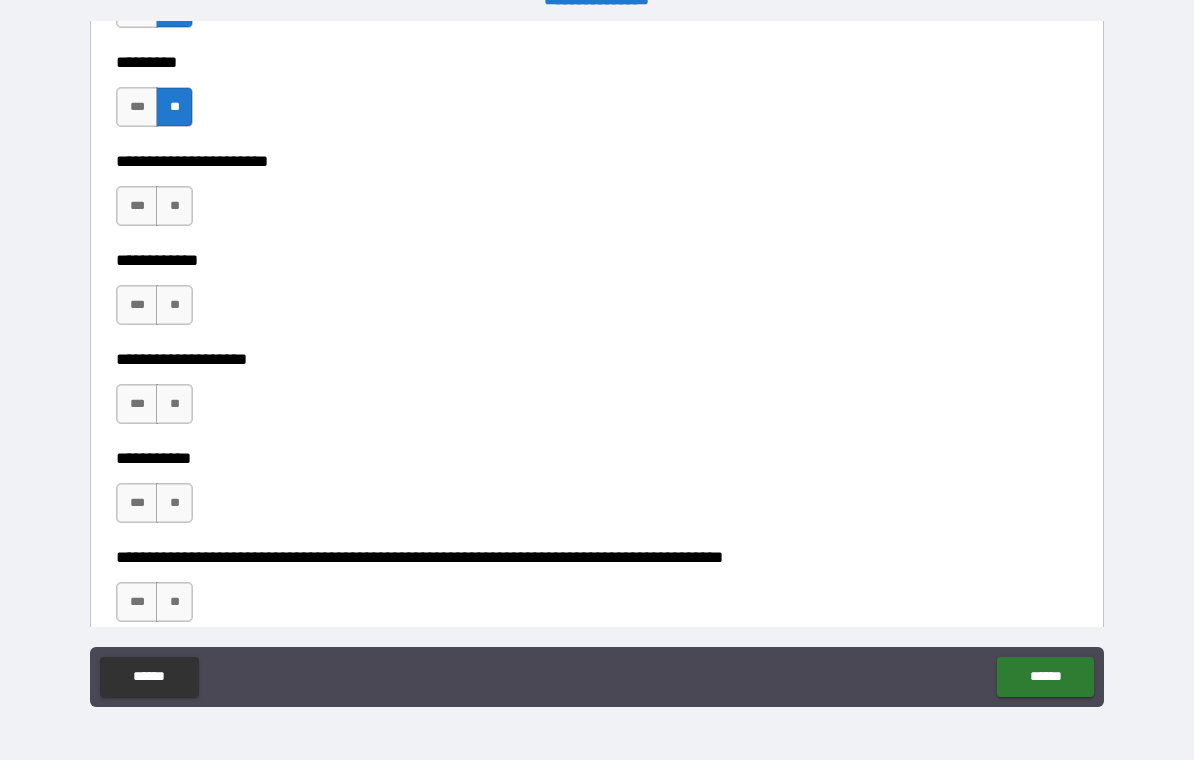 scroll, scrollTop: 11156, scrollLeft: 0, axis: vertical 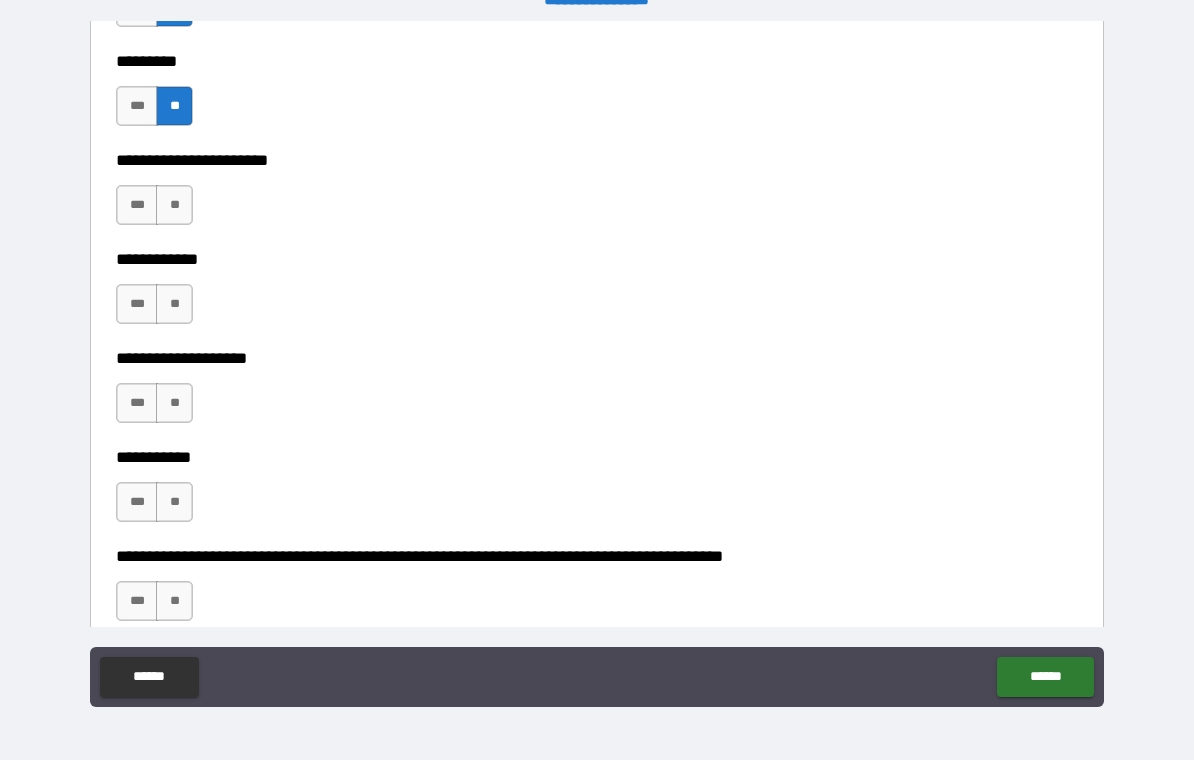 click on "**" at bounding box center (174, 205) 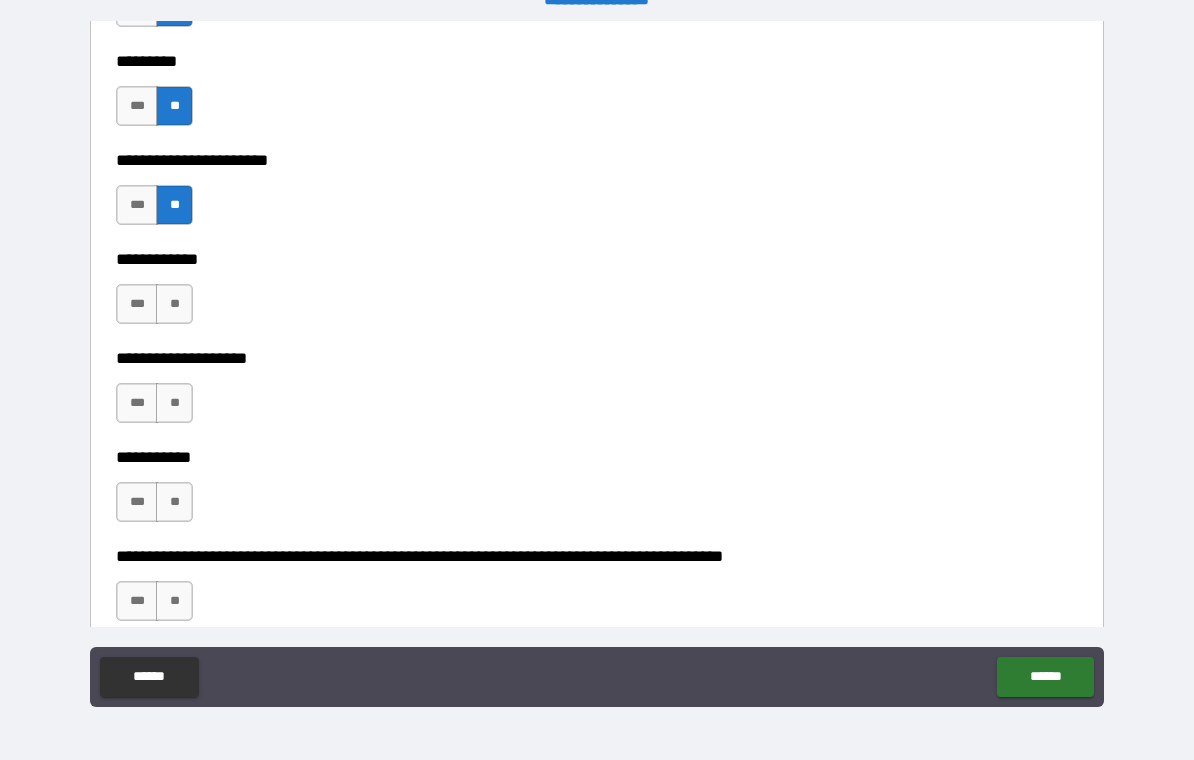 click on "**" at bounding box center (174, 304) 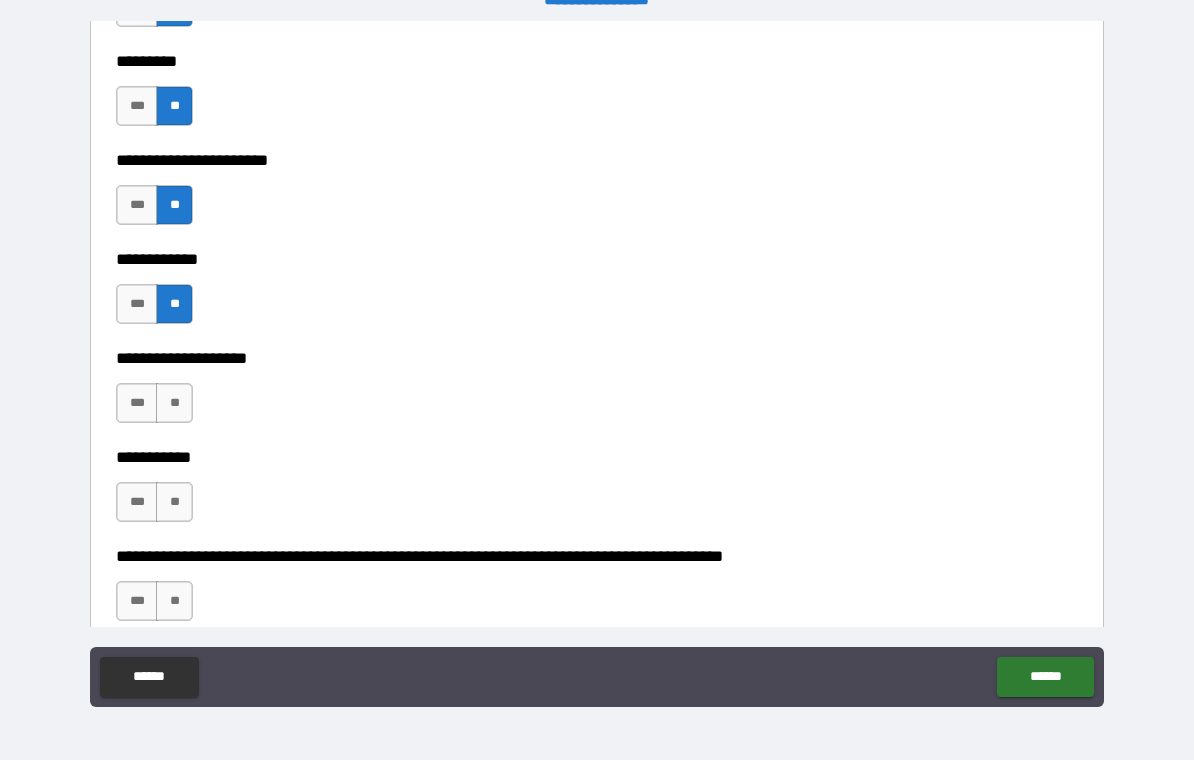 click on "**" at bounding box center [174, 403] 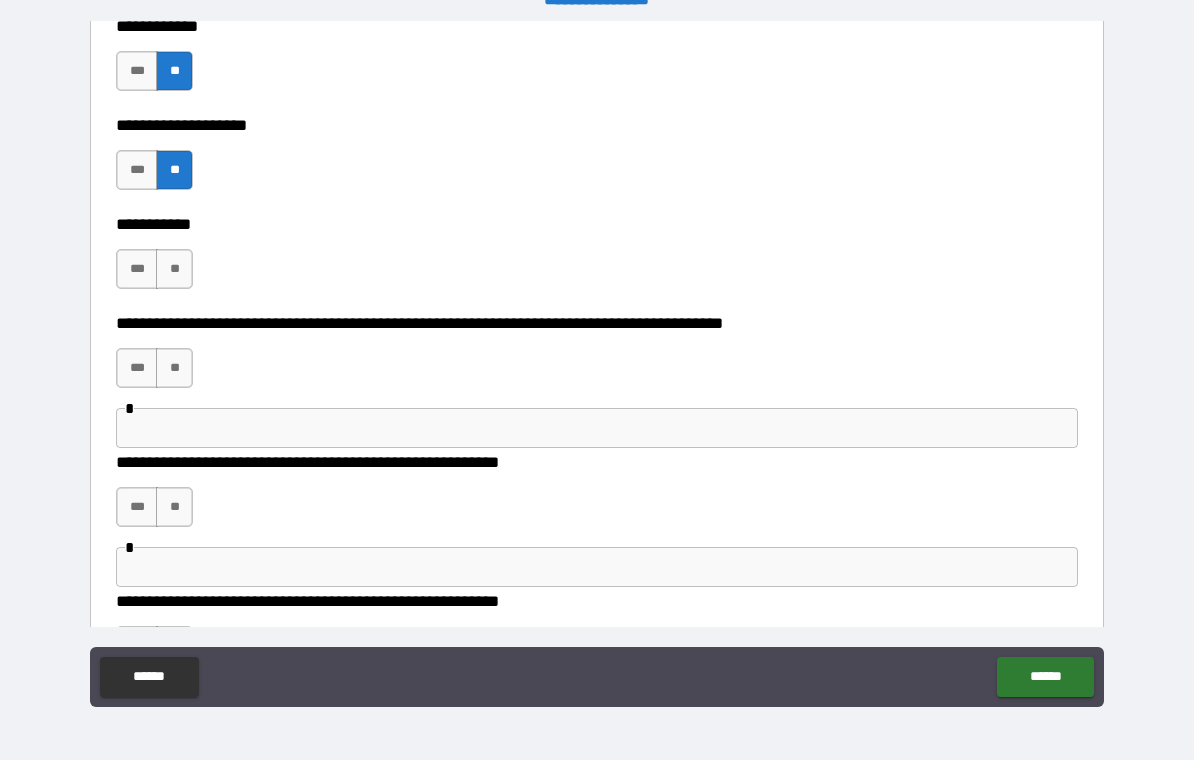 scroll, scrollTop: 11390, scrollLeft: 0, axis: vertical 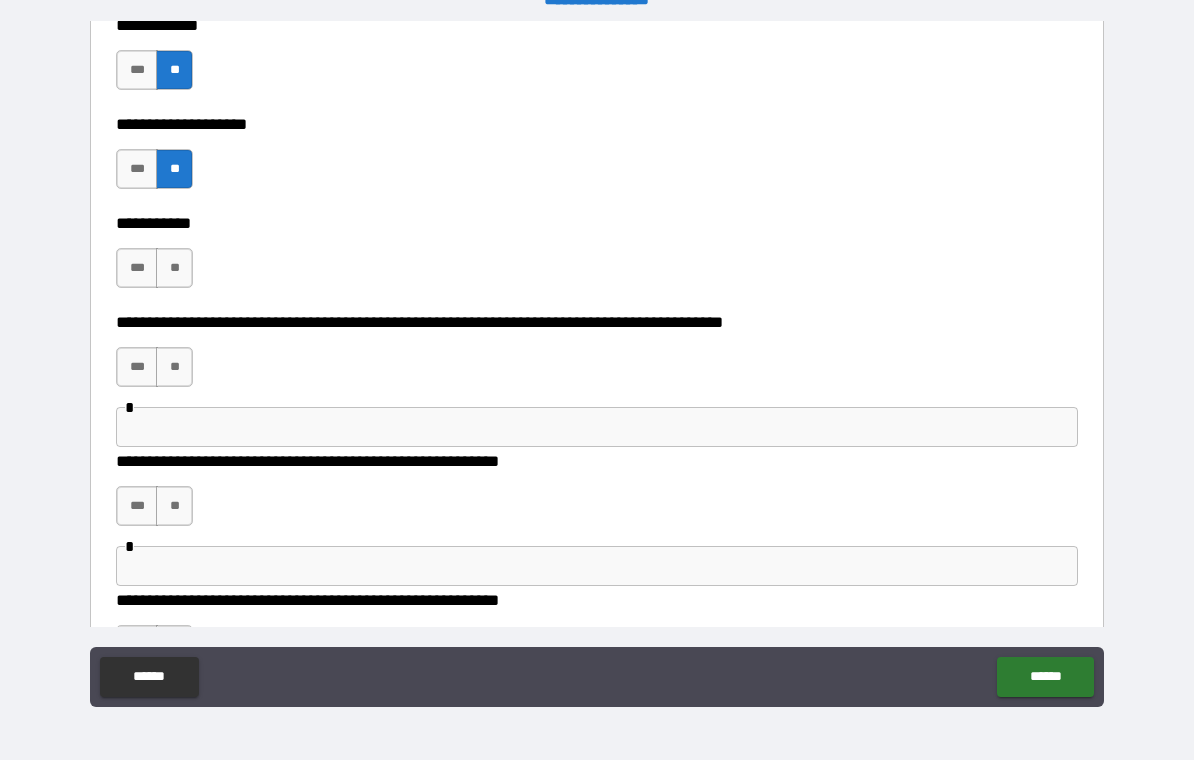 click on "**" at bounding box center [174, 268] 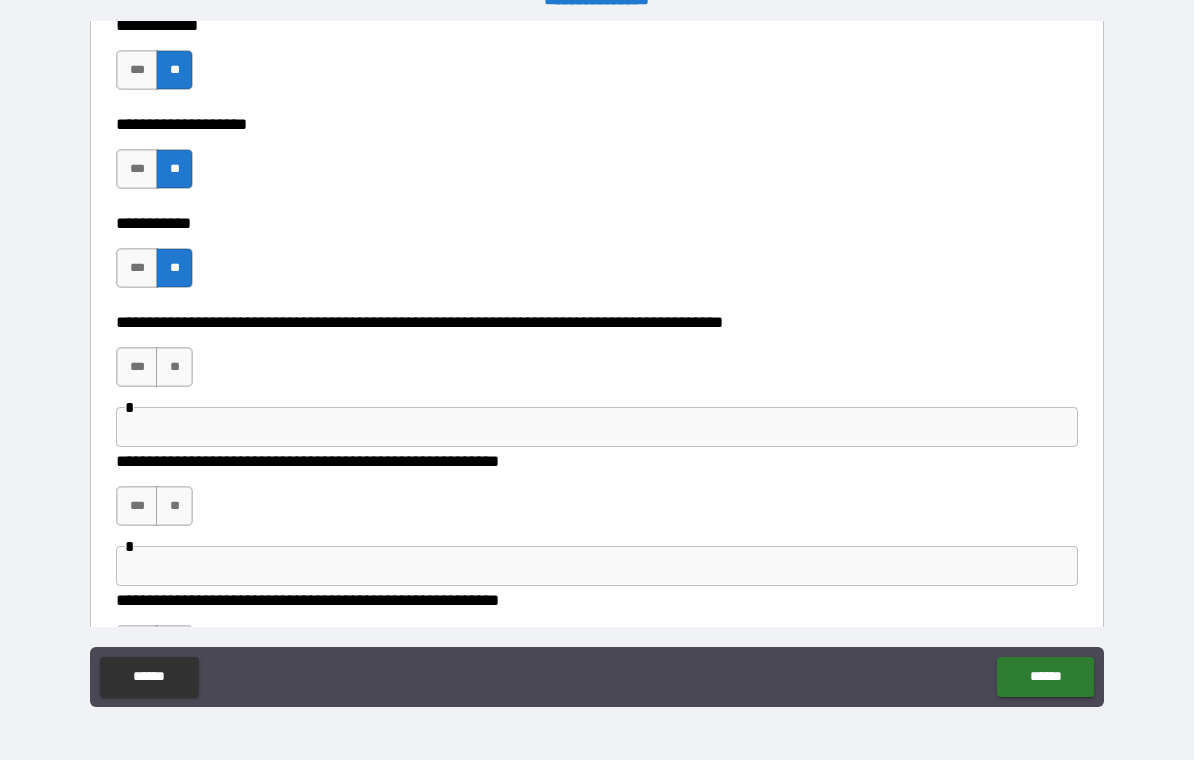 click on "**" at bounding box center (174, 367) 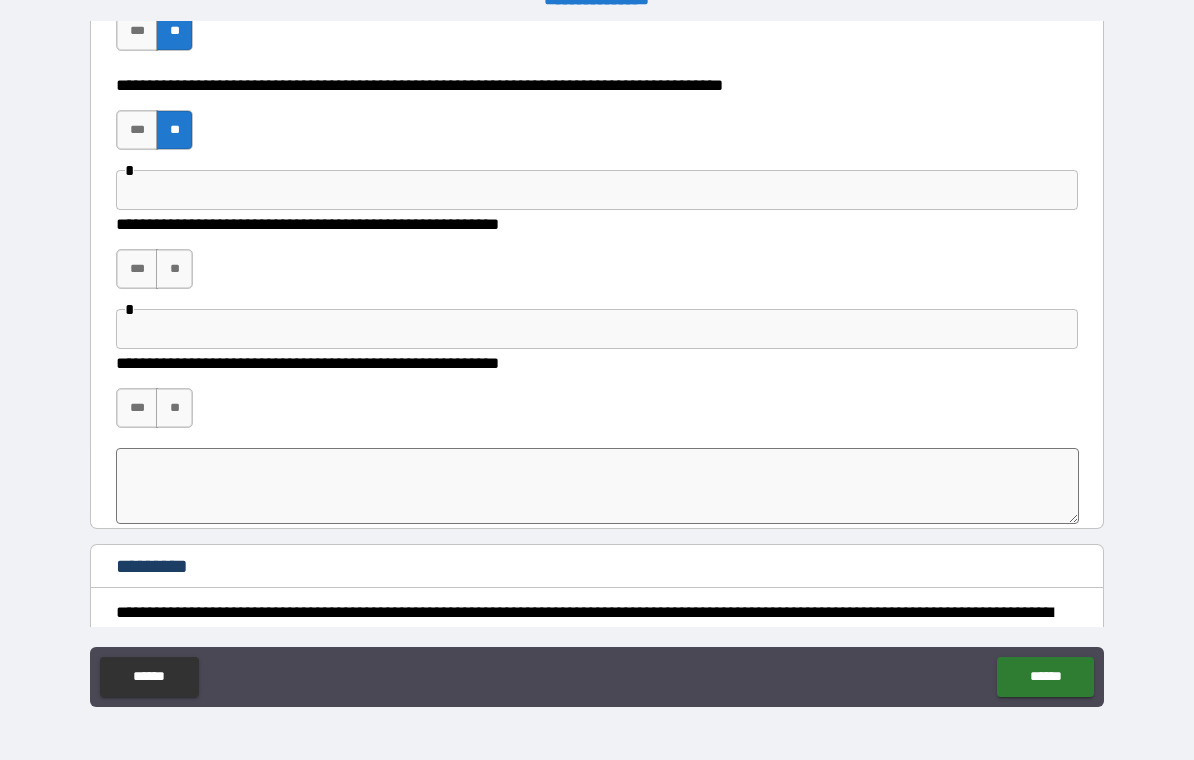 scroll, scrollTop: 11629, scrollLeft: 0, axis: vertical 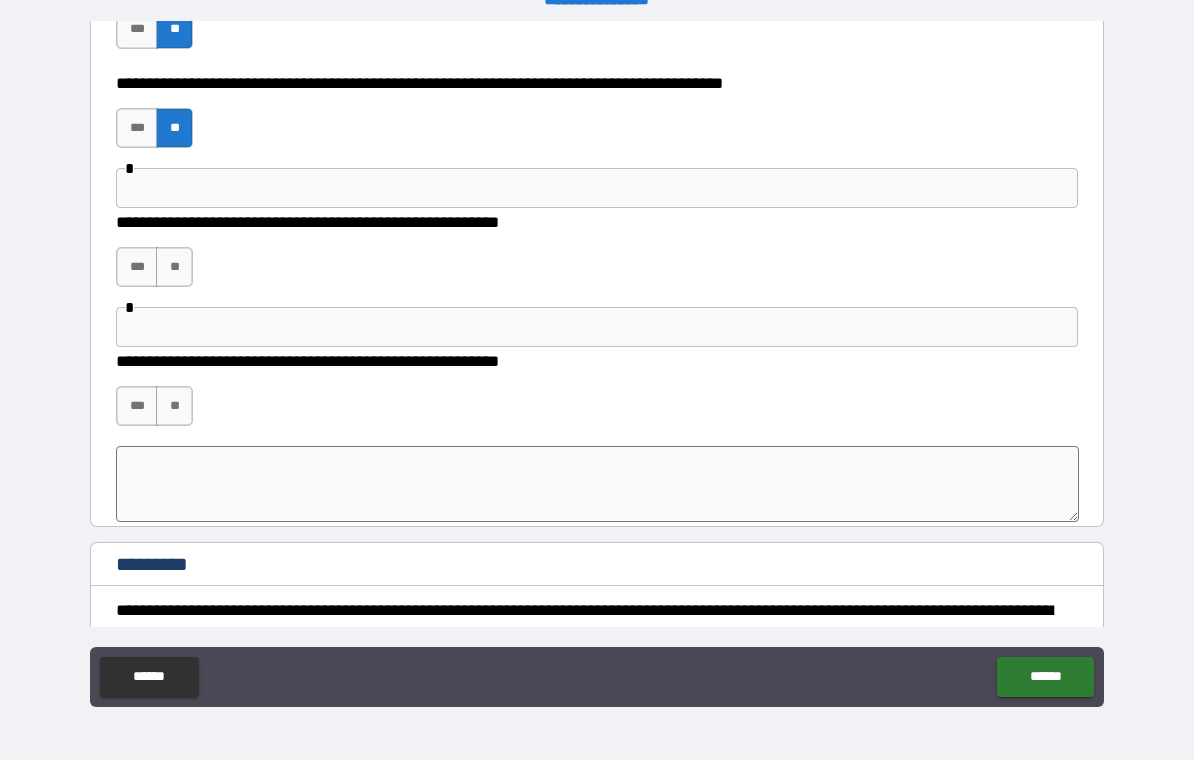 click on "**" at bounding box center [174, 267] 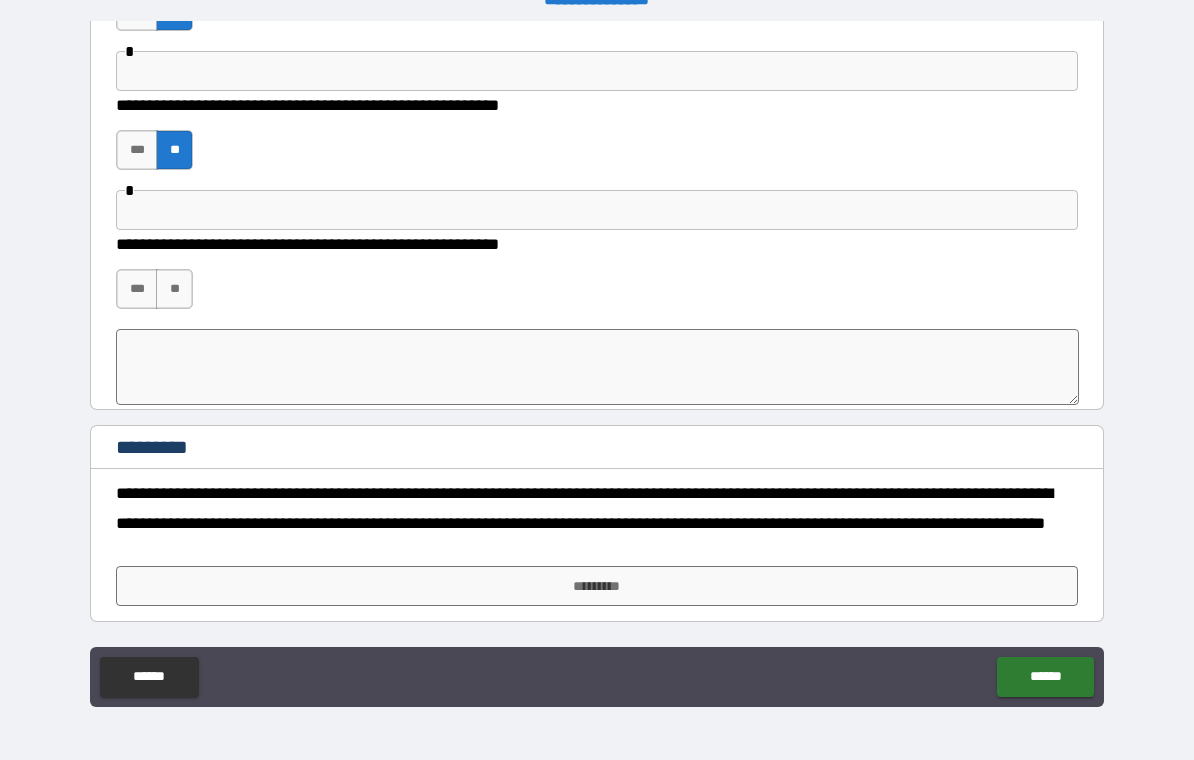 scroll, scrollTop: 11746, scrollLeft: 0, axis: vertical 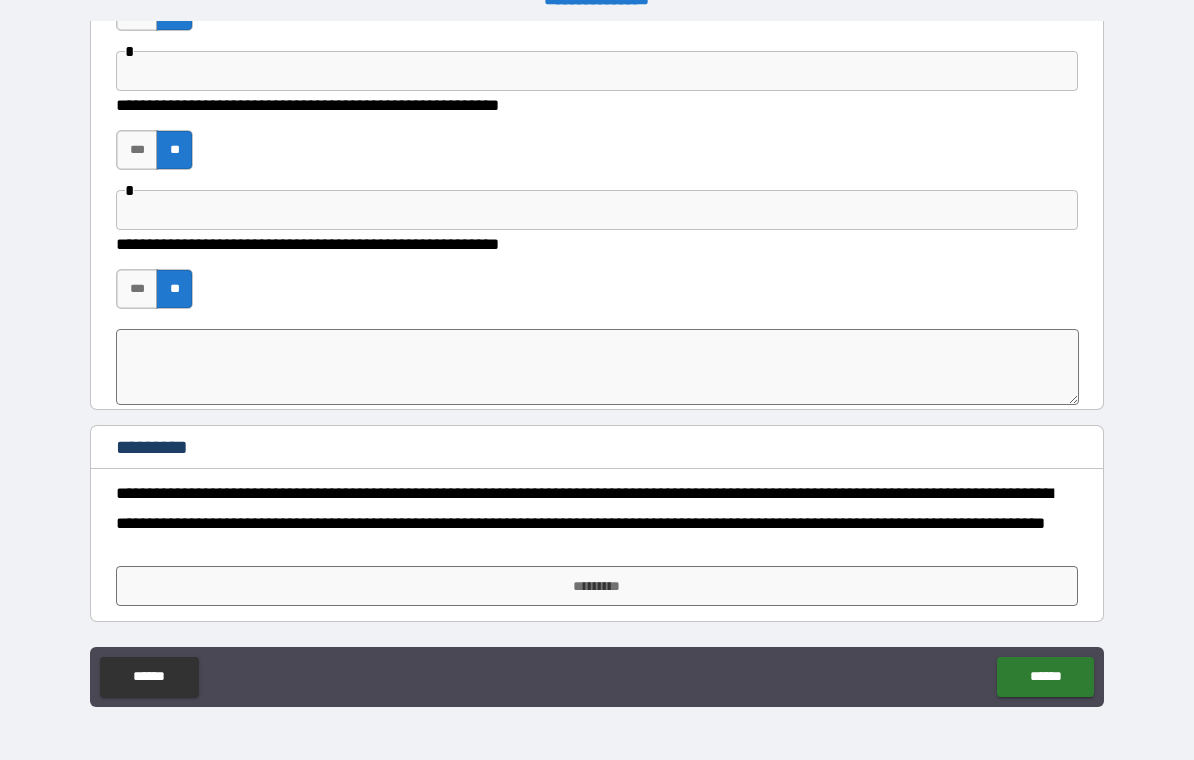click on "*********" at bounding box center (597, 586) 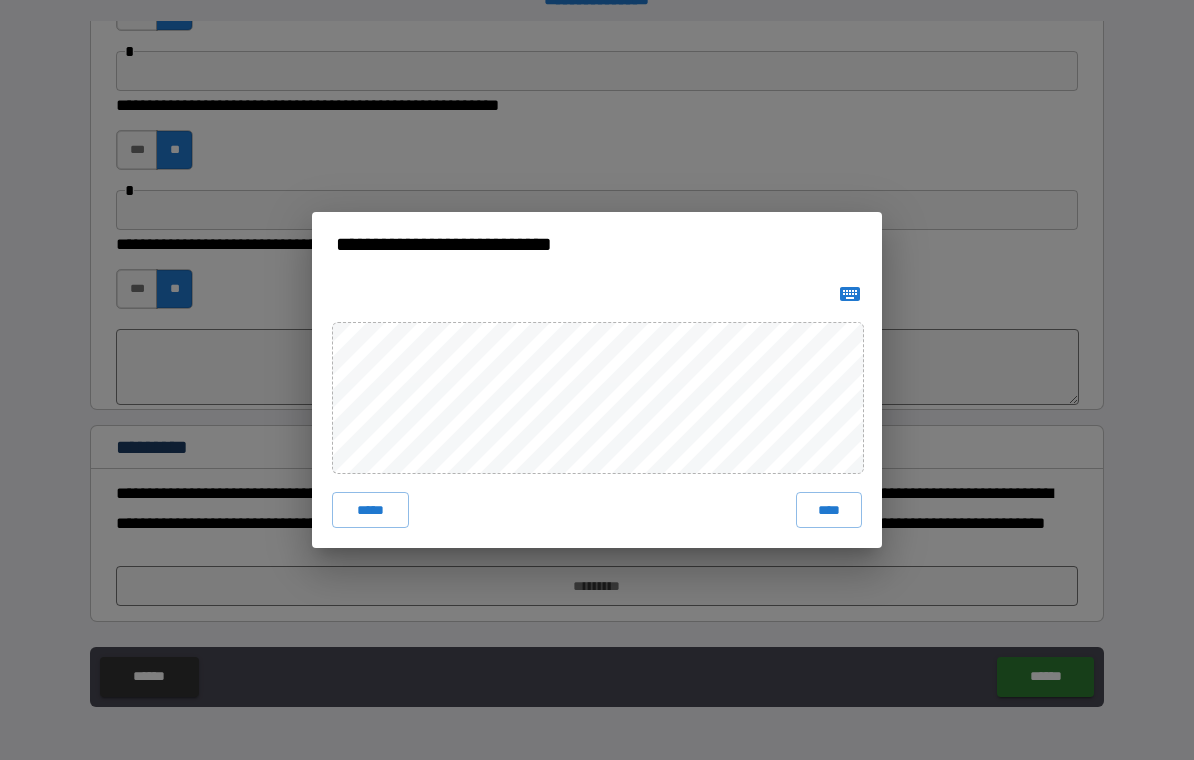 click on "****" at bounding box center [829, 510] 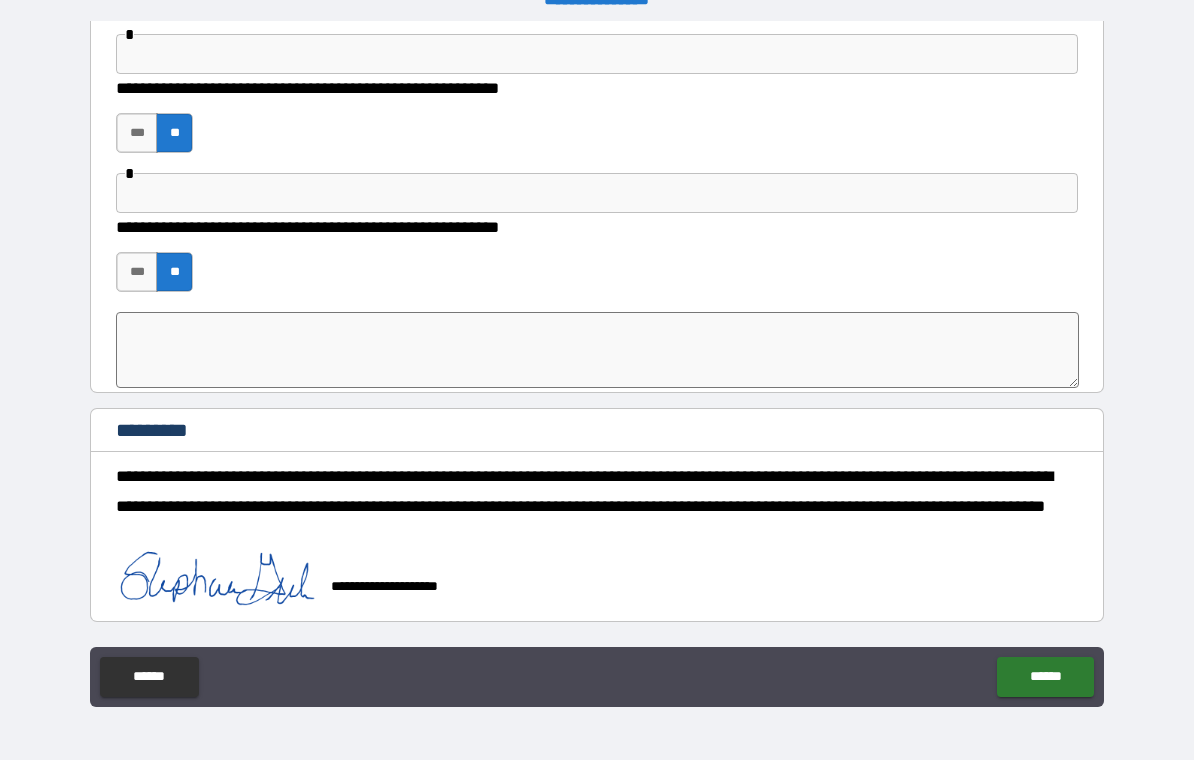 scroll, scrollTop: 11763, scrollLeft: 0, axis: vertical 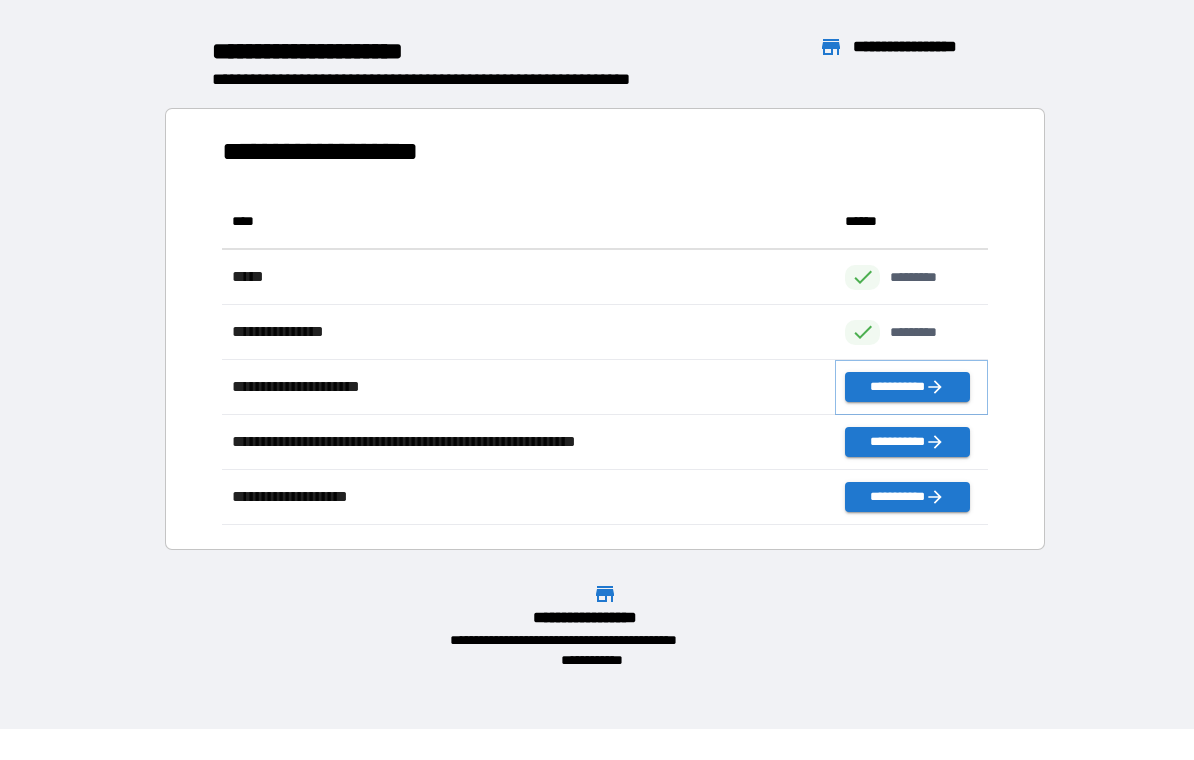 click on "**********" at bounding box center [907, 387] 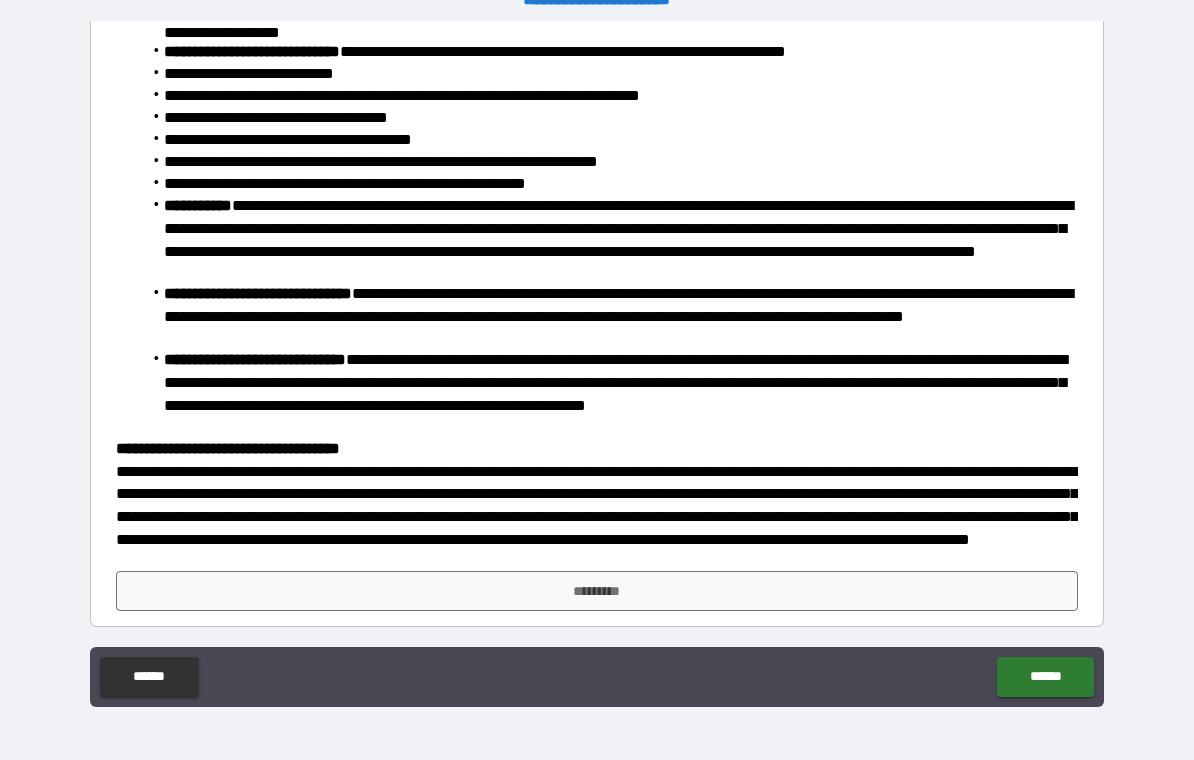 scroll, scrollTop: 497, scrollLeft: 0, axis: vertical 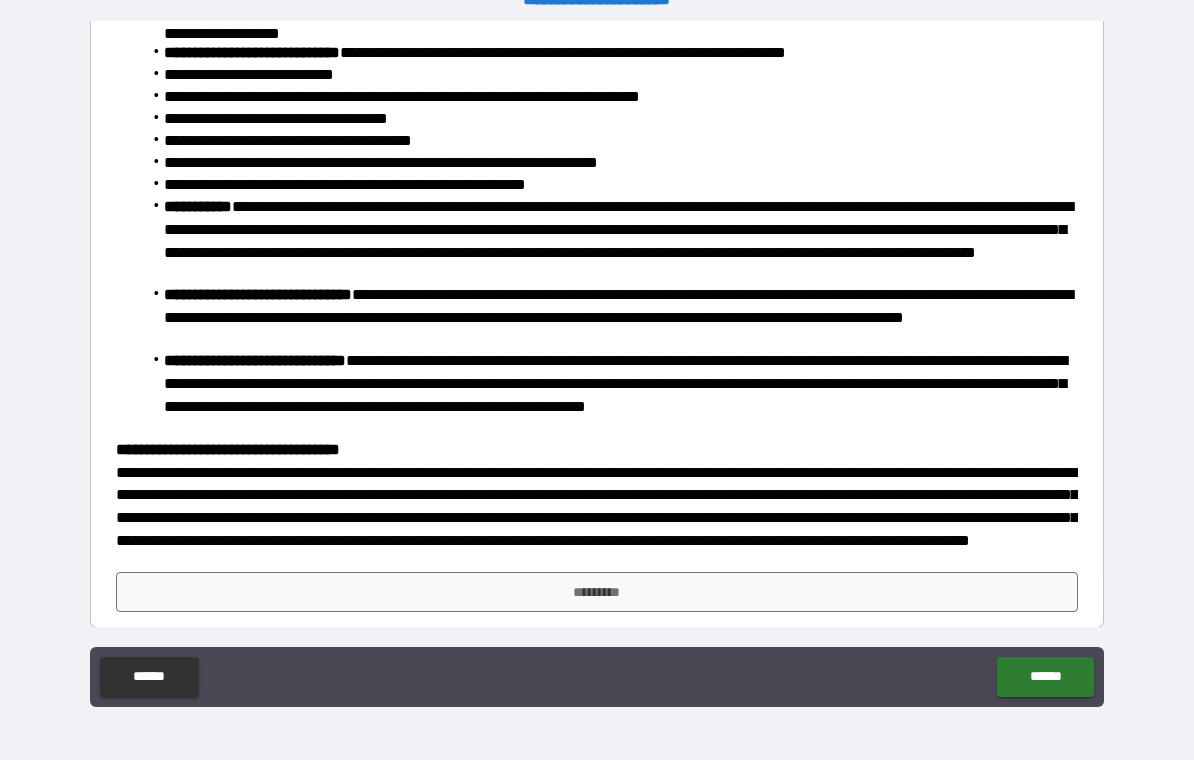 click on "*********" at bounding box center [597, 592] 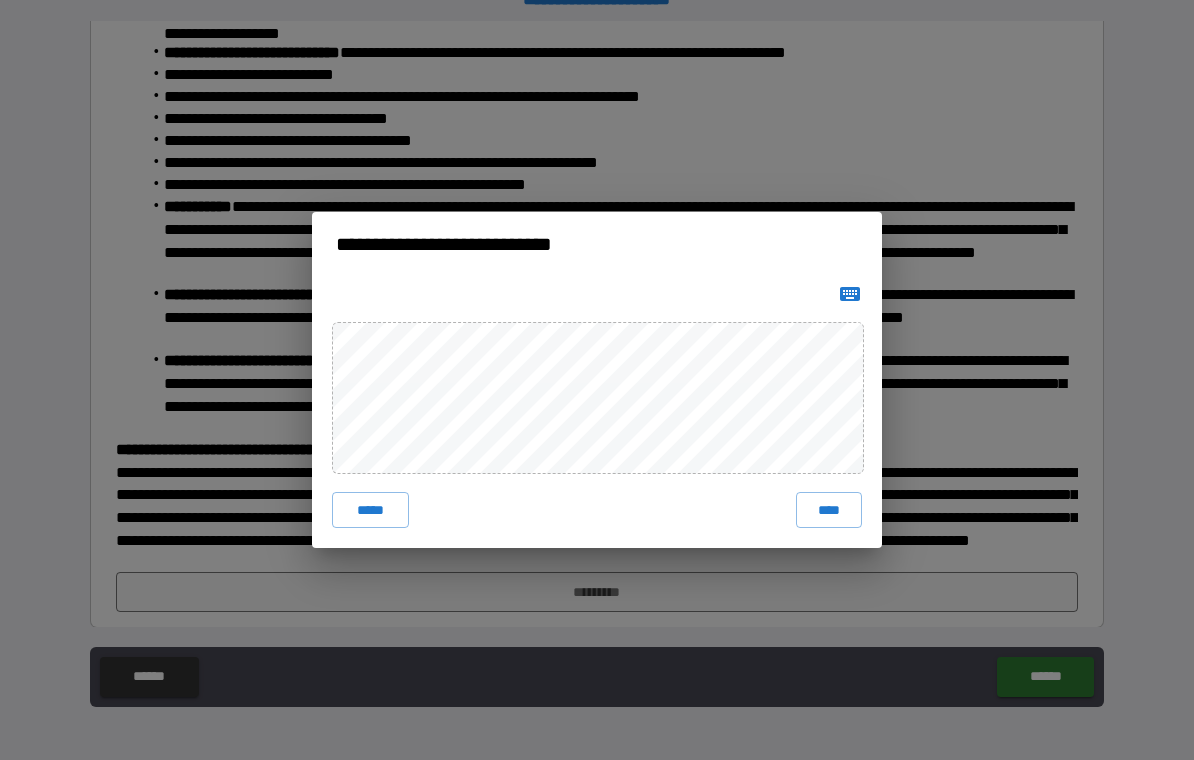click on "****" at bounding box center (829, 510) 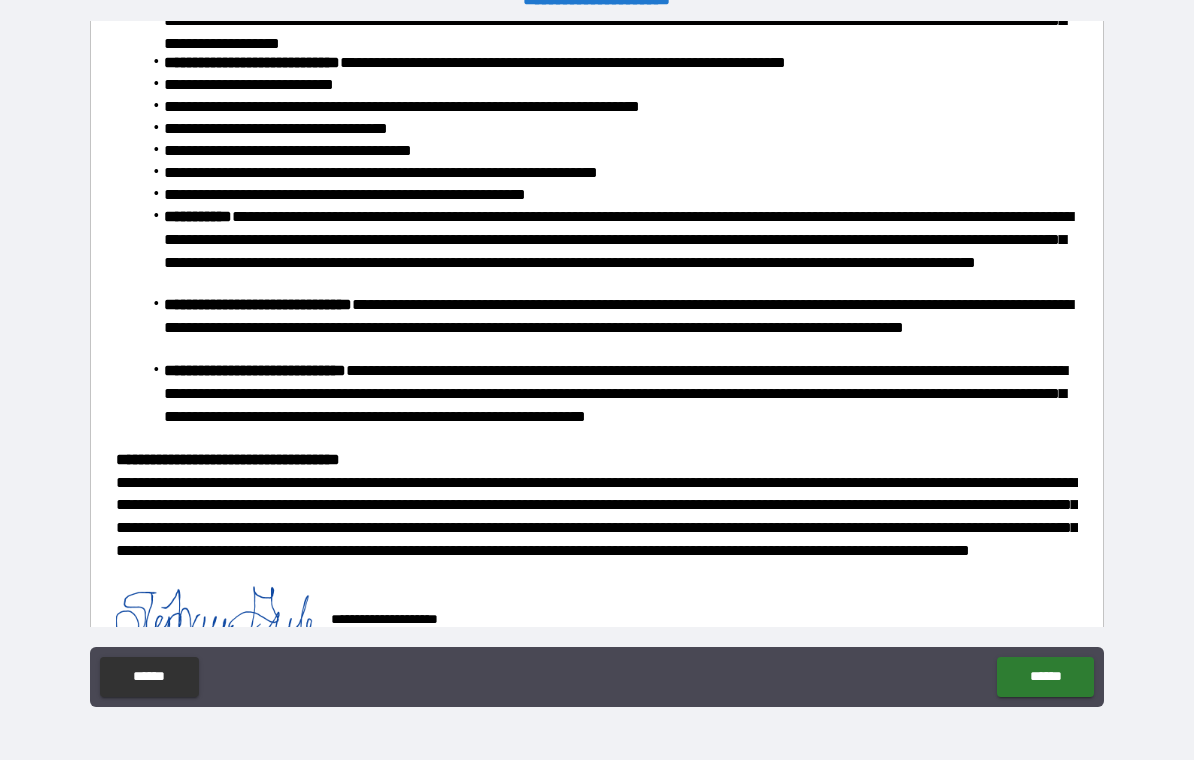 click on "******" at bounding box center [1045, 677] 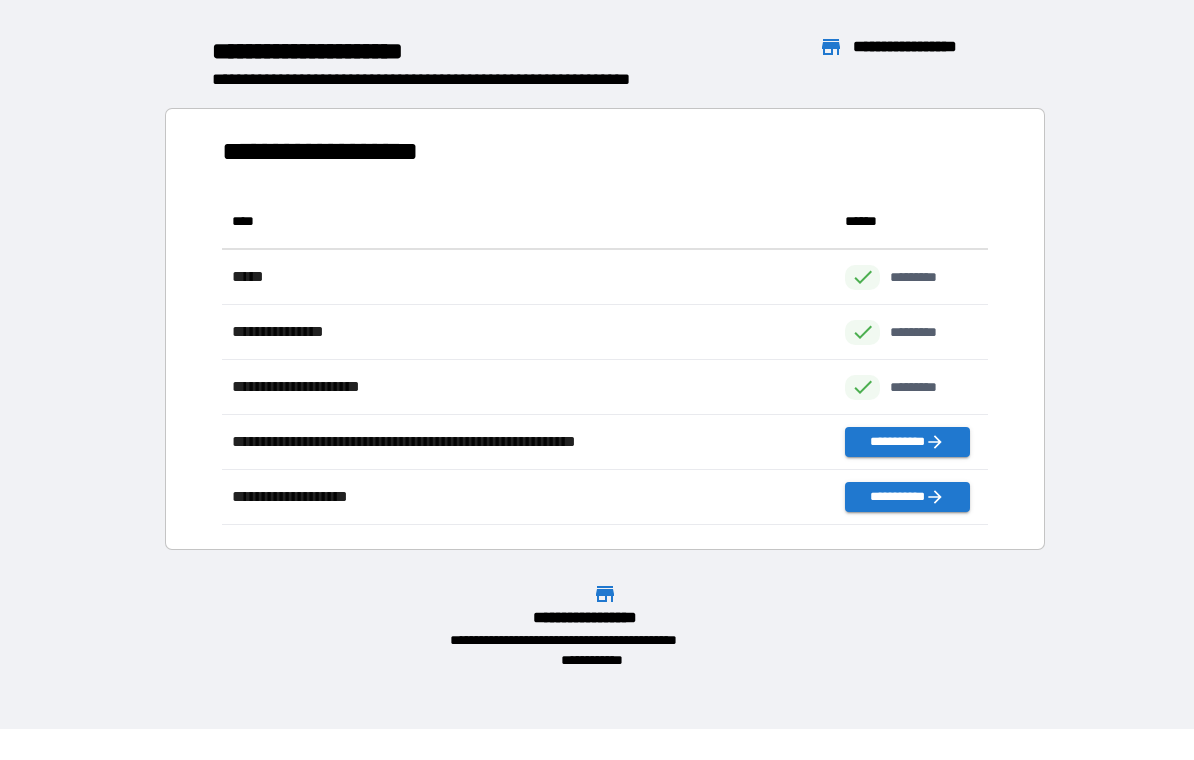 scroll, scrollTop: 1, scrollLeft: 1, axis: both 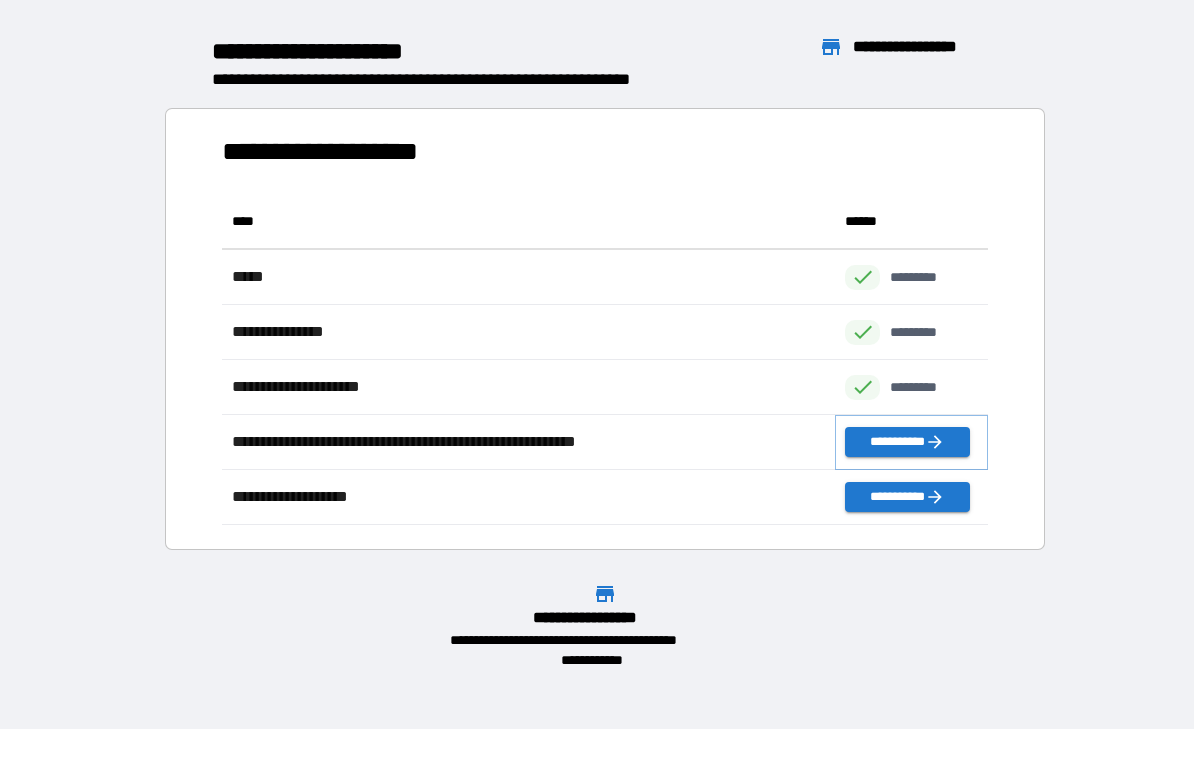 click on "**********" at bounding box center (907, 442) 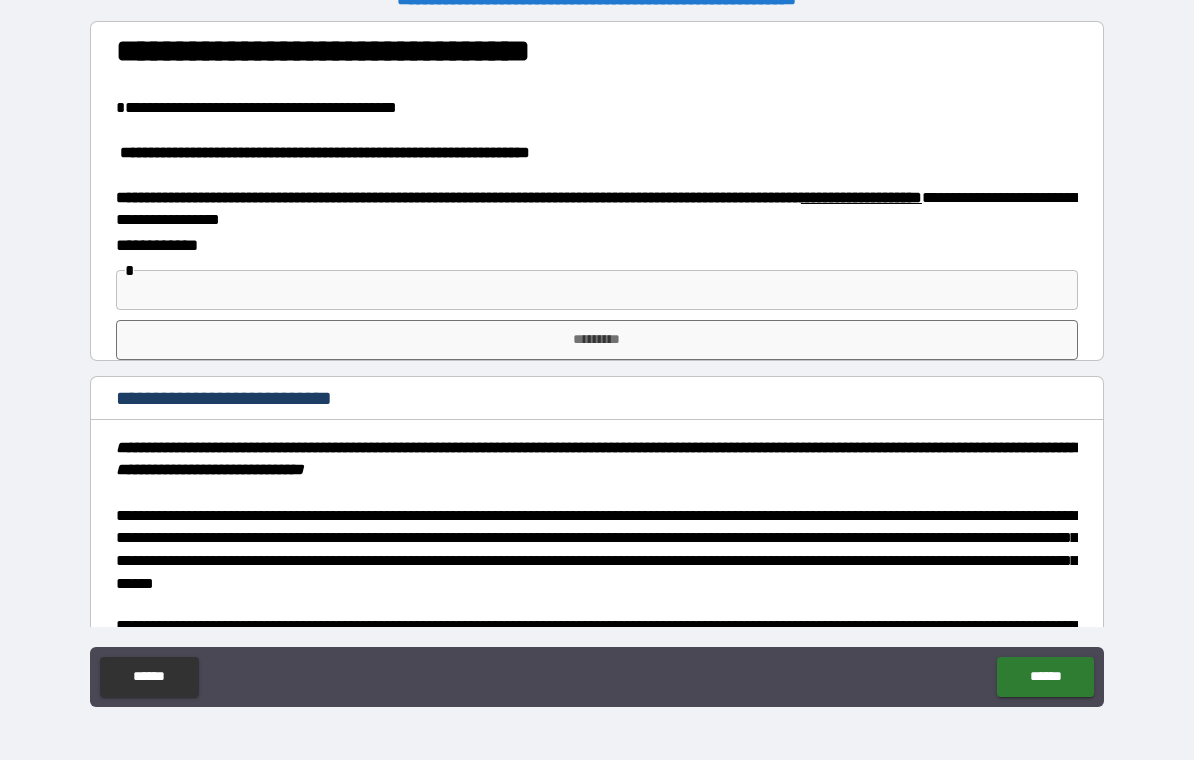 scroll, scrollTop: 0, scrollLeft: 0, axis: both 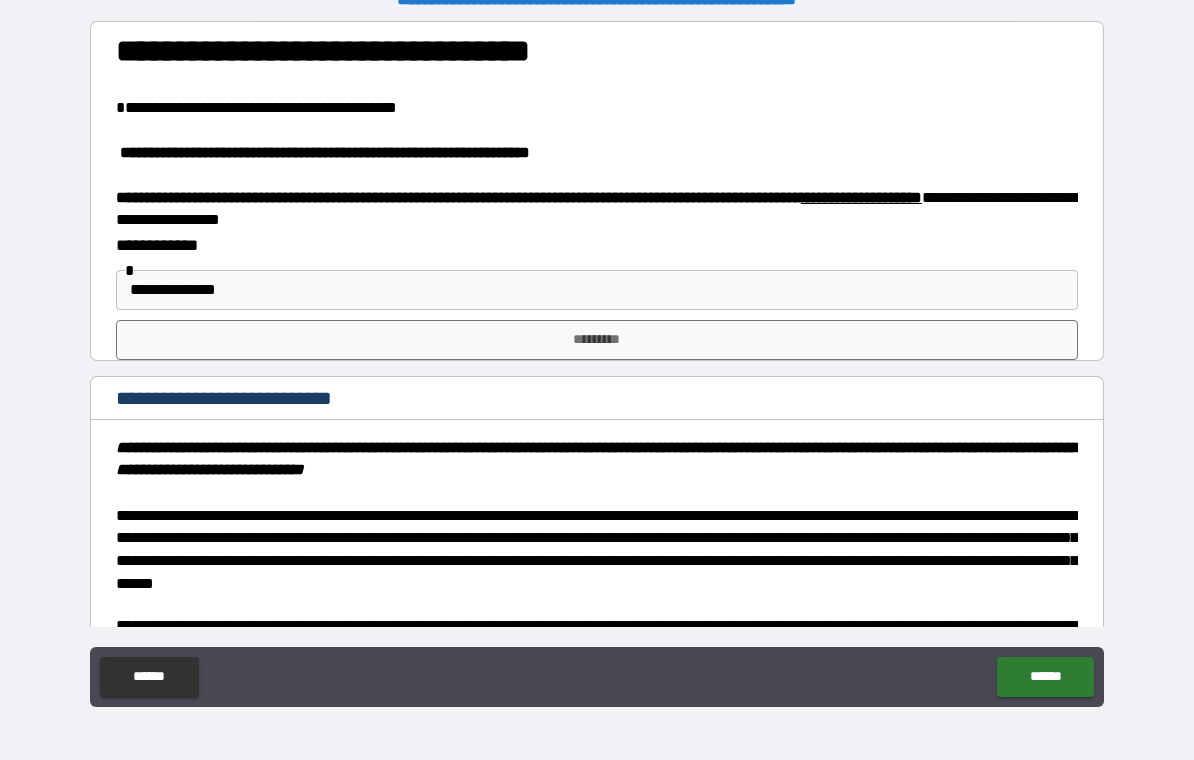 click on "*********" at bounding box center (597, 340) 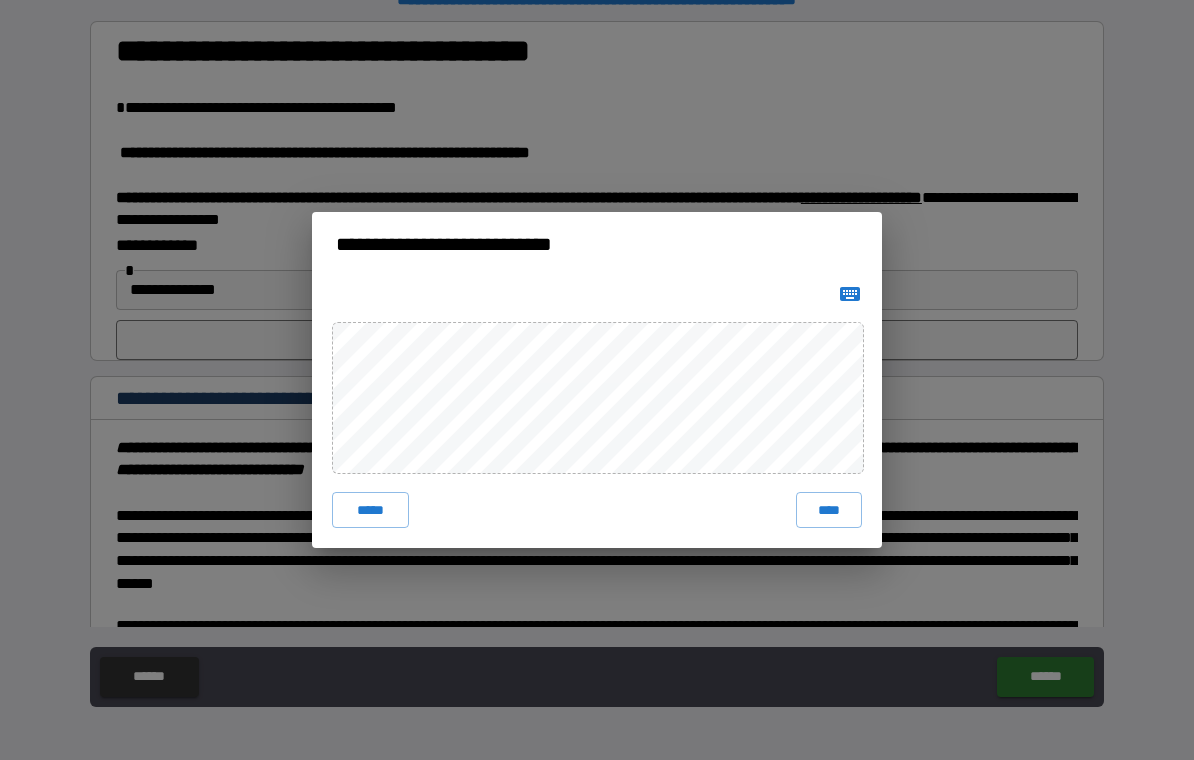 click on "****" at bounding box center (829, 510) 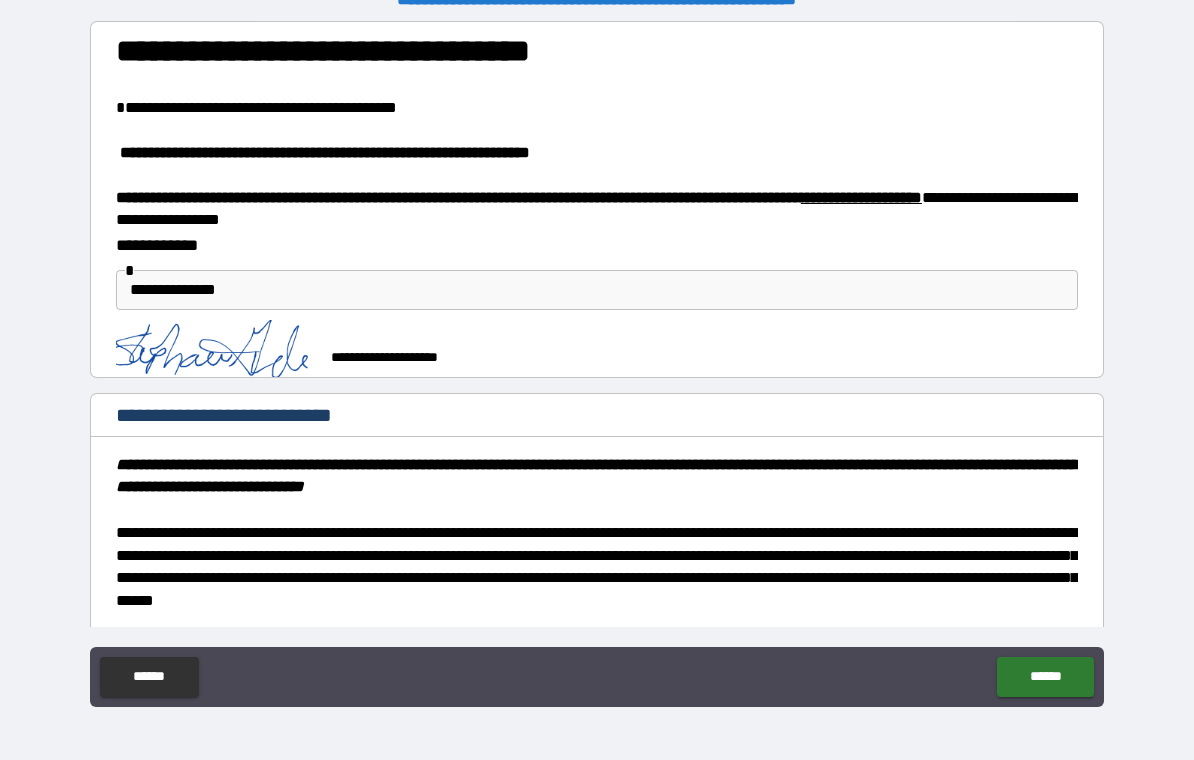 click on "******" at bounding box center [1045, 677] 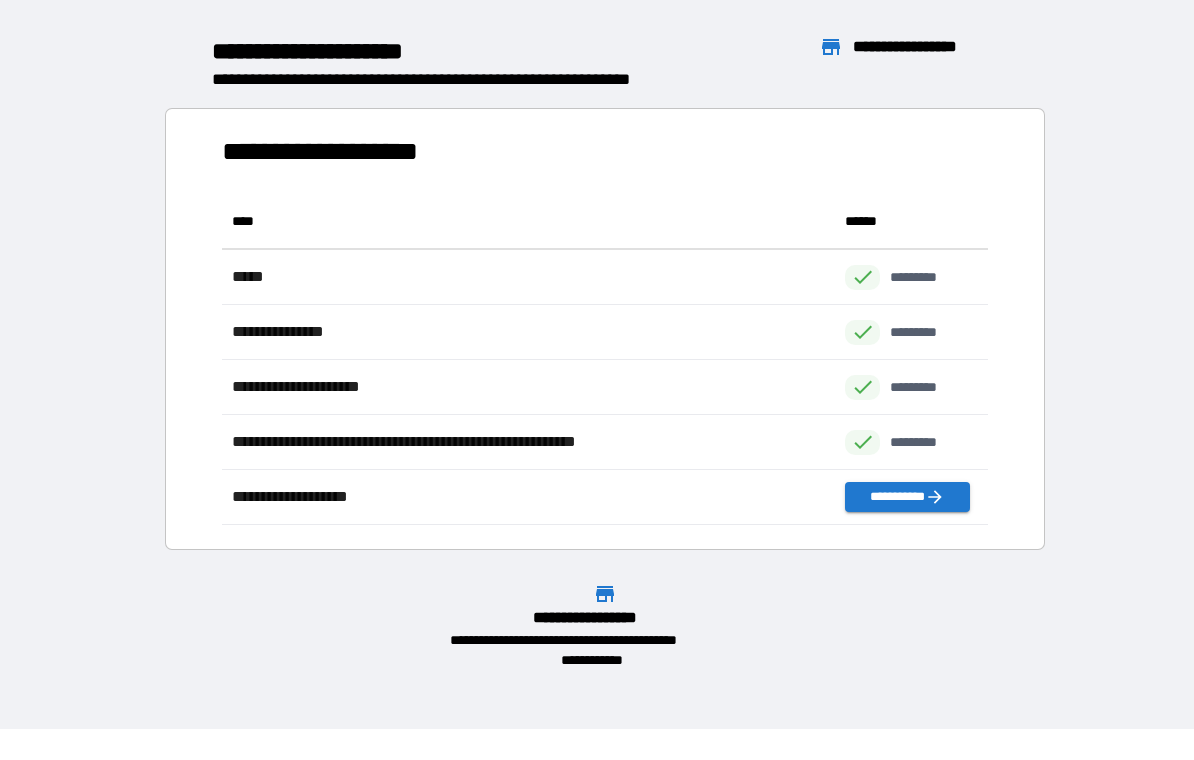 scroll, scrollTop: 1, scrollLeft: 1, axis: both 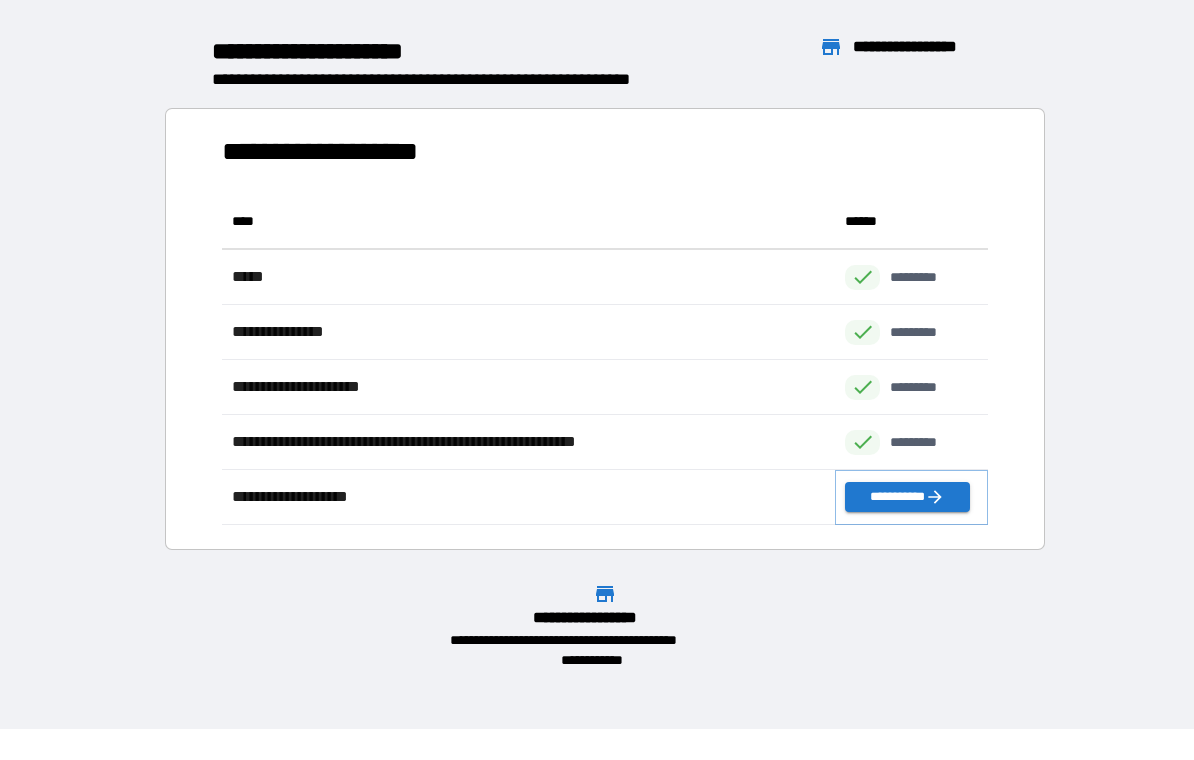 click on "**********" at bounding box center (907, 497) 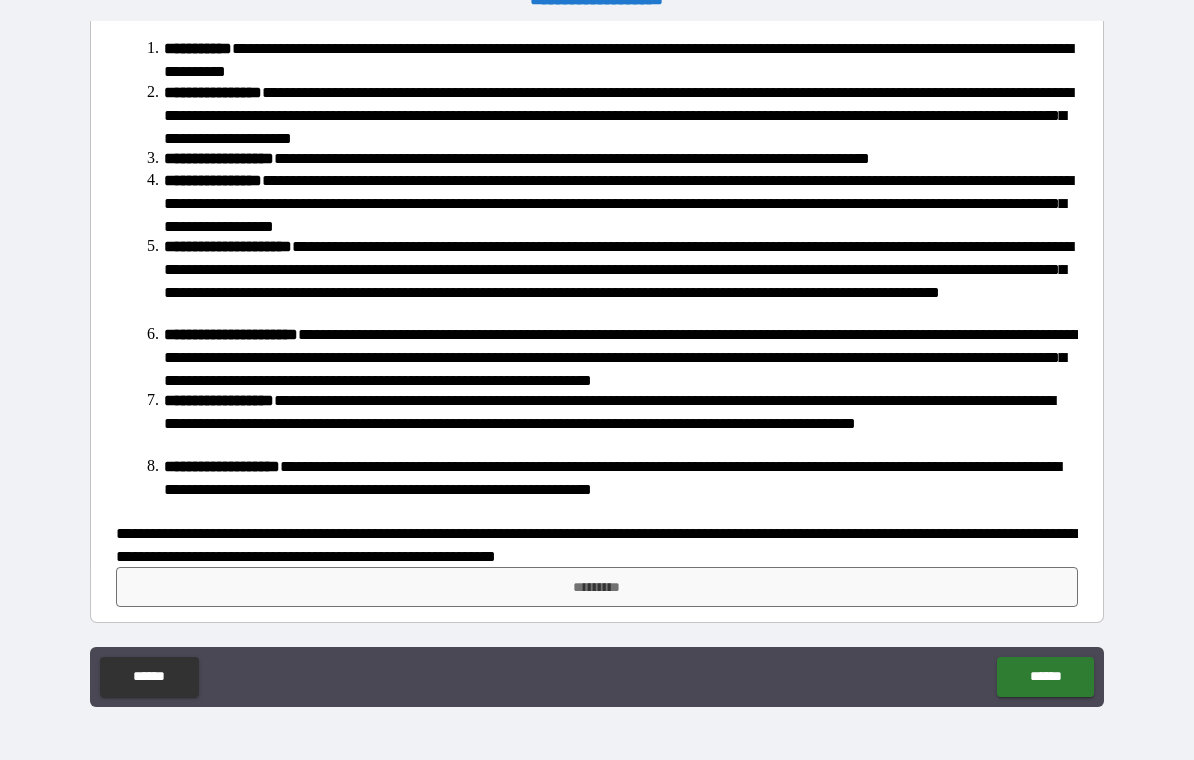 scroll, scrollTop: 79, scrollLeft: 0, axis: vertical 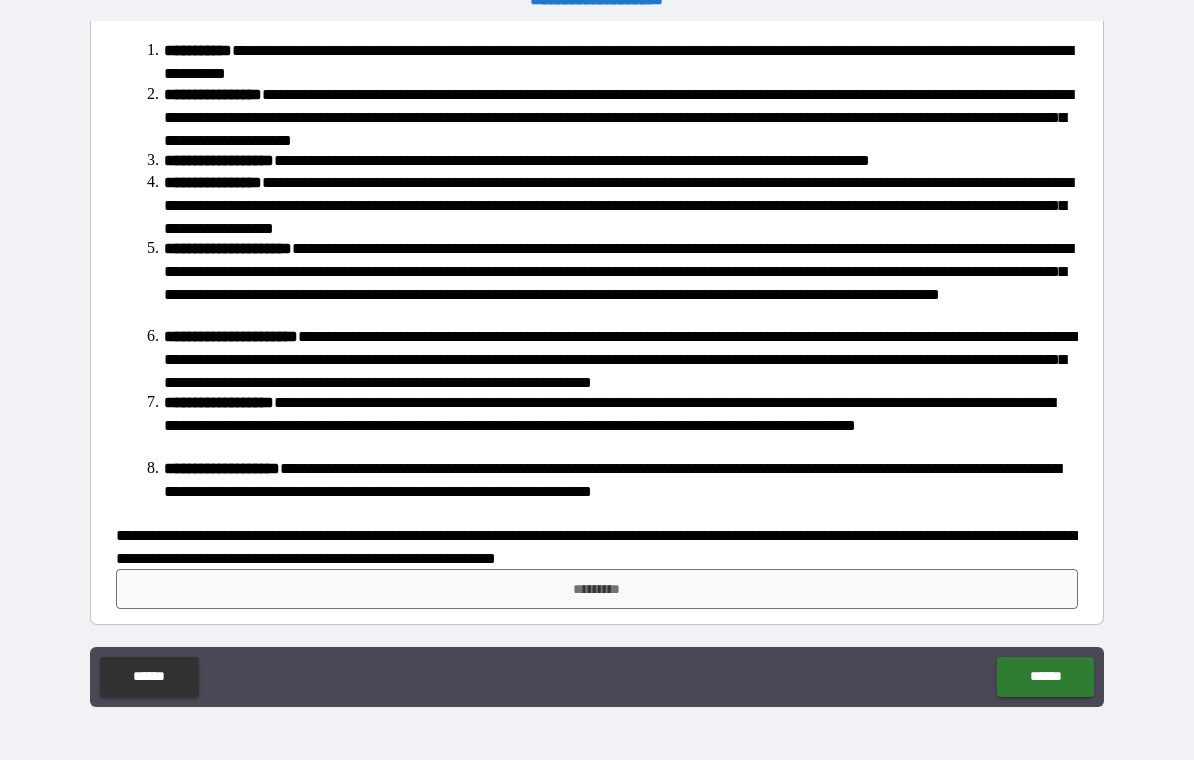click on "*********" at bounding box center [597, 589] 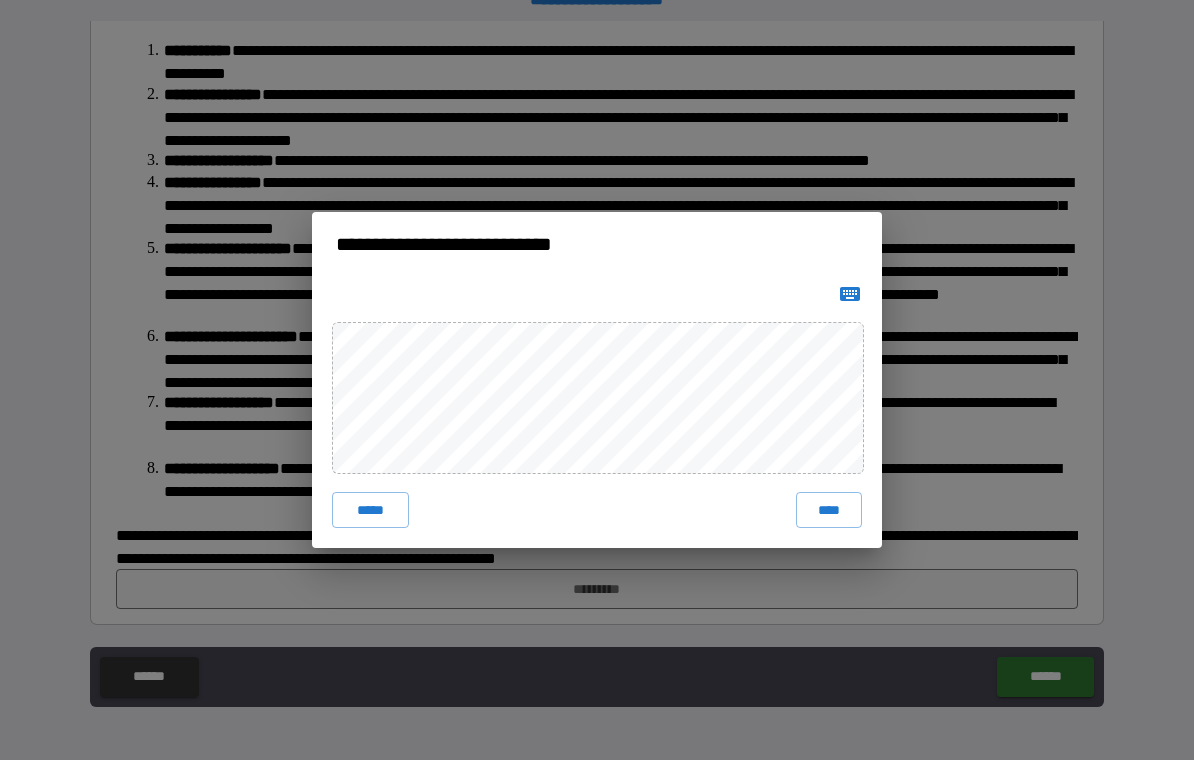 click on "****" at bounding box center (829, 510) 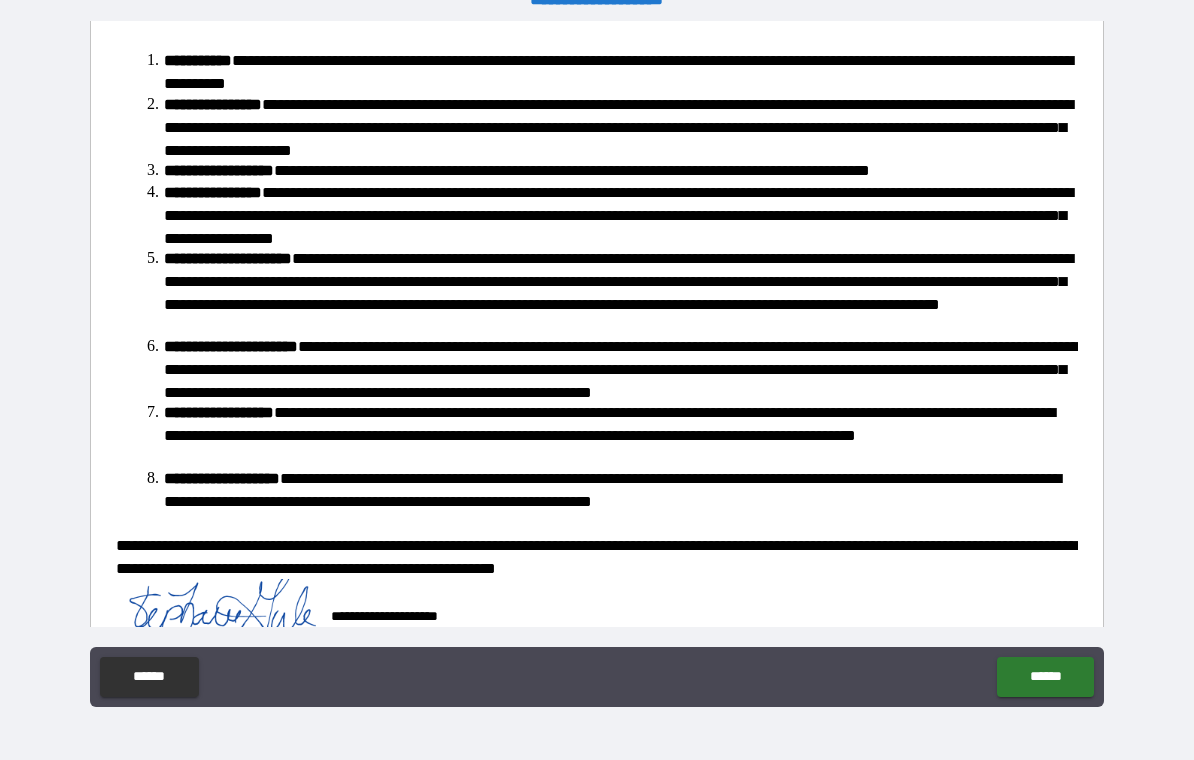 click on "******" at bounding box center (1045, 677) 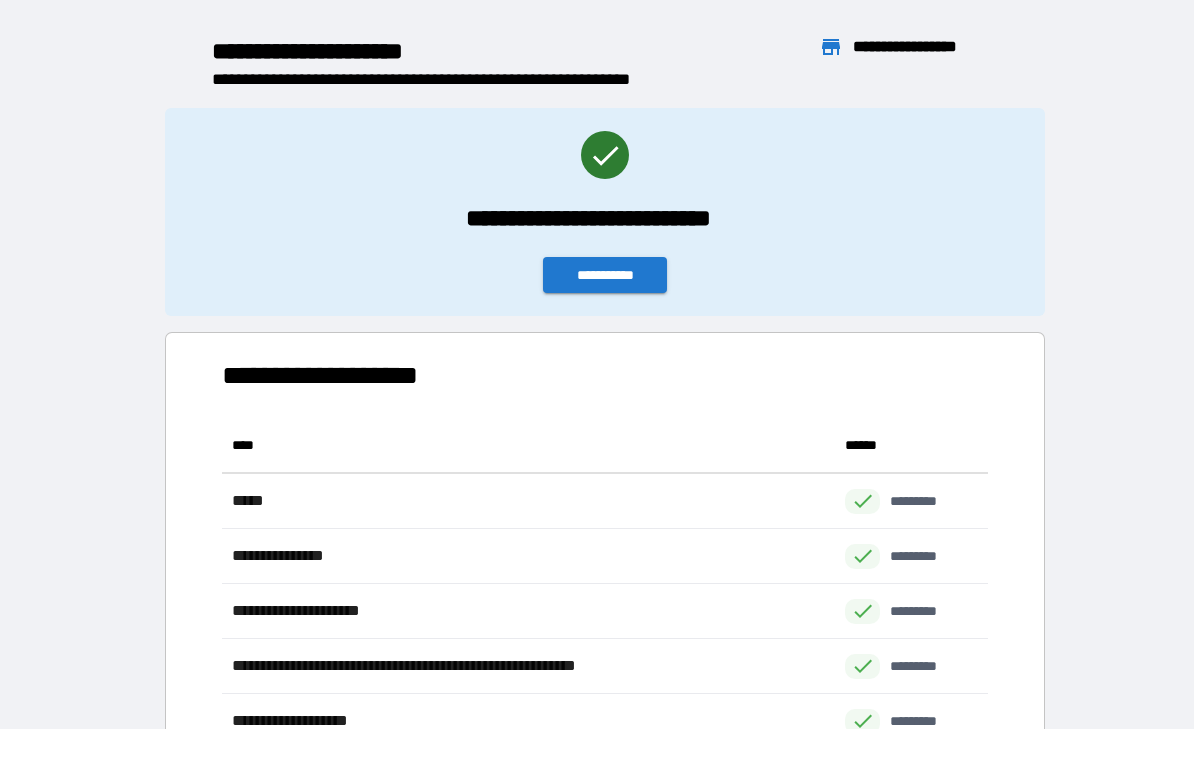 scroll, scrollTop: 331, scrollLeft: 765, axis: both 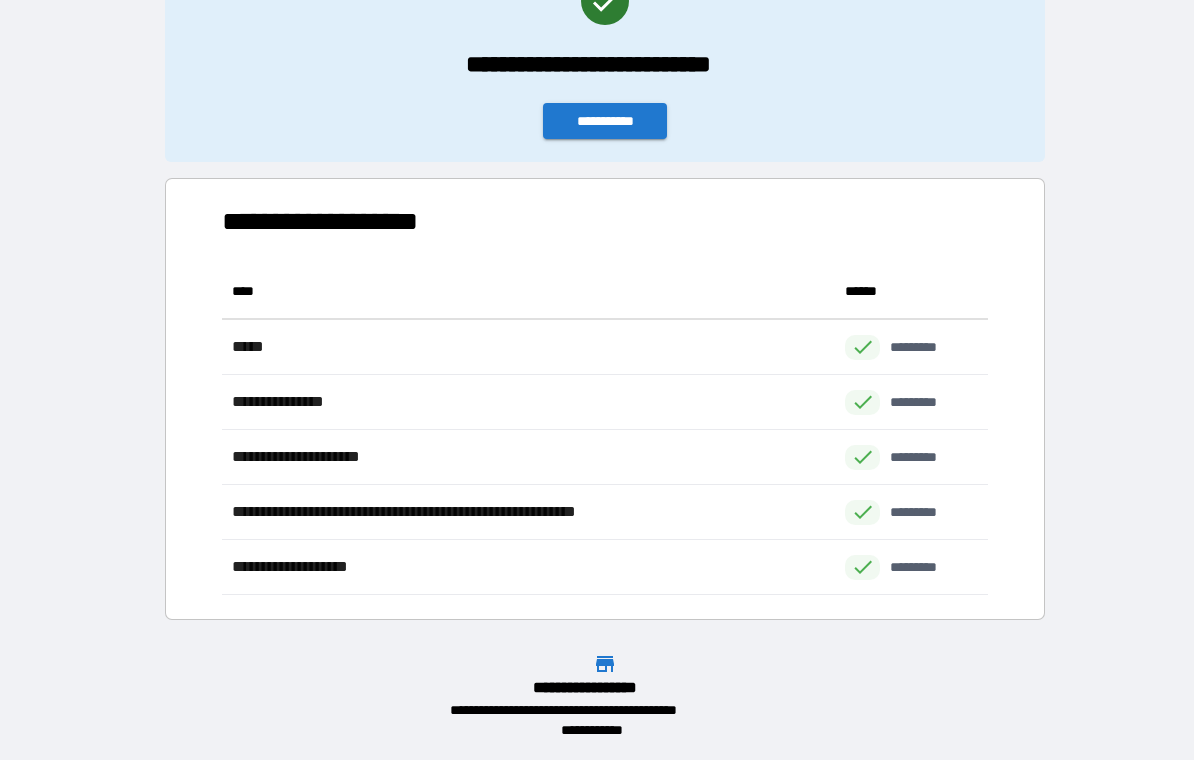 click on "**********" at bounding box center (605, 121) 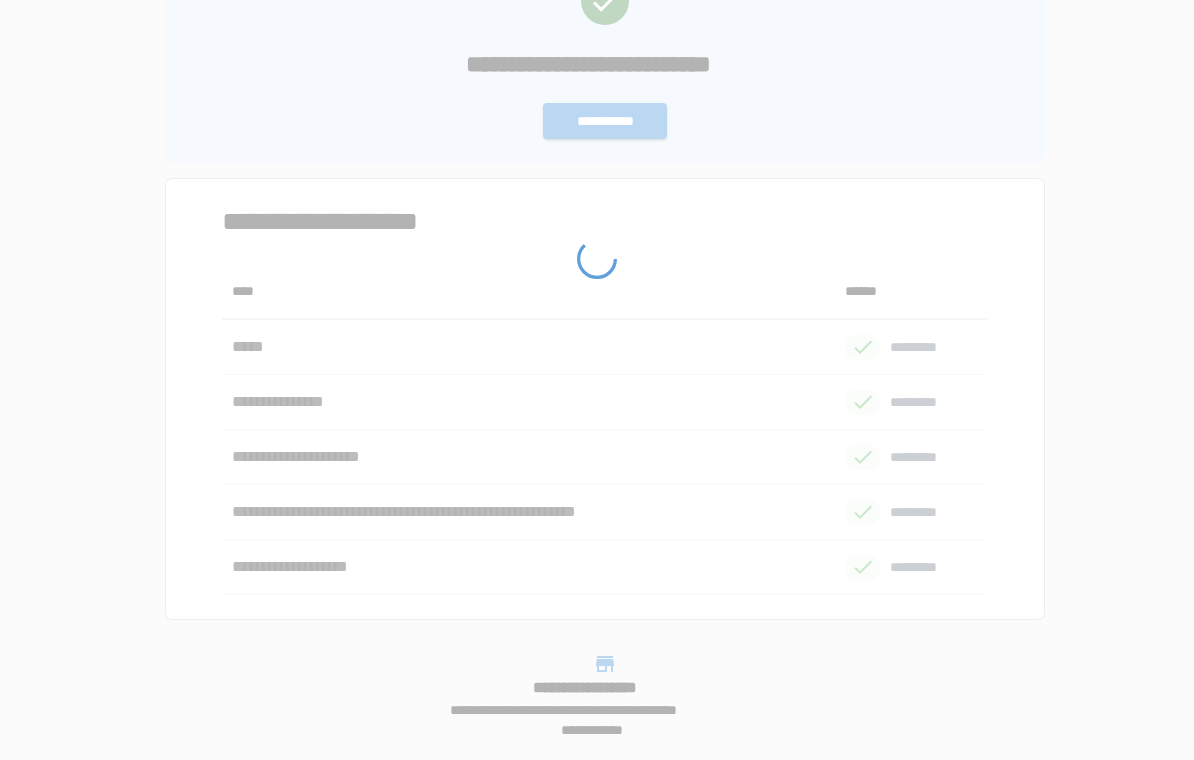 scroll, scrollTop: 0, scrollLeft: 0, axis: both 